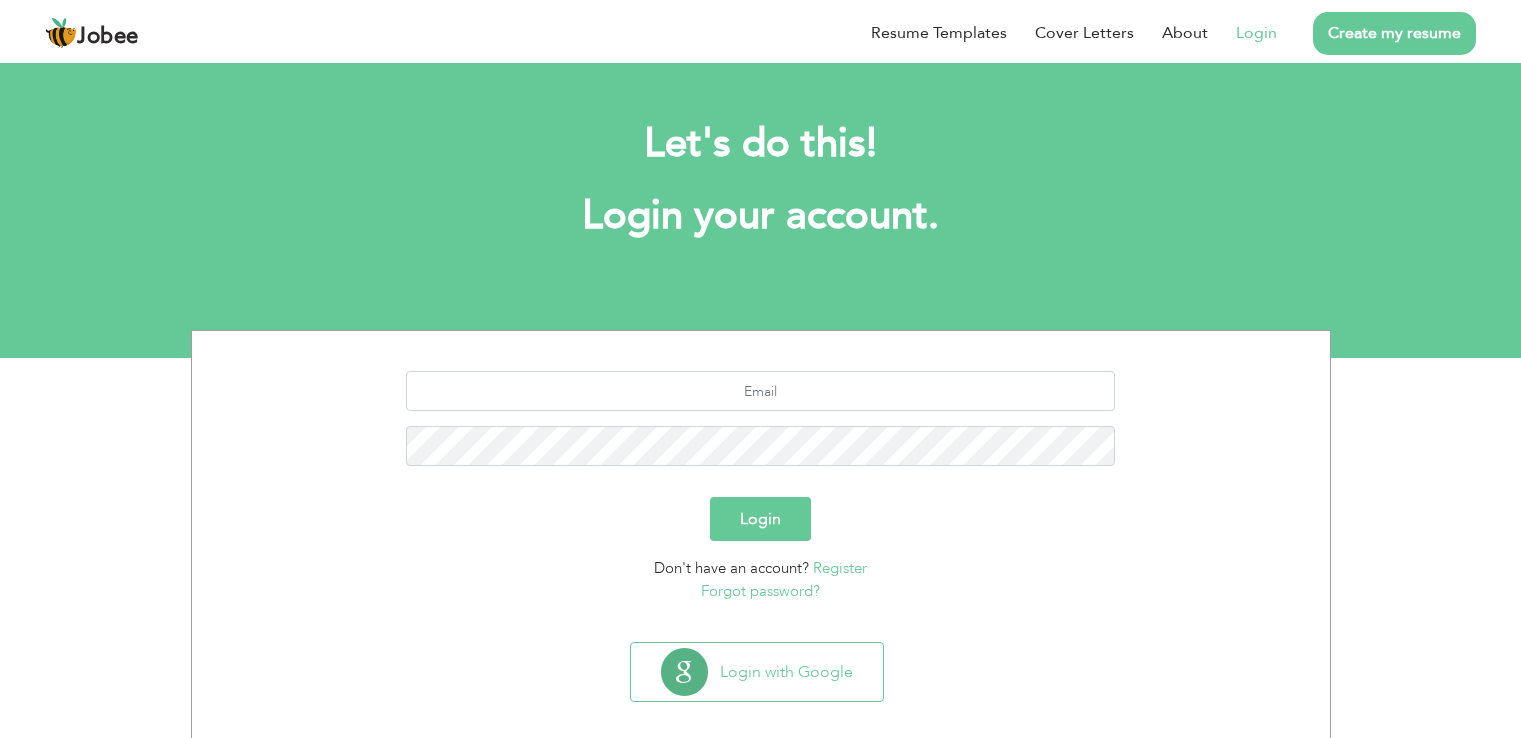 scroll, scrollTop: 0, scrollLeft: 0, axis: both 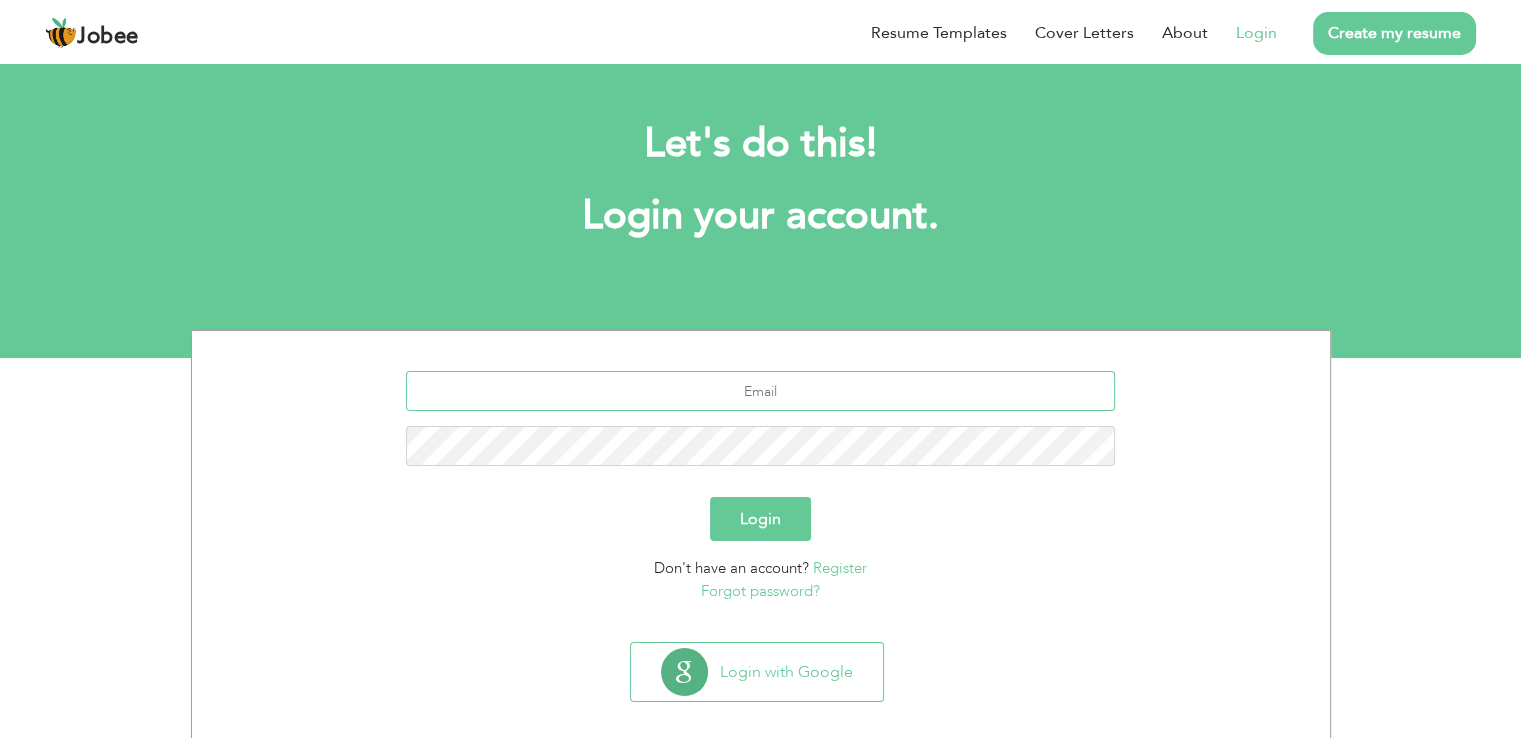 click at bounding box center [760, 391] 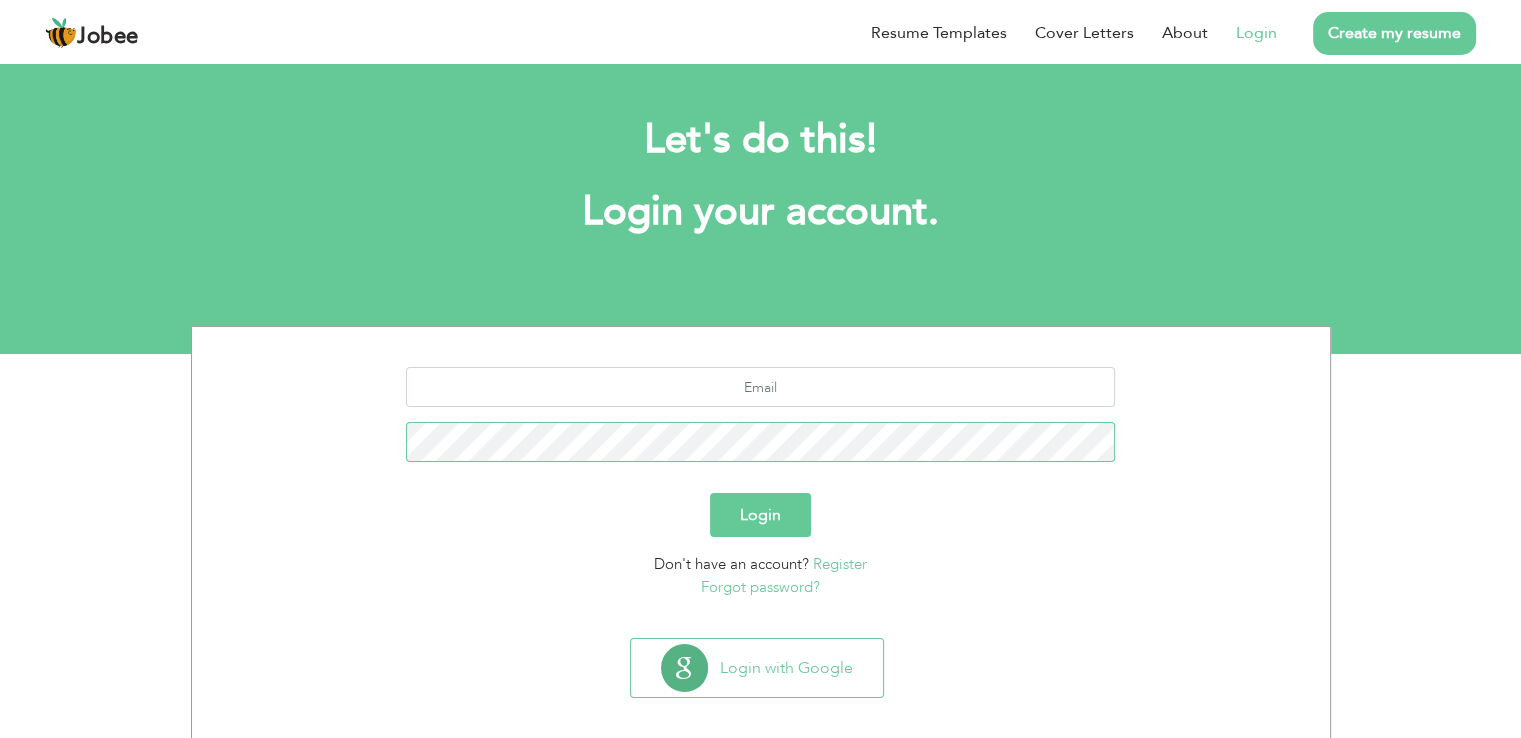 scroll, scrollTop: 0, scrollLeft: 0, axis: both 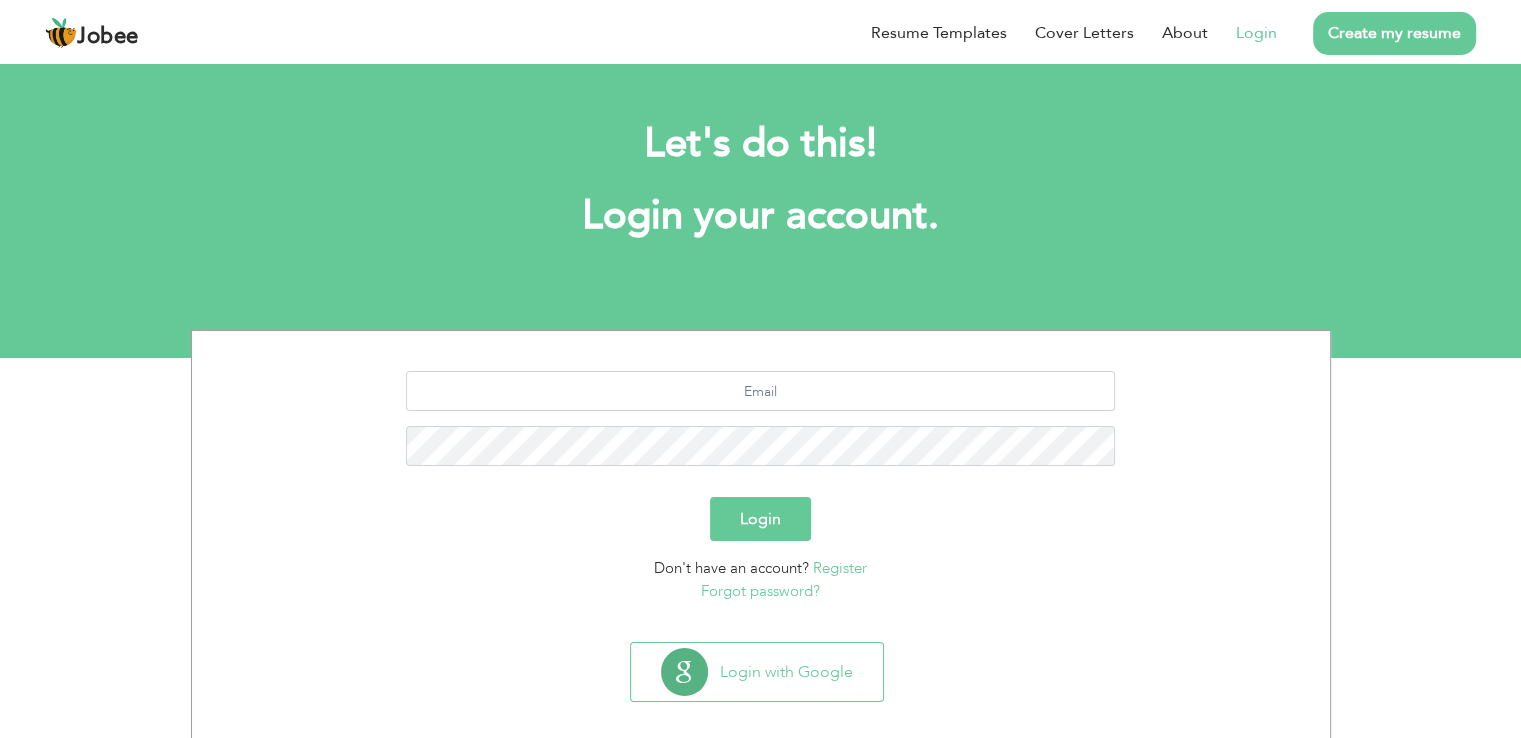 click on "Register" at bounding box center [840, 568] 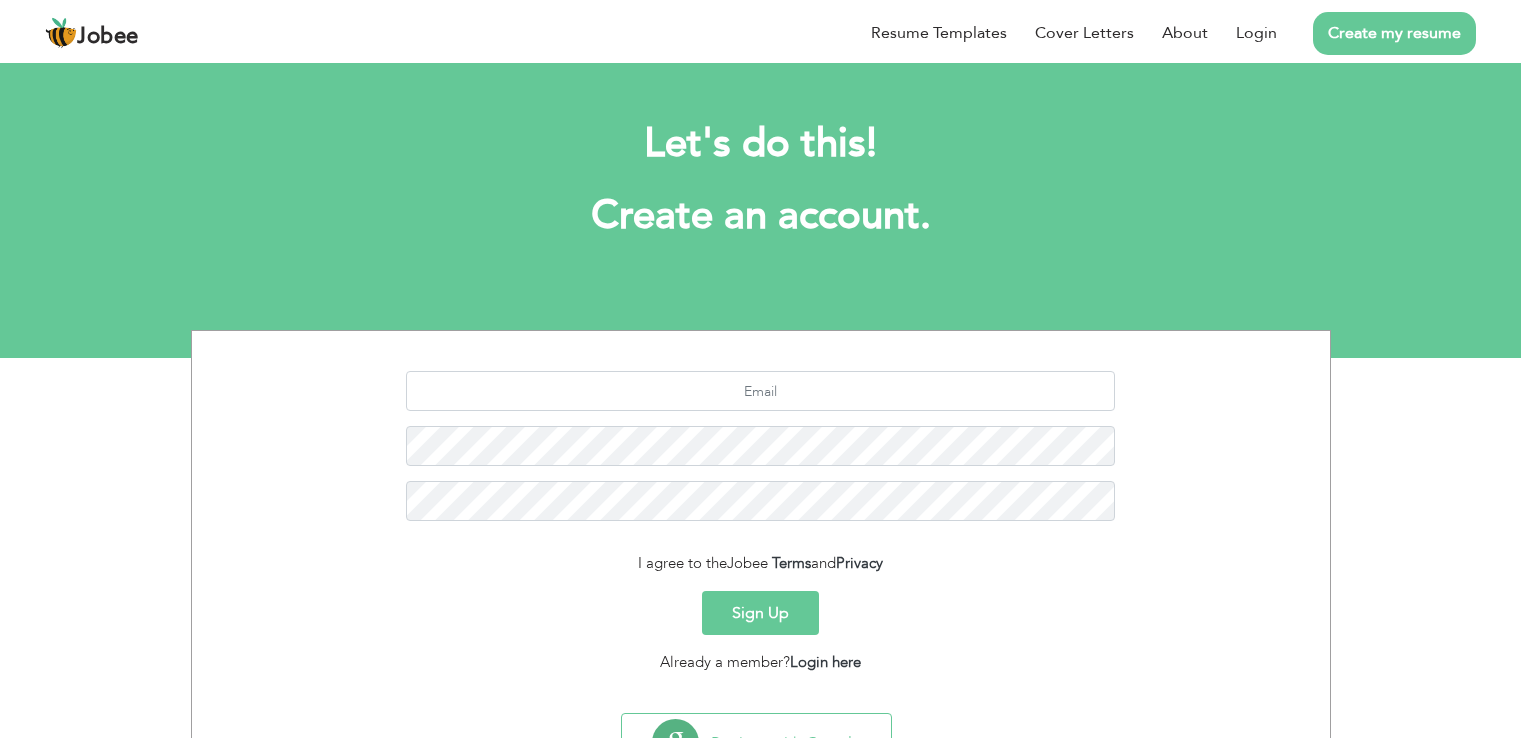 scroll, scrollTop: 0, scrollLeft: 0, axis: both 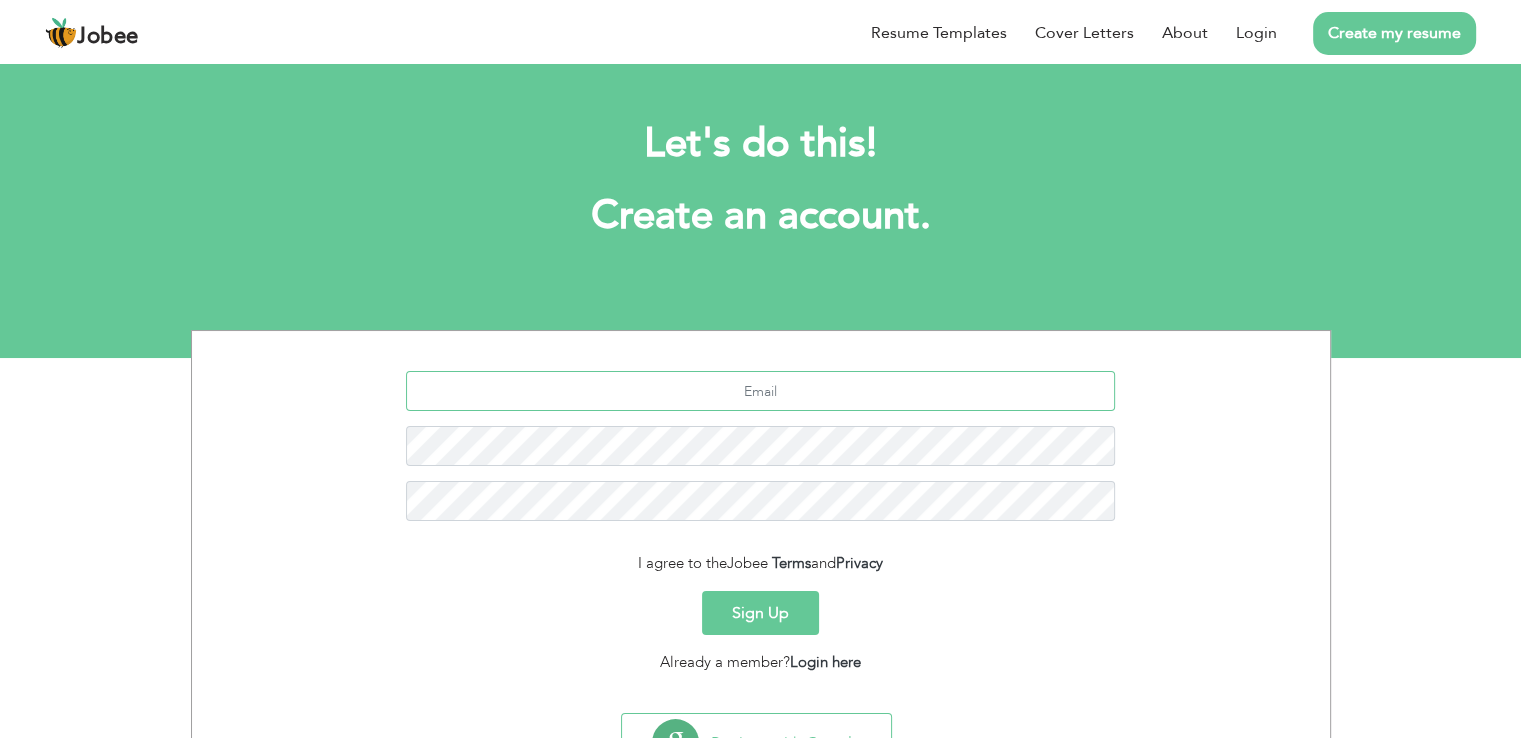 click at bounding box center (760, 391) 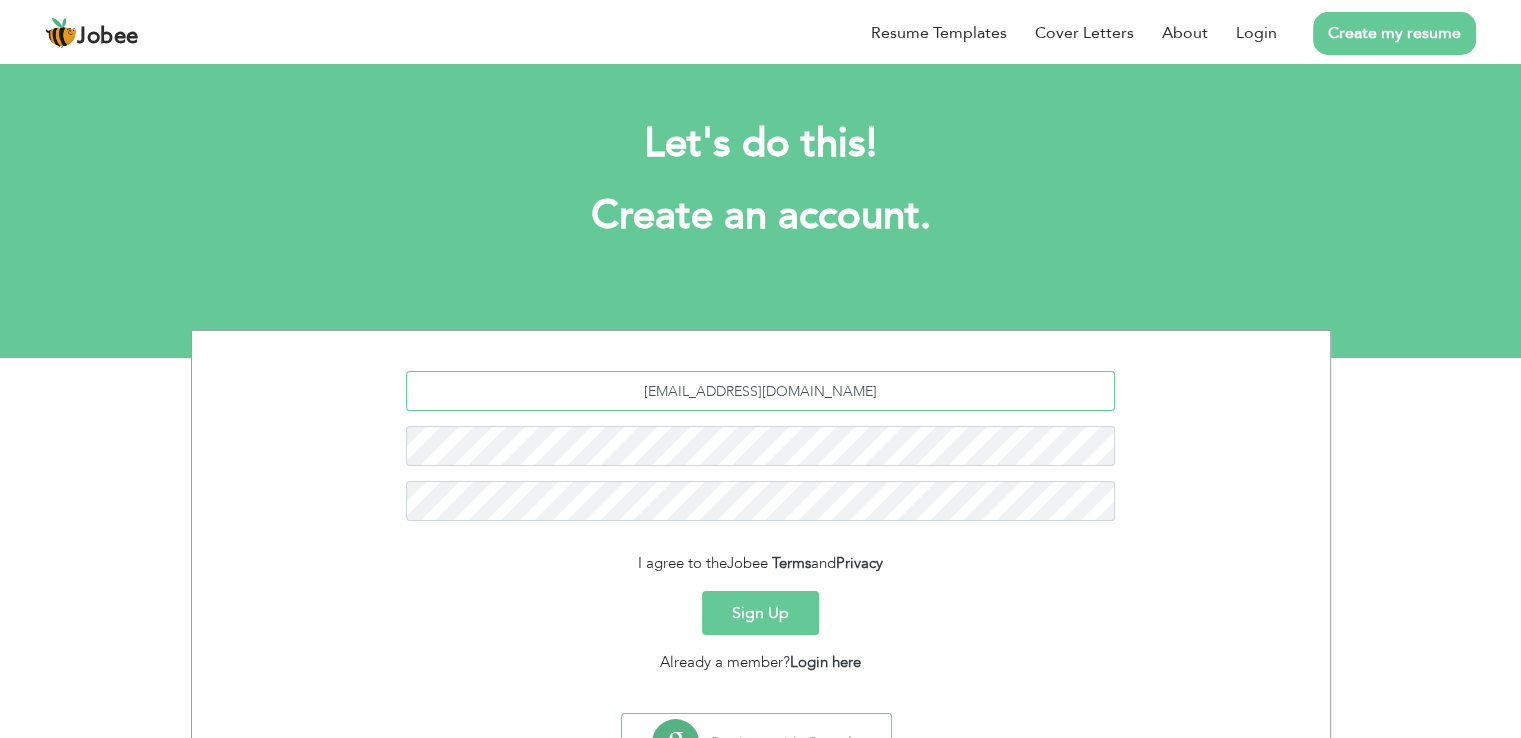 type on "farhanju156@gmail.com" 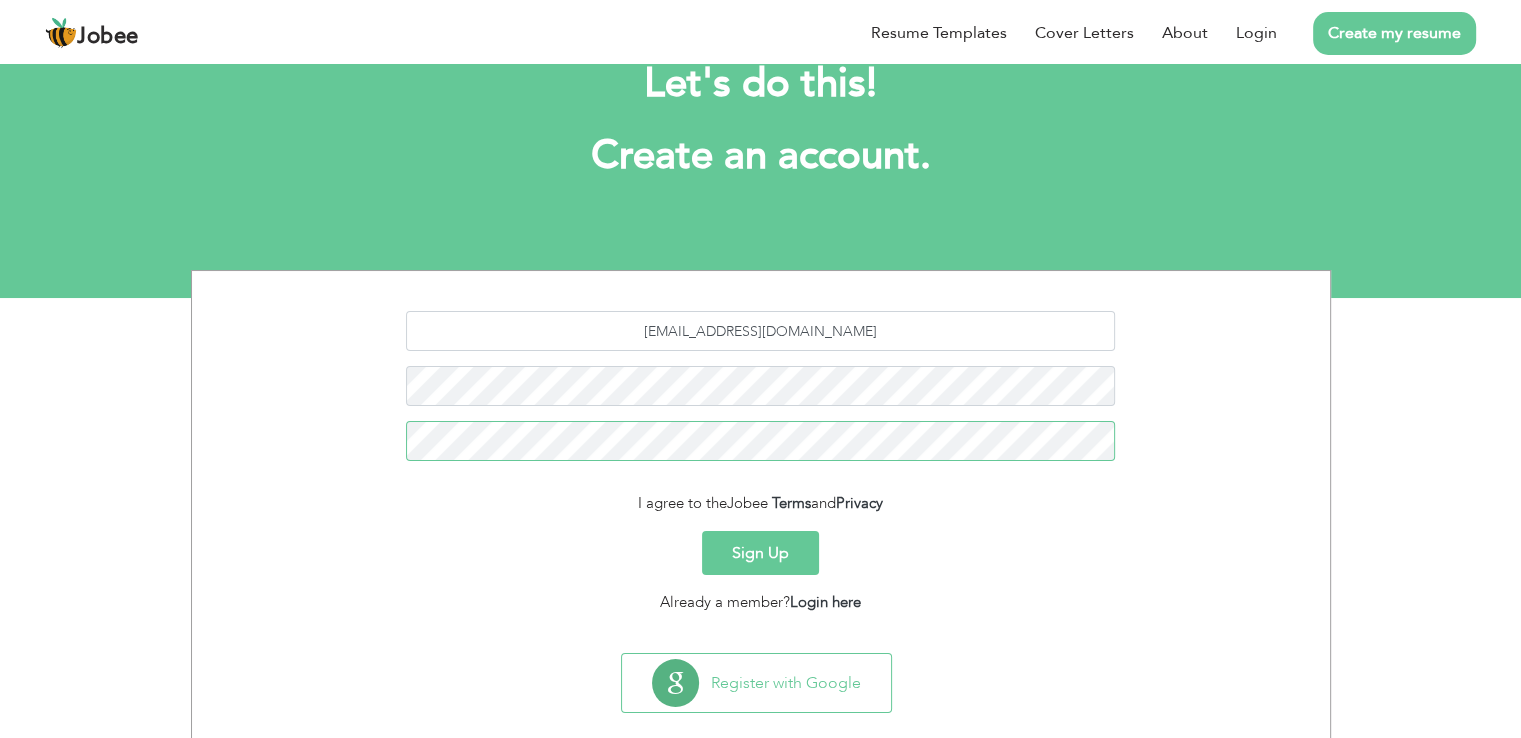 scroll, scrollTop: 92, scrollLeft: 0, axis: vertical 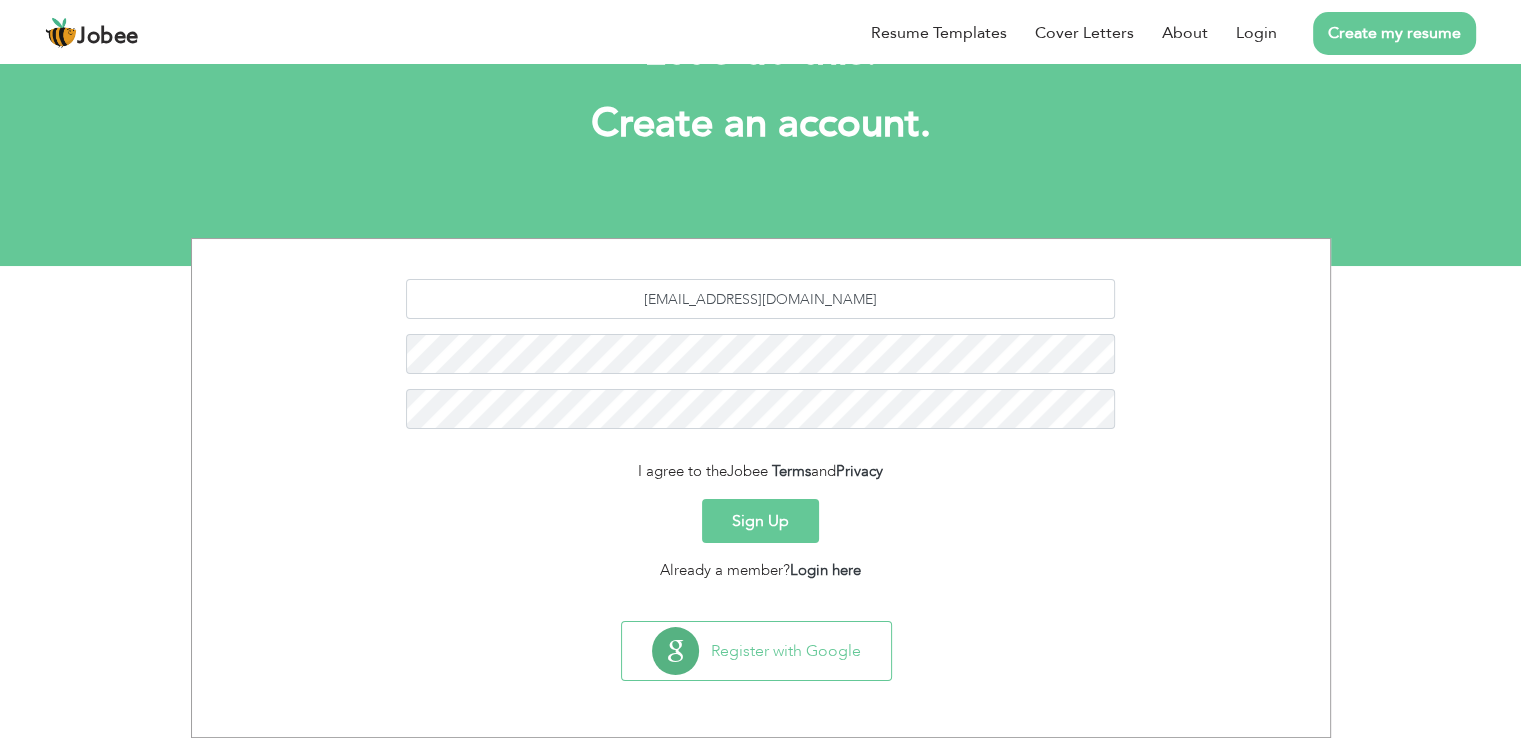 click on "Sign Up" at bounding box center [760, 521] 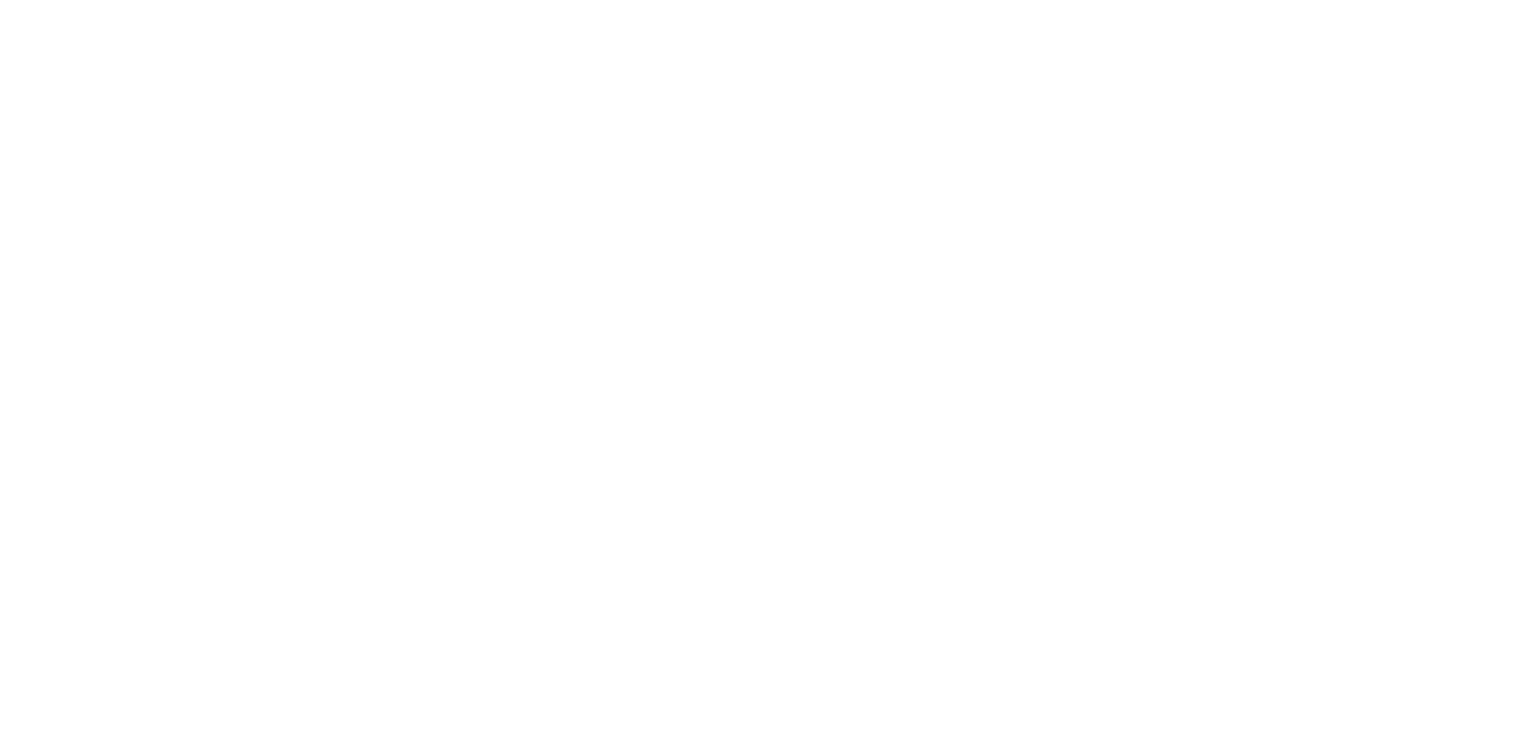 scroll, scrollTop: 0, scrollLeft: 0, axis: both 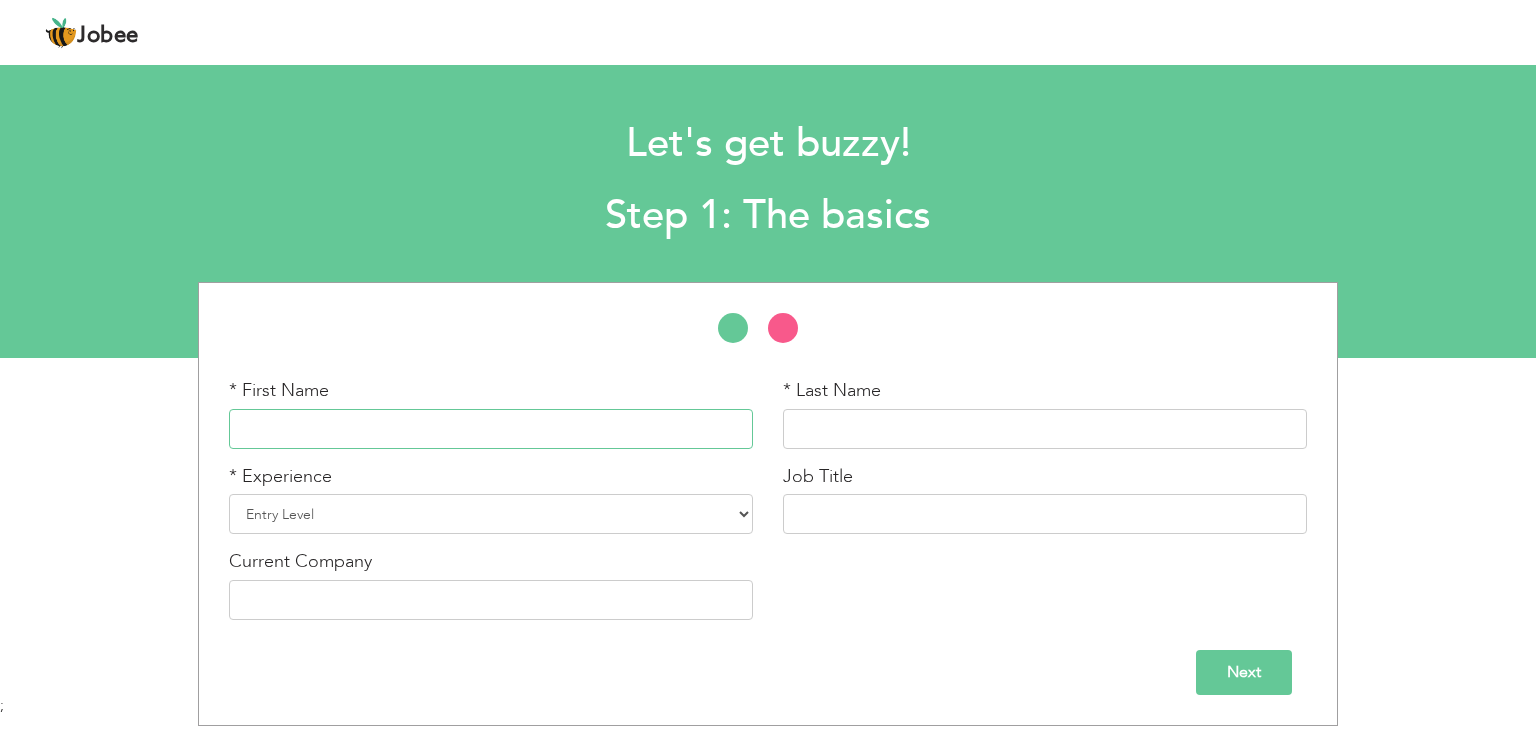 drag, startPoint x: 308, startPoint y: 429, endPoint x: 333, endPoint y: 441, distance: 27.730848 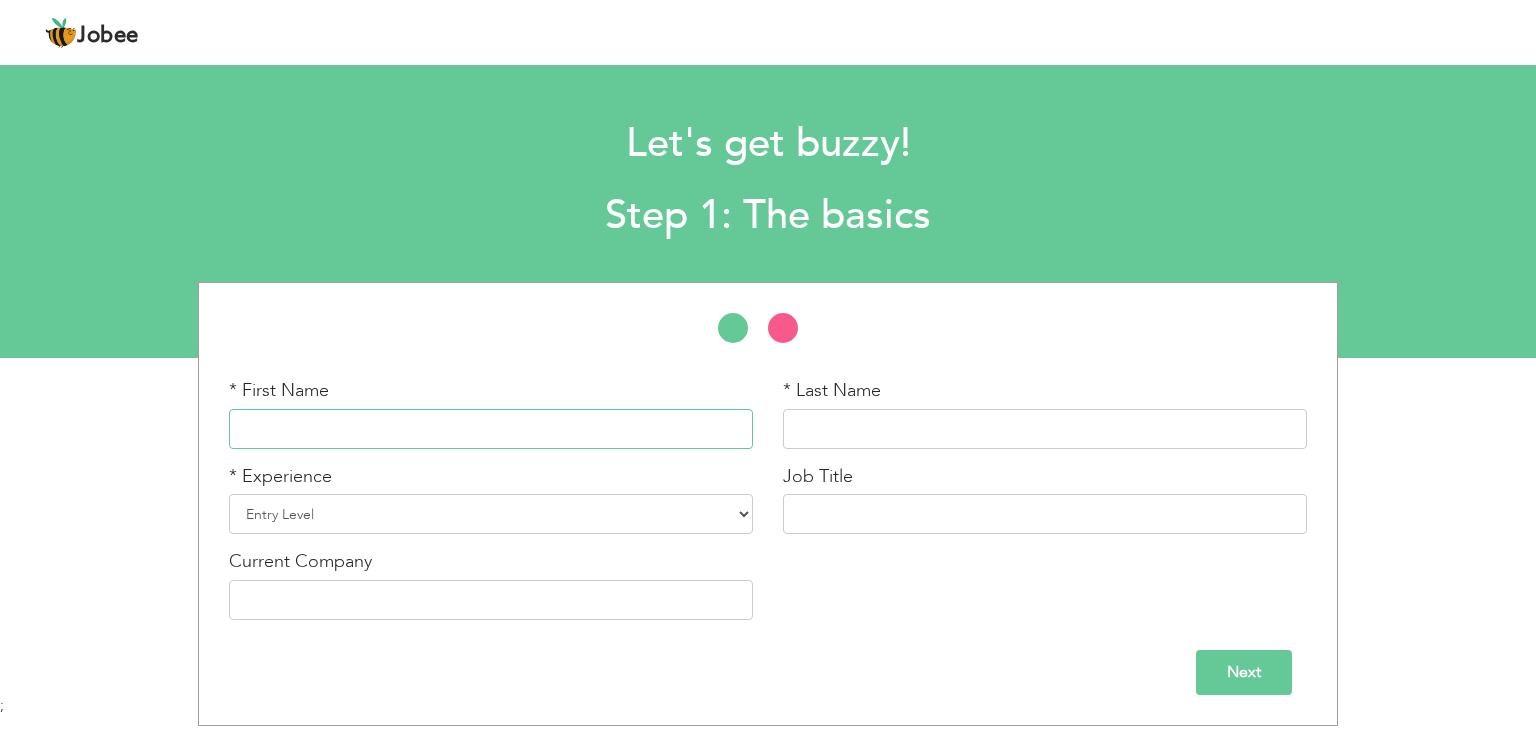 type on "Muhammad Farhan" 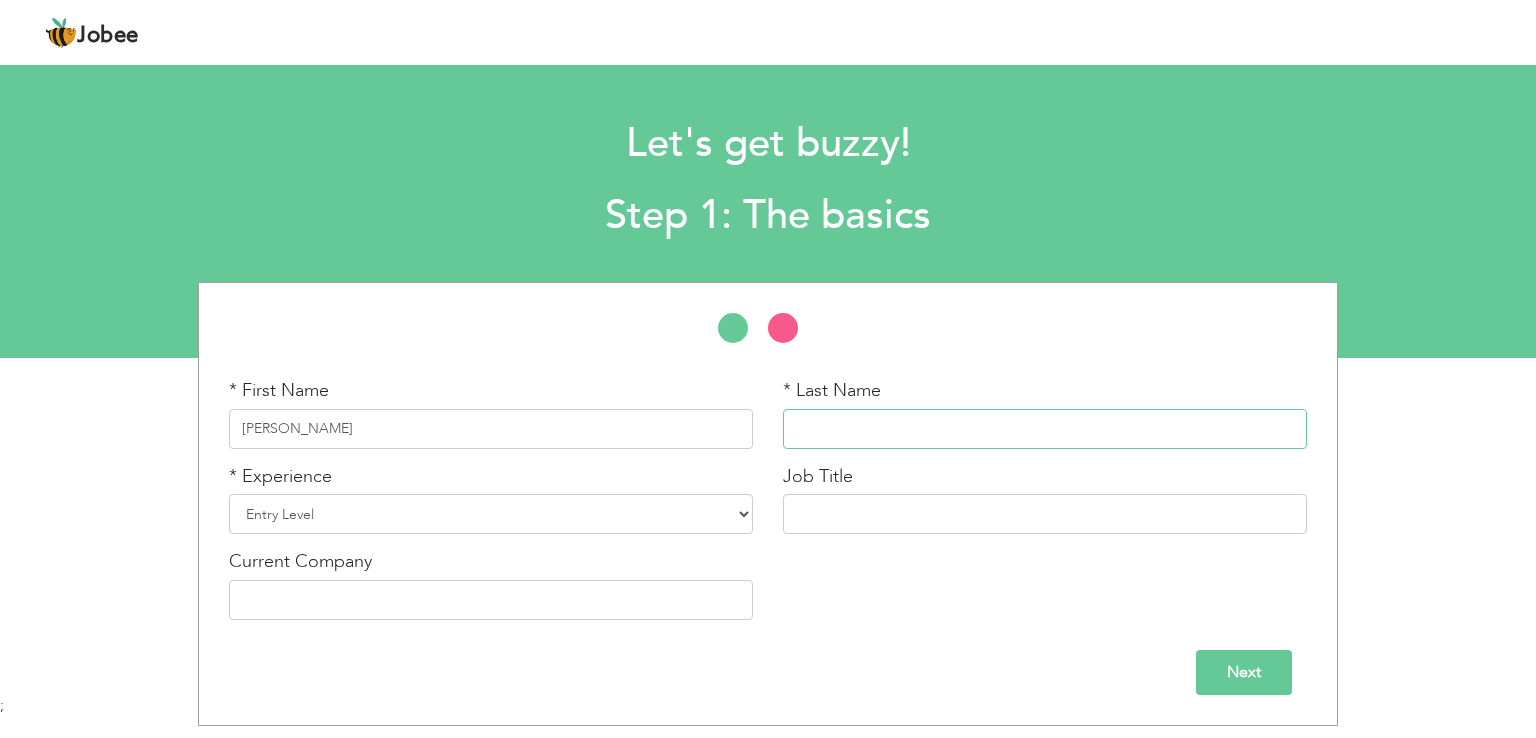 click at bounding box center [1045, 429] 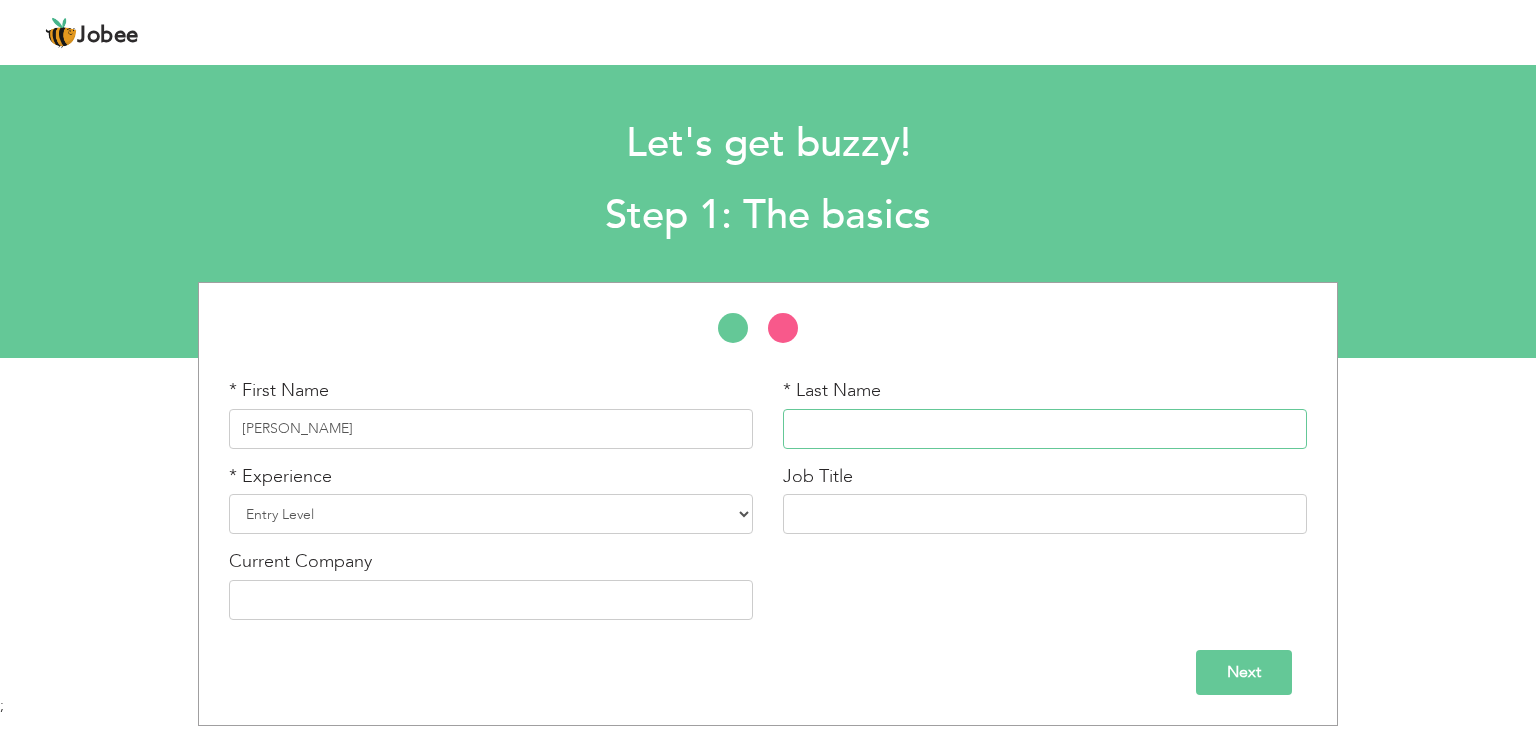 type on "Hanif" 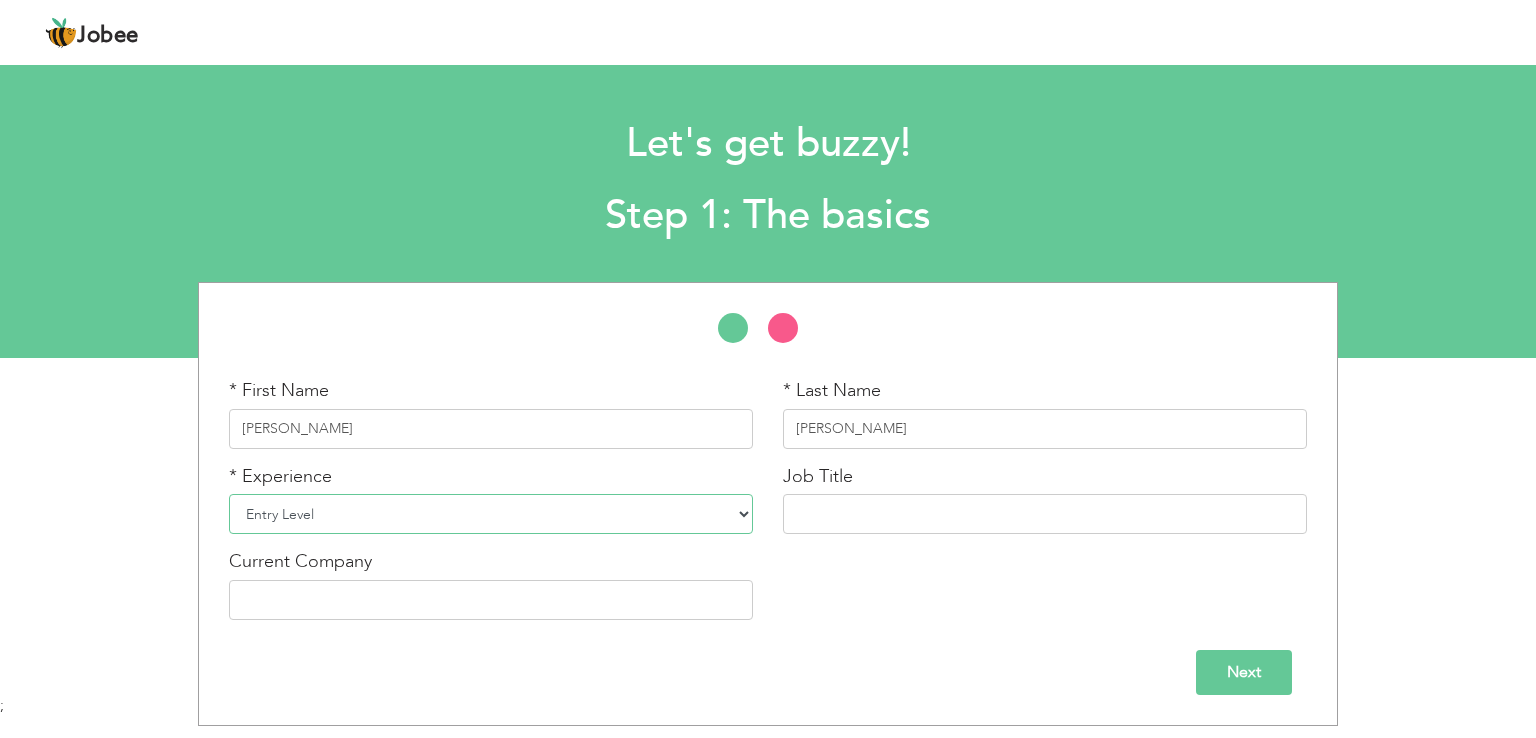 click on "Entry Level
Less than 1 Year
1 Year
2 Years
3 Years
4 Years
5 Years
6 Years
7 Years
8 Years
9 Years
10 Years
11 Years
12 Years
13 Years
14 Years
15 Years
16 Years
17 Years
18 Years
19 Years
20 Years
21 Years
22 Years
23 Years
24 Years
25 Years
26 Years
27 Years
28 Years
29 Years
30 Years
31 Years
32 Years
33 Years
34 Years
35 Years
More than 35 Years" at bounding box center (491, 514) 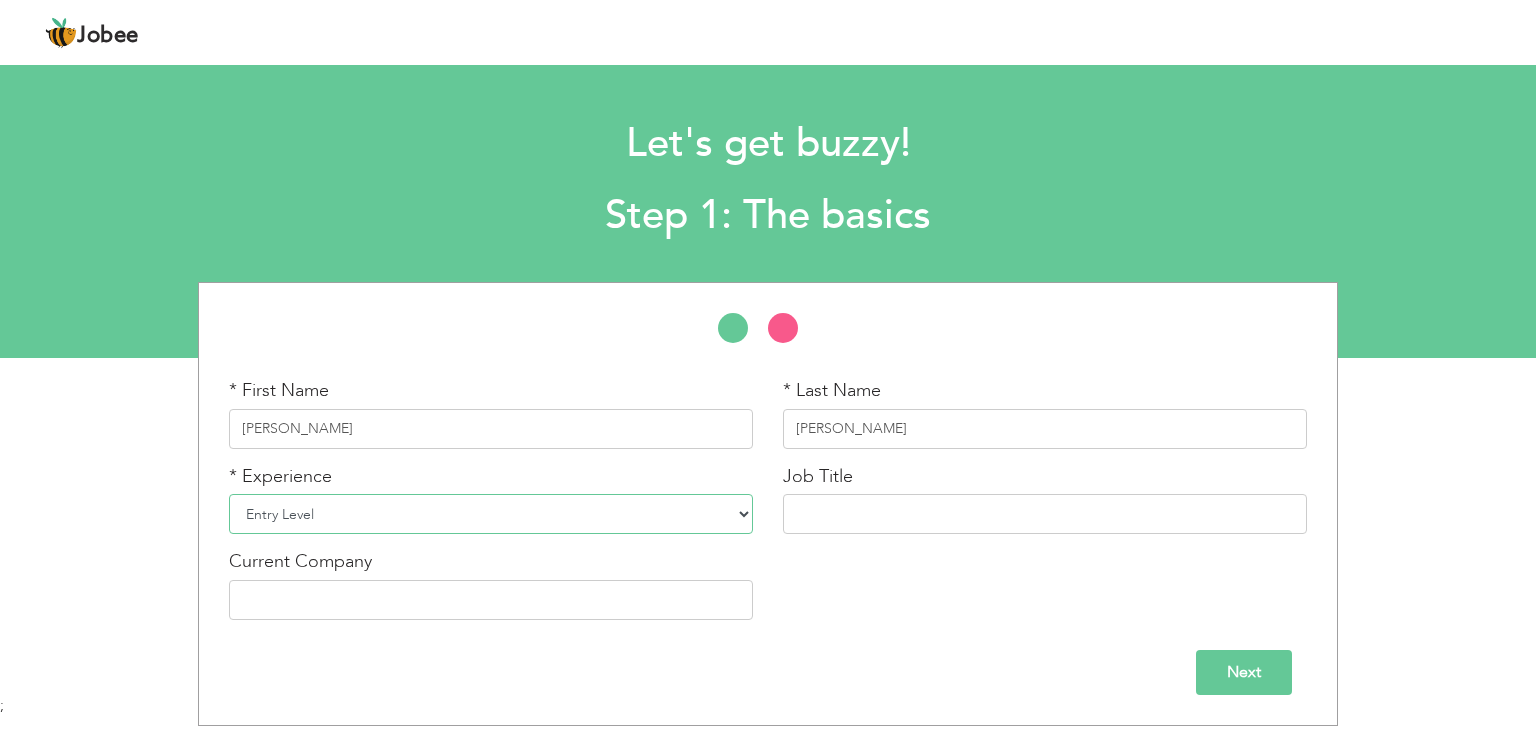 select on "7" 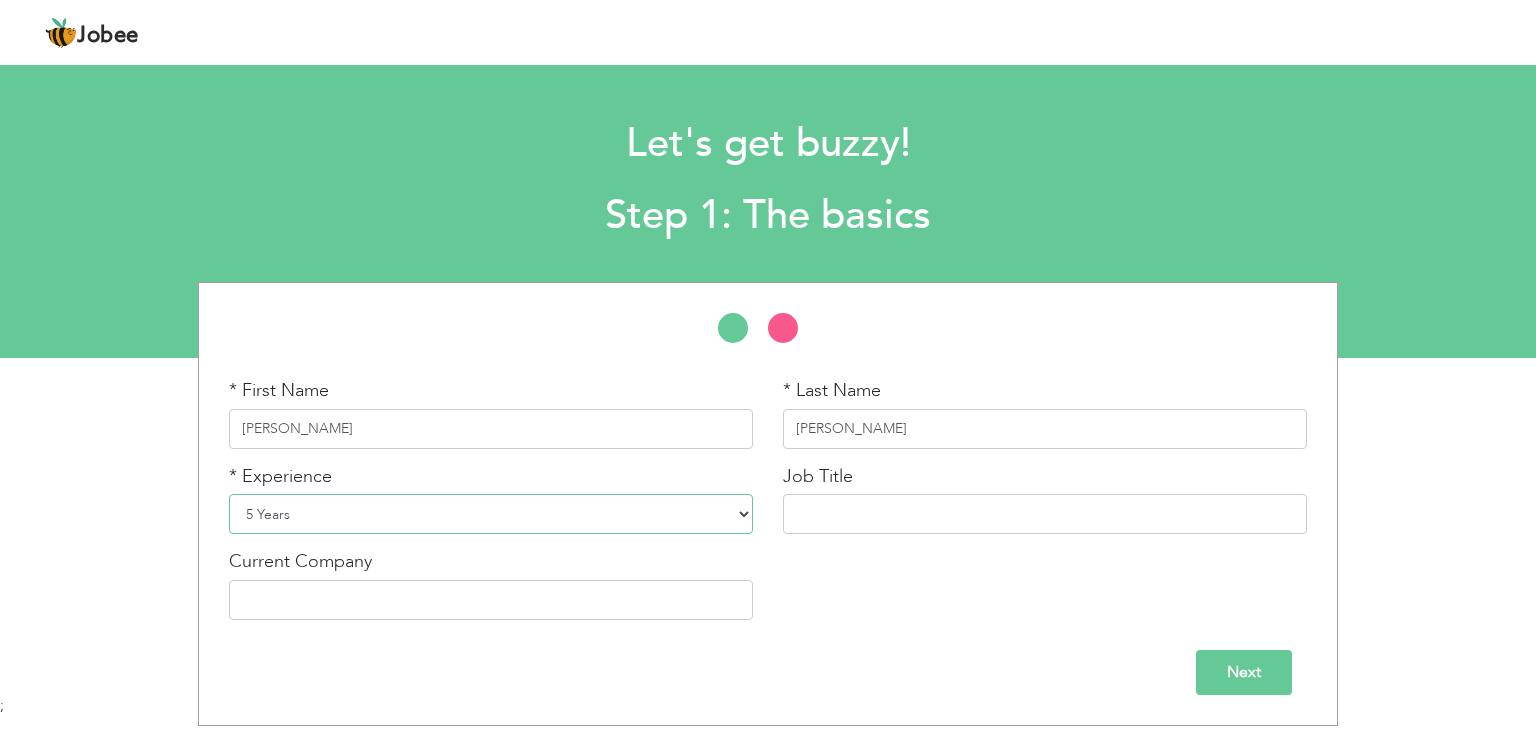 click on "Entry Level
Less than 1 Year
1 Year
2 Years
3 Years
4 Years
5 Years
6 Years
7 Years
8 Years
9 Years
10 Years
11 Years
12 Years
13 Years
14 Years
15 Years
16 Years
17 Years
18 Years
19 Years
20 Years
21 Years
22 Years
23 Years
24 Years
25 Years
26 Years
27 Years
28 Years
29 Years
30 Years
31 Years
32 Years
33 Years
34 Years
35 Years
More than 35 Years" at bounding box center (491, 514) 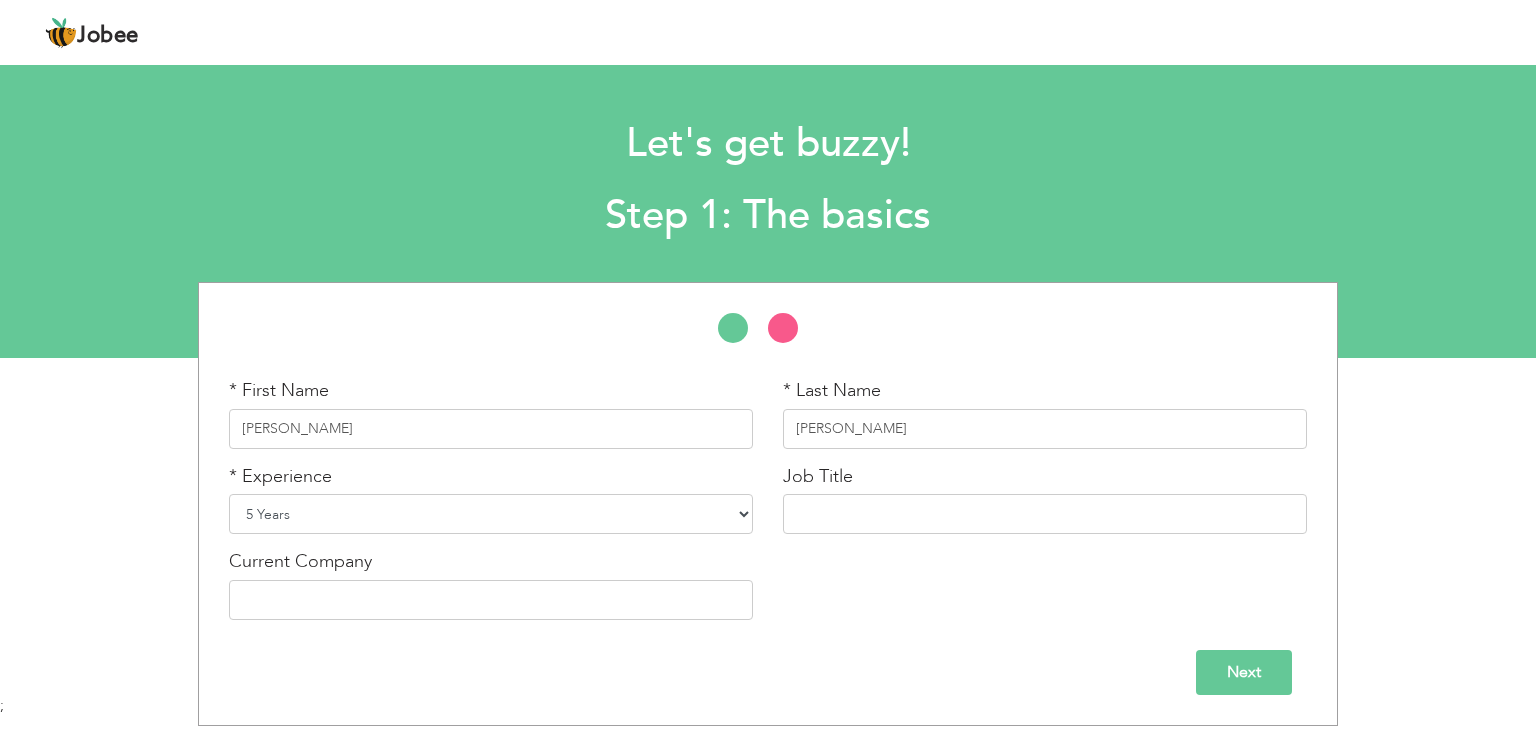 click on "Entry Level
Less than 1 Year
1 Year
2 Years
3 Years
4 Years
5 Years
6 Years
7 Years
8 Years
9 Years
10 Years
11 Years
12 Years
13 Years
14 Years
15 Years
16 Years
17 Years
18 Years
19 Years
20 Years
21 Years
22 Years
23 Years
24 Years
25 Years
26 Years
27 Years
28 Years
29 Years
30 Years
31 Years
32 Years
33 Years
34 Years
35 Years
More than 35 Years" at bounding box center [491, 514] 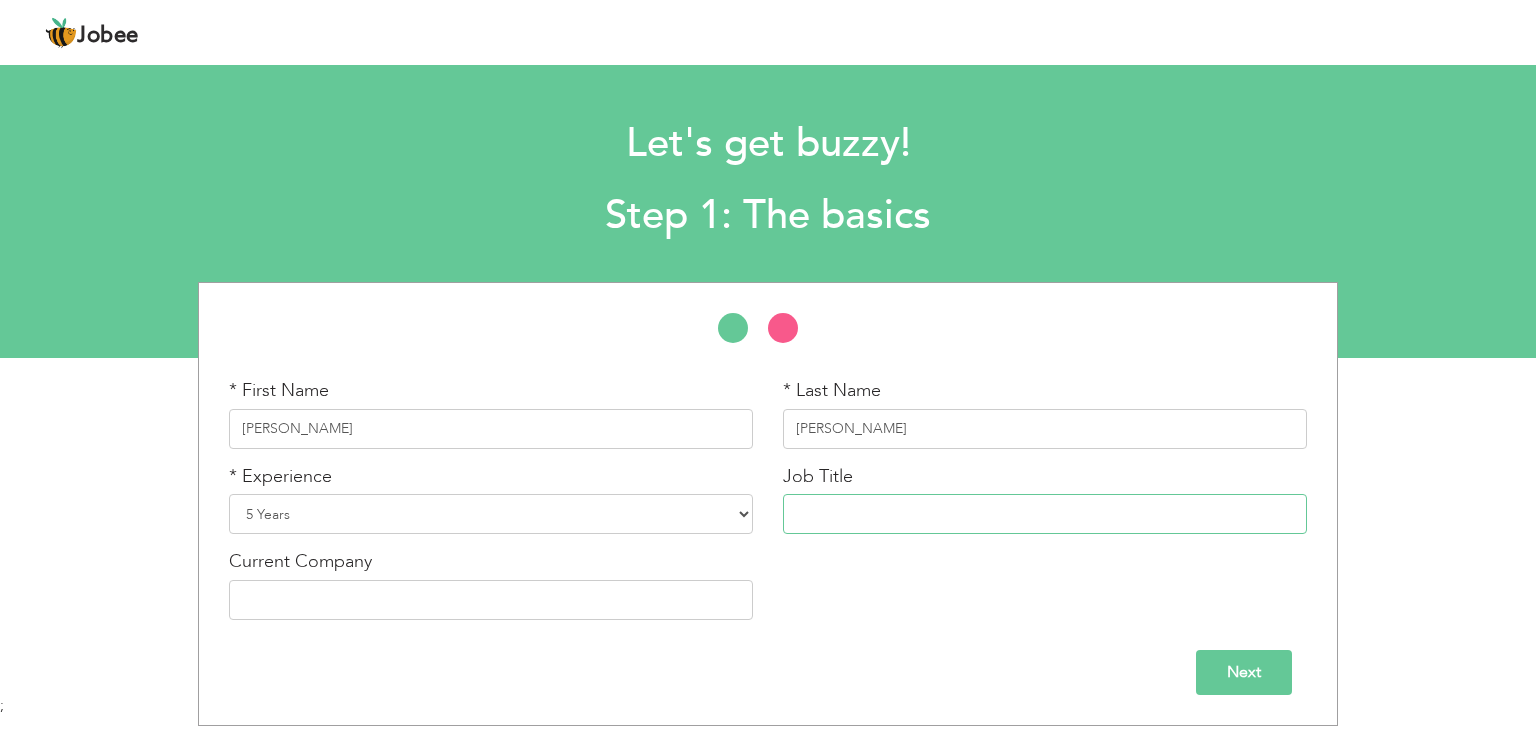 click at bounding box center (1045, 514) 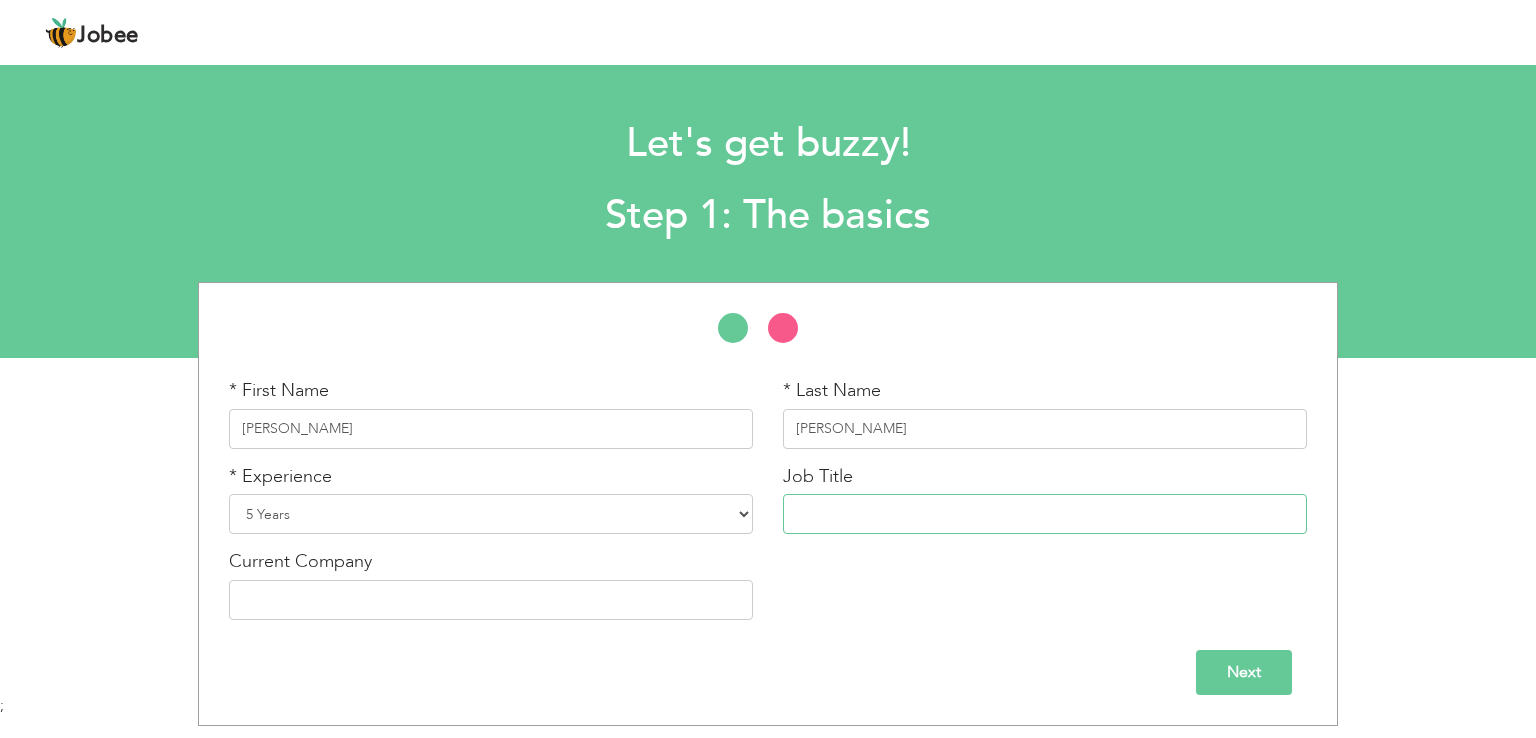 type on "Logistics Officer / Logistics Executive" 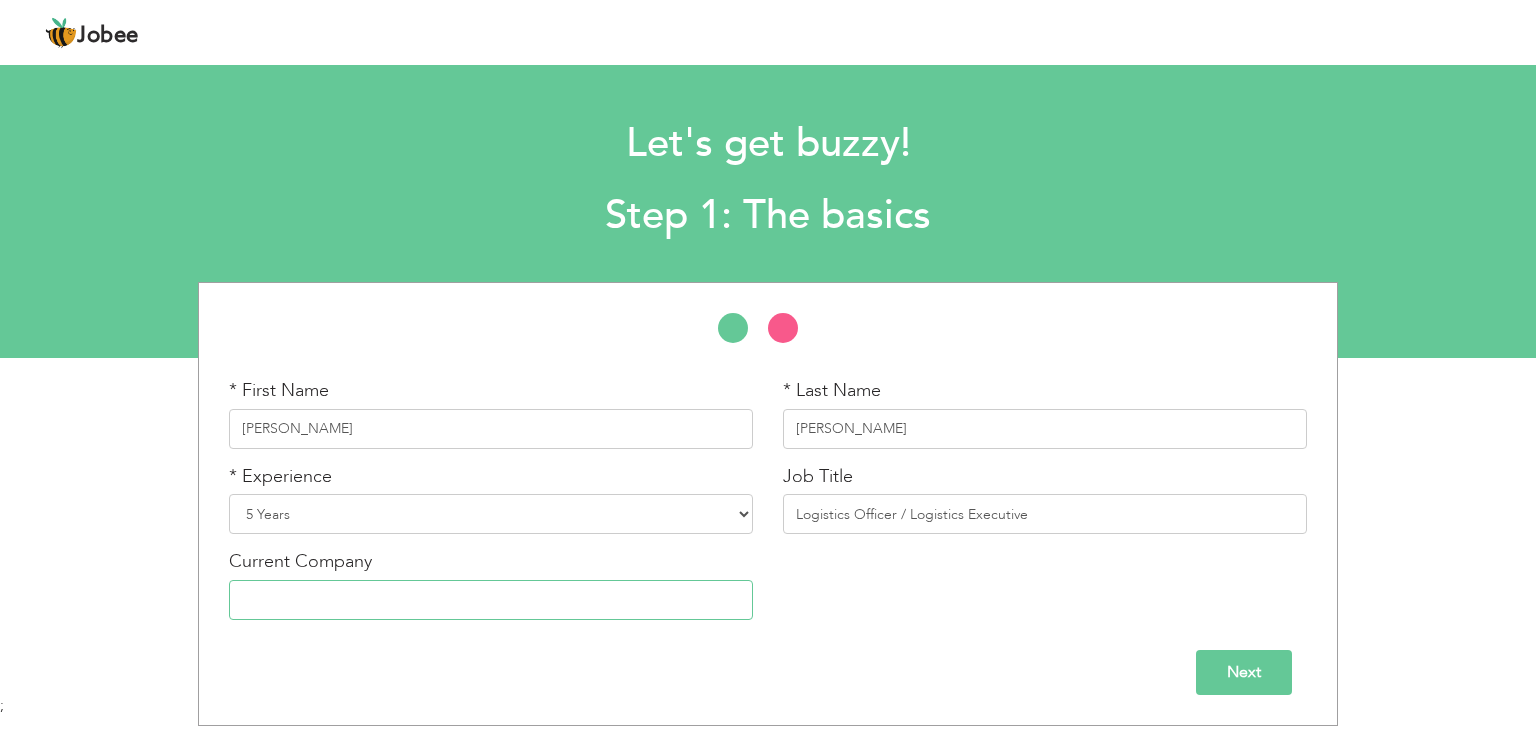 click at bounding box center [491, 600] 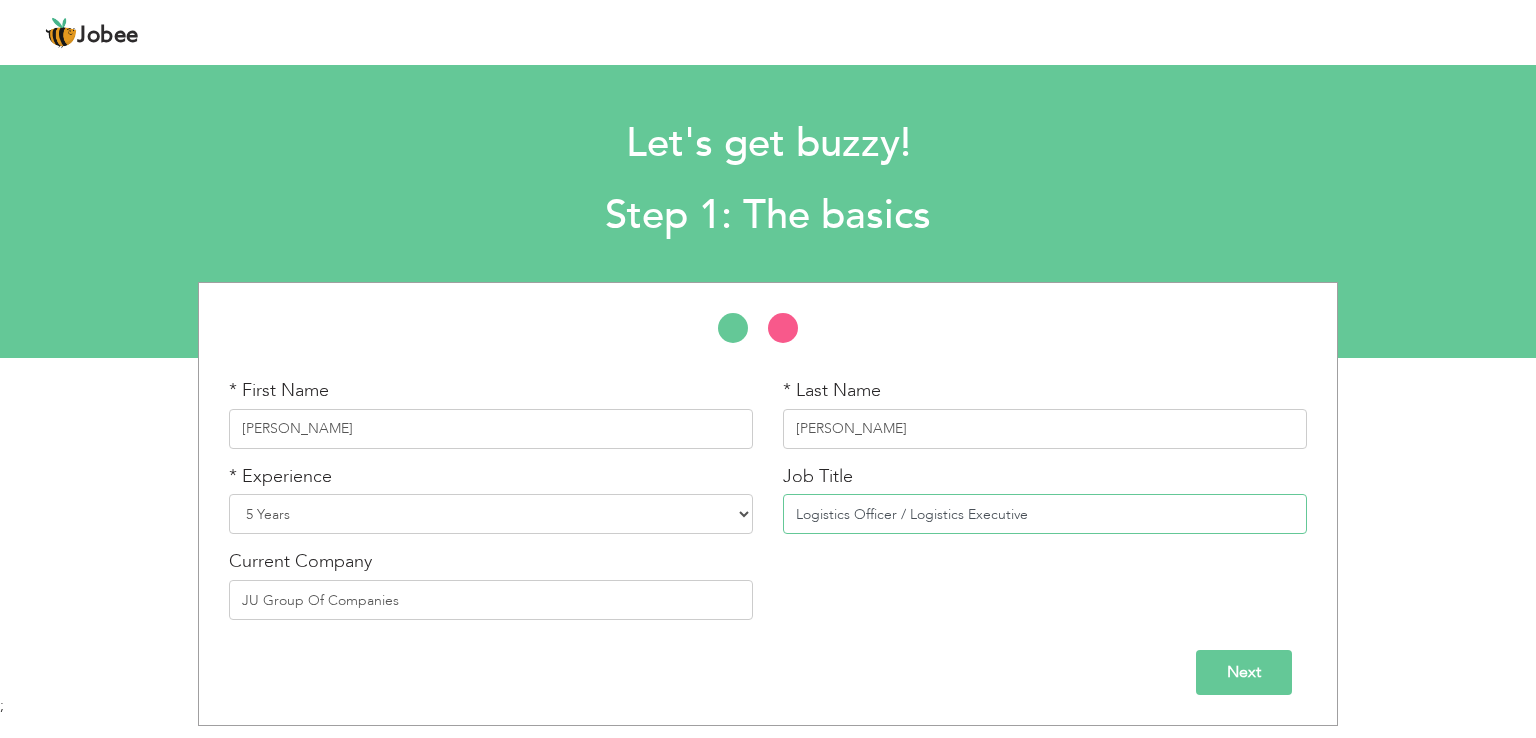 click on "Logistics Officer / Logistics Executive" at bounding box center [1045, 514] 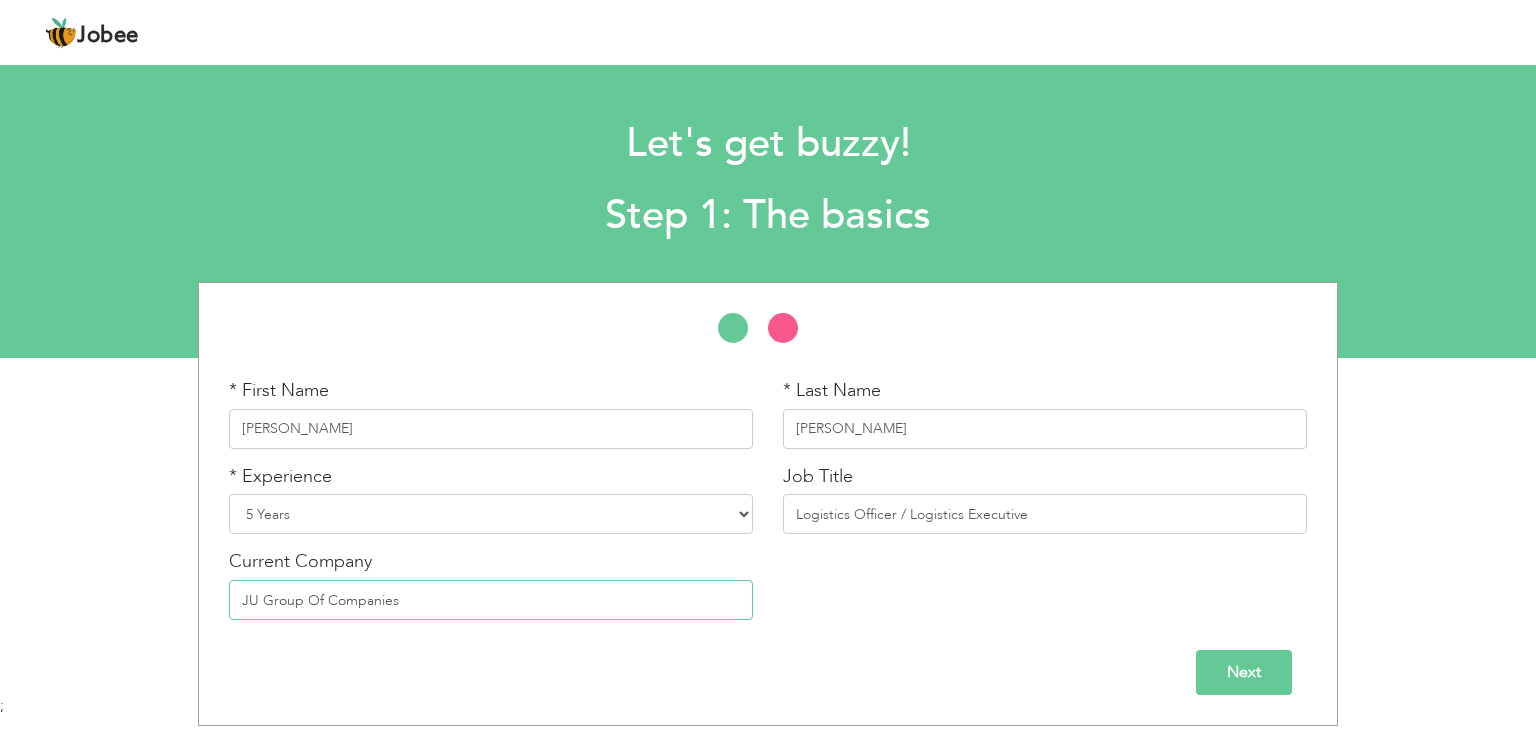 click on "JU Group Of Companies" at bounding box center (491, 600) 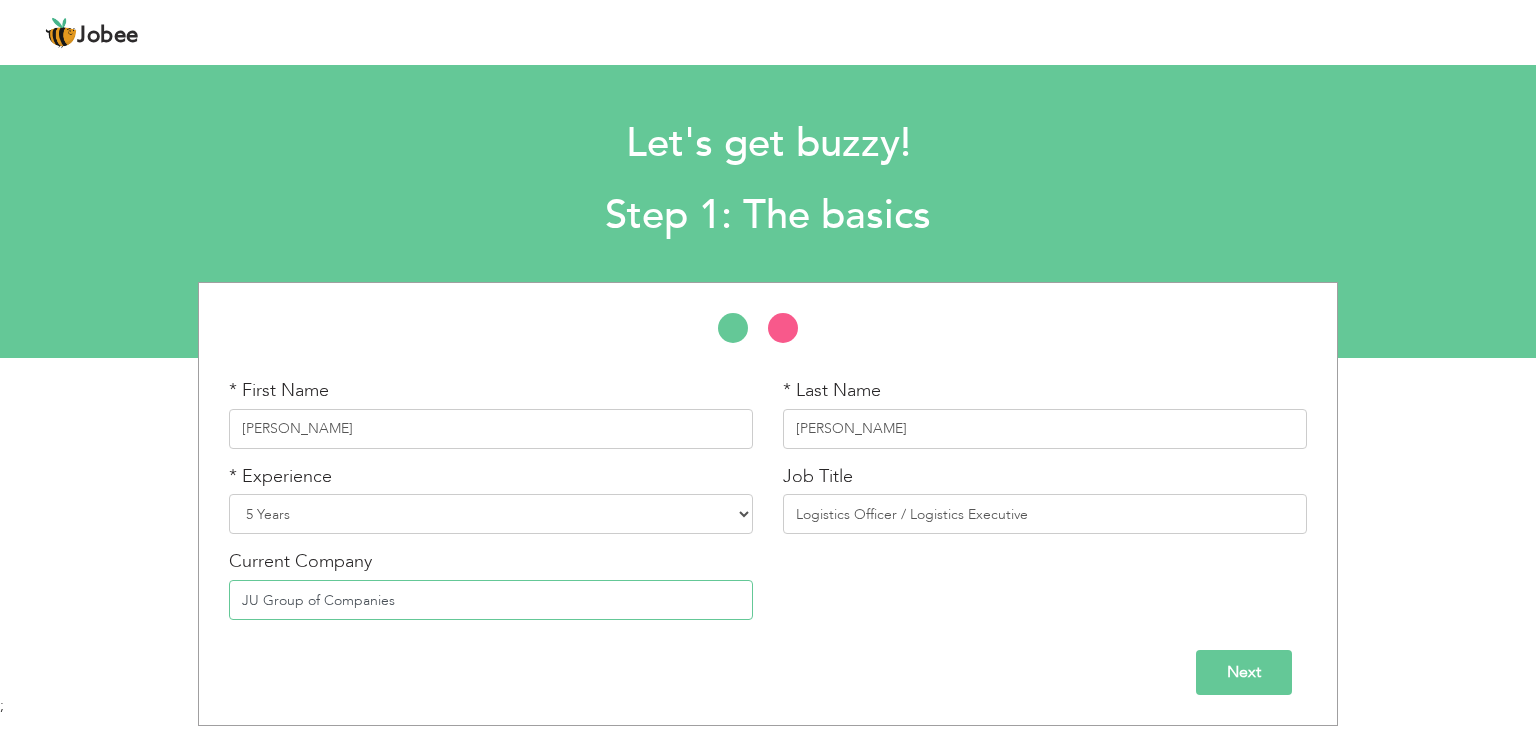 type on "JU Group of Companies" 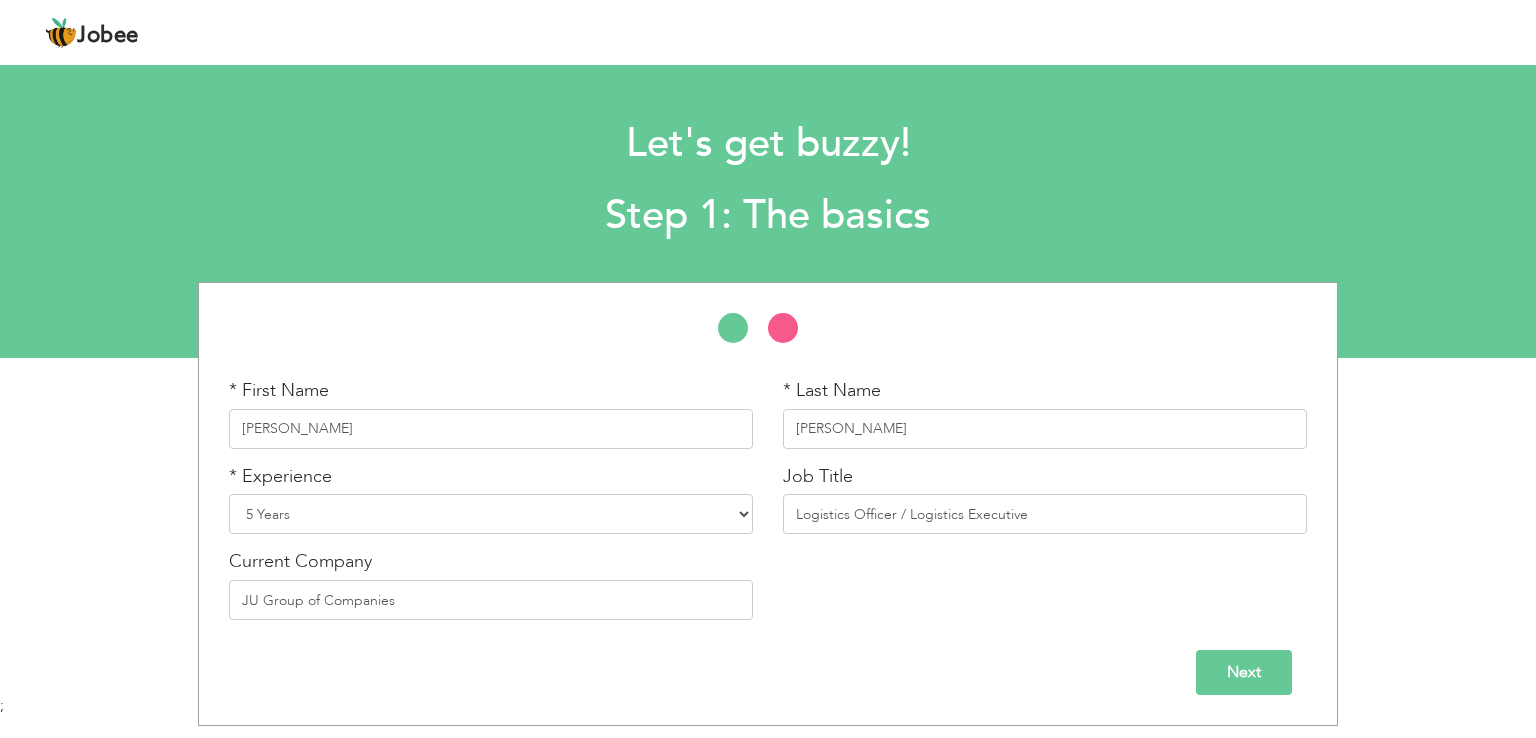 click on "Next" at bounding box center (1244, 672) 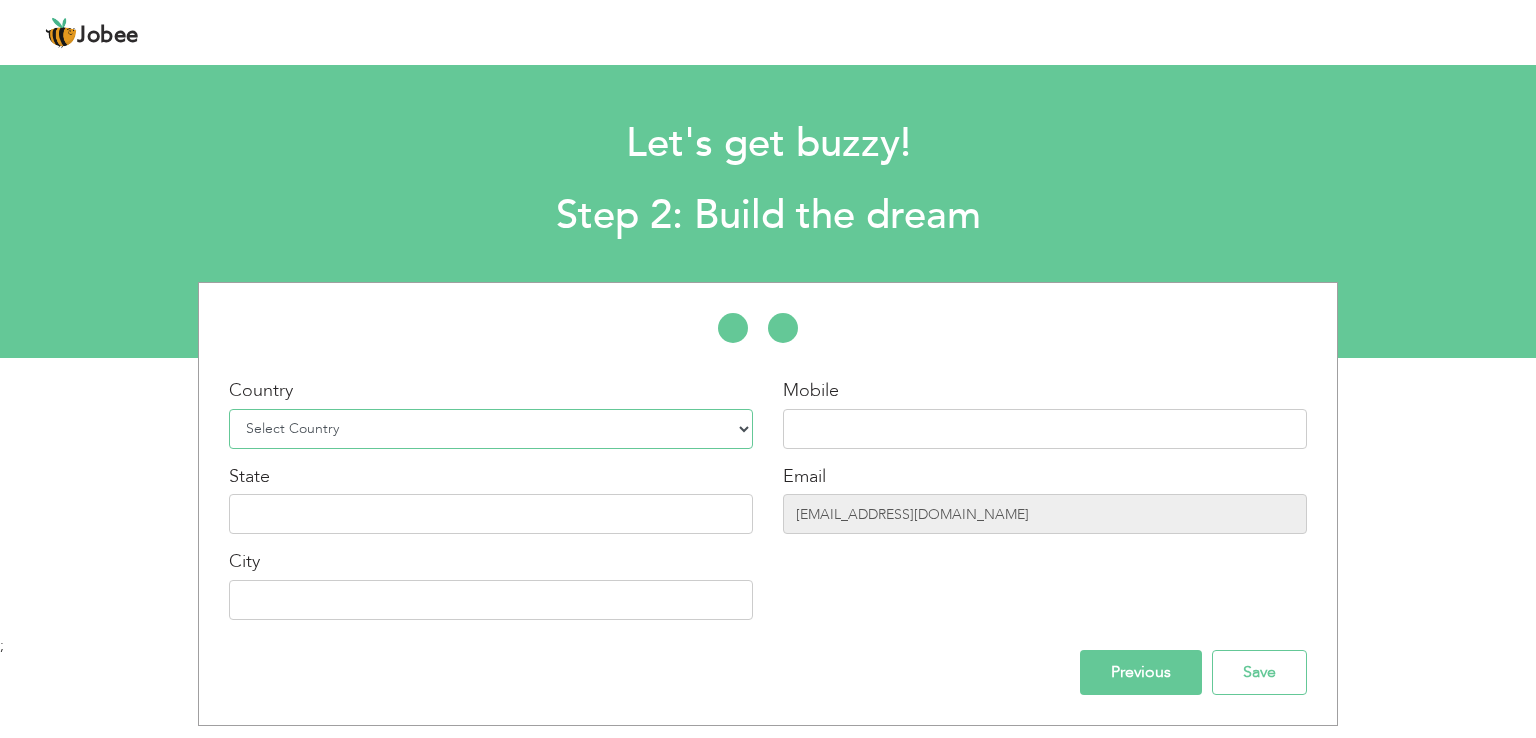 click on "Select Country
Afghanistan
Albania
Algeria
American Samoa
Andorra
Angola
Anguilla
Antarctica
Antigua and Barbuda
Argentina
Armenia
Aruba
Australia
Austria
Azerbaijan
Bahamas
Bahrain
Bangladesh
Barbados
Belarus
Belgium
Belize
Benin
Bermuda
Bhutan
Bolivia
Bosnia-Herzegovina
Botswana
Bouvet Island
Brazil
British Indian Ocean Territory
Brunei Darussalam
Bulgaria
Burkina Faso
Burundi
Cambodia
Cameroon
Canada
Cape Verde
Cayman Islands
Central African Republic
Chad
Chile
China
Christmas Island
Cocos (Keeling) Islands
Colombia
Comoros
Congo
Congo, Dem. Republic
Cook Islands
Costa Rica
Croatia
Cuba
Cyprus
Czech Rep
Denmark
Djibouti
Dominica
Dominican Republic
Ecuador
Egypt
El Salvador
Equatorial Guinea
Eritrea
Estonia
Ethiopia
European Union
Falkland Islands (Malvinas)
Faroe Islands
Fiji
Finland
France
French Guiana
French Southern Territories
Gabon
Gambia
Georgia" at bounding box center (491, 429) 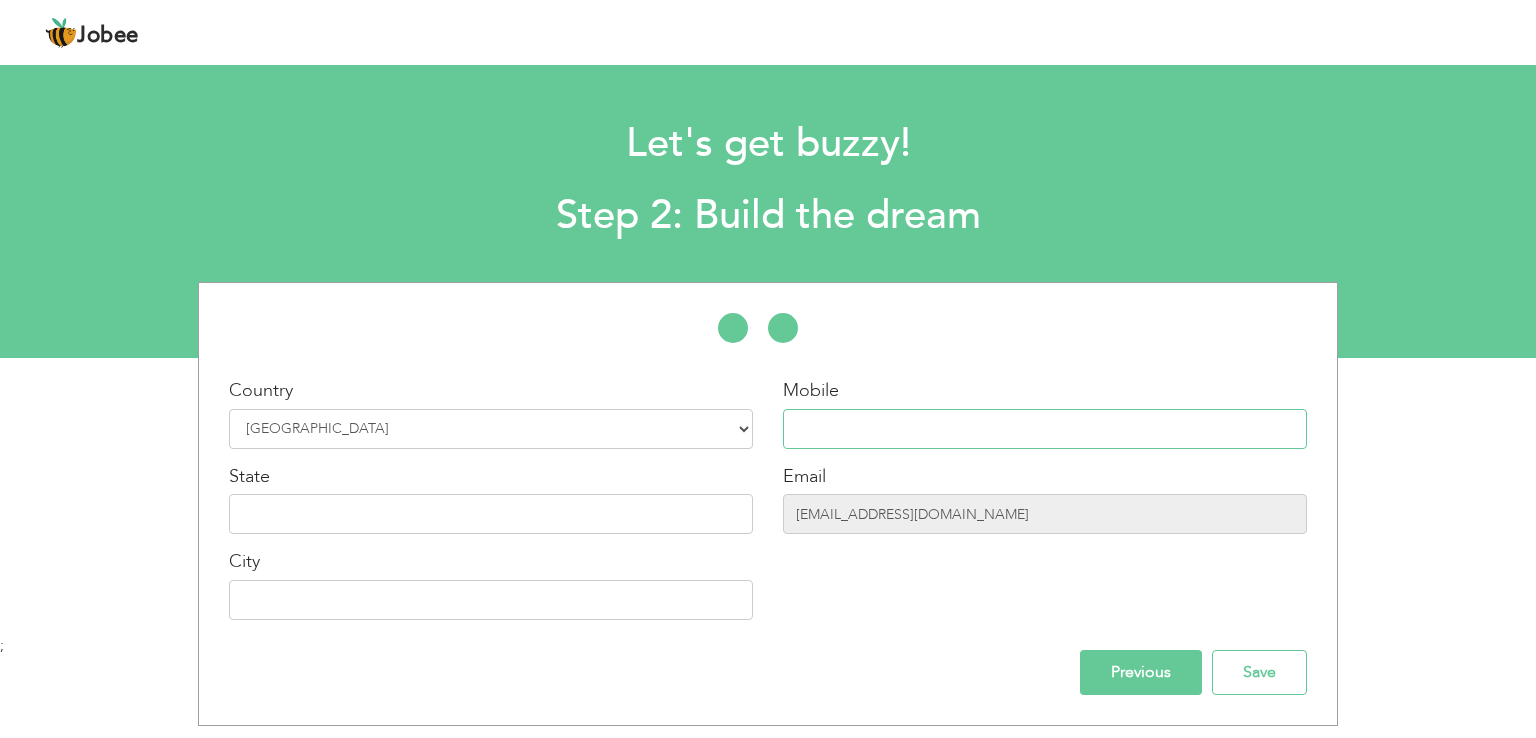 click at bounding box center [1045, 429] 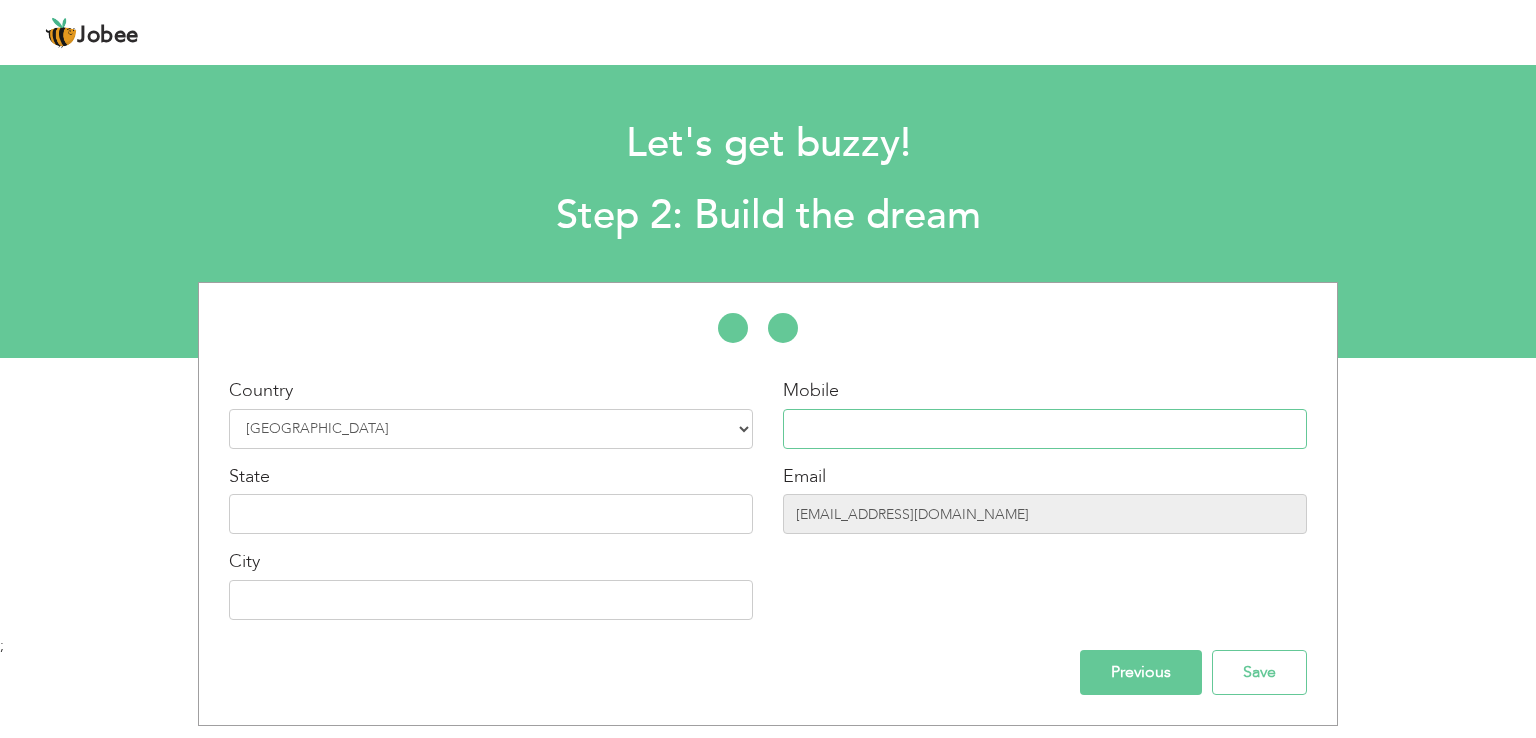 type on "03001409394" 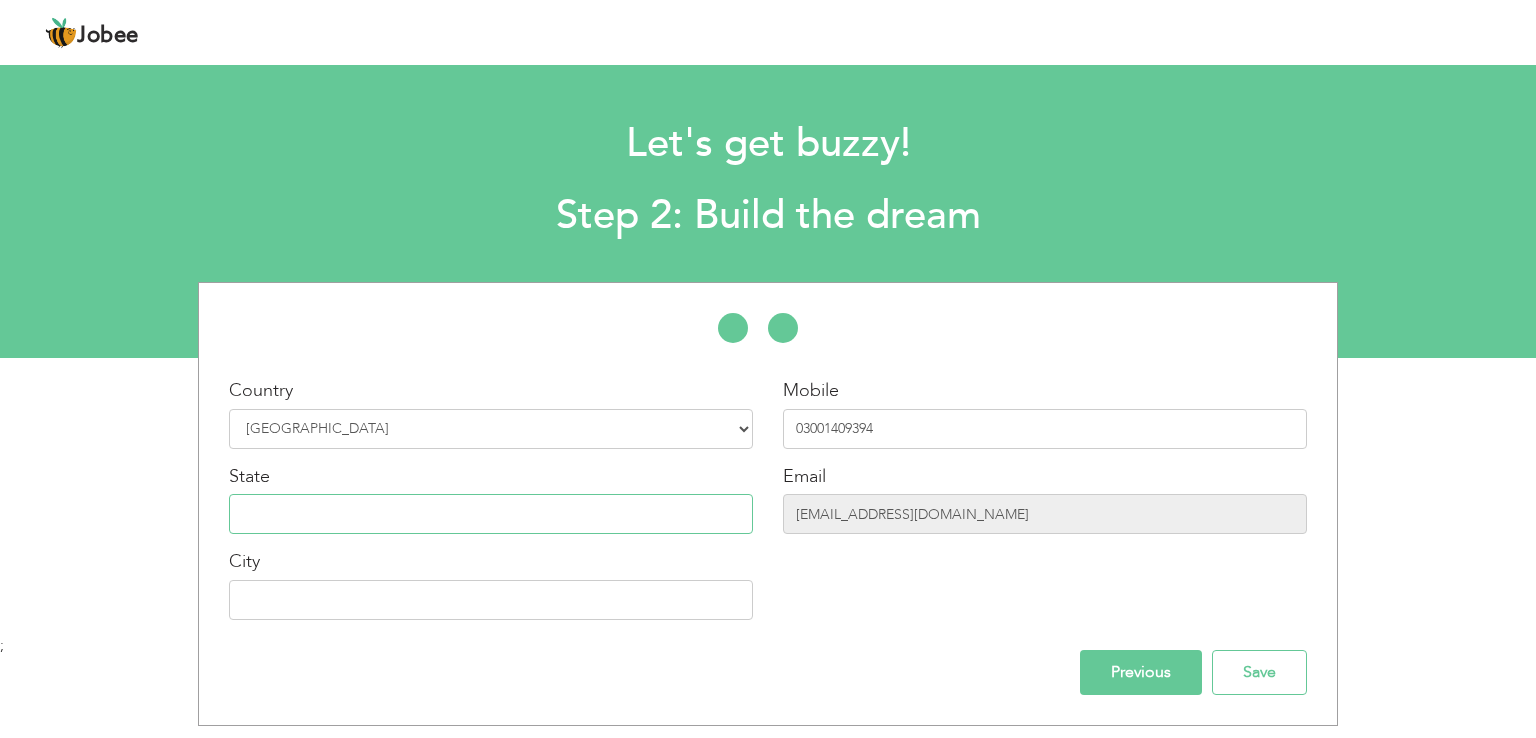 click at bounding box center (491, 514) 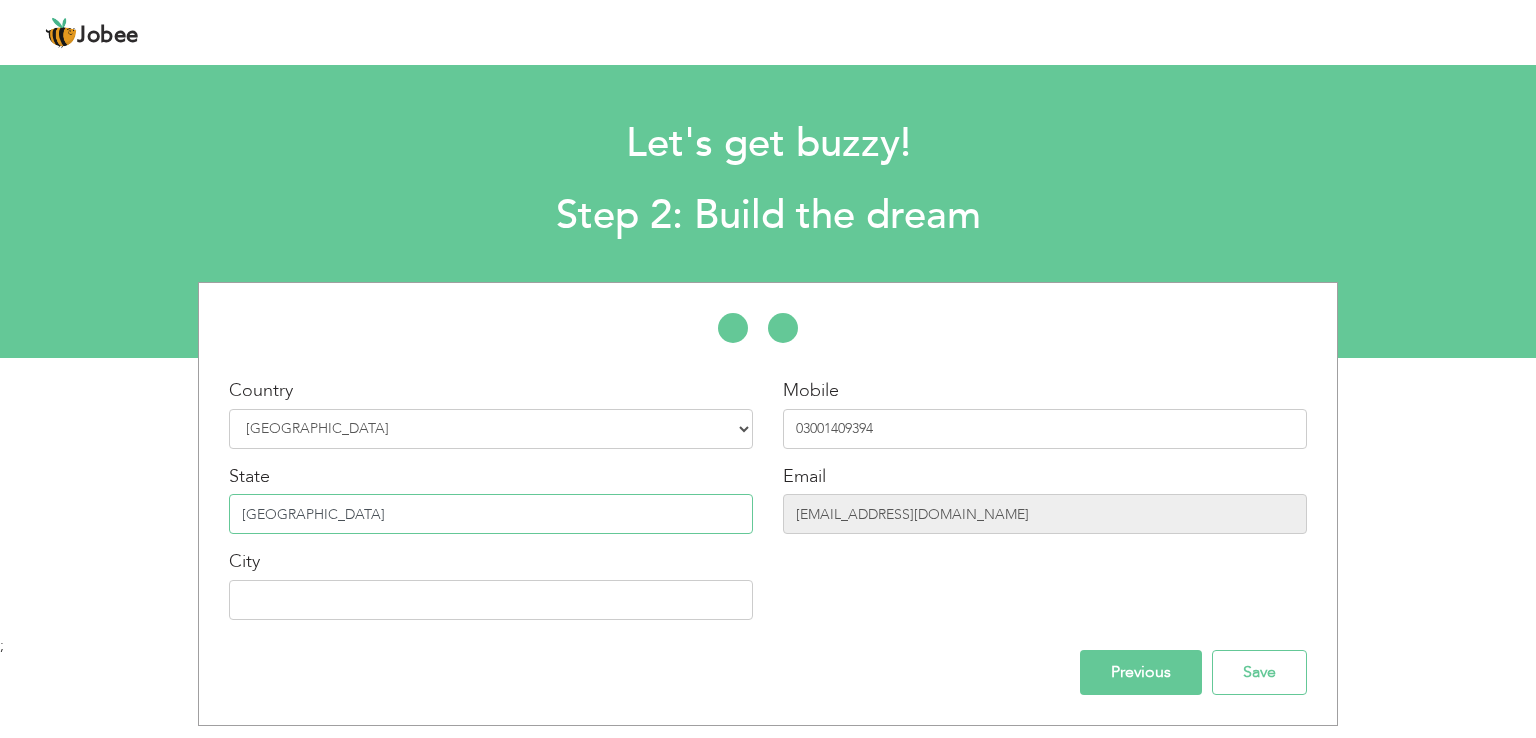 type on "Punjab" 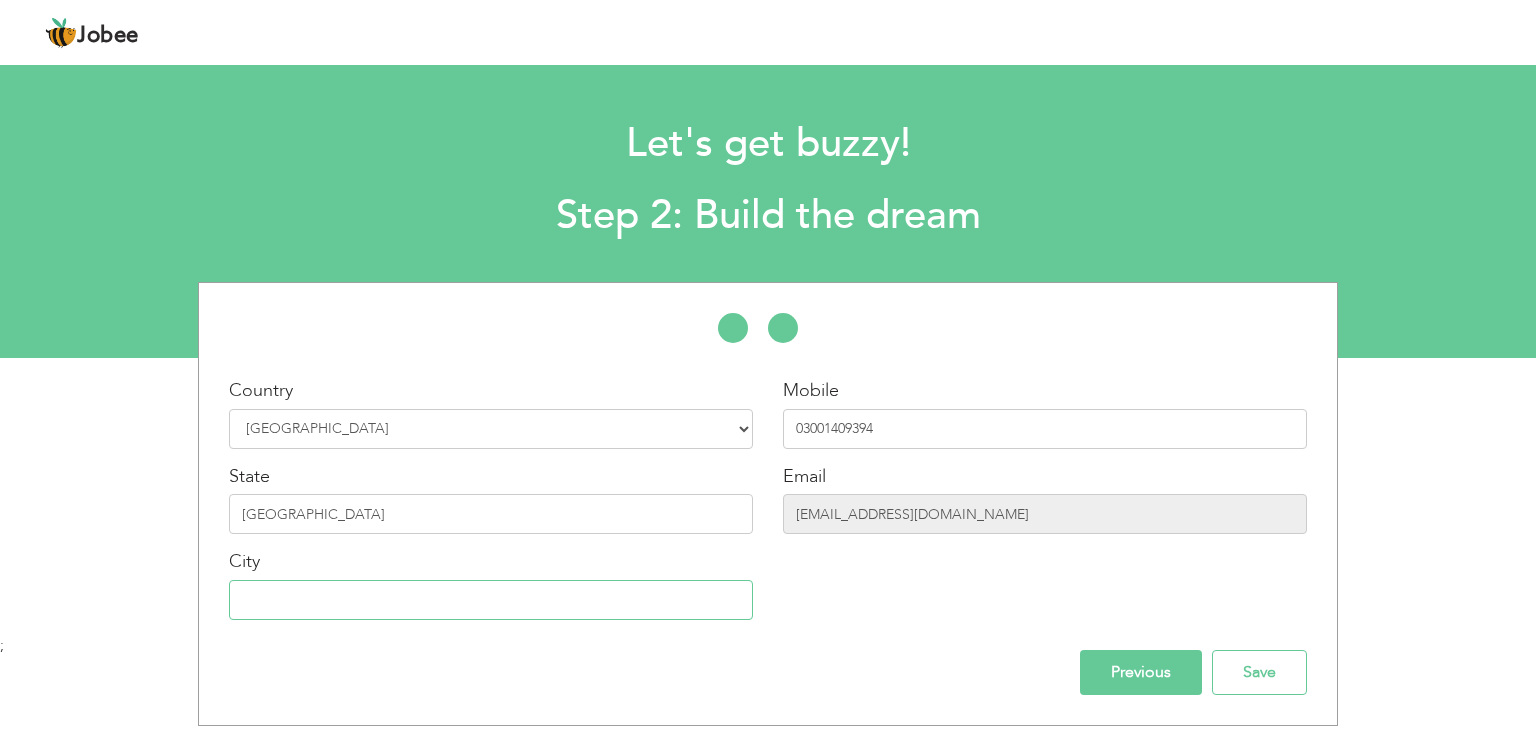 click at bounding box center [491, 600] 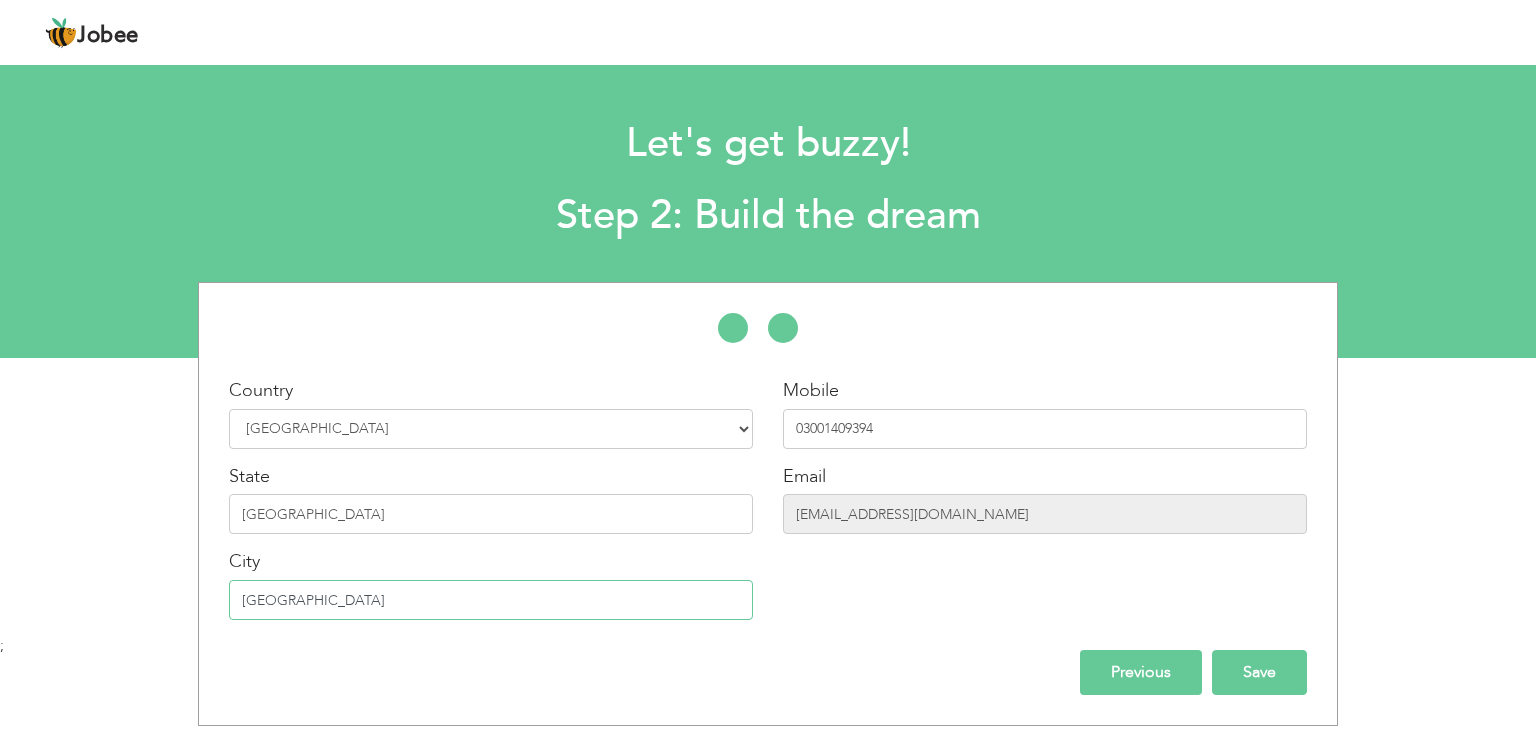 type on "[GEOGRAPHIC_DATA]" 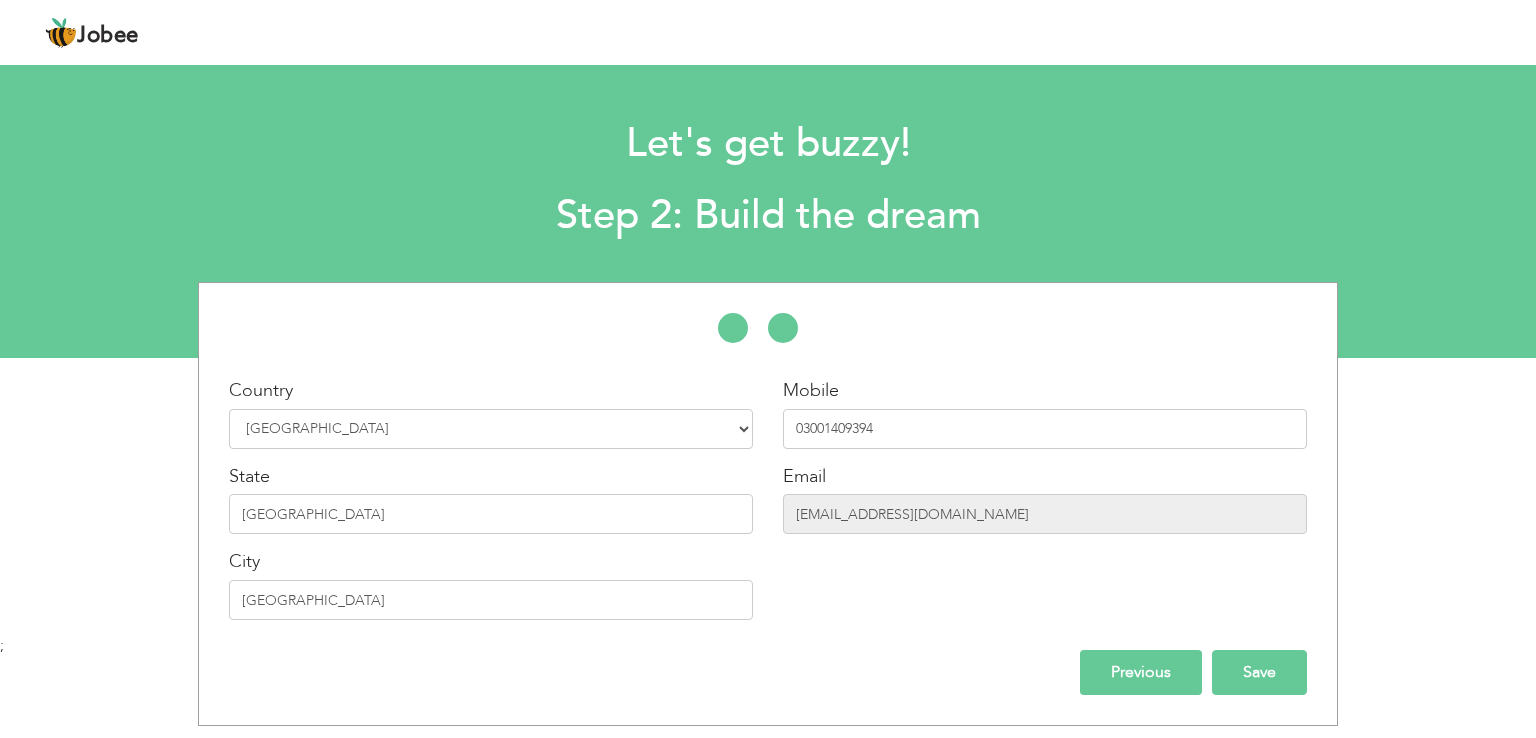 click on "Save" at bounding box center (1259, 672) 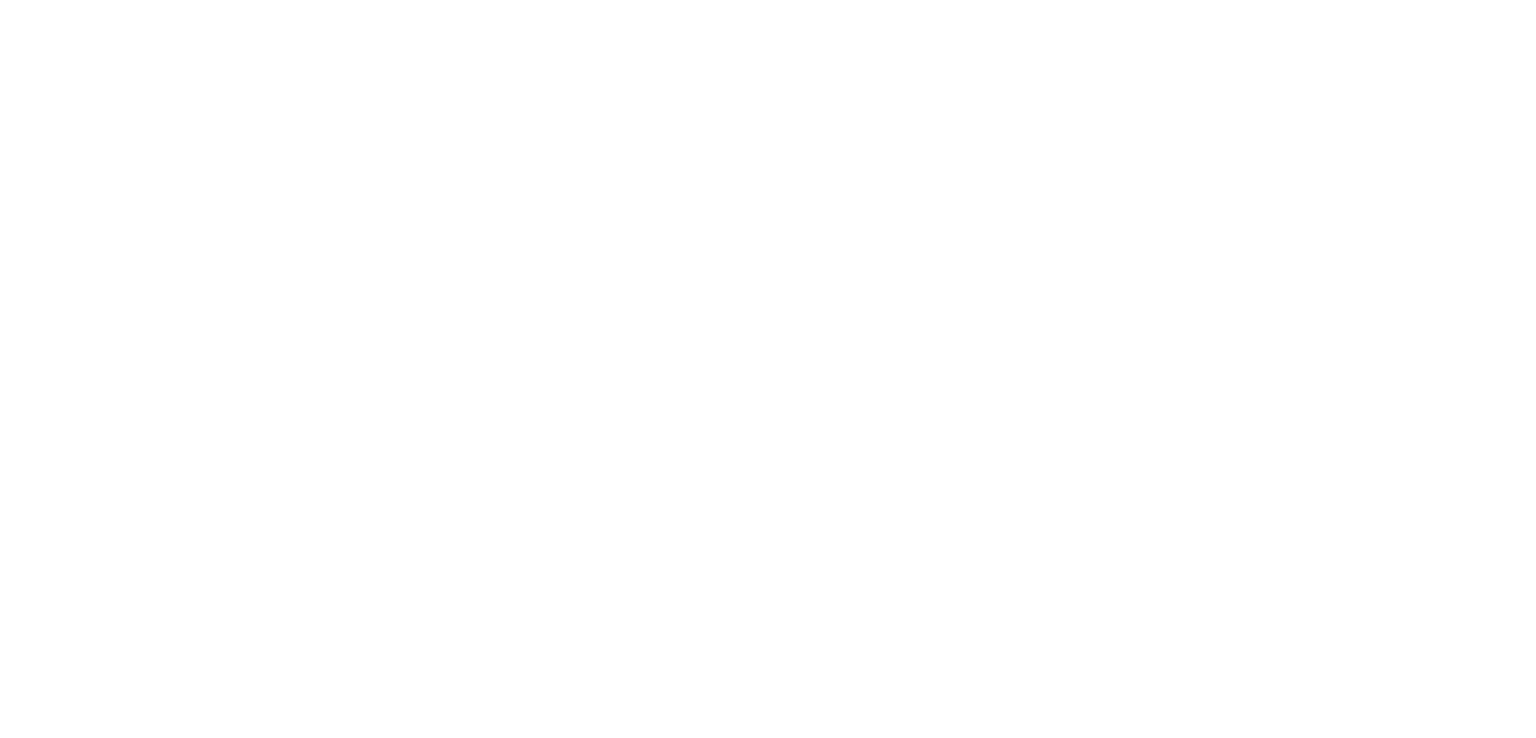 scroll, scrollTop: 0, scrollLeft: 0, axis: both 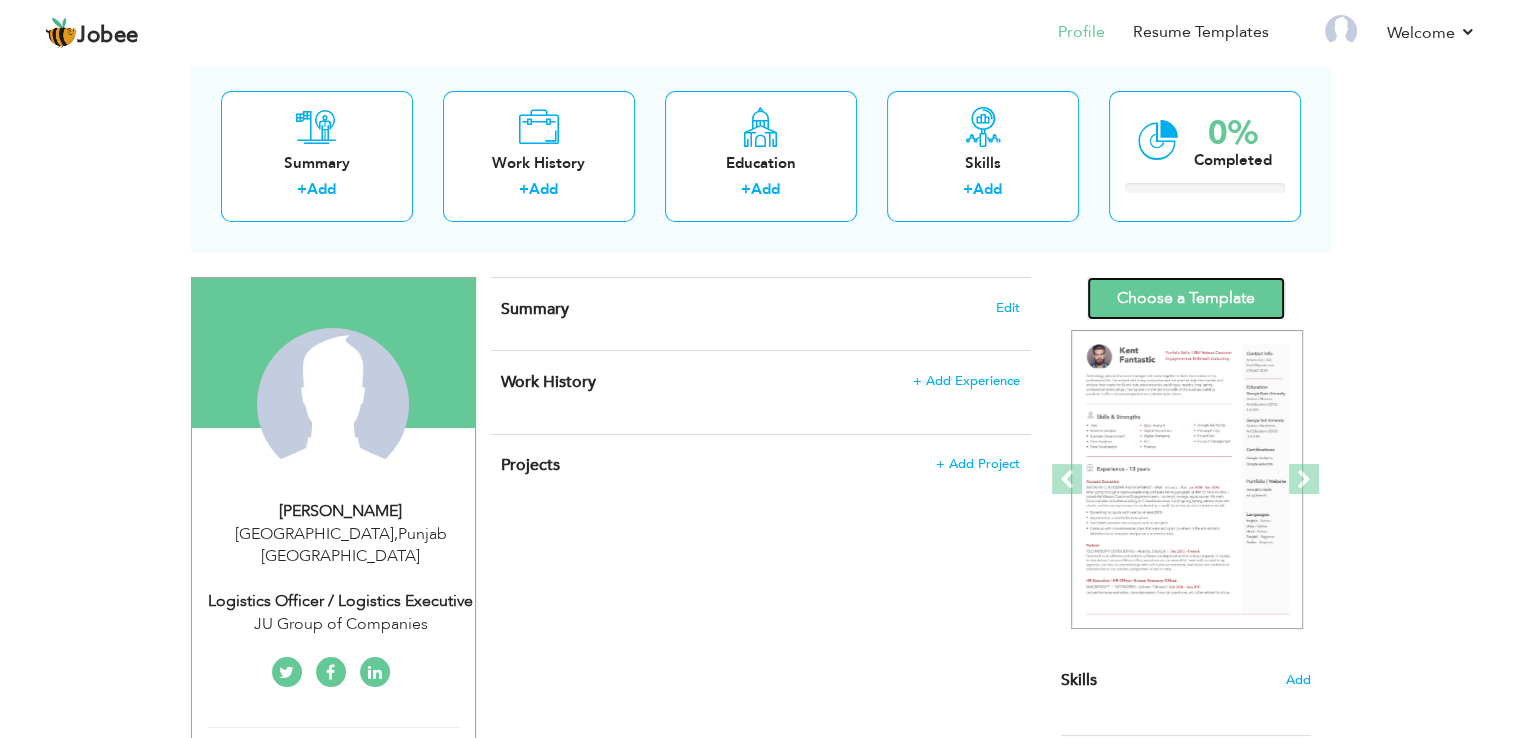click on "Choose a Template" at bounding box center (1186, 298) 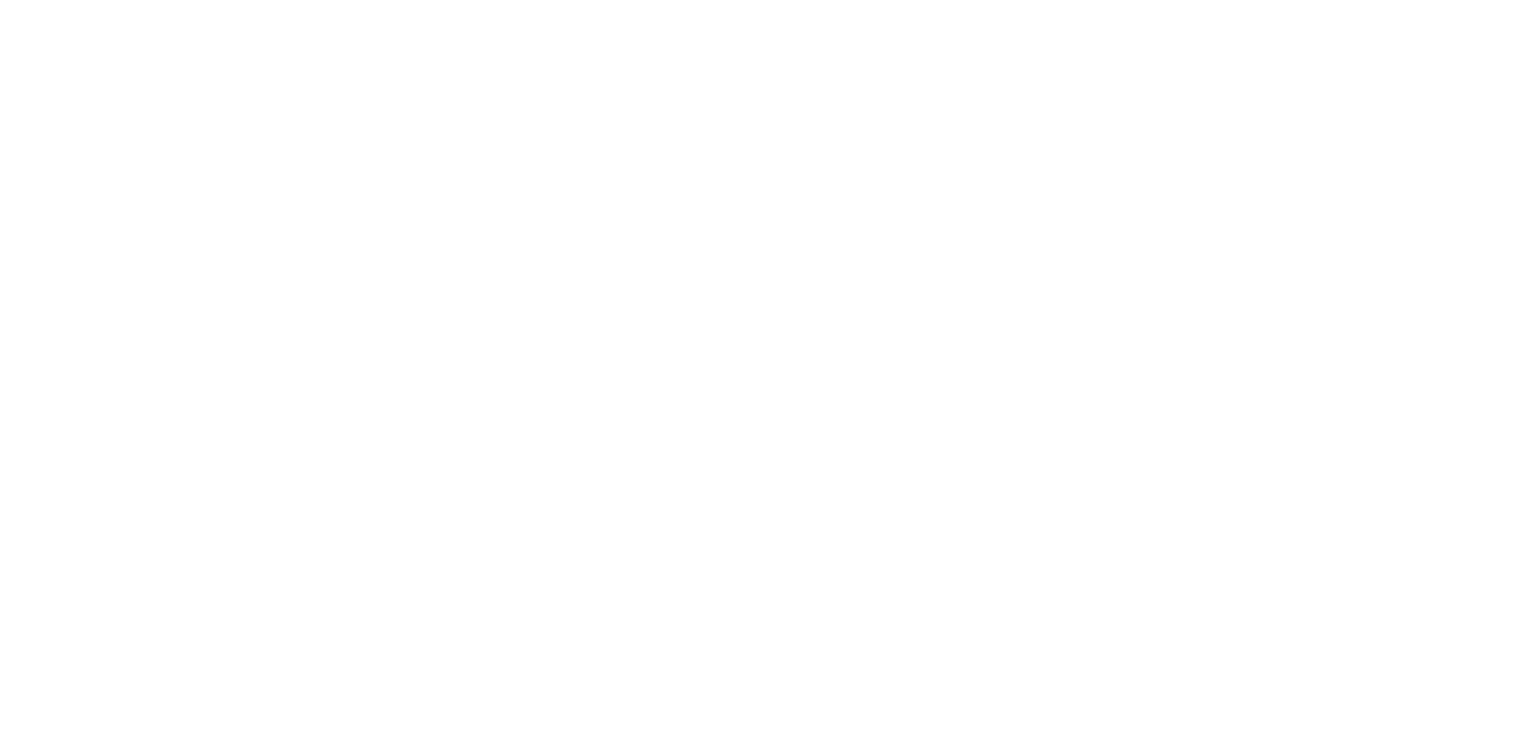 scroll, scrollTop: 0, scrollLeft: 0, axis: both 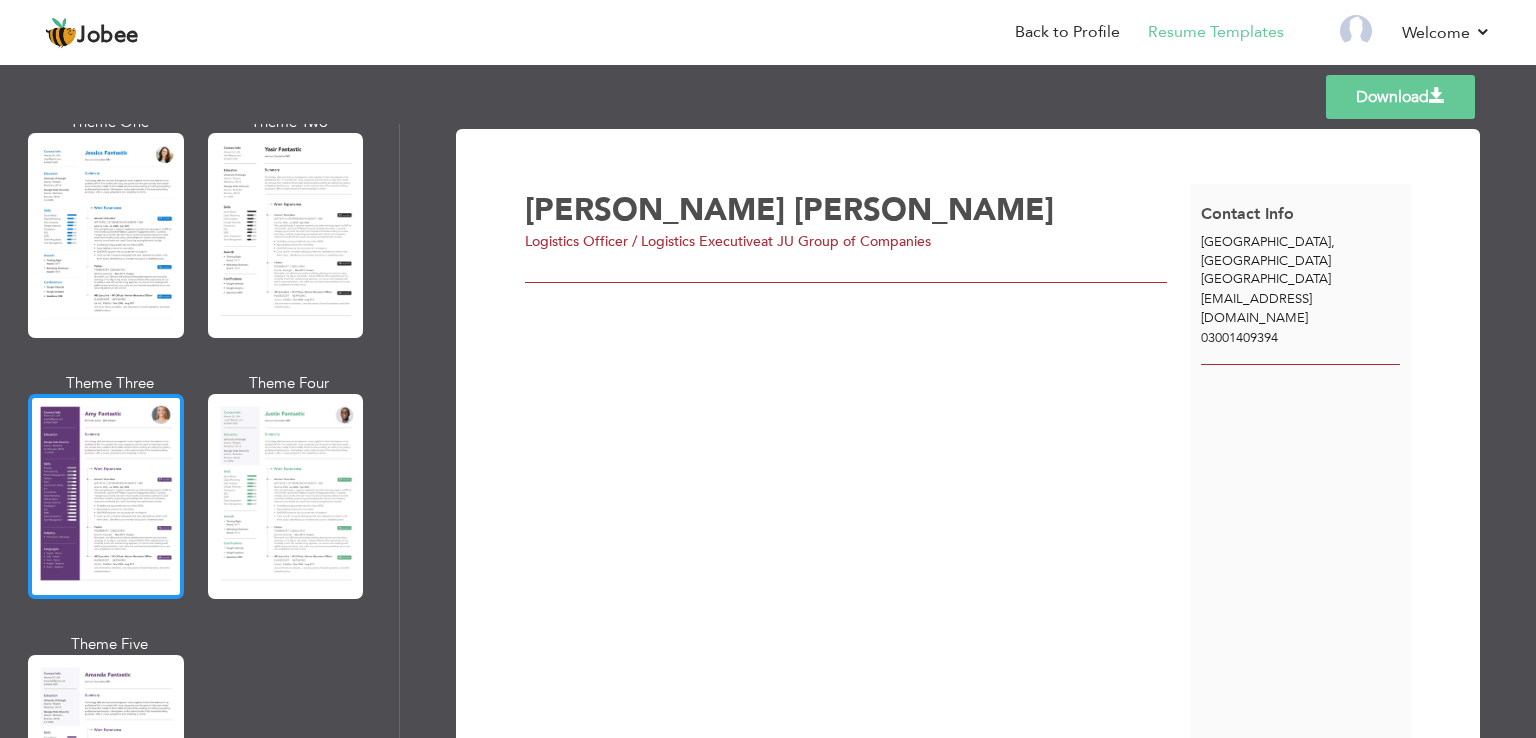 click at bounding box center (106, 496) 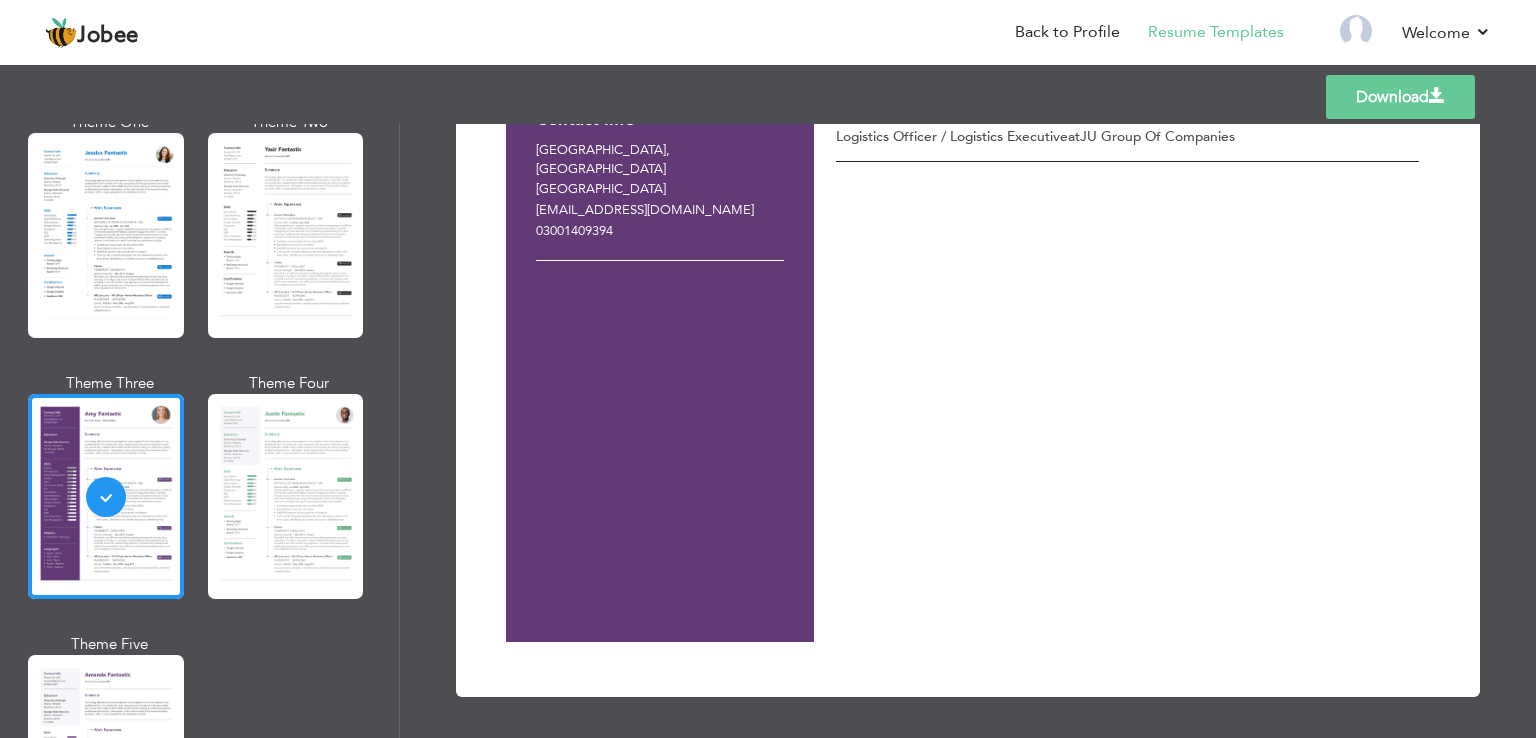 scroll, scrollTop: 0, scrollLeft: 0, axis: both 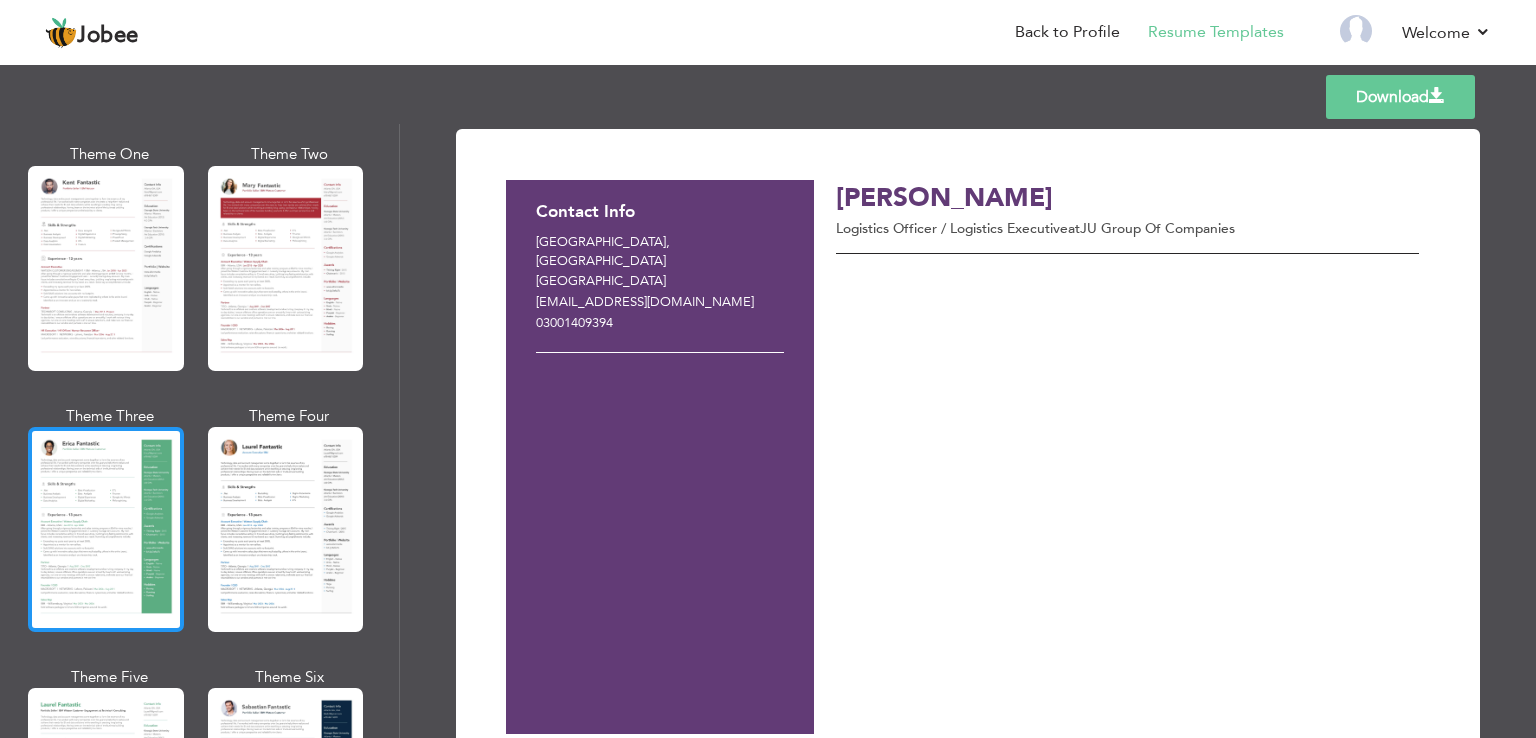 click at bounding box center (106, 529) 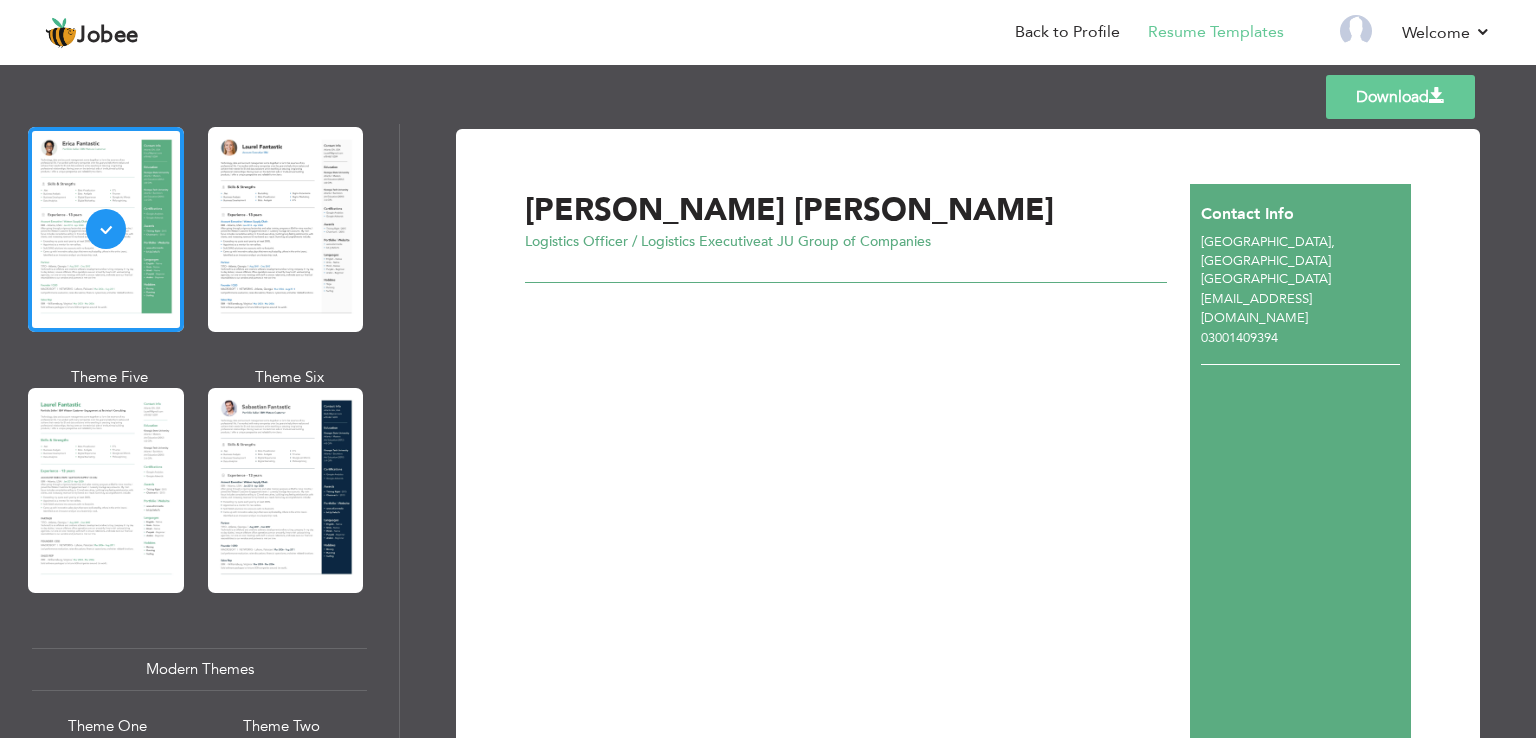 scroll, scrollTop: 500, scrollLeft: 0, axis: vertical 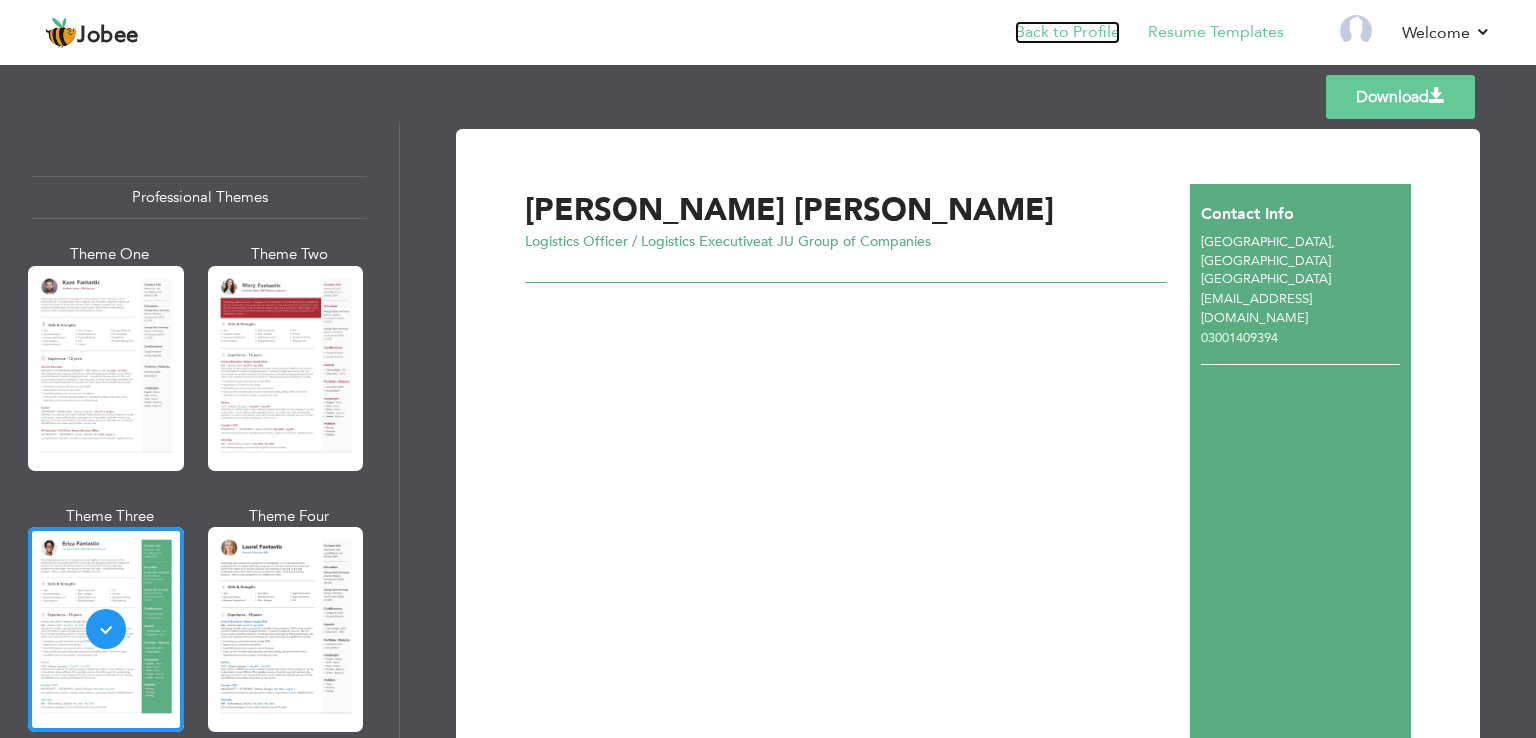 click on "Back to Profile" at bounding box center [1067, 32] 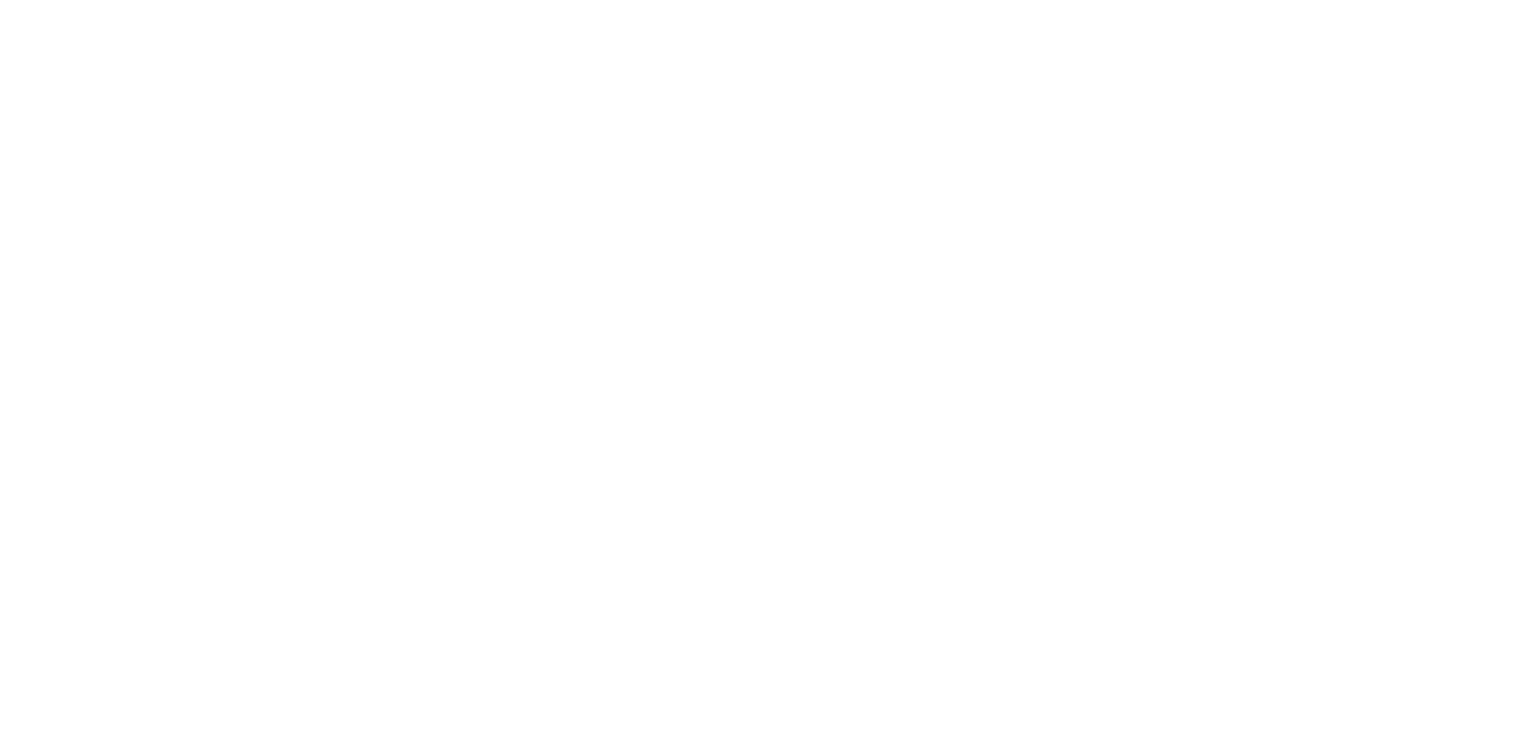 scroll, scrollTop: 0, scrollLeft: 0, axis: both 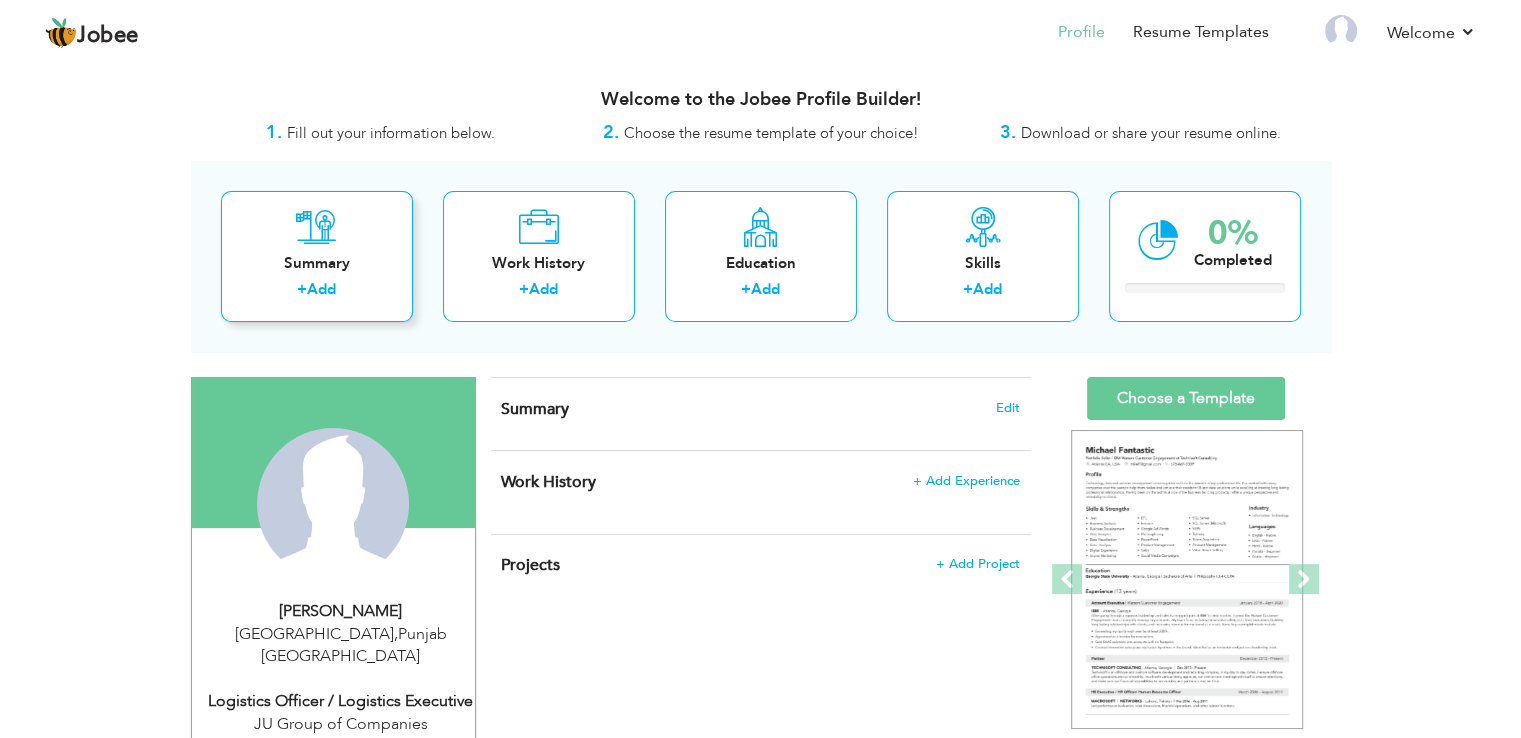 click on "Summary
+  Add" at bounding box center [317, 256] 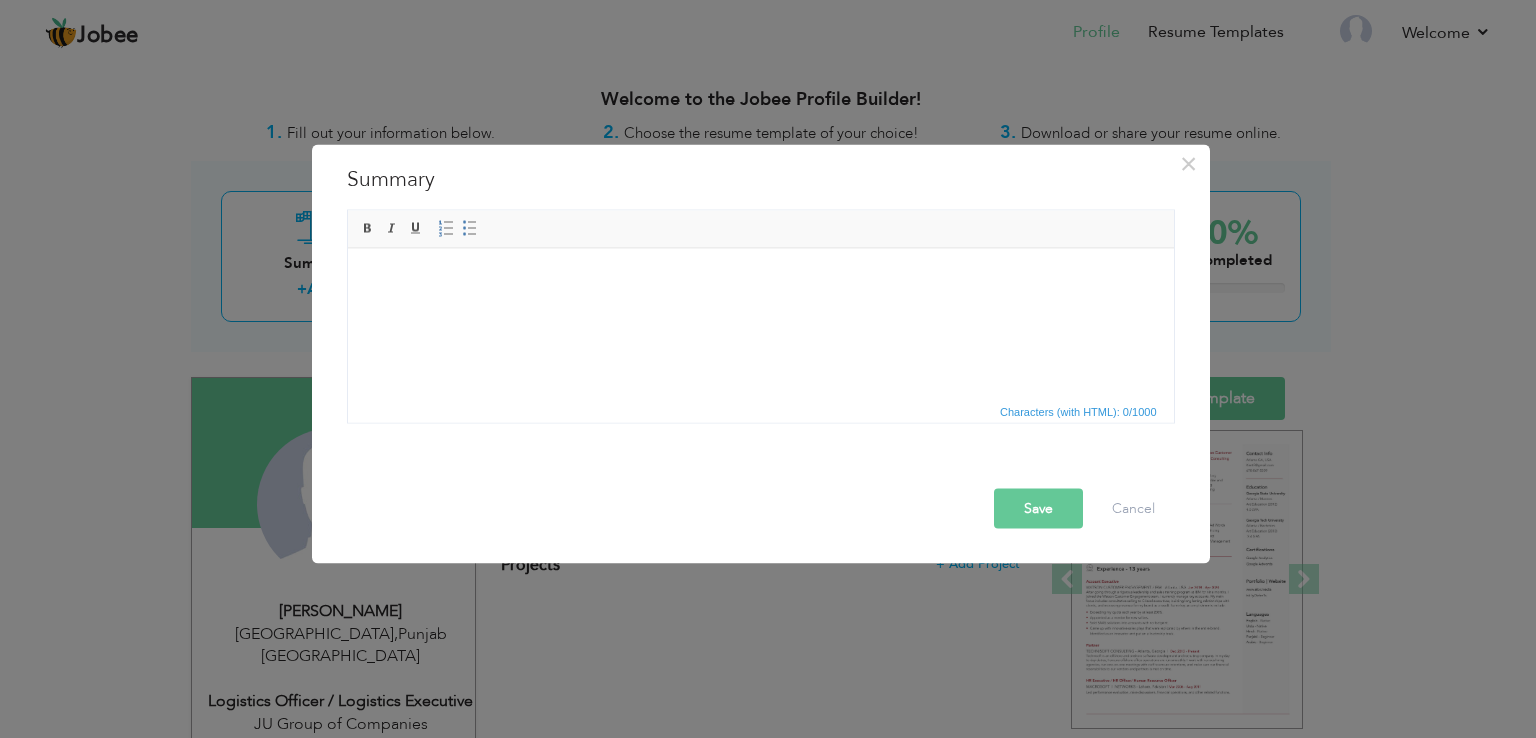 click at bounding box center (760, 278) 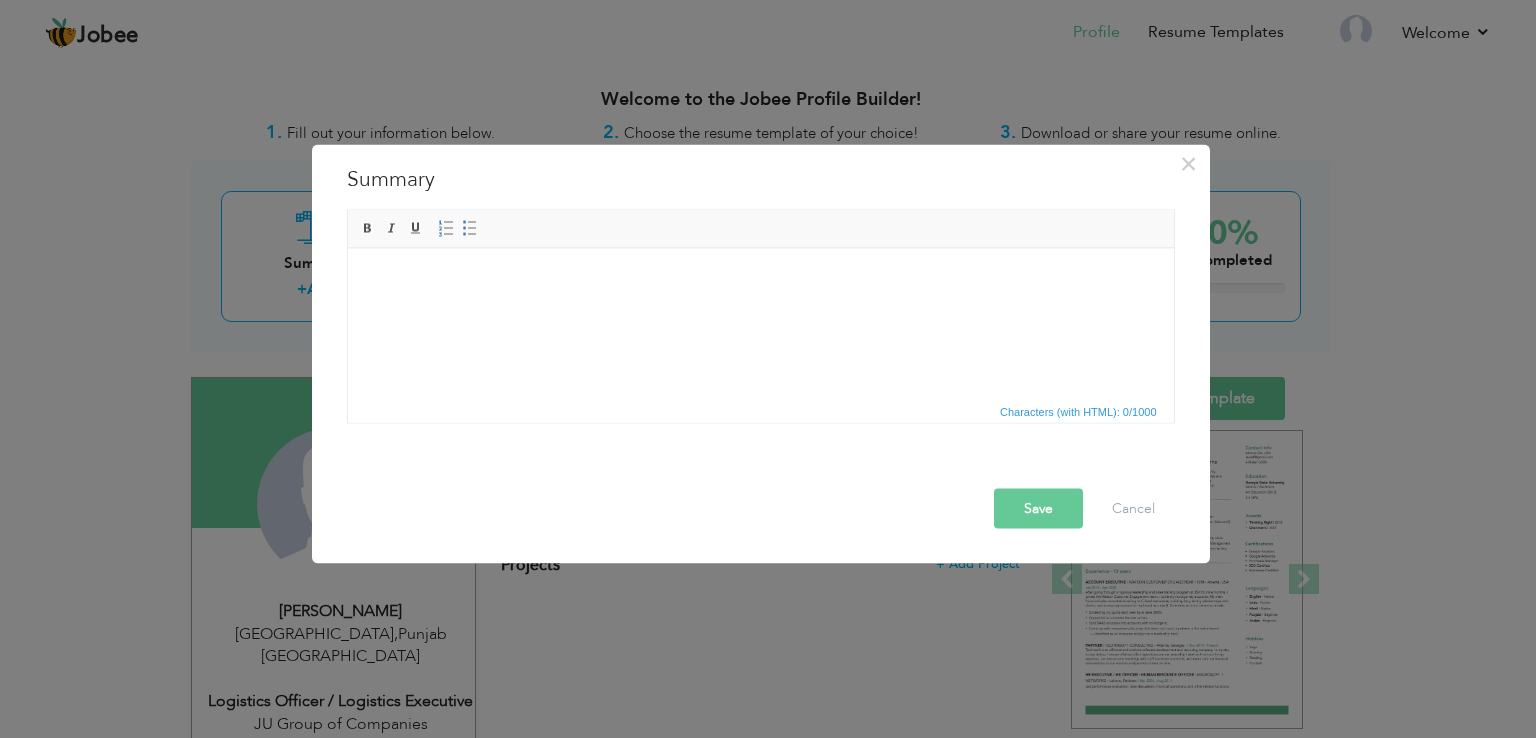 paste 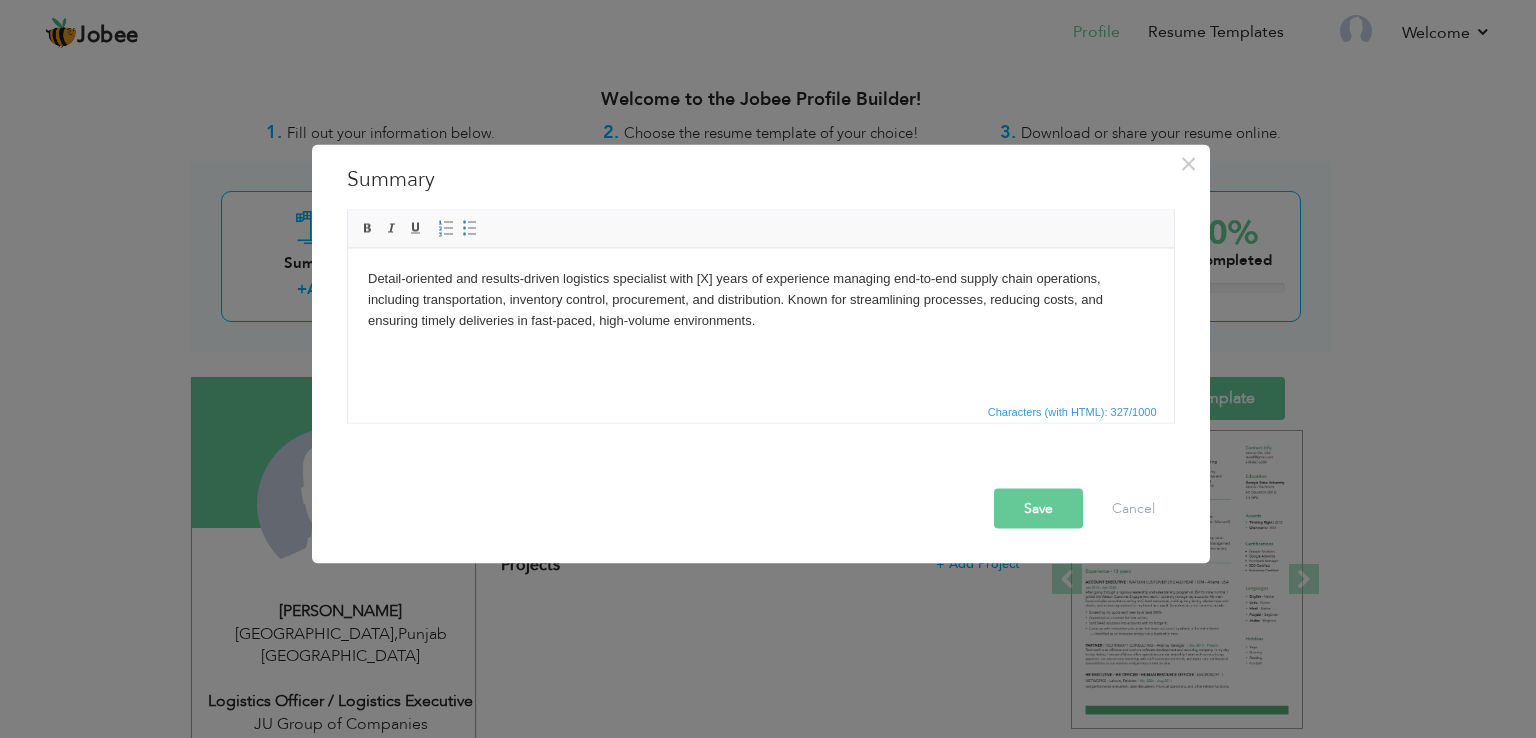 drag, startPoint x: 710, startPoint y: 275, endPoint x: 729, endPoint y: 292, distance: 25.495098 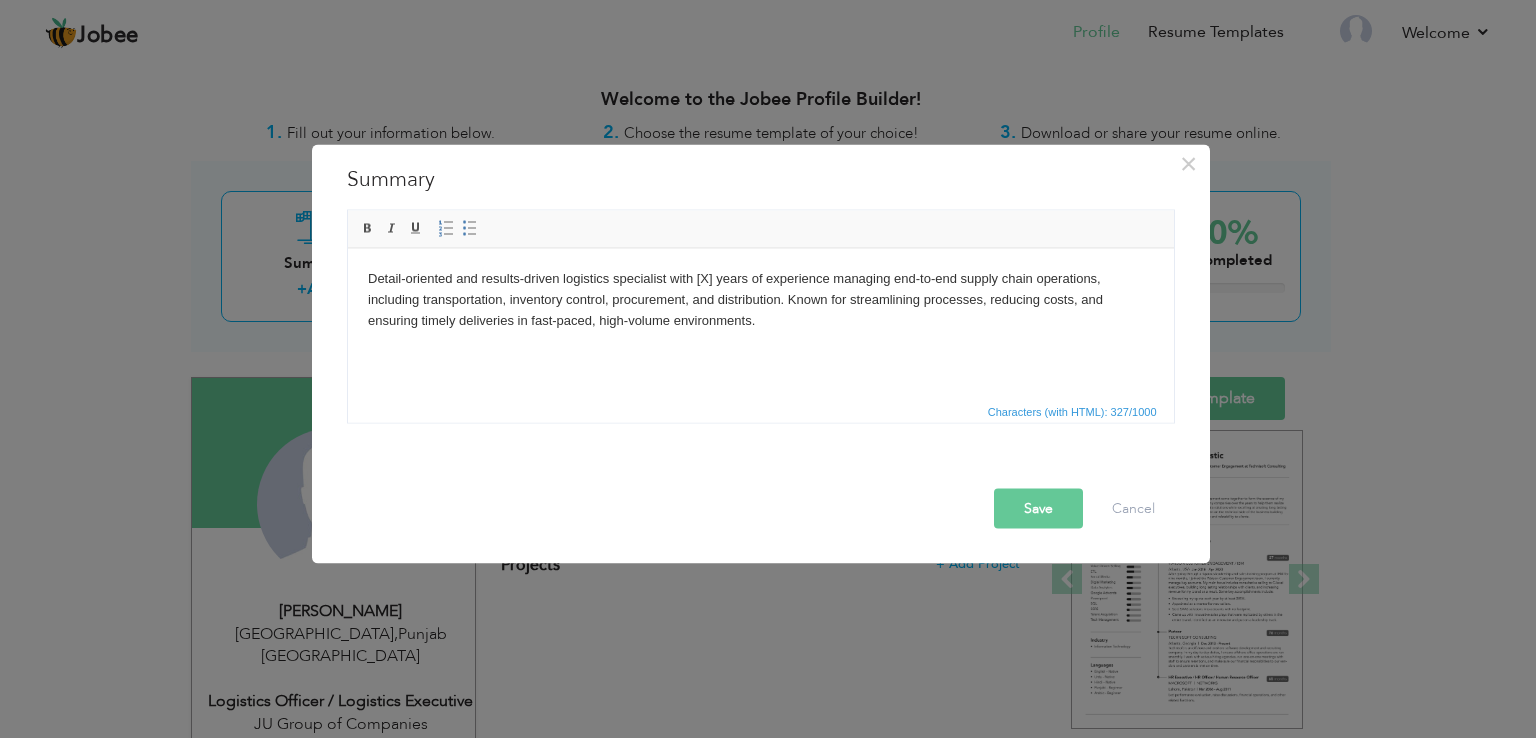 type 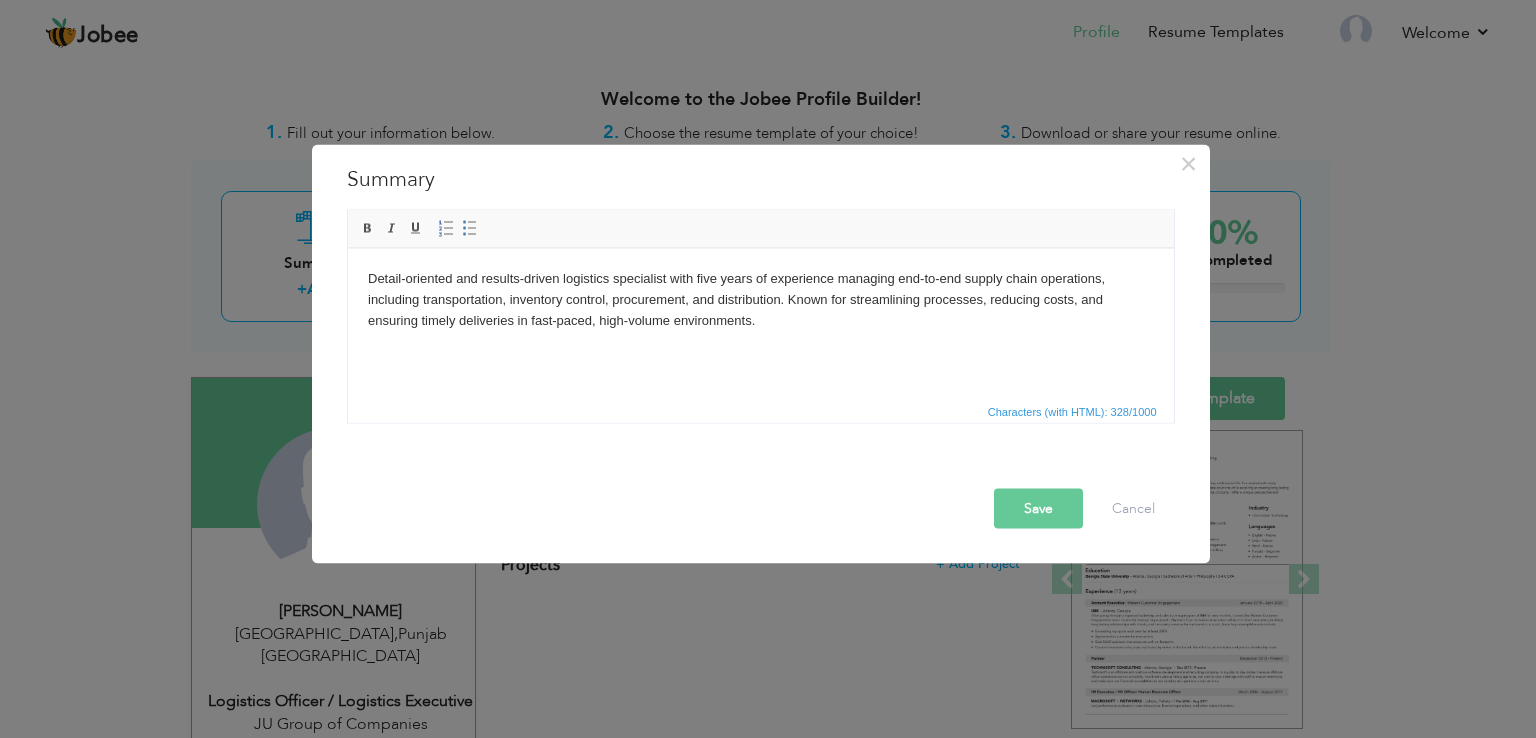 click on "Detail-oriented and results-driven logistics specialist with five years of experience managing end-to-end supply chain operations, including transportation, inventory control, procurement, and distribution. Known for streamlining processes, reducing costs, and ensuring timely deliveries in fast-paced, high-volume environments." at bounding box center [760, 299] 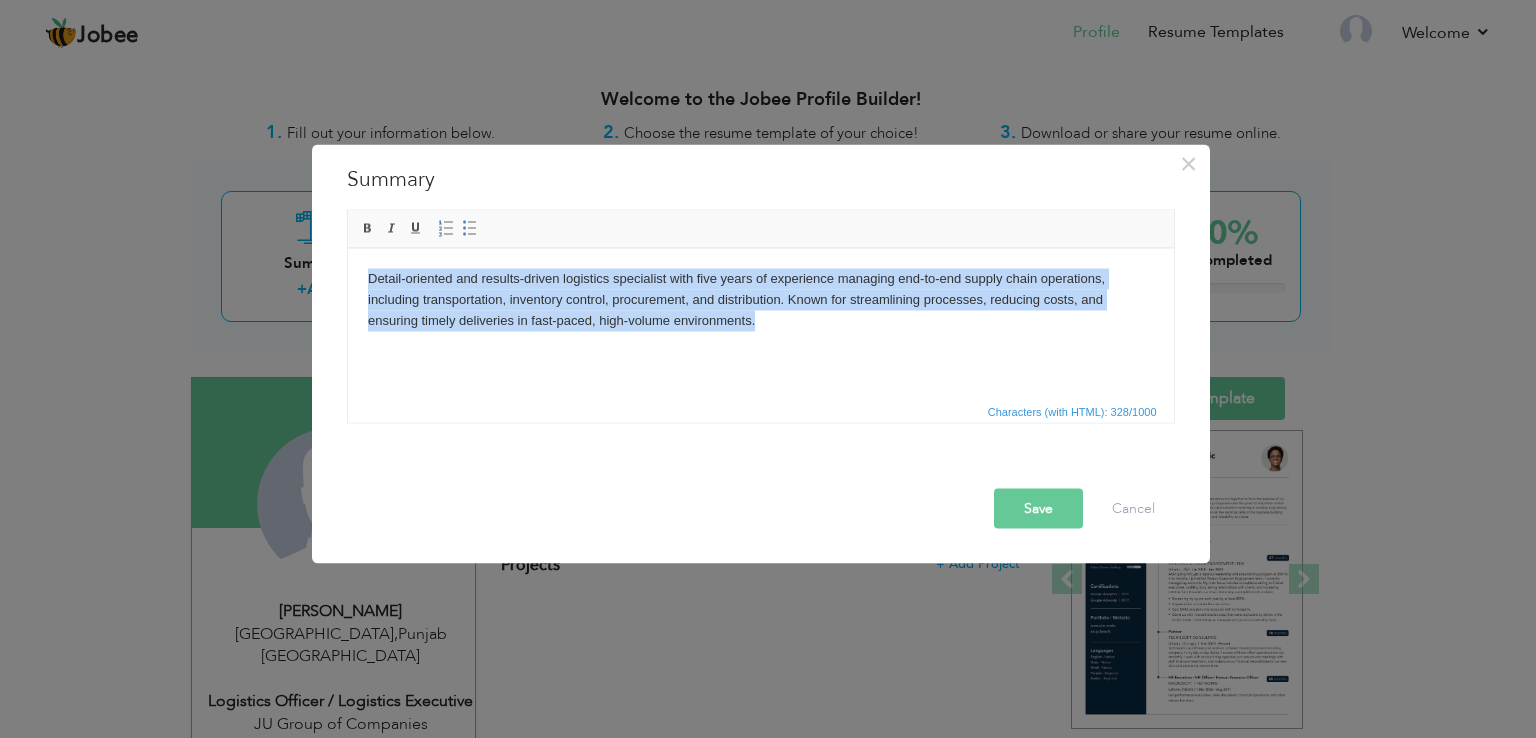 drag, startPoint x: 361, startPoint y: 273, endPoint x: 817, endPoint y: 328, distance: 459.3049 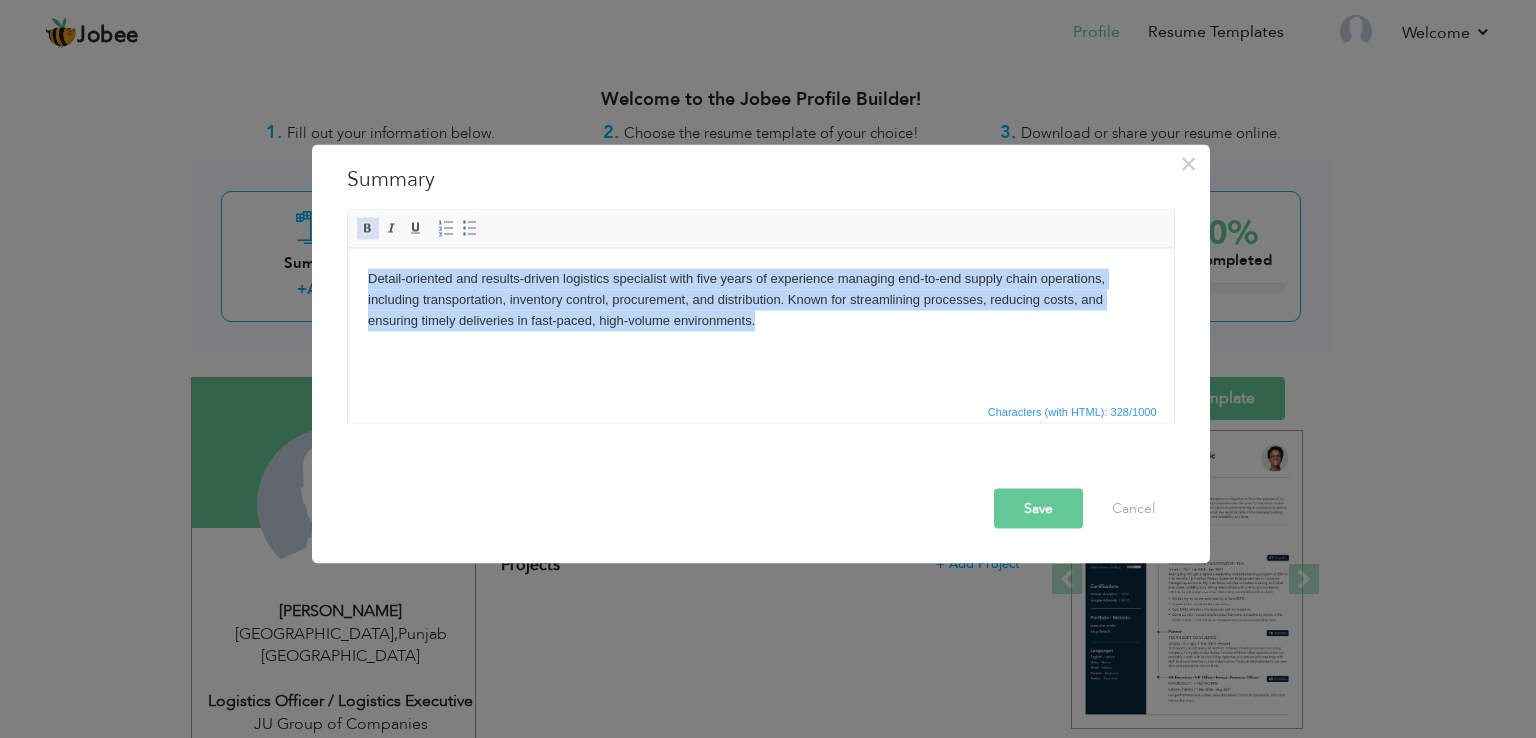 click at bounding box center (368, 229) 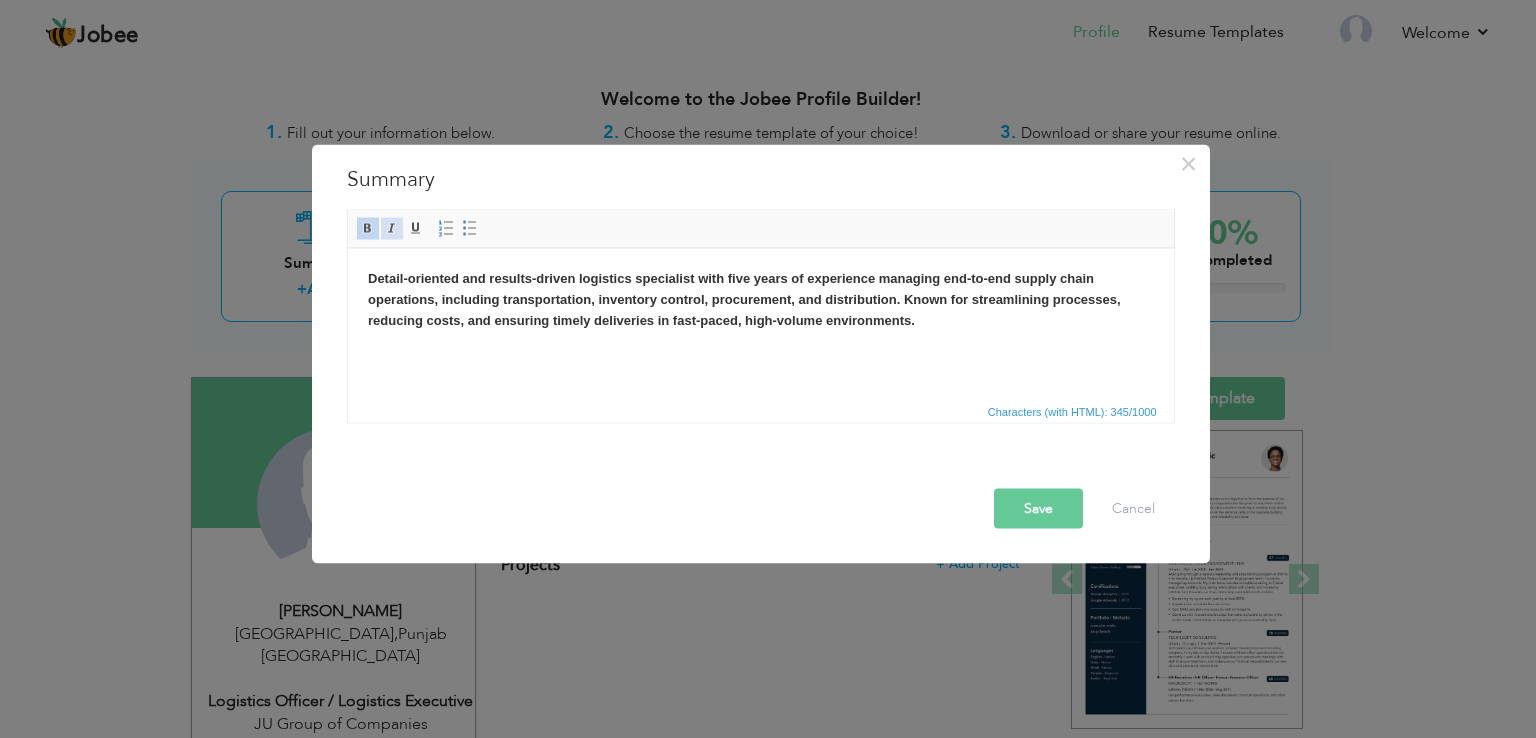 click at bounding box center (392, 229) 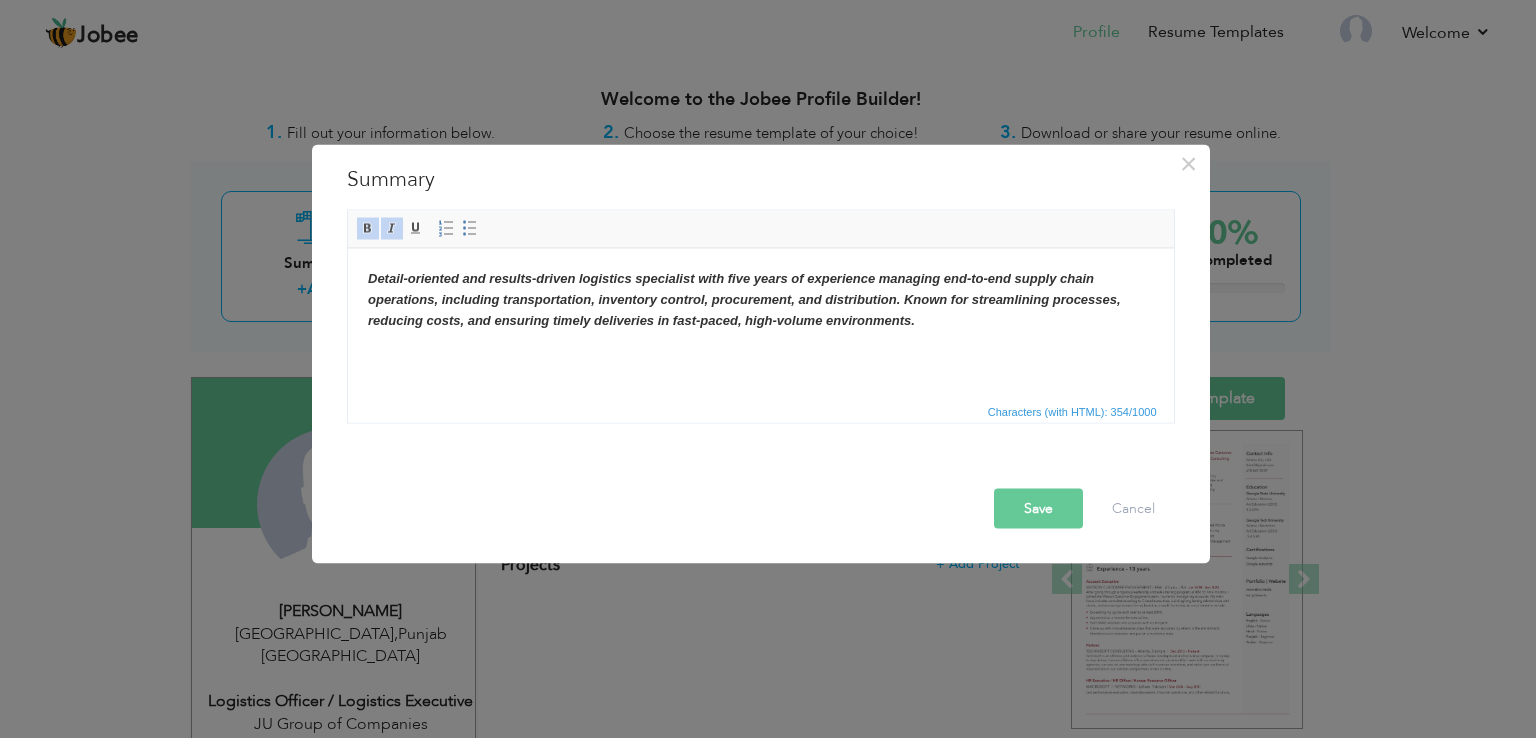 click at bounding box center [392, 229] 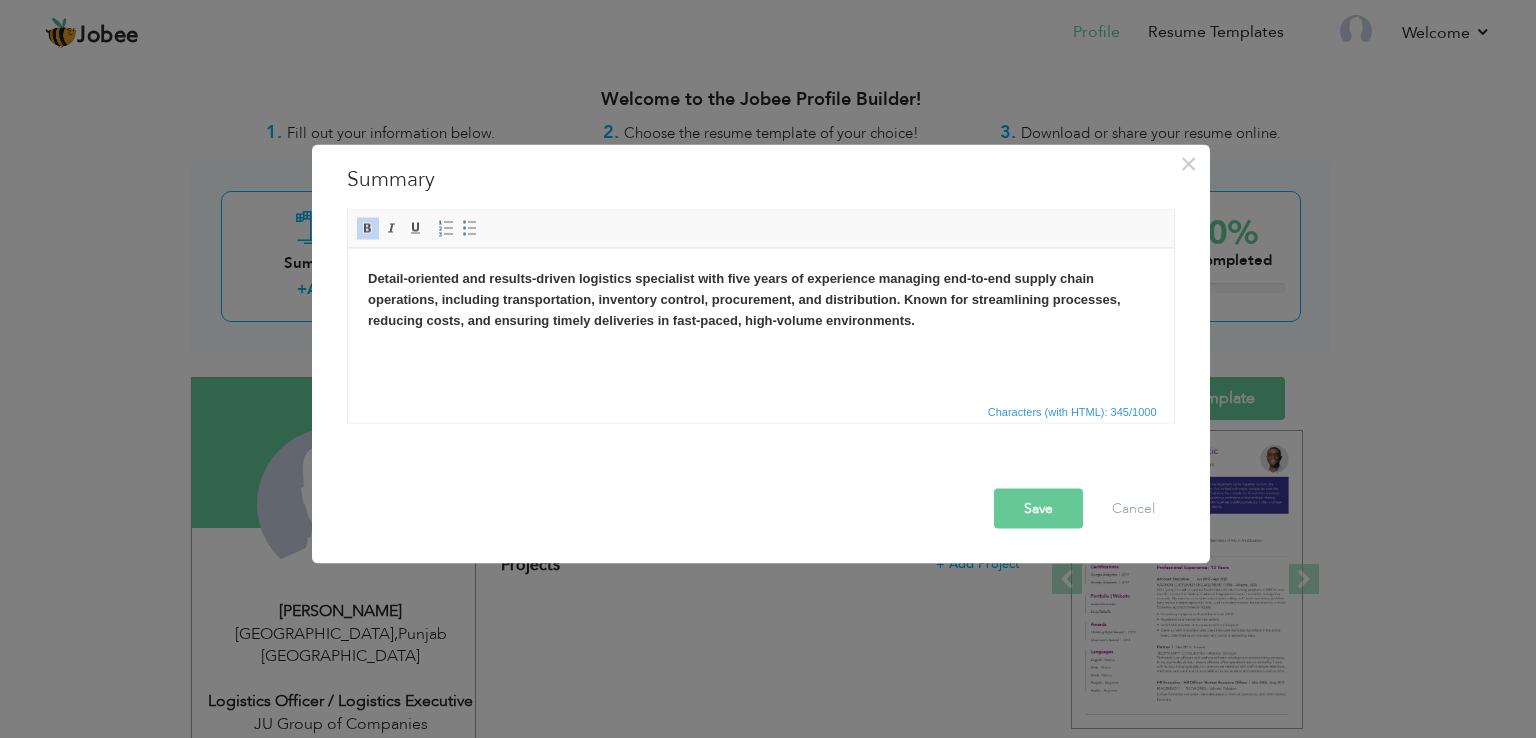 click on "Save" at bounding box center [1038, 509] 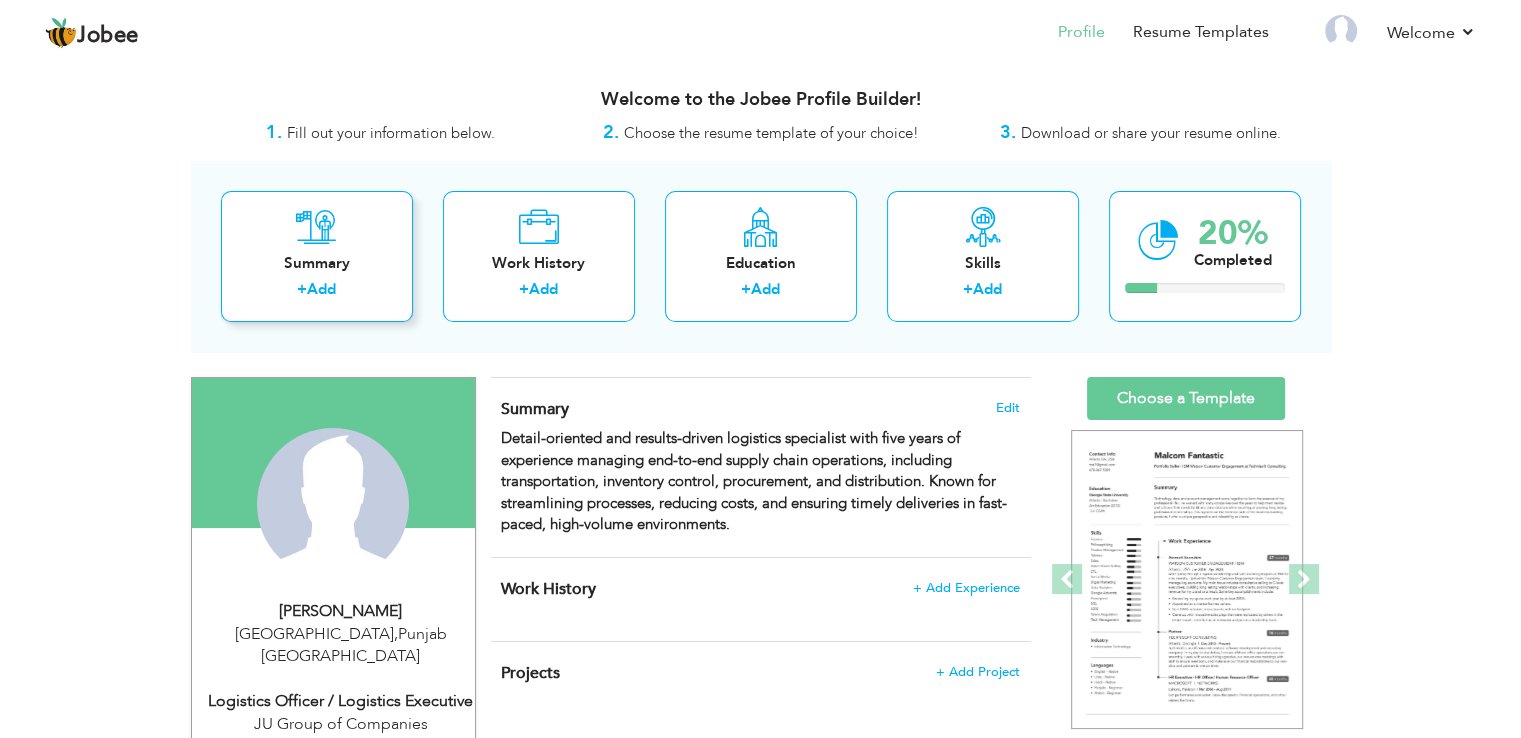 click on "Summary
+  Add" at bounding box center (317, 256) 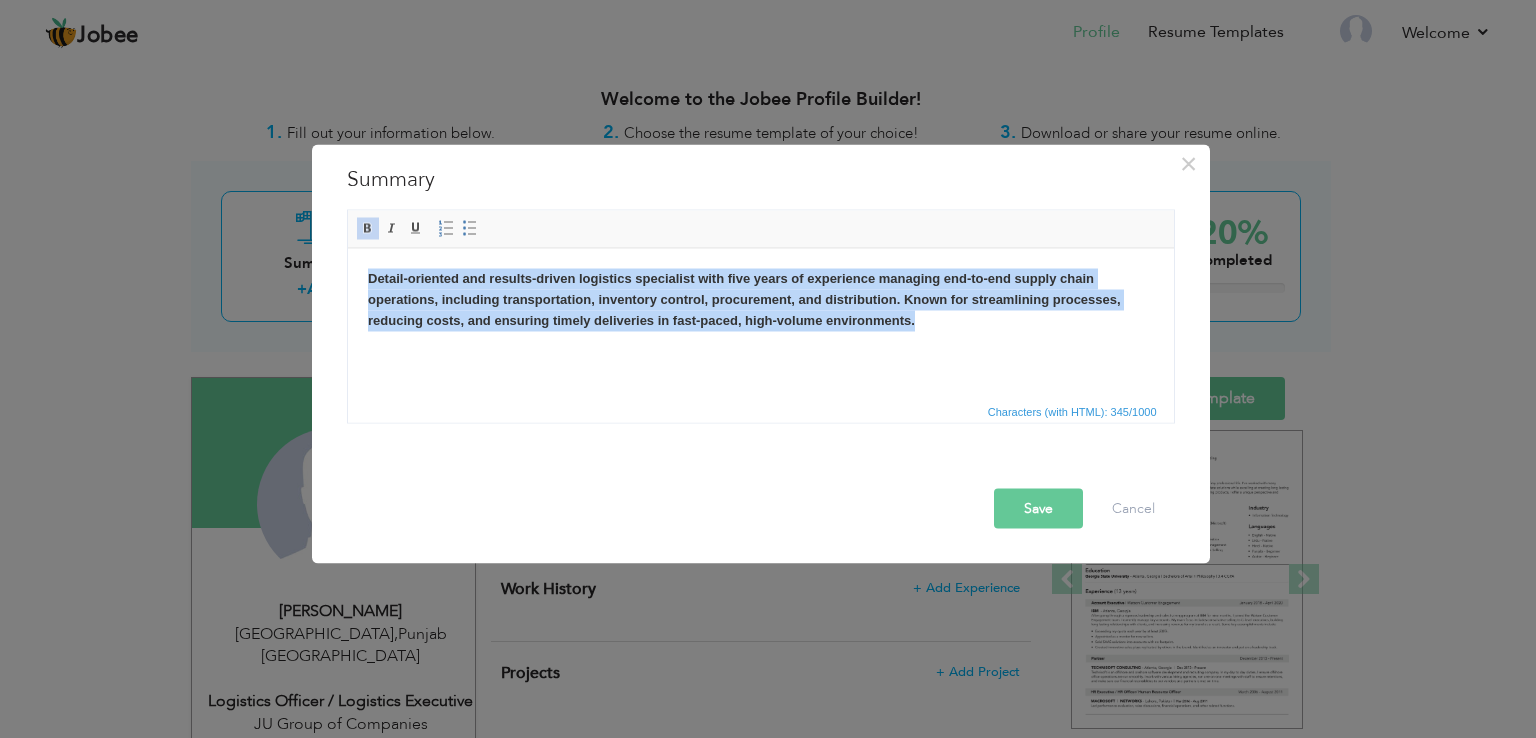 drag, startPoint x: 356, startPoint y: 274, endPoint x: 971, endPoint y: 325, distance: 617.111 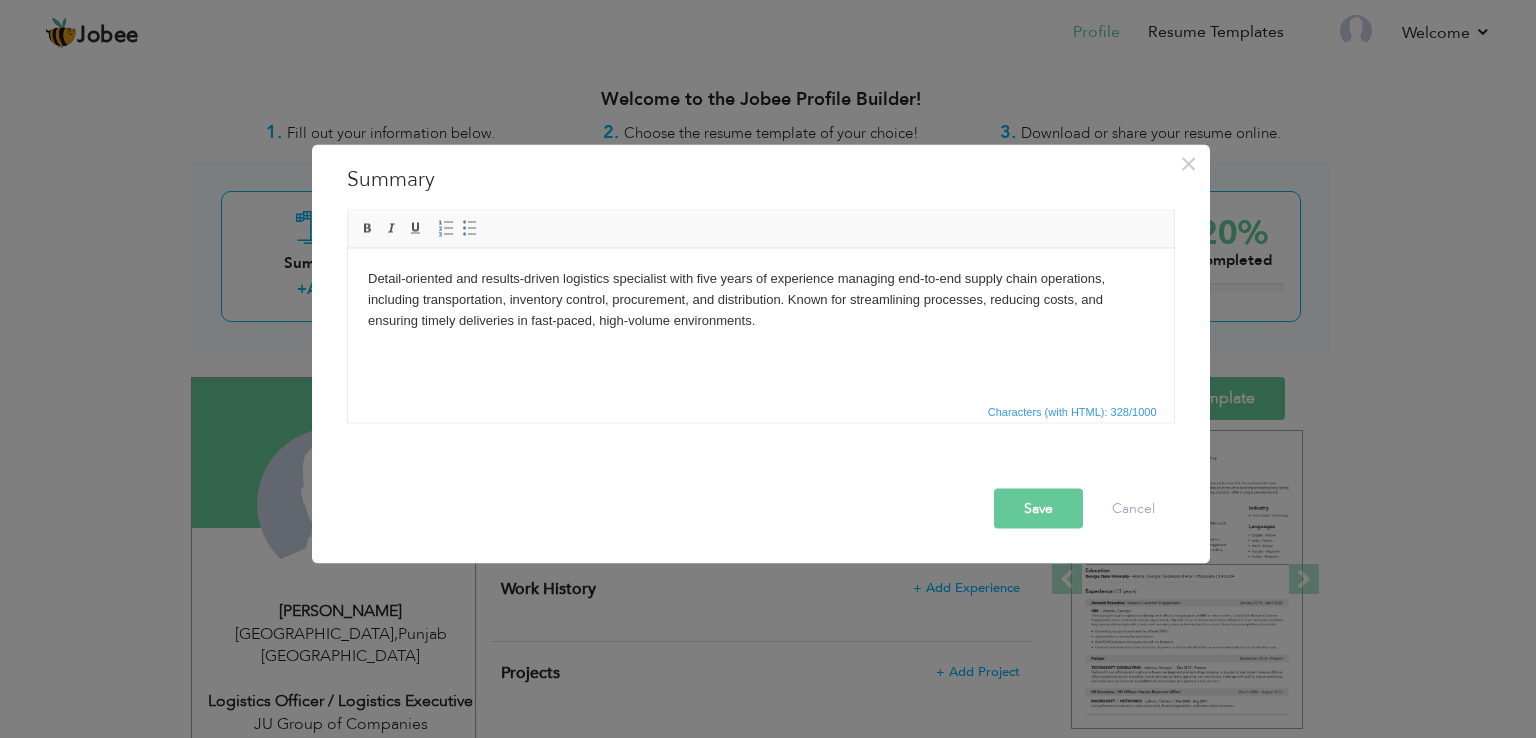 click on "Detail-oriented and results-driven logistics specialist with five years of experience managing end-to-end supply chain operations, including transportation, inventory control, procurement, and distribution. Known for streamlining processes, reducing costs, and ensuring timely deliveries in fast-paced, high-volume environments." at bounding box center [760, 299] 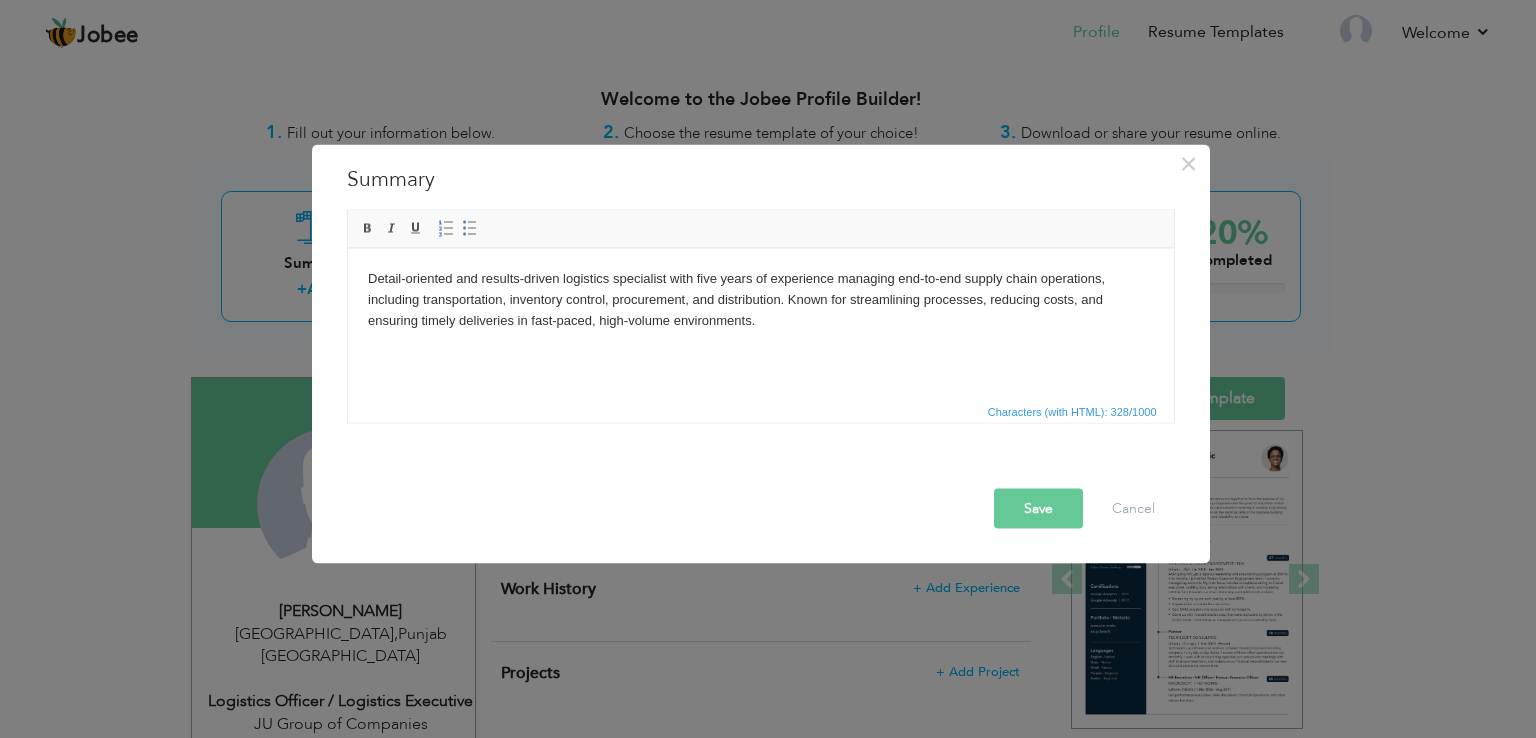 click on "Save" at bounding box center (1038, 509) 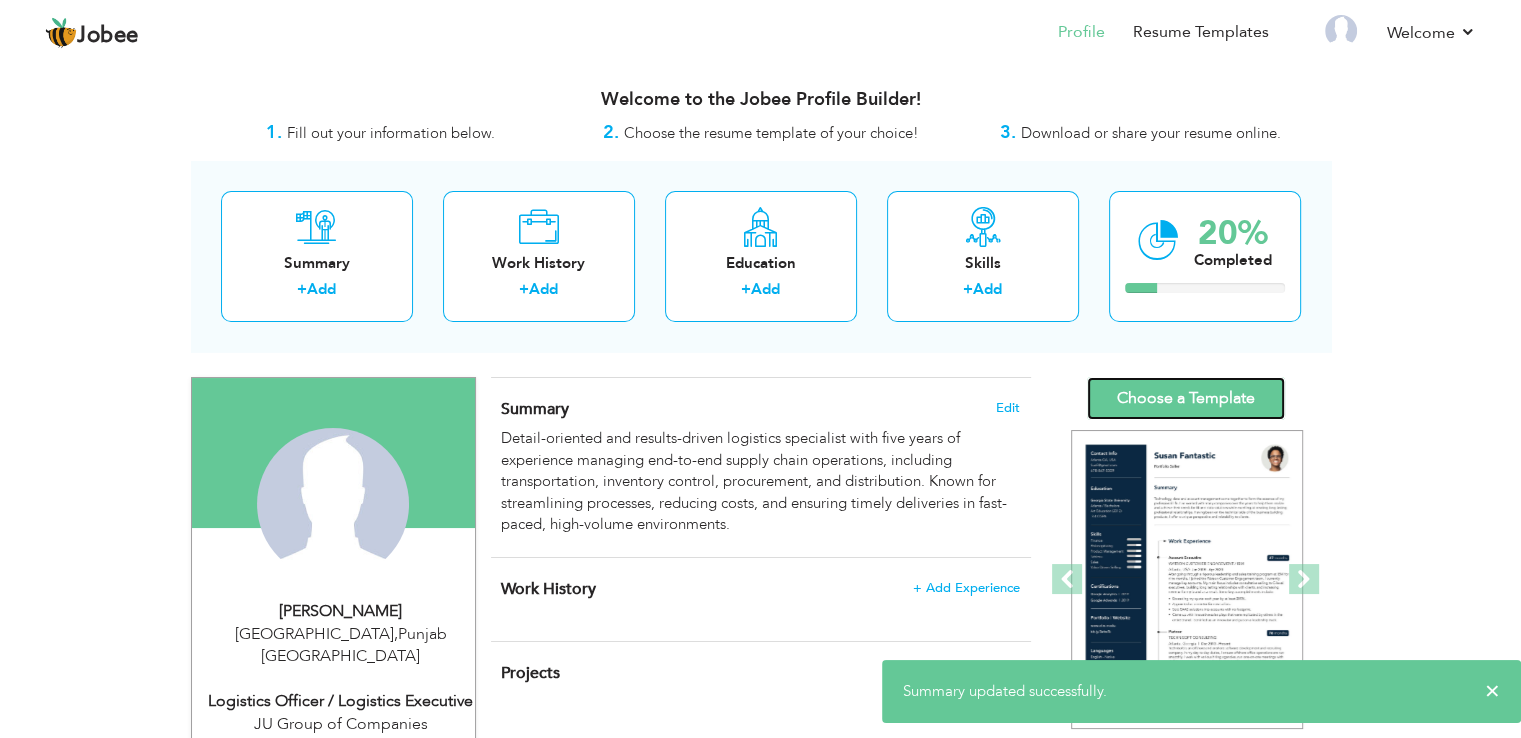 click on "Choose a Template" at bounding box center [1186, 398] 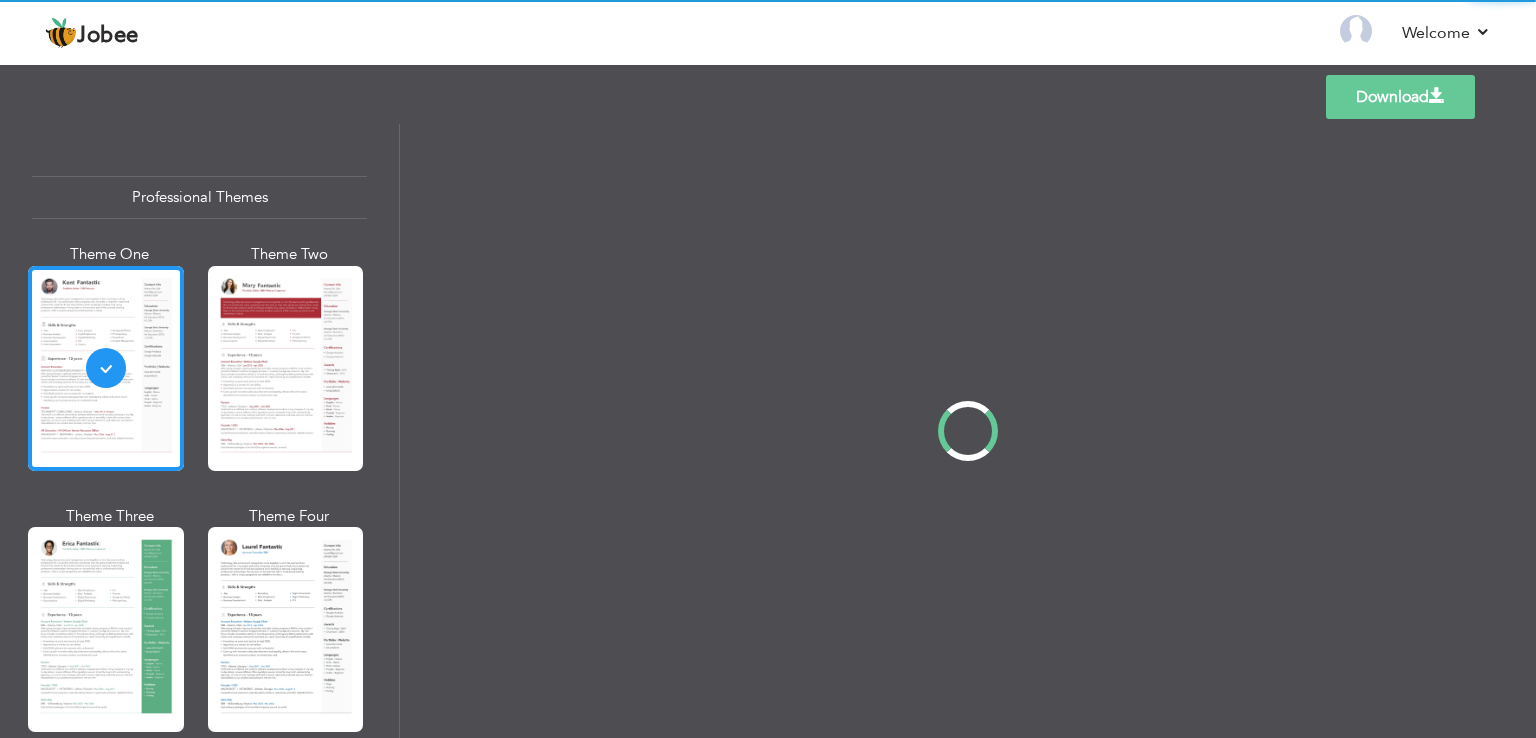 scroll, scrollTop: 0, scrollLeft: 0, axis: both 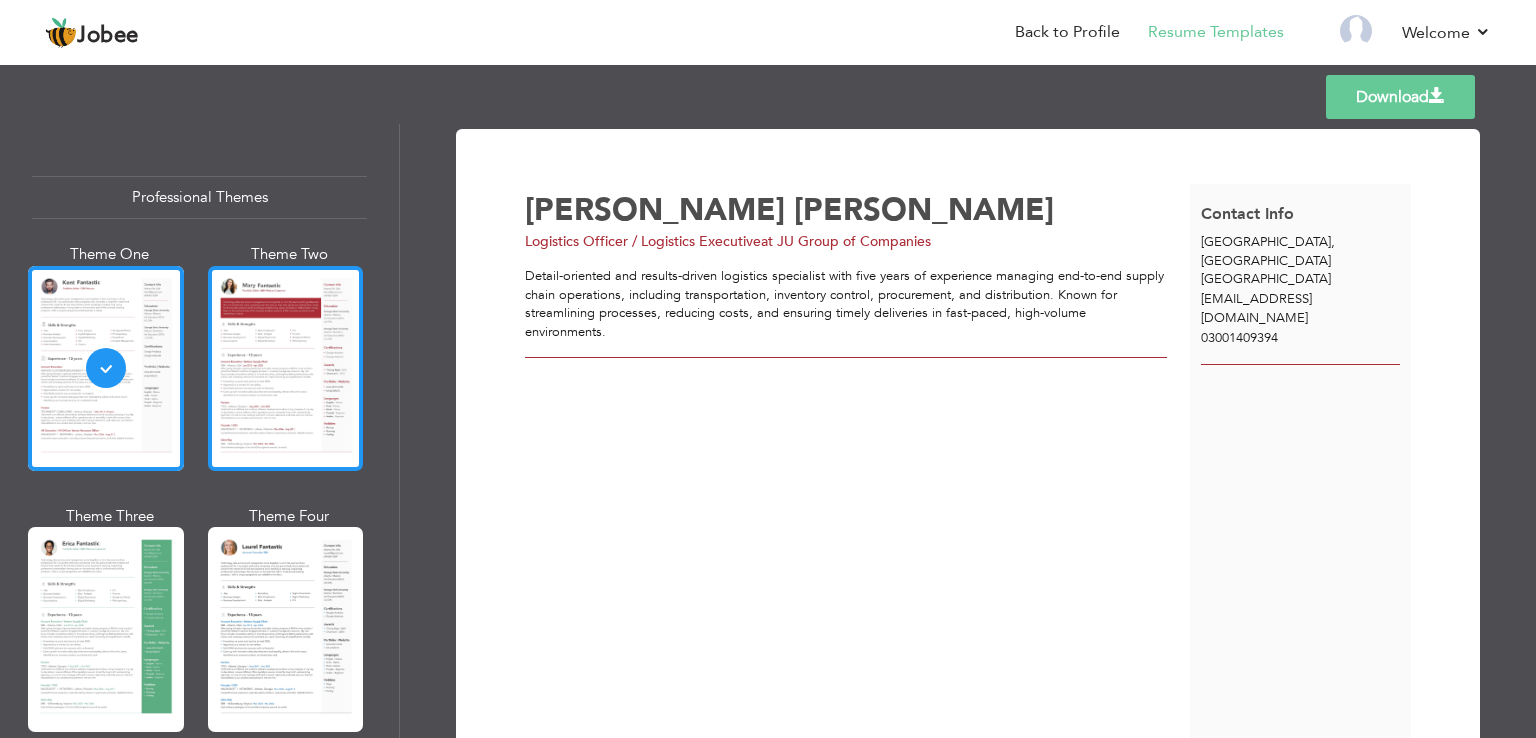 click at bounding box center (286, 368) 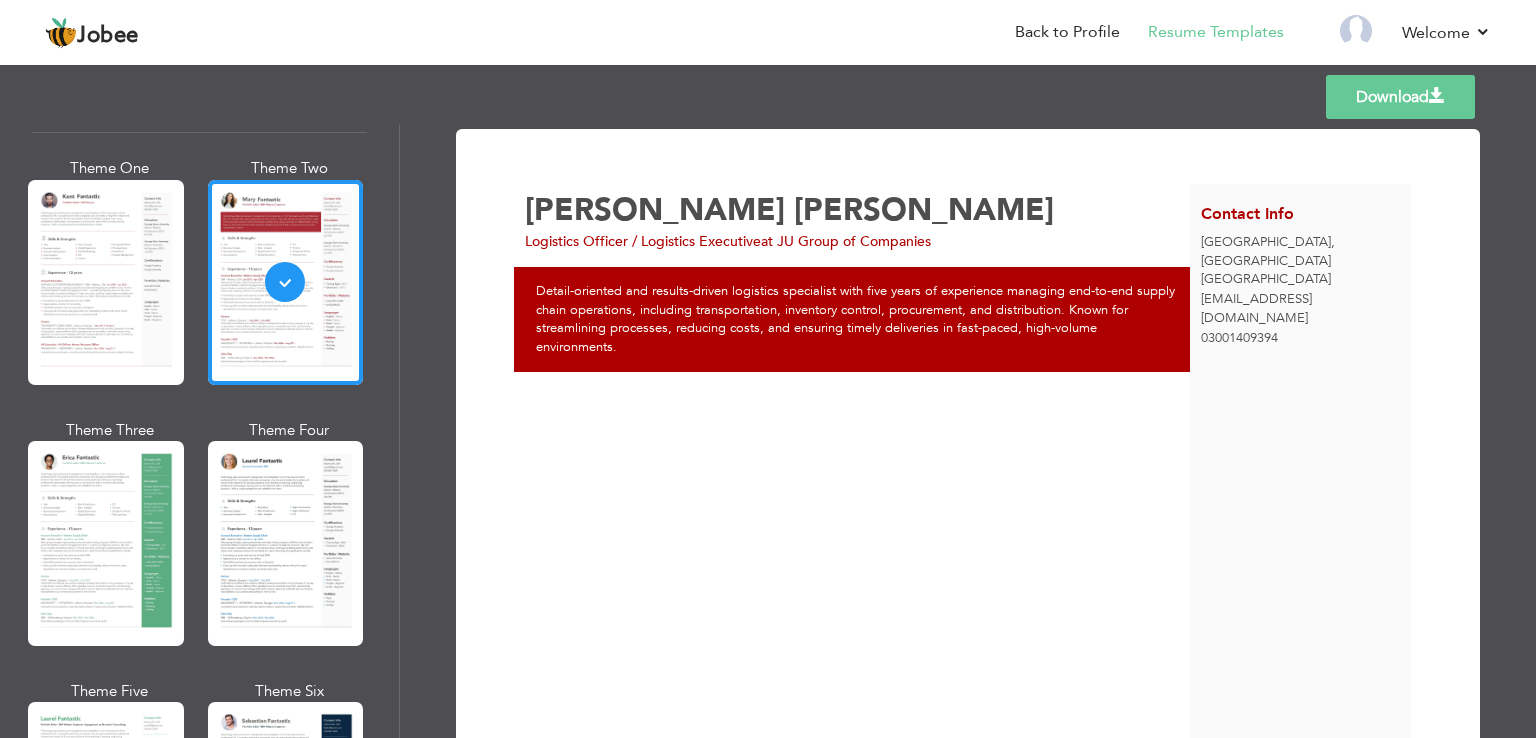 scroll, scrollTop: 0, scrollLeft: 0, axis: both 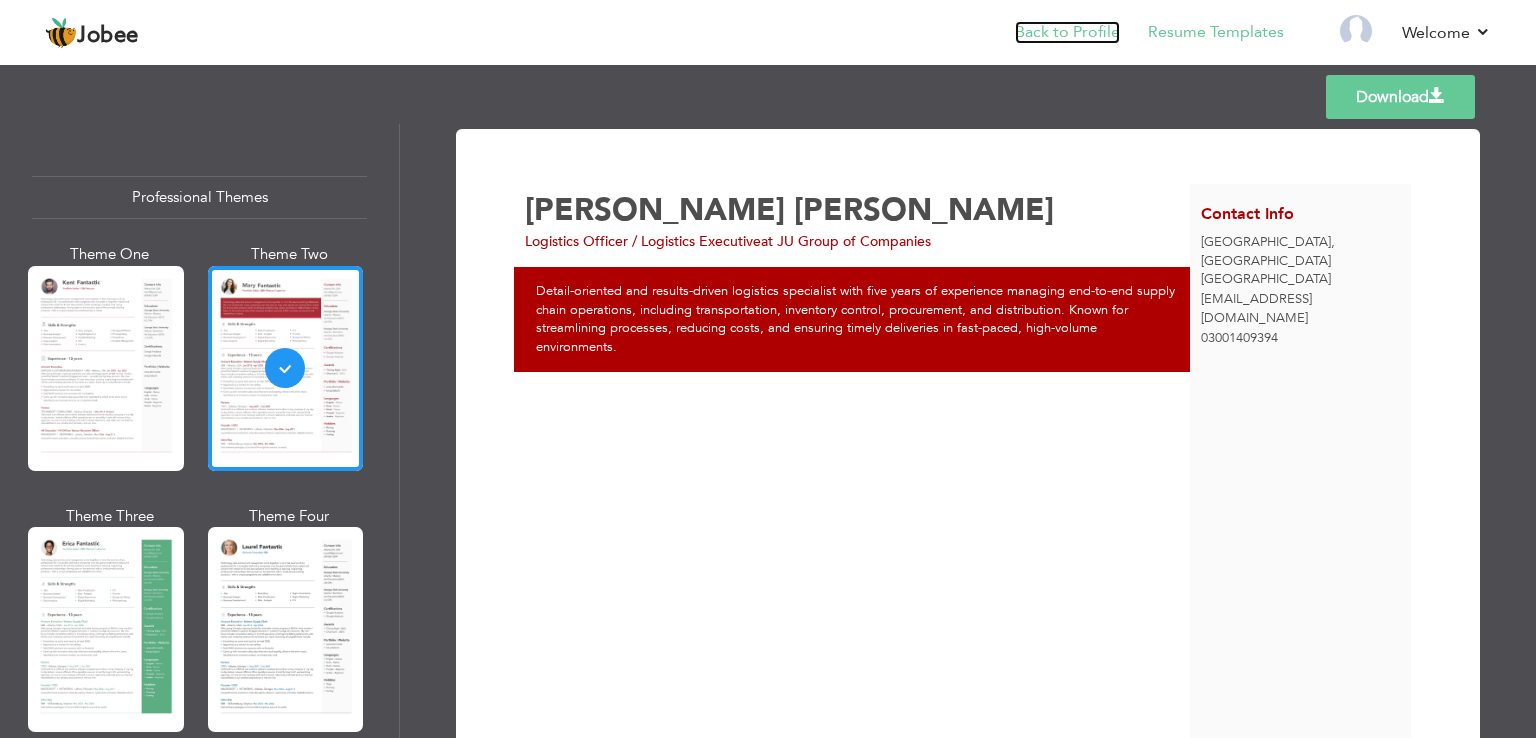 click on "Back to Profile" at bounding box center (1067, 32) 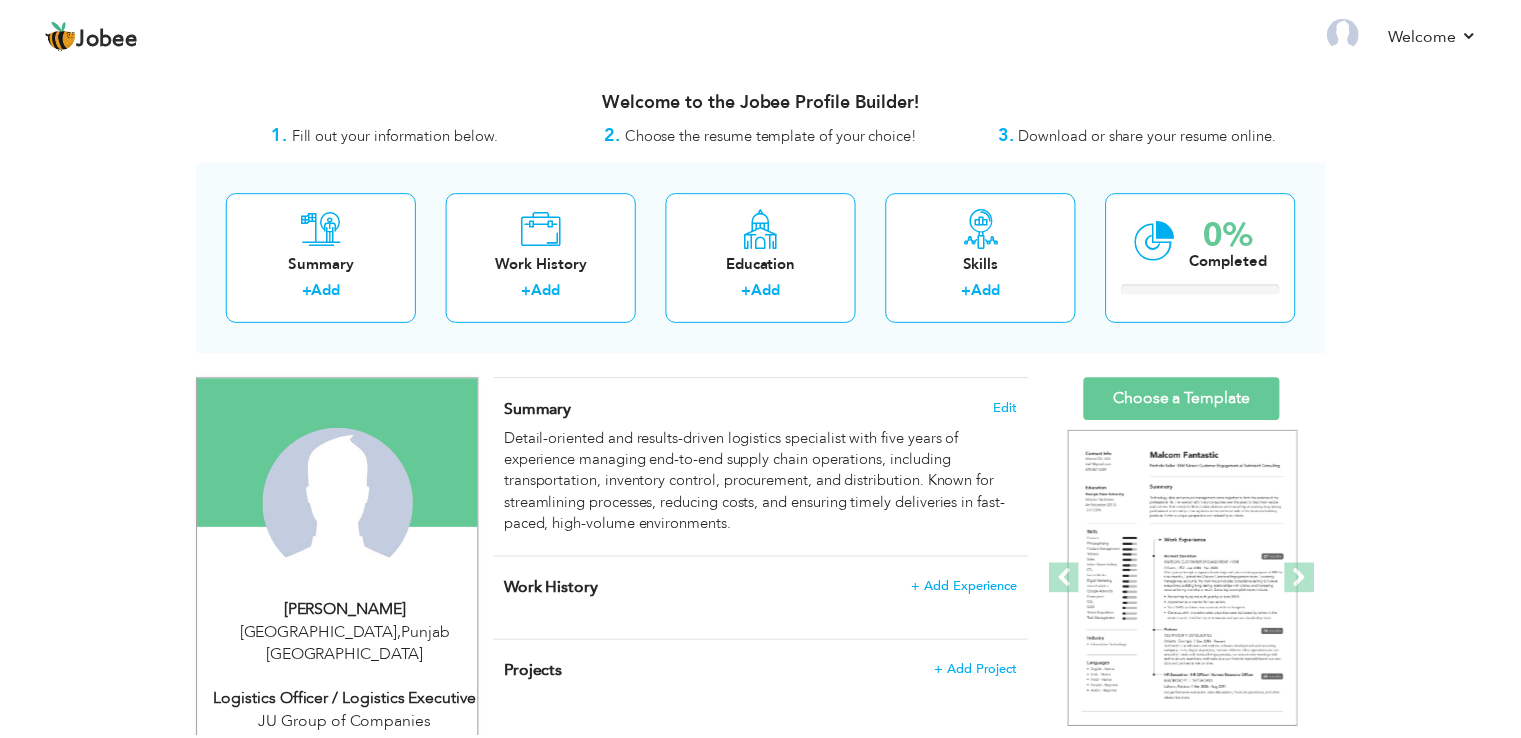 scroll, scrollTop: 0, scrollLeft: 0, axis: both 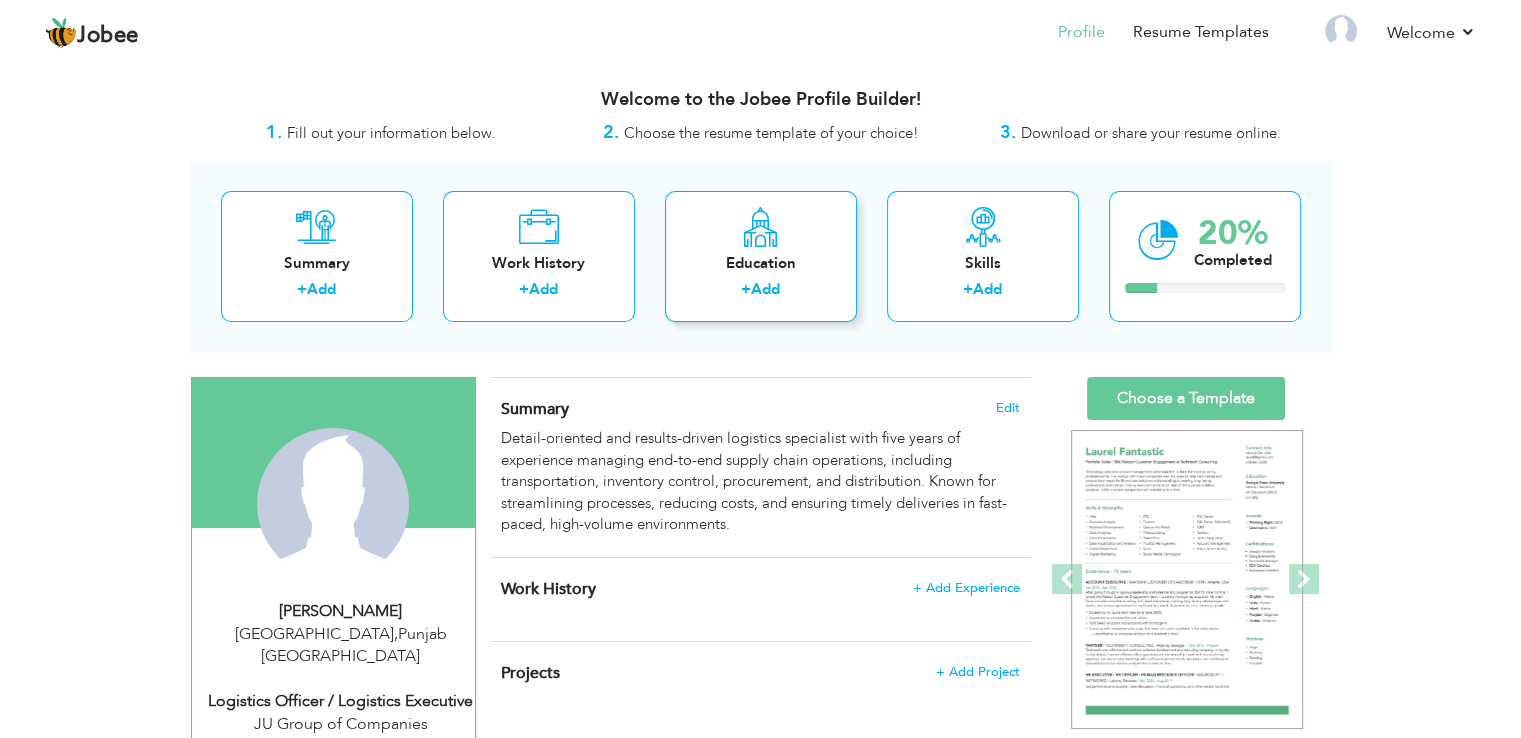 click on "Education
+  Add" at bounding box center (761, 256) 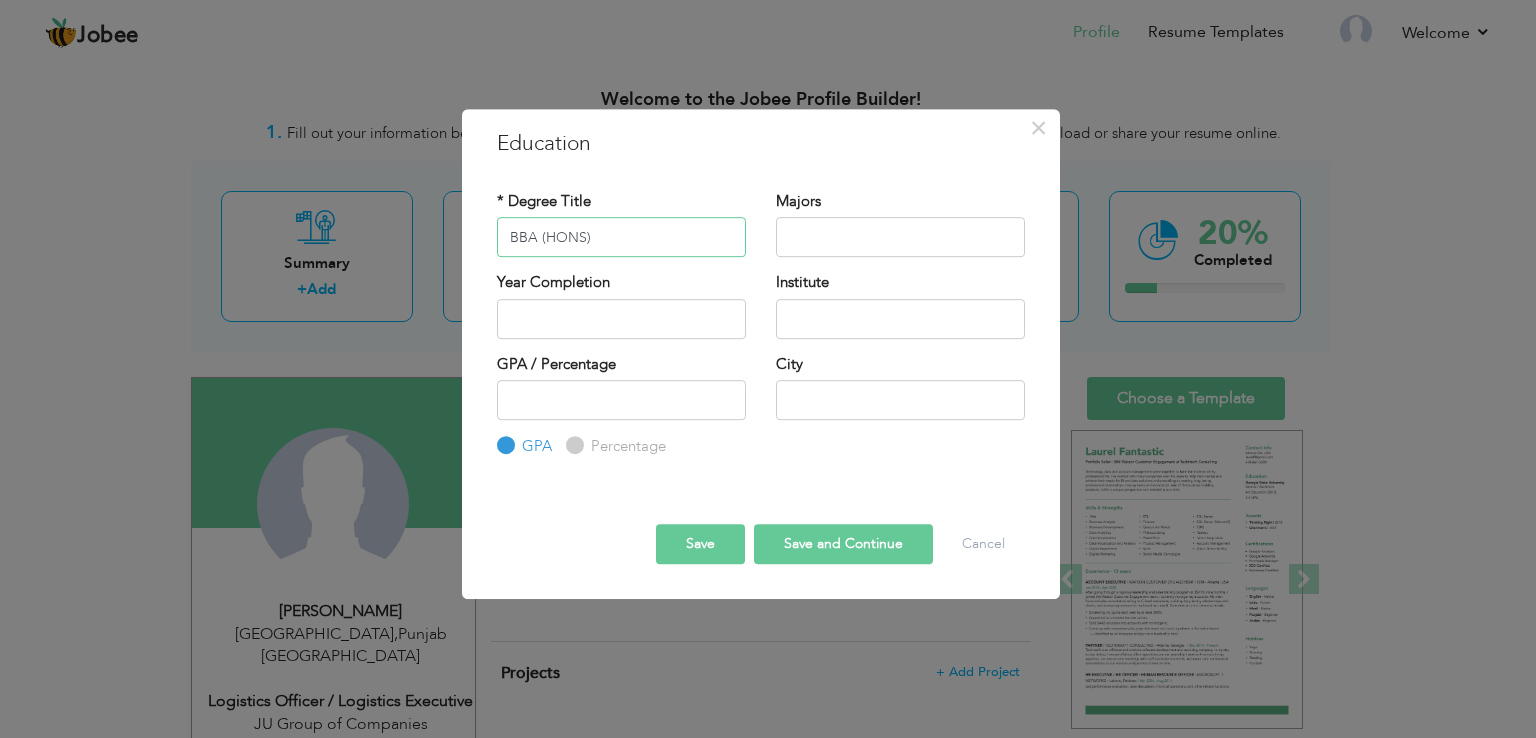 type on "BBA (HONS)" 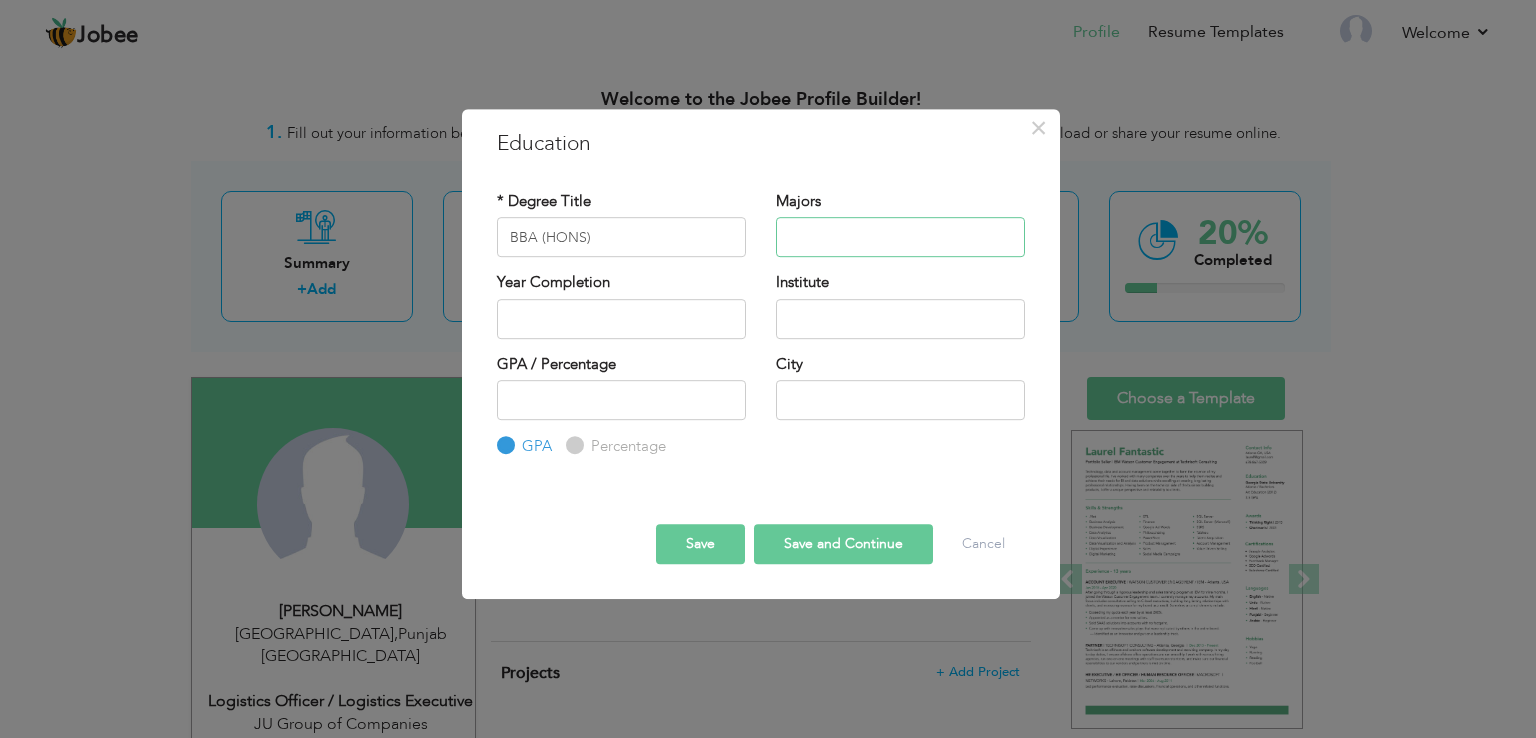 click at bounding box center [900, 237] 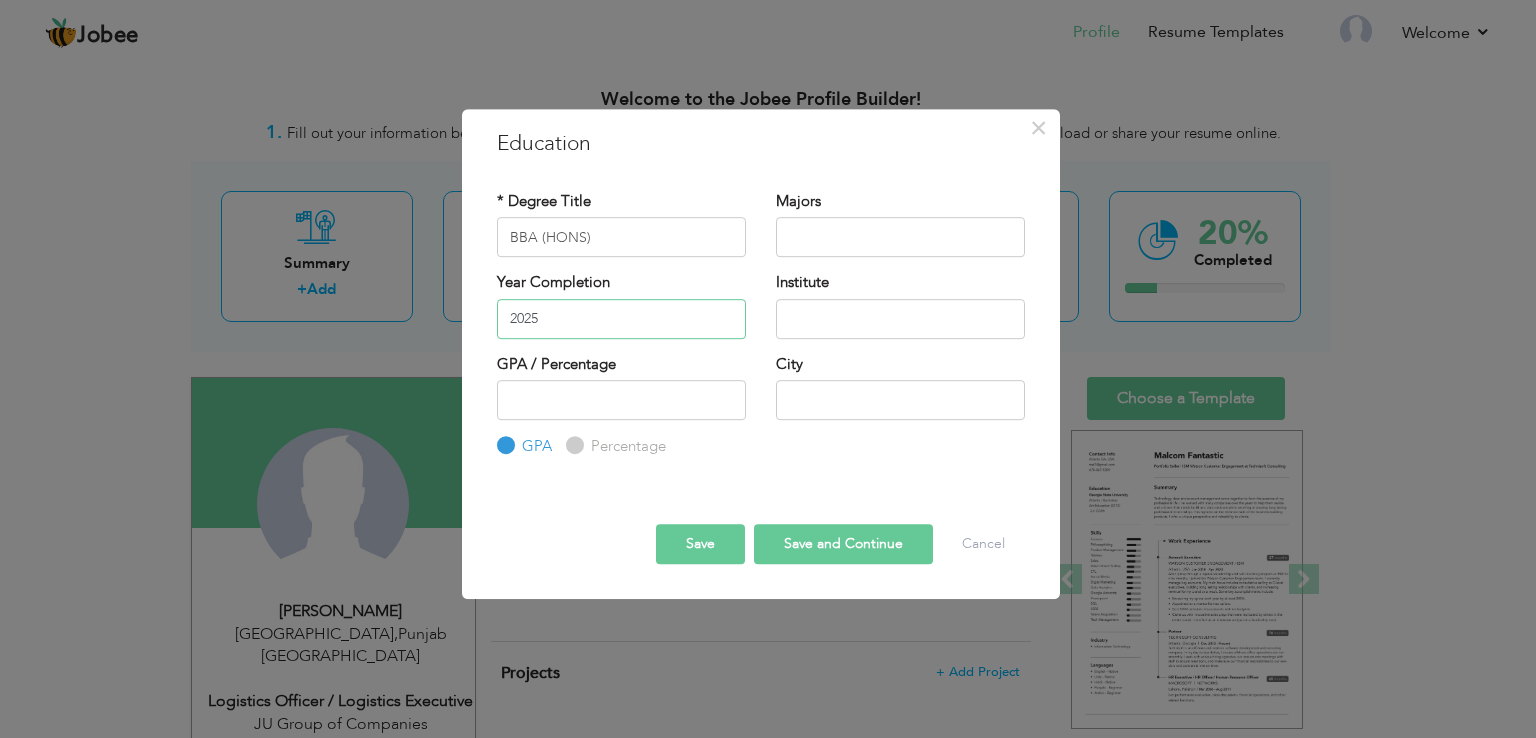click on "2025" at bounding box center [621, 319] 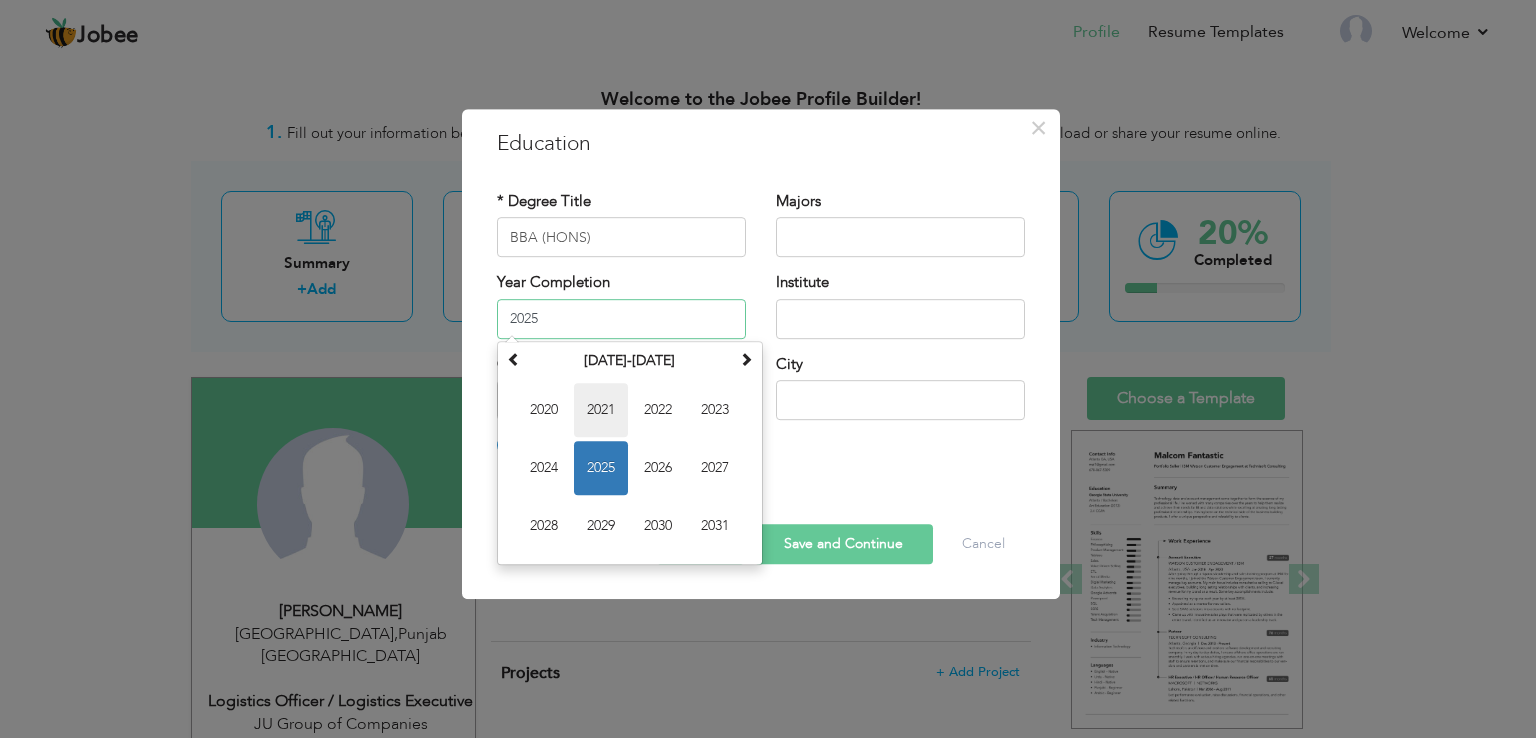 click on "2021" at bounding box center [601, 410] 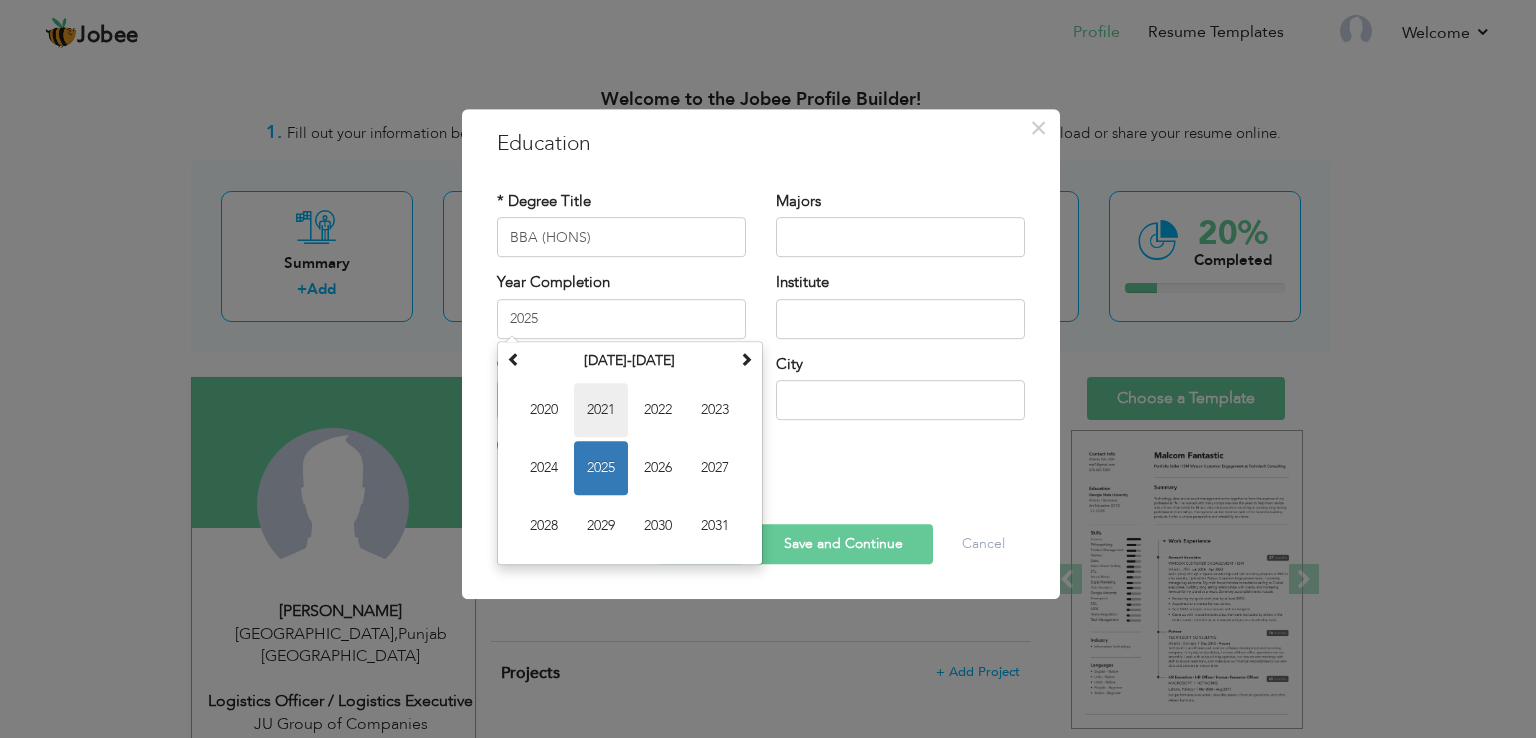 type on "2021" 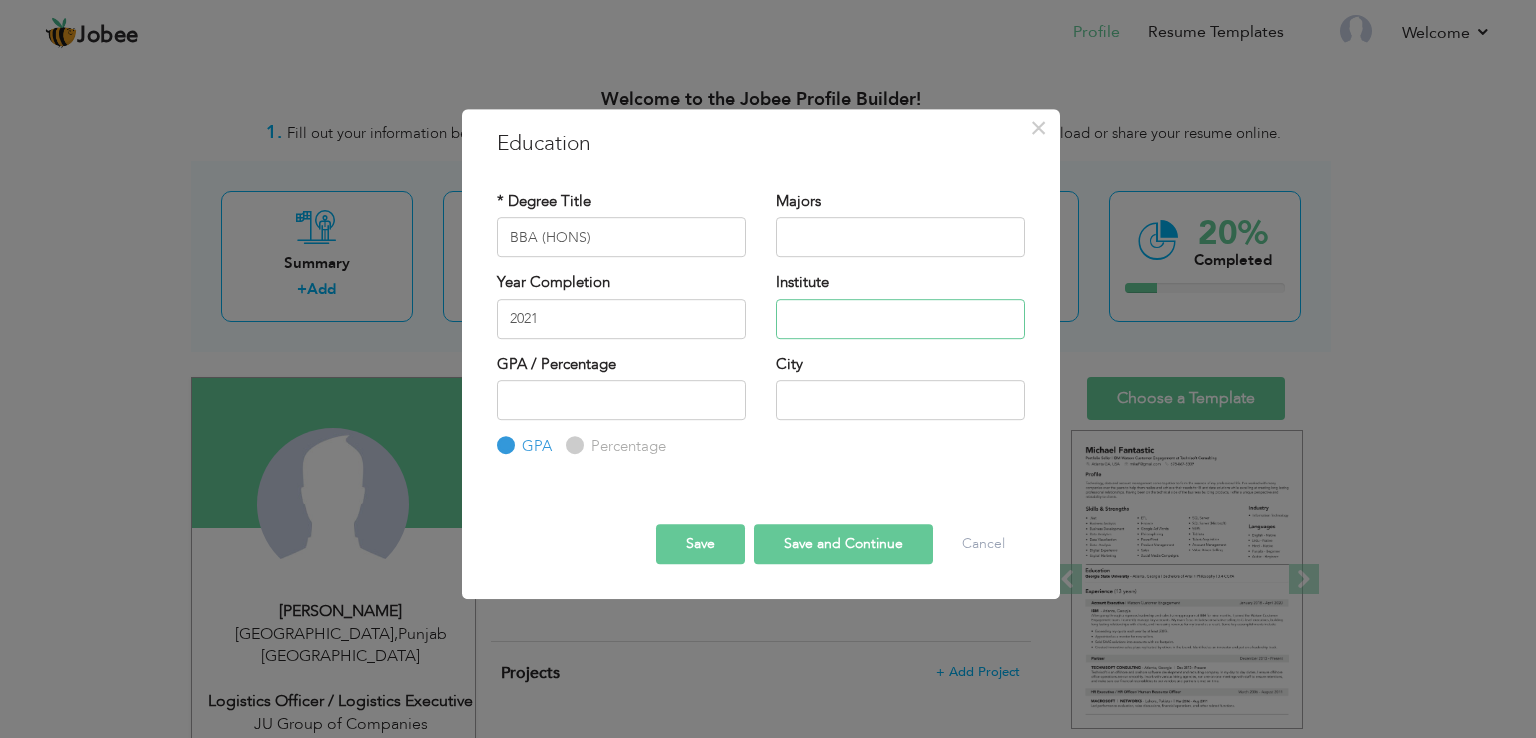 click at bounding box center (900, 319) 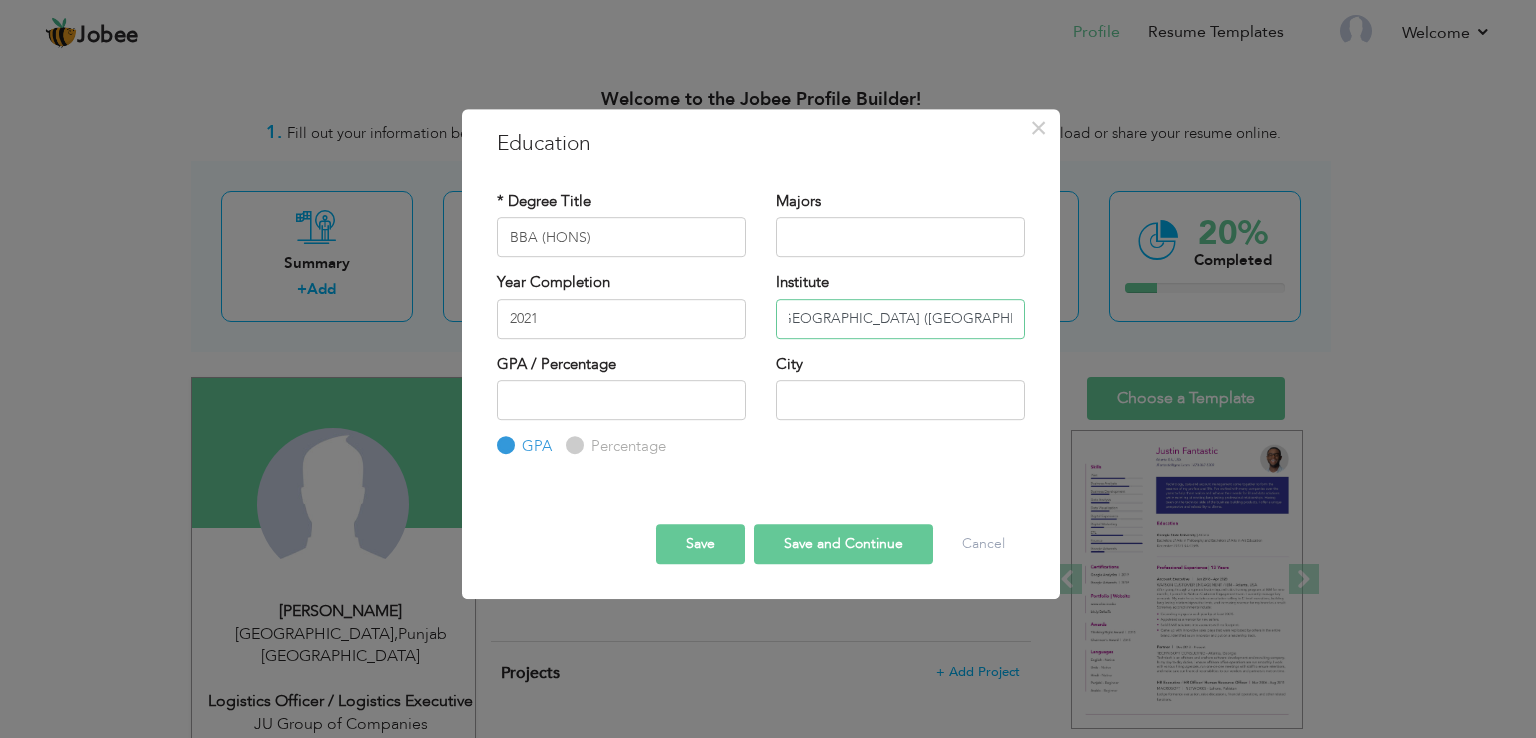 scroll, scrollTop: 0, scrollLeft: 16, axis: horizontal 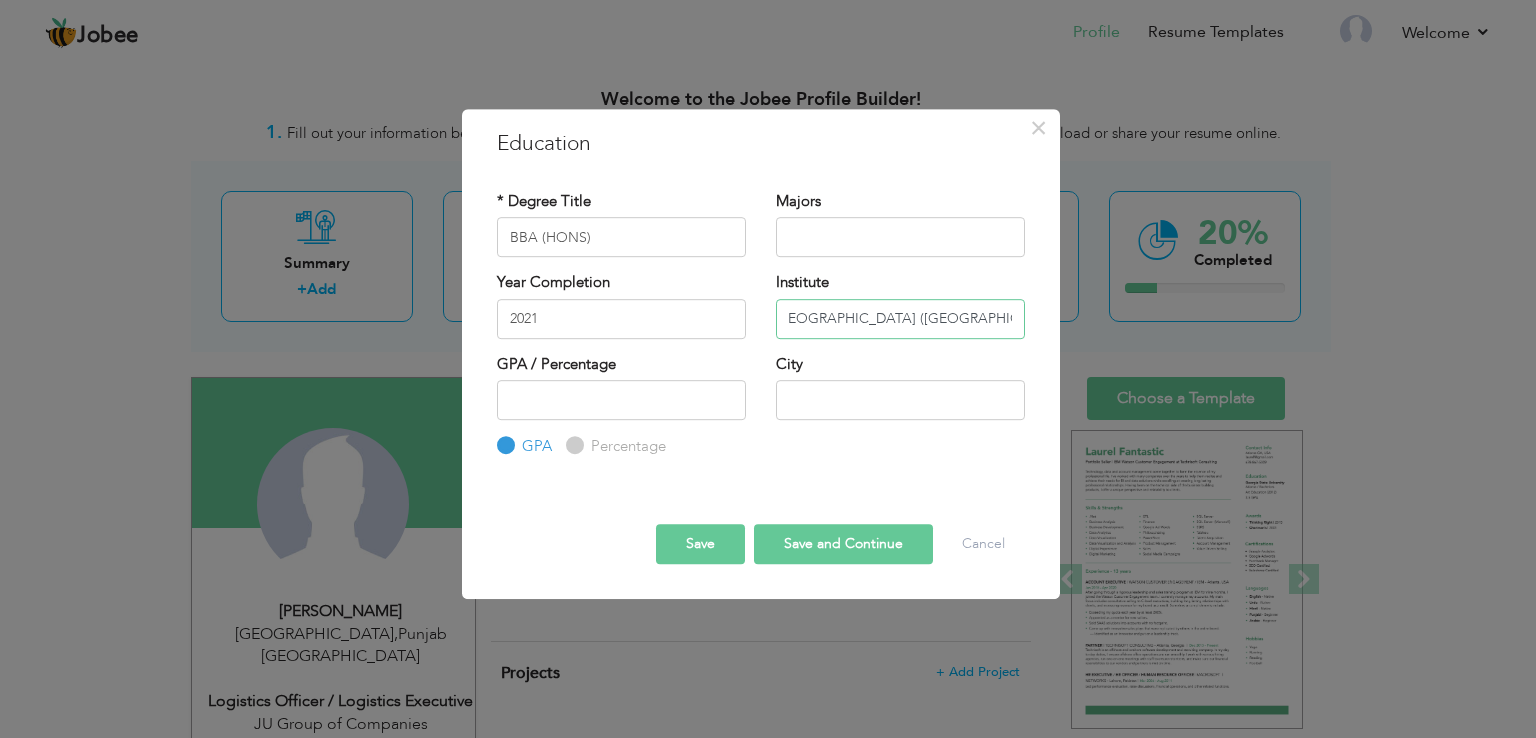 type on "University of Sargodha (Main Campus)" 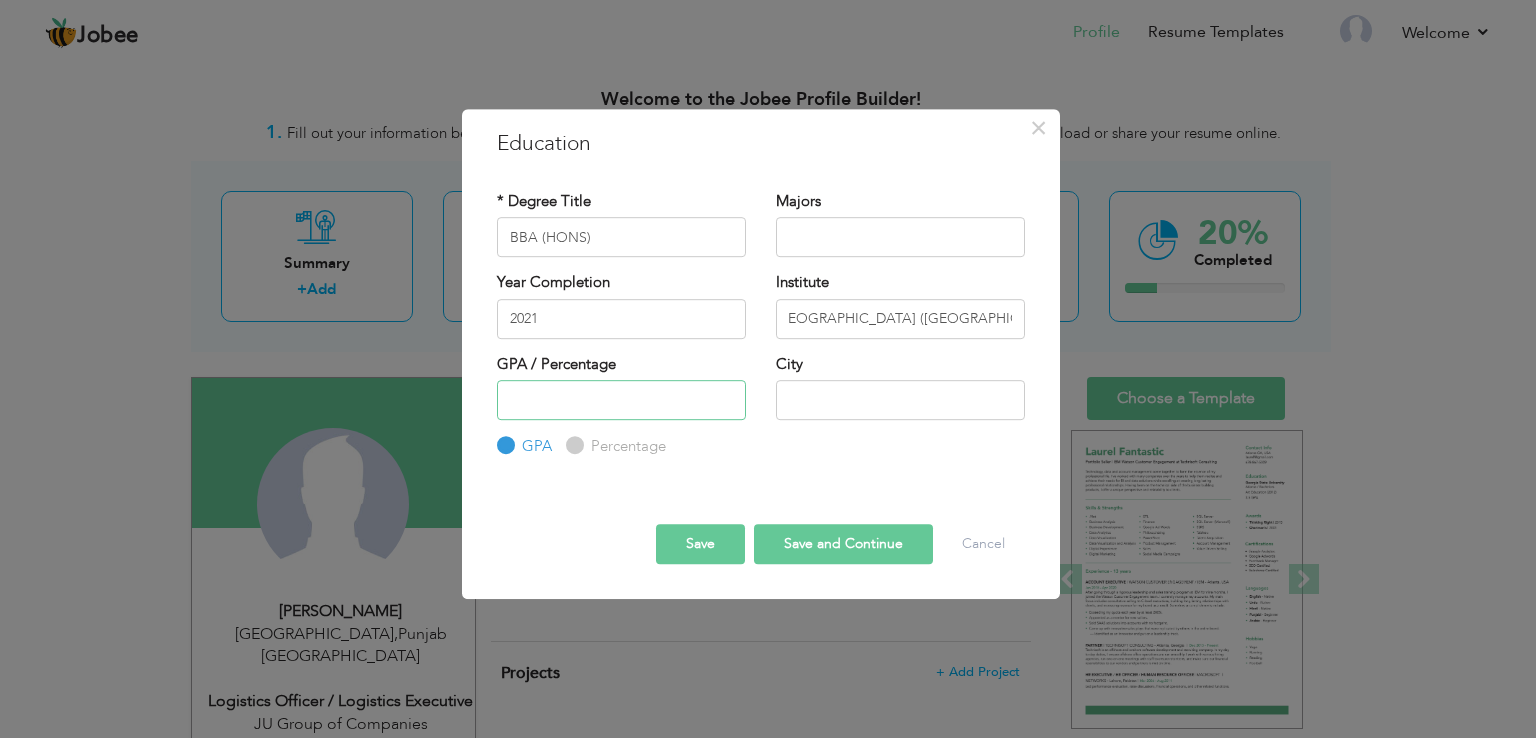 click at bounding box center [621, 400] 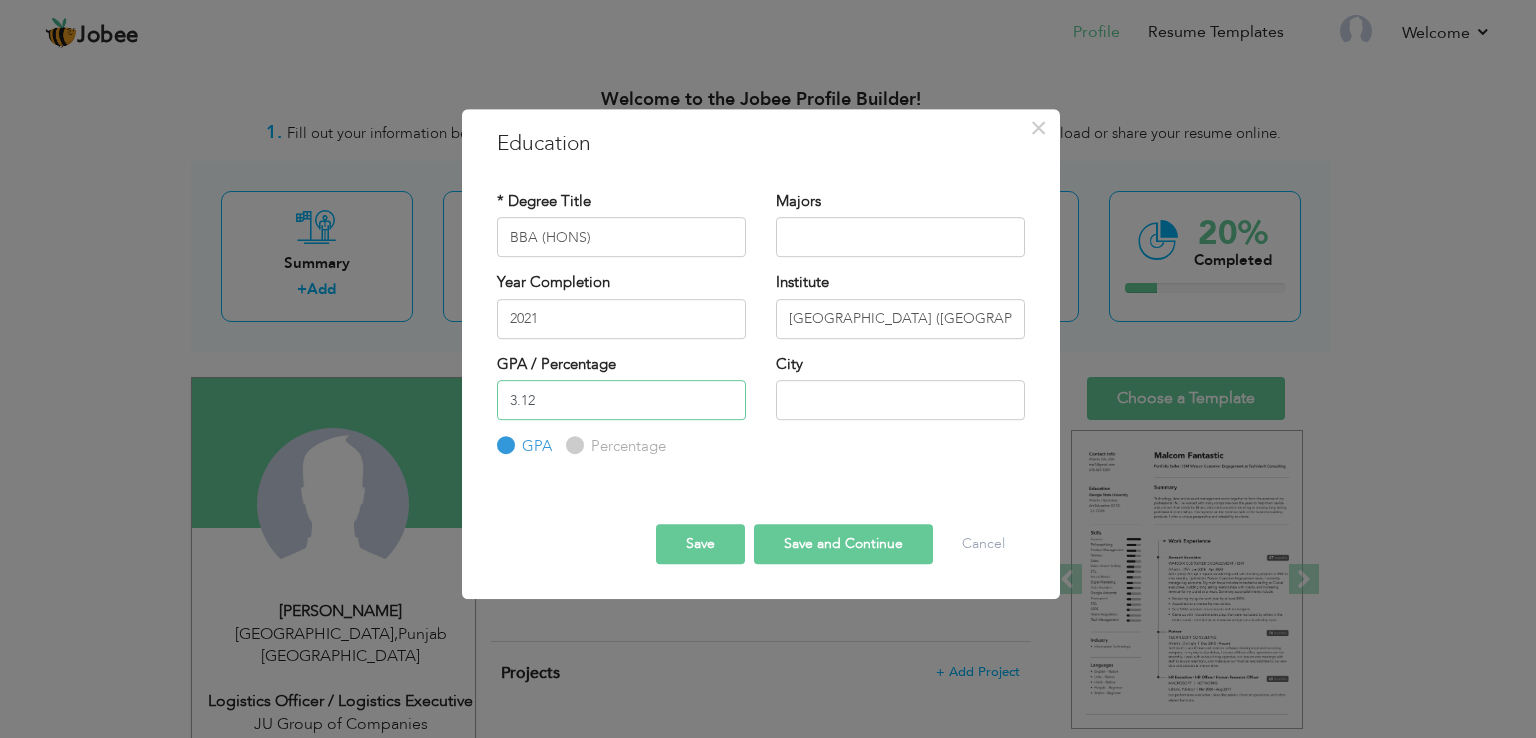 type on "3.12" 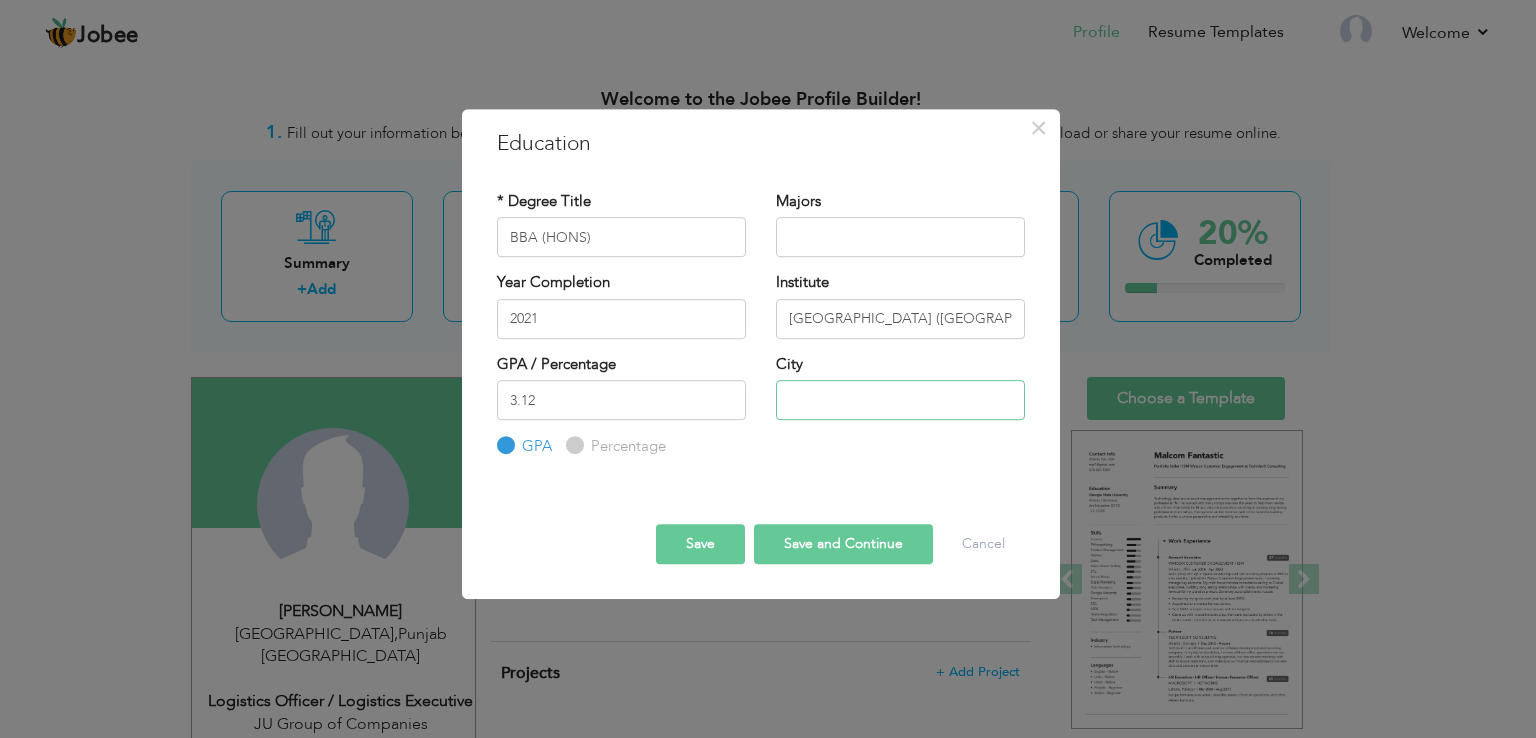 click at bounding box center [900, 400] 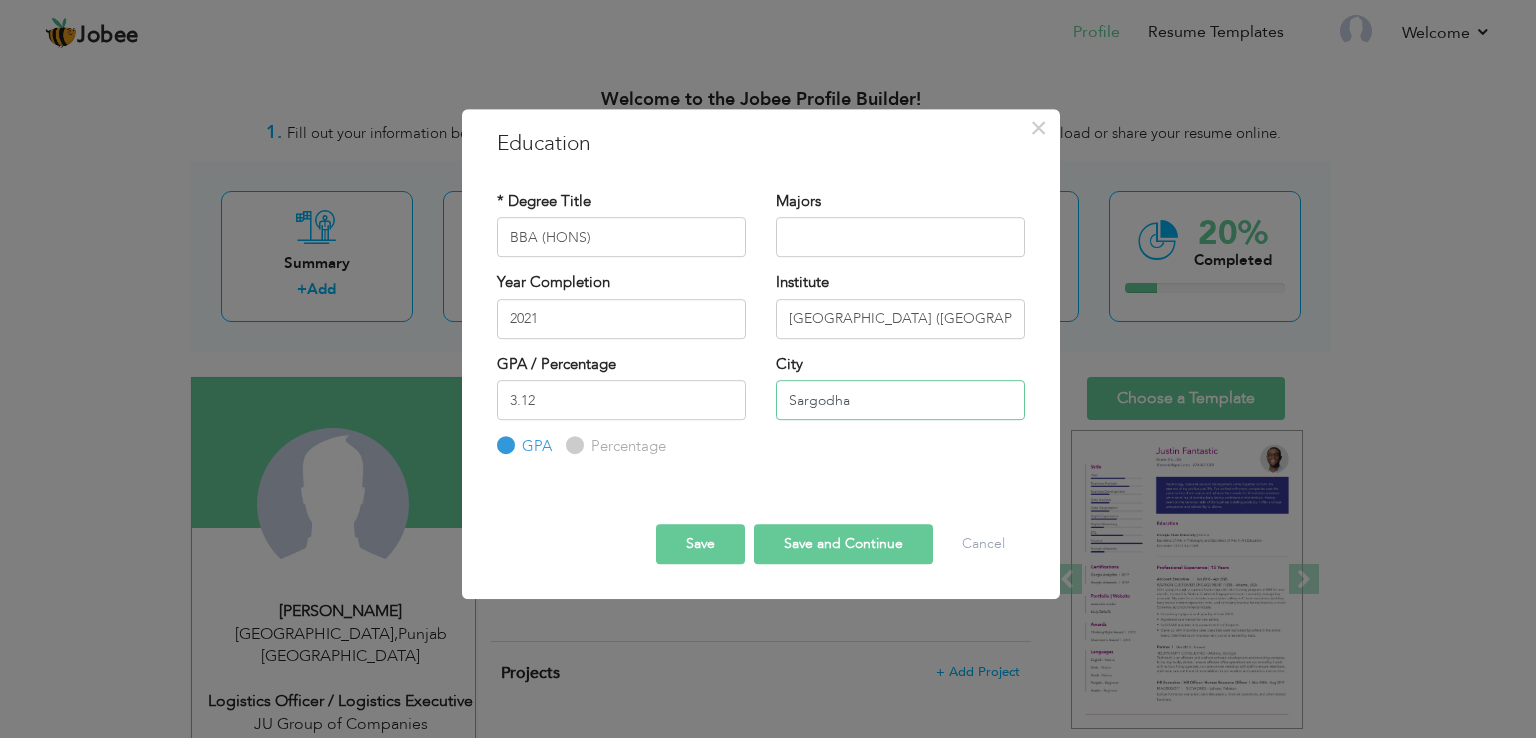 type on "Sargodha" 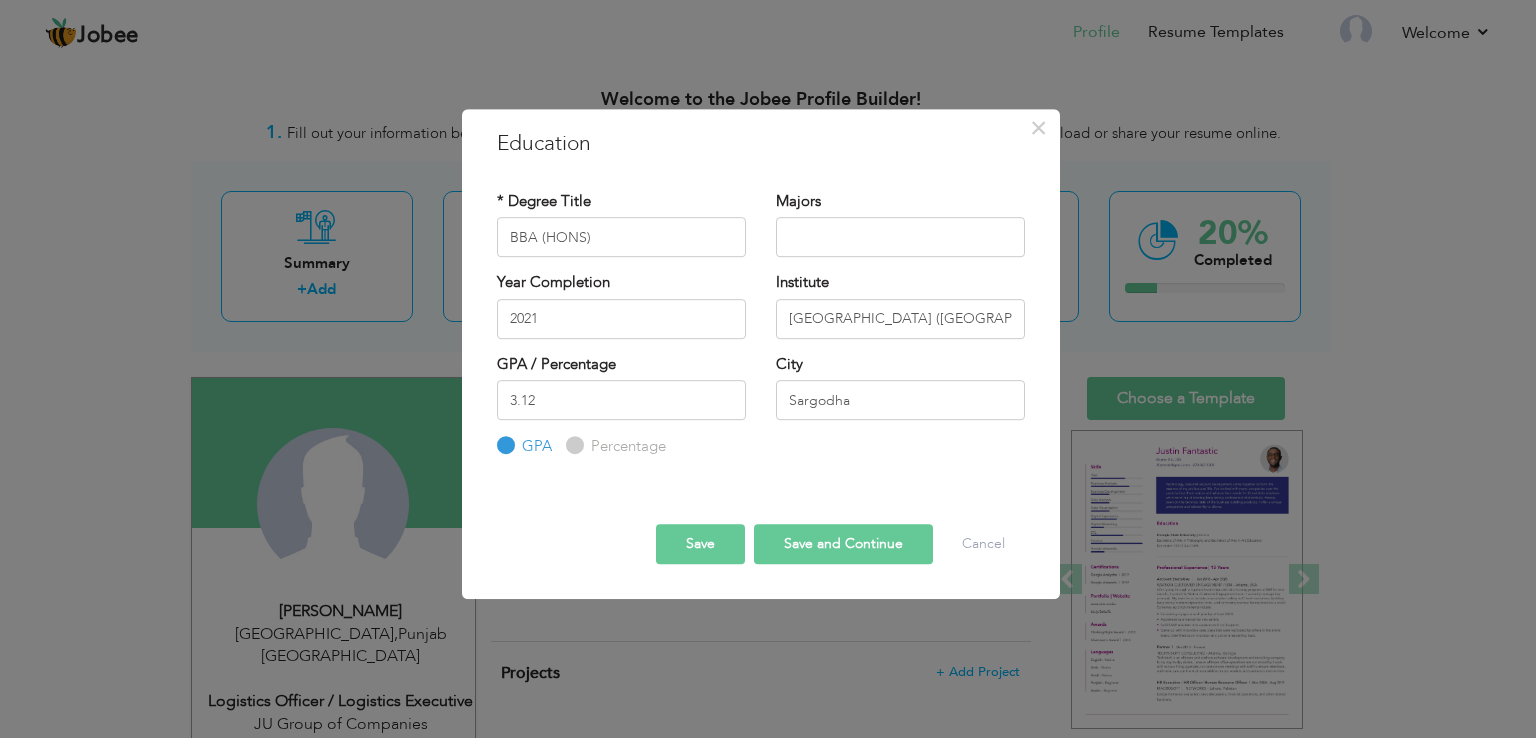 click on "Save and Continue" at bounding box center [843, 544] 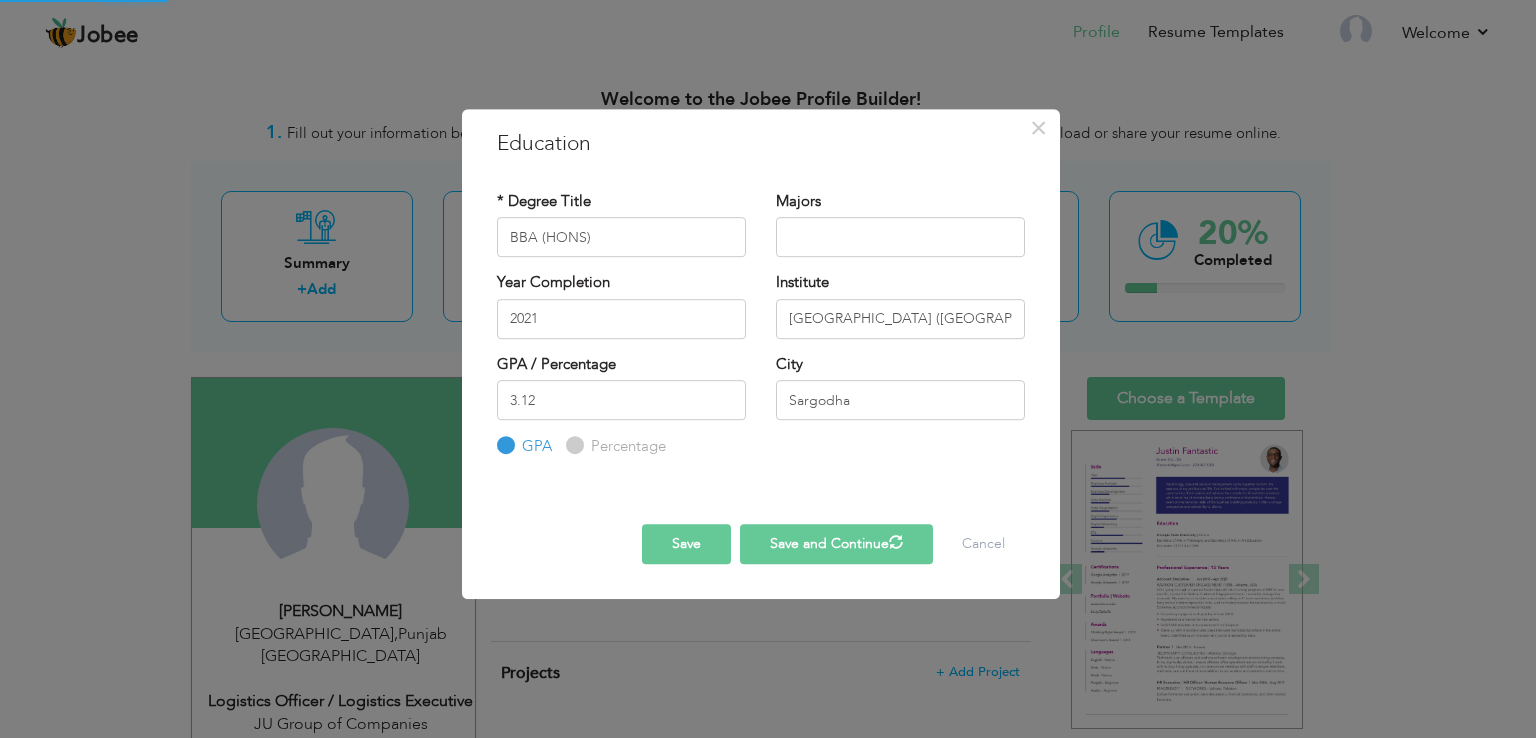 type 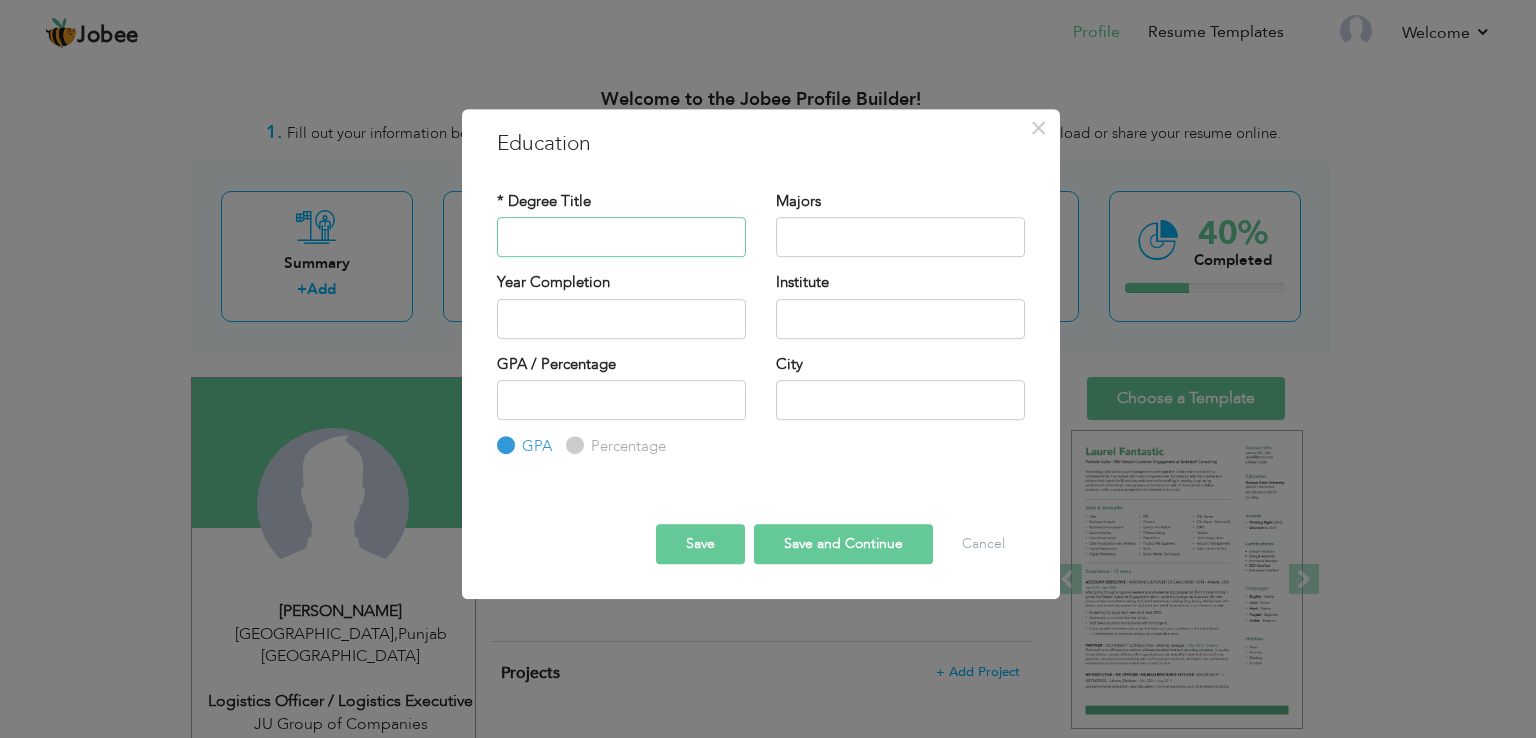 click at bounding box center (621, 237) 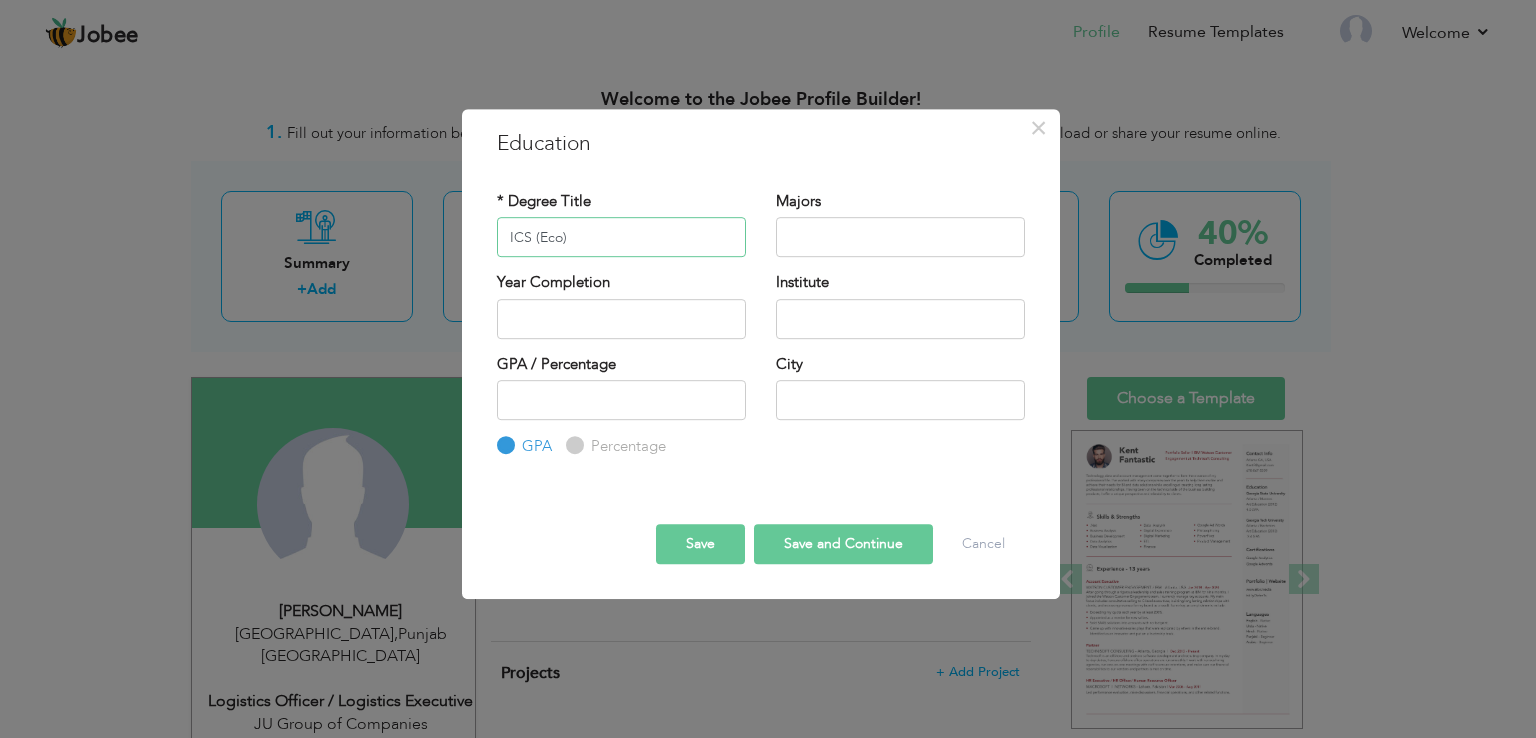 type on "ICS (Eco)" 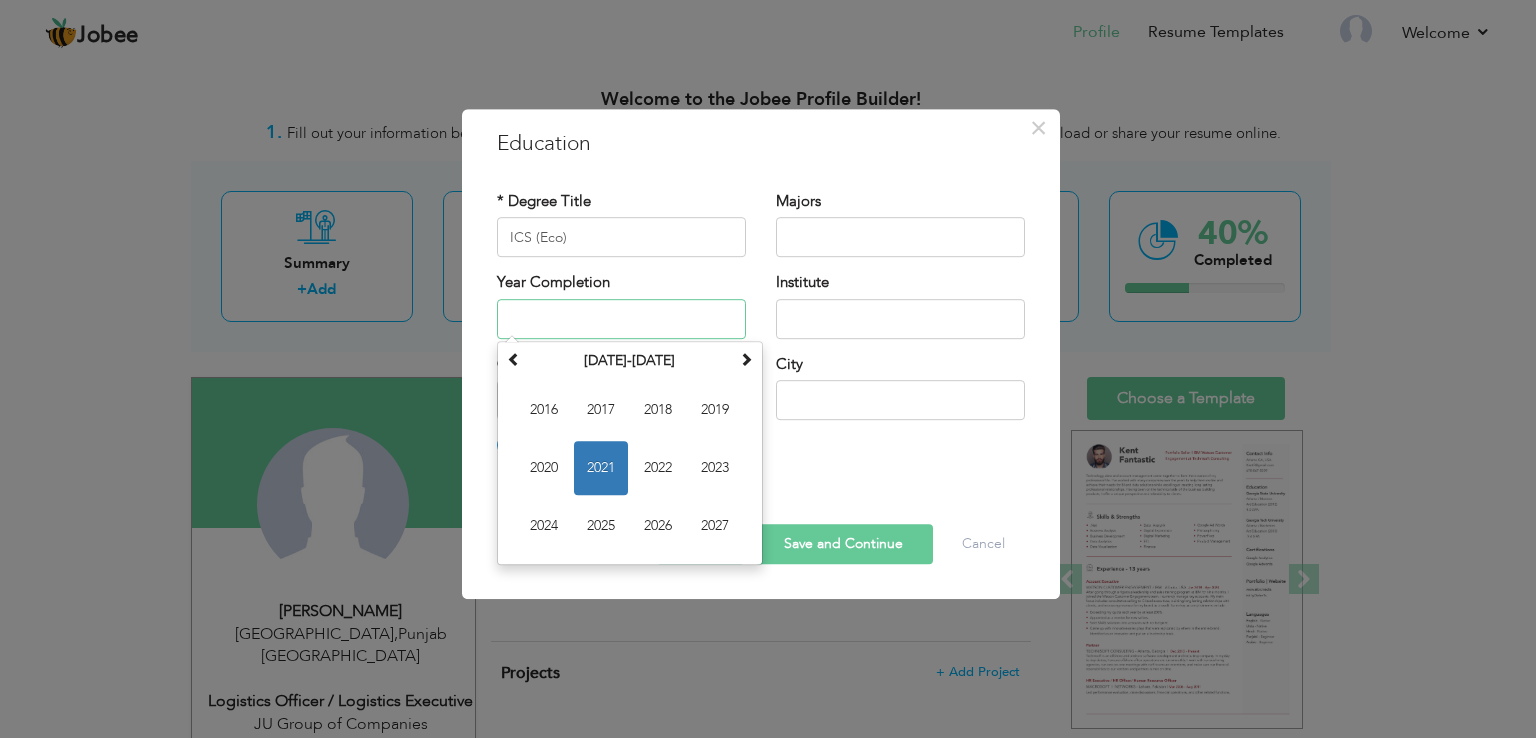 click at bounding box center [621, 319] 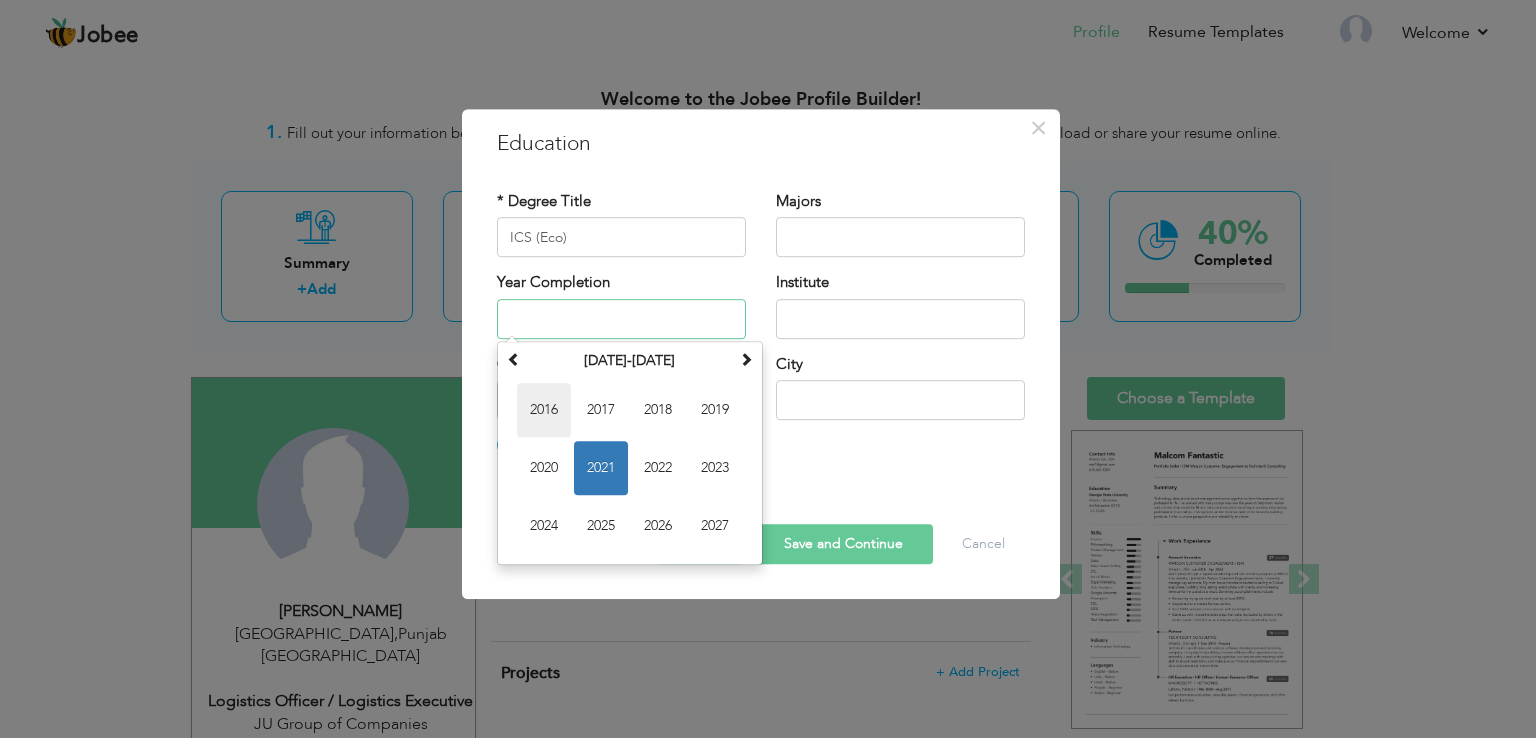 click on "2016" at bounding box center [544, 410] 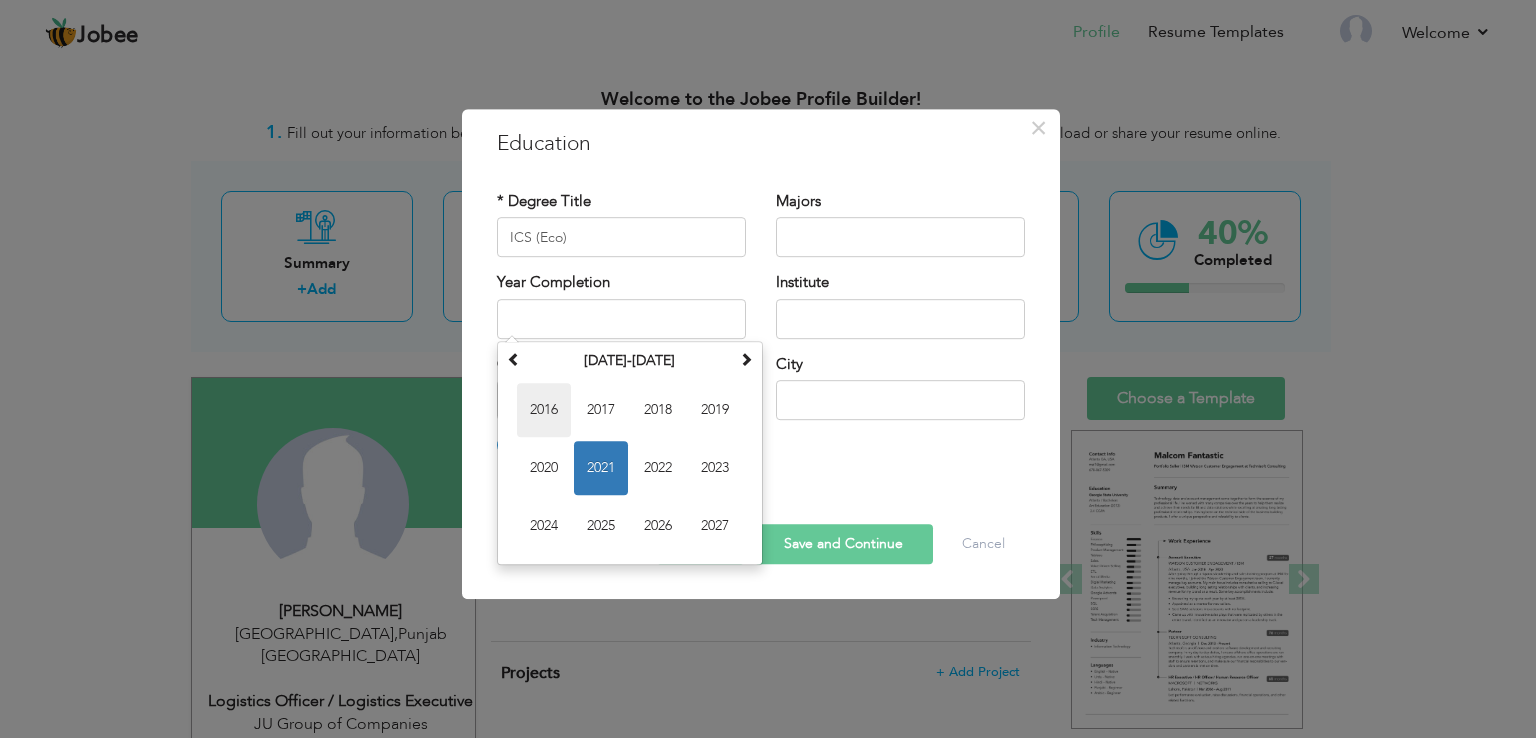 type on "2016" 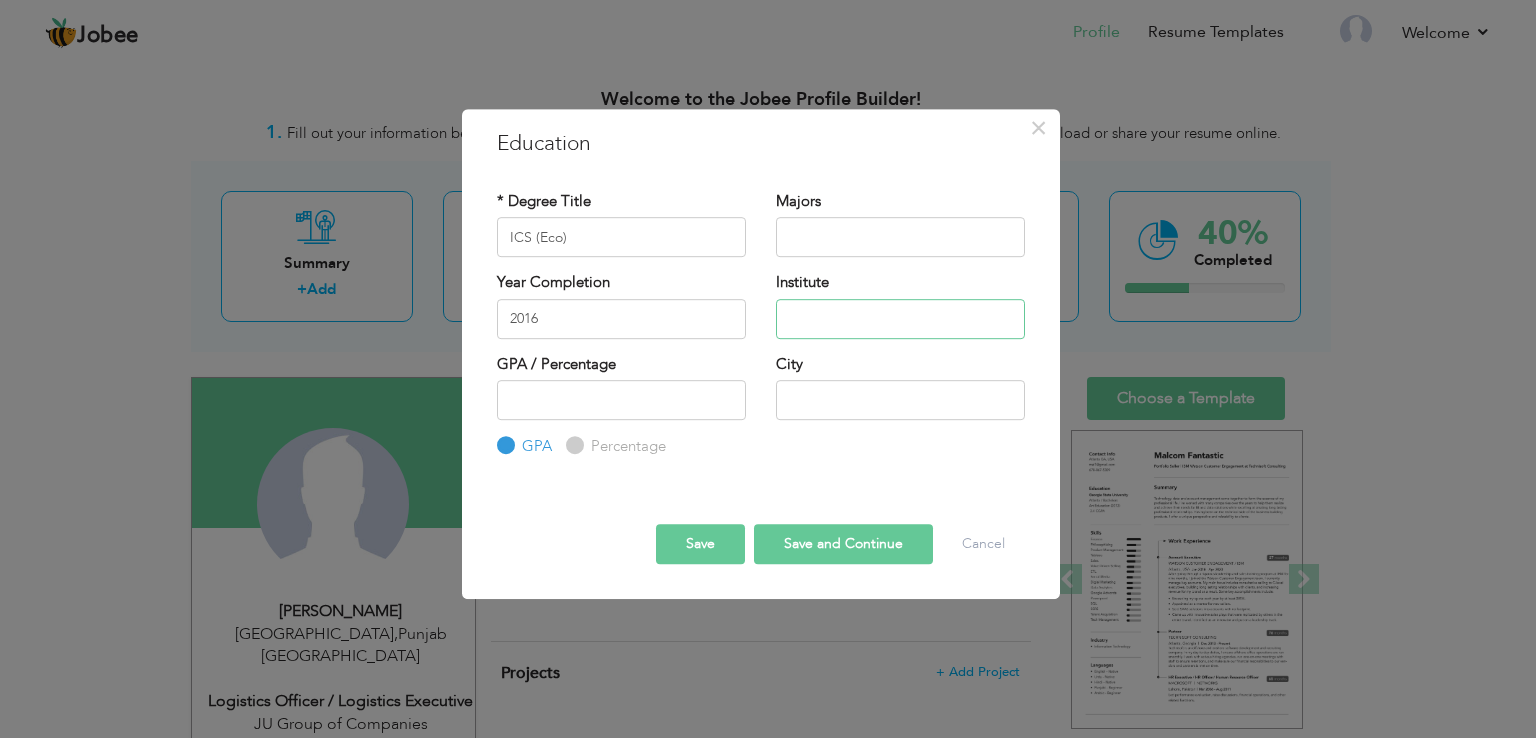 click at bounding box center [900, 319] 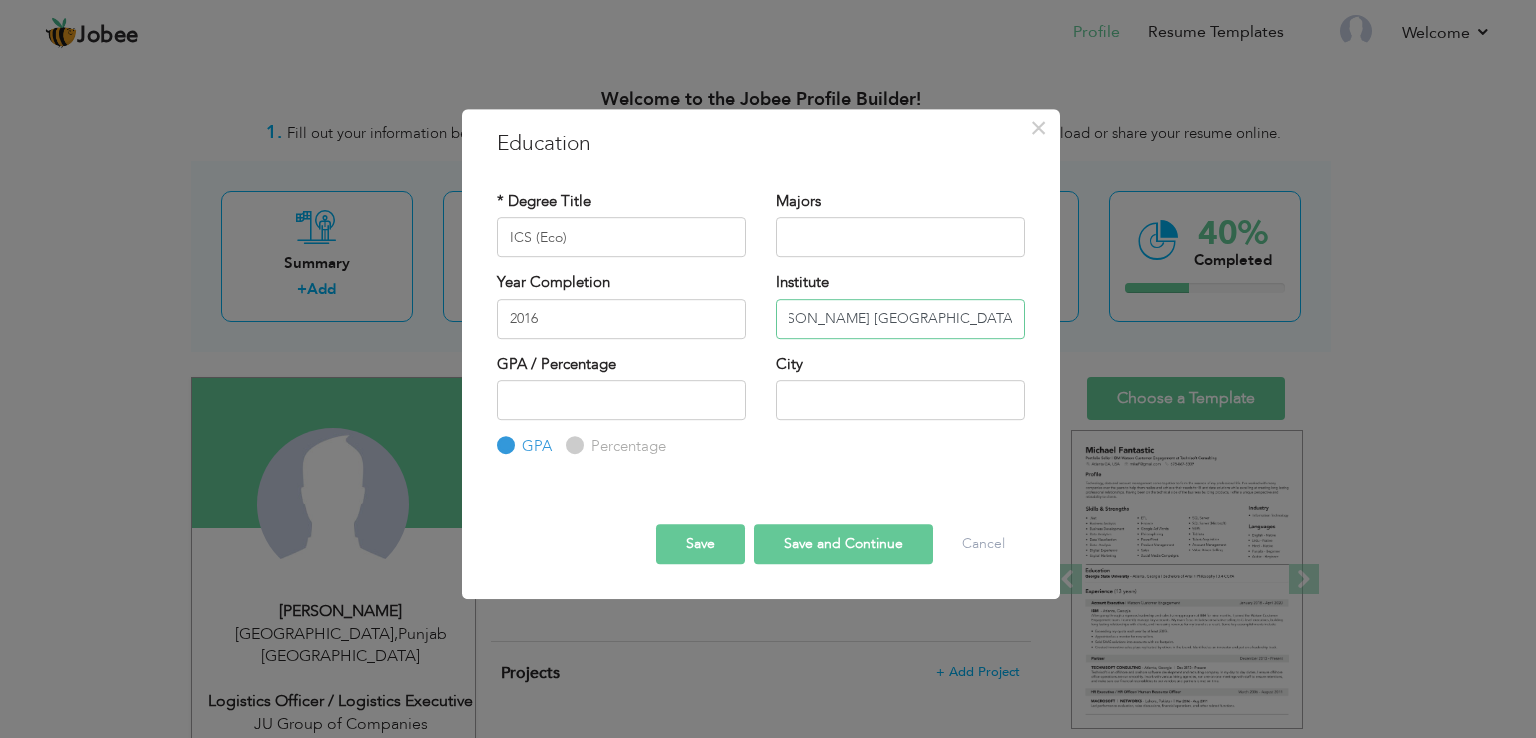 scroll, scrollTop: 0, scrollLeft: 76, axis: horizontal 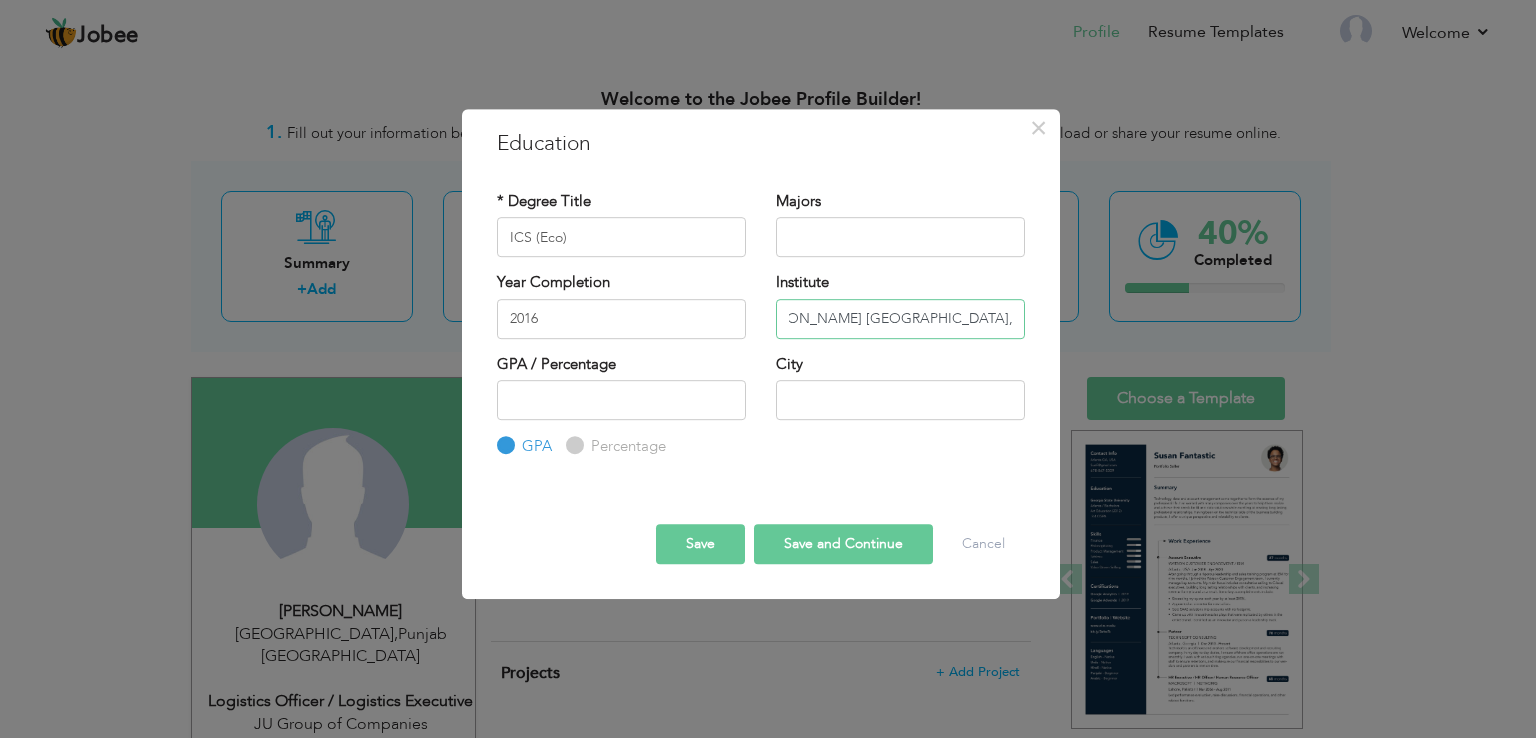 type on "Govt. Khawaja Rafique Shaheed College, Lahore" 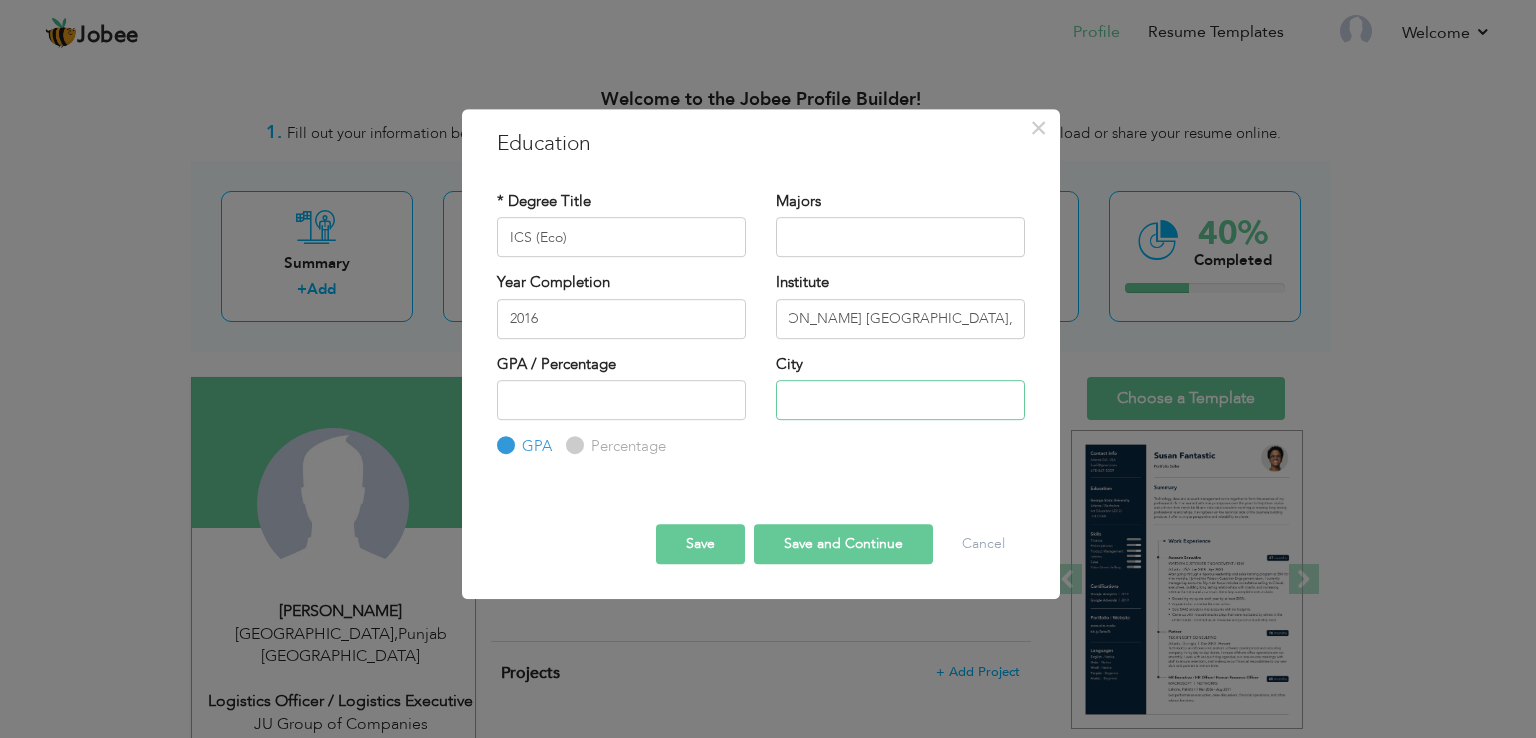 click at bounding box center [900, 400] 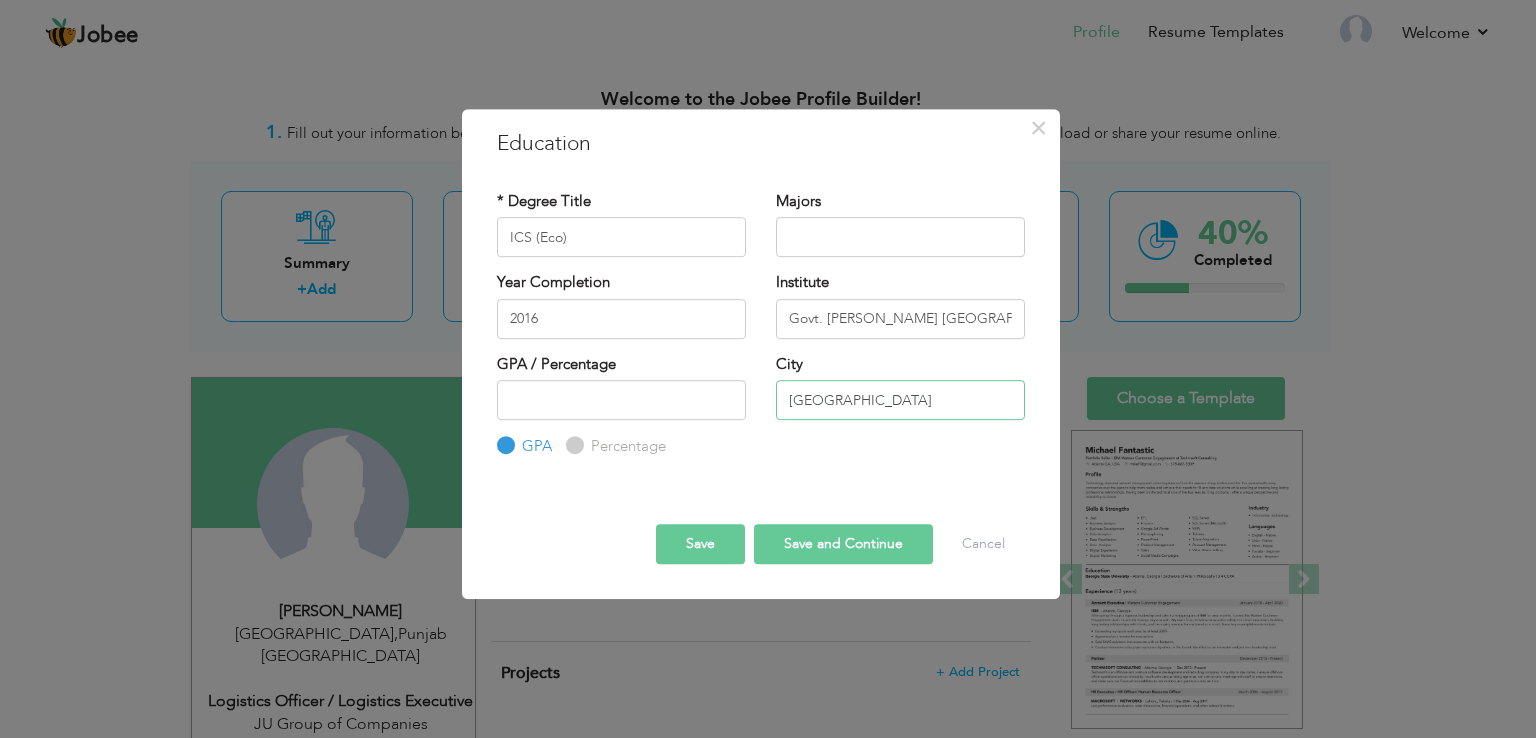 type on "[GEOGRAPHIC_DATA]" 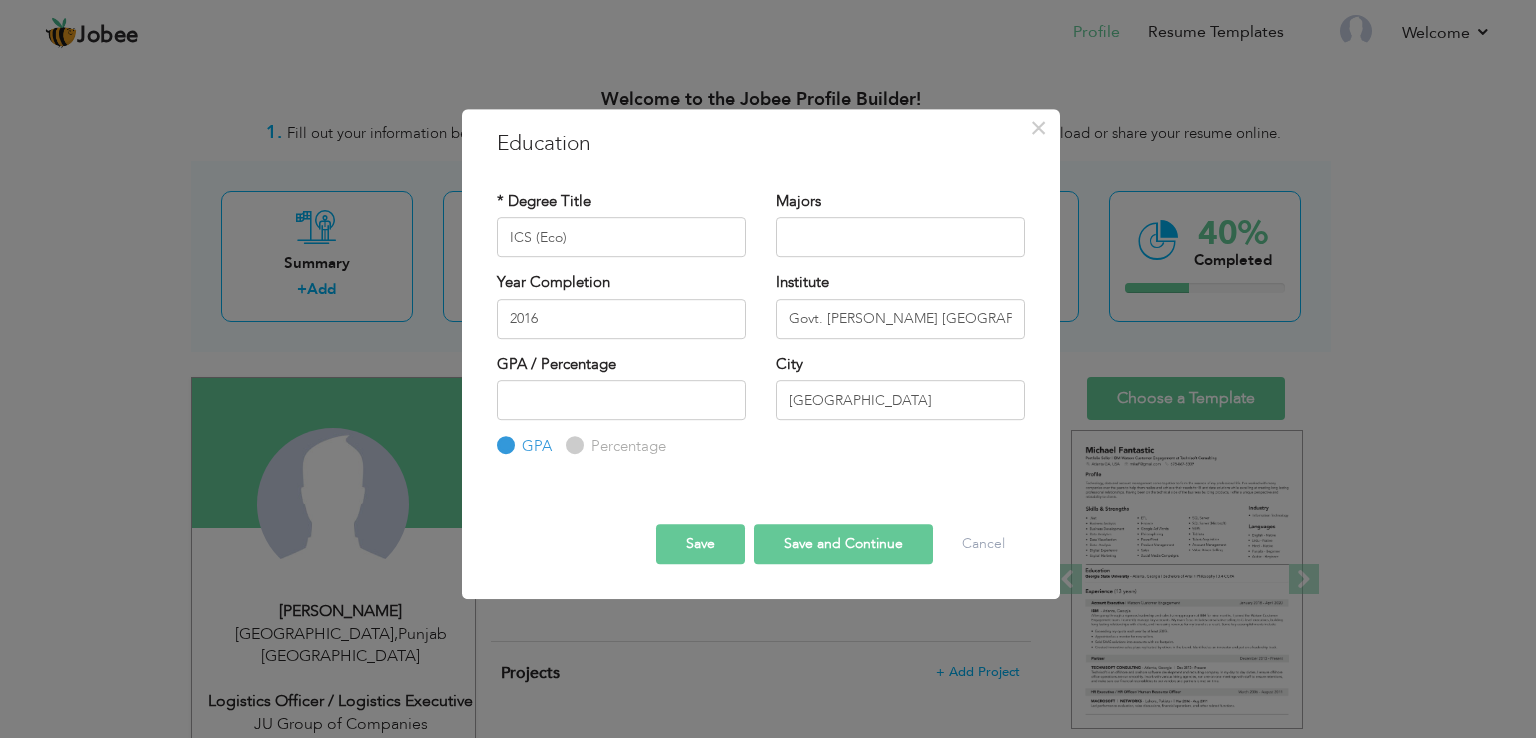 click on "Percentage" at bounding box center [572, 446] 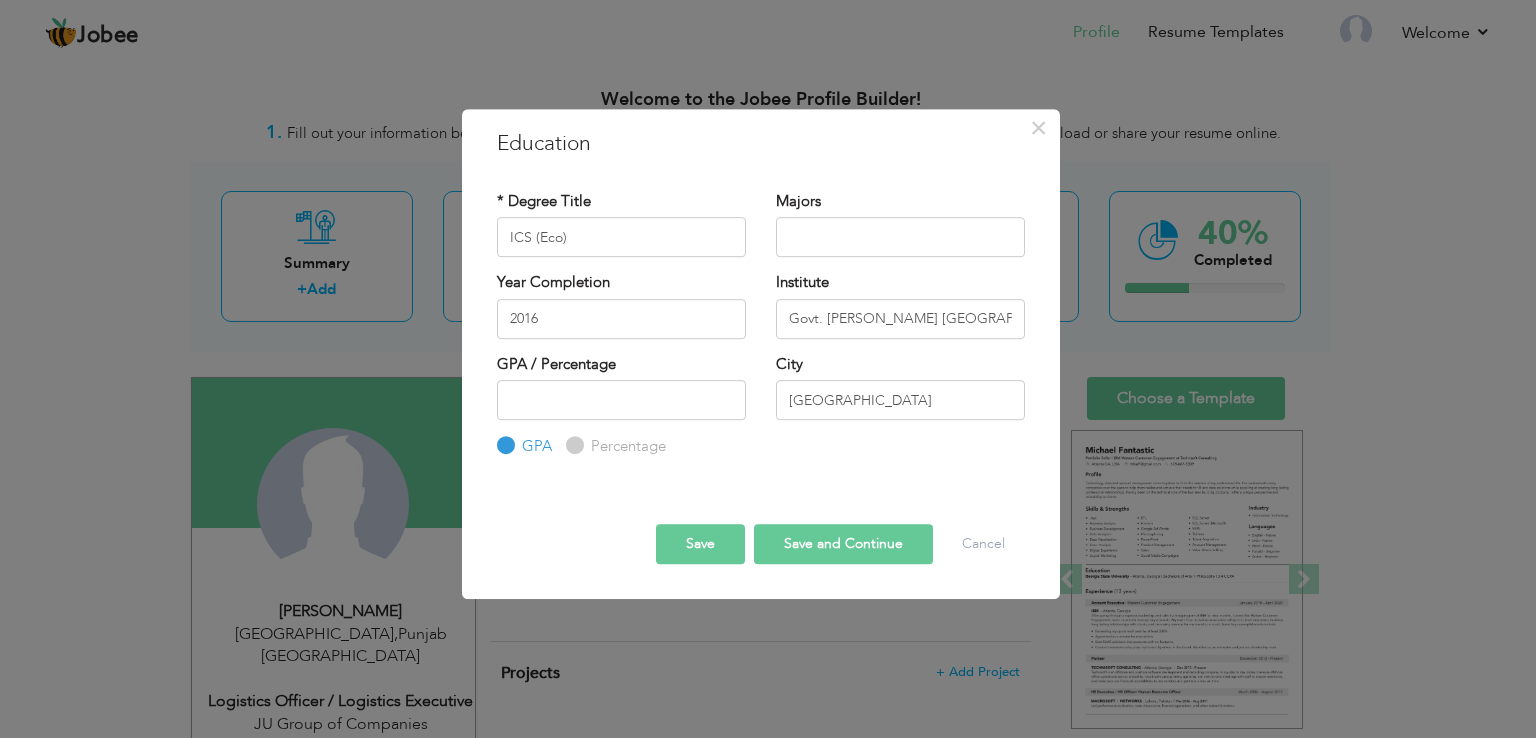 radio on "true" 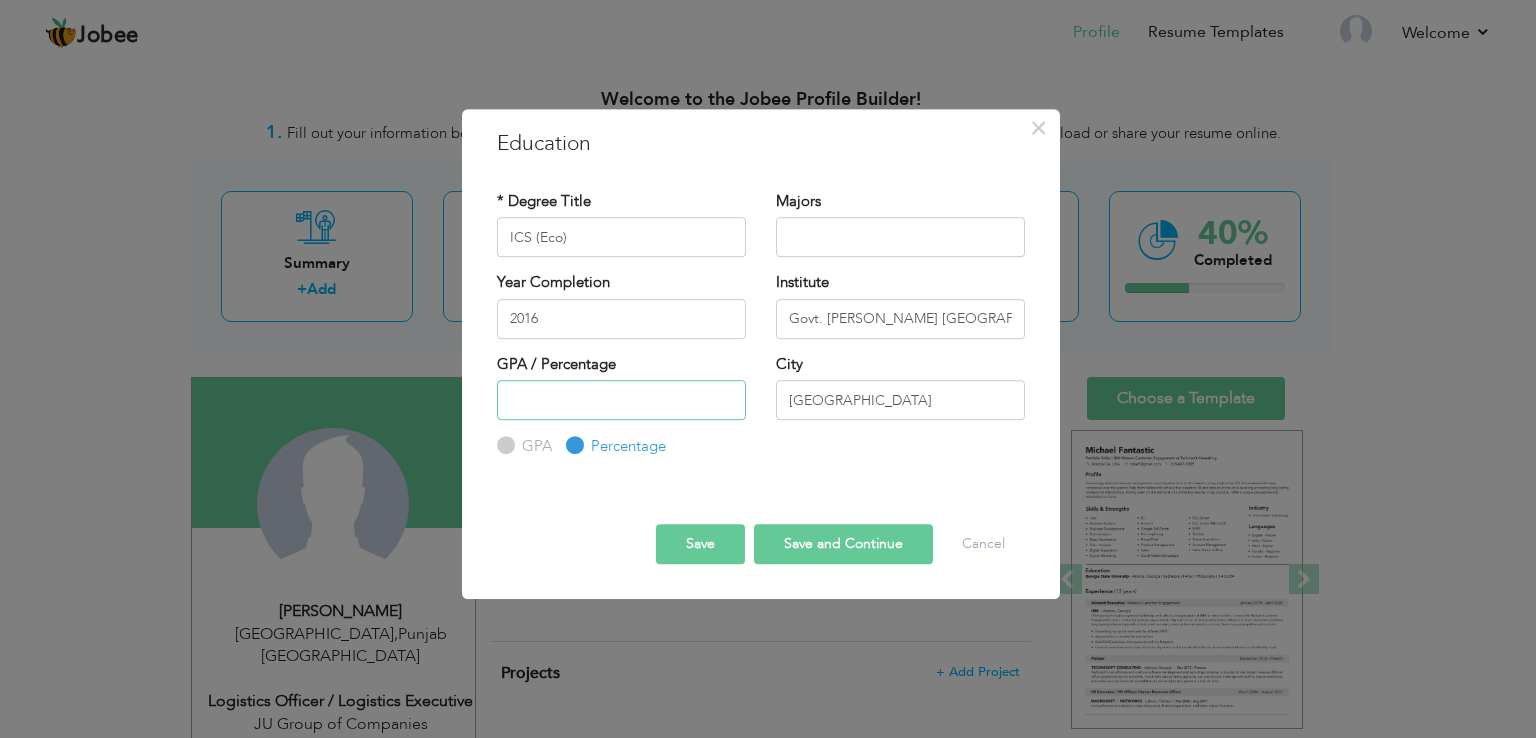 click at bounding box center (621, 400) 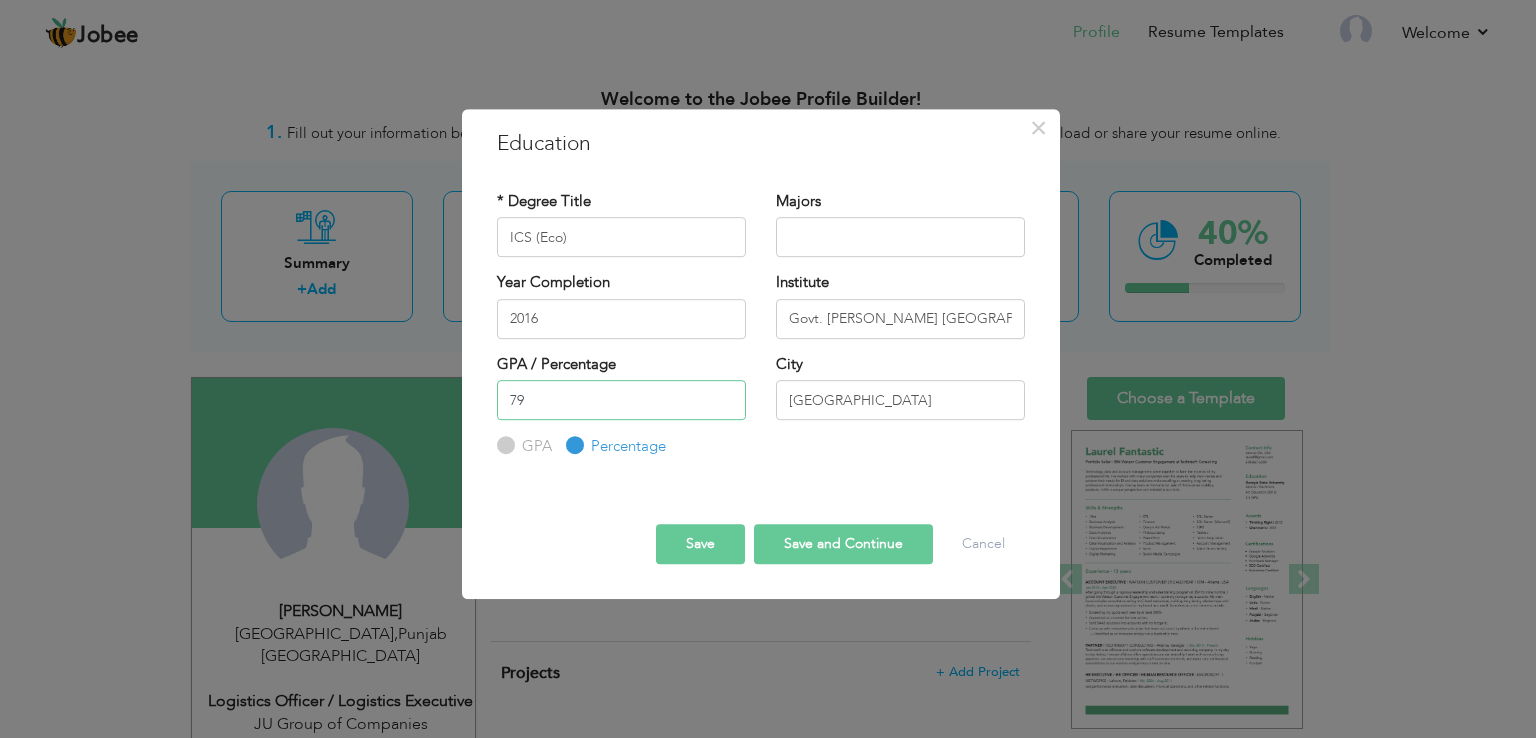 type on "79" 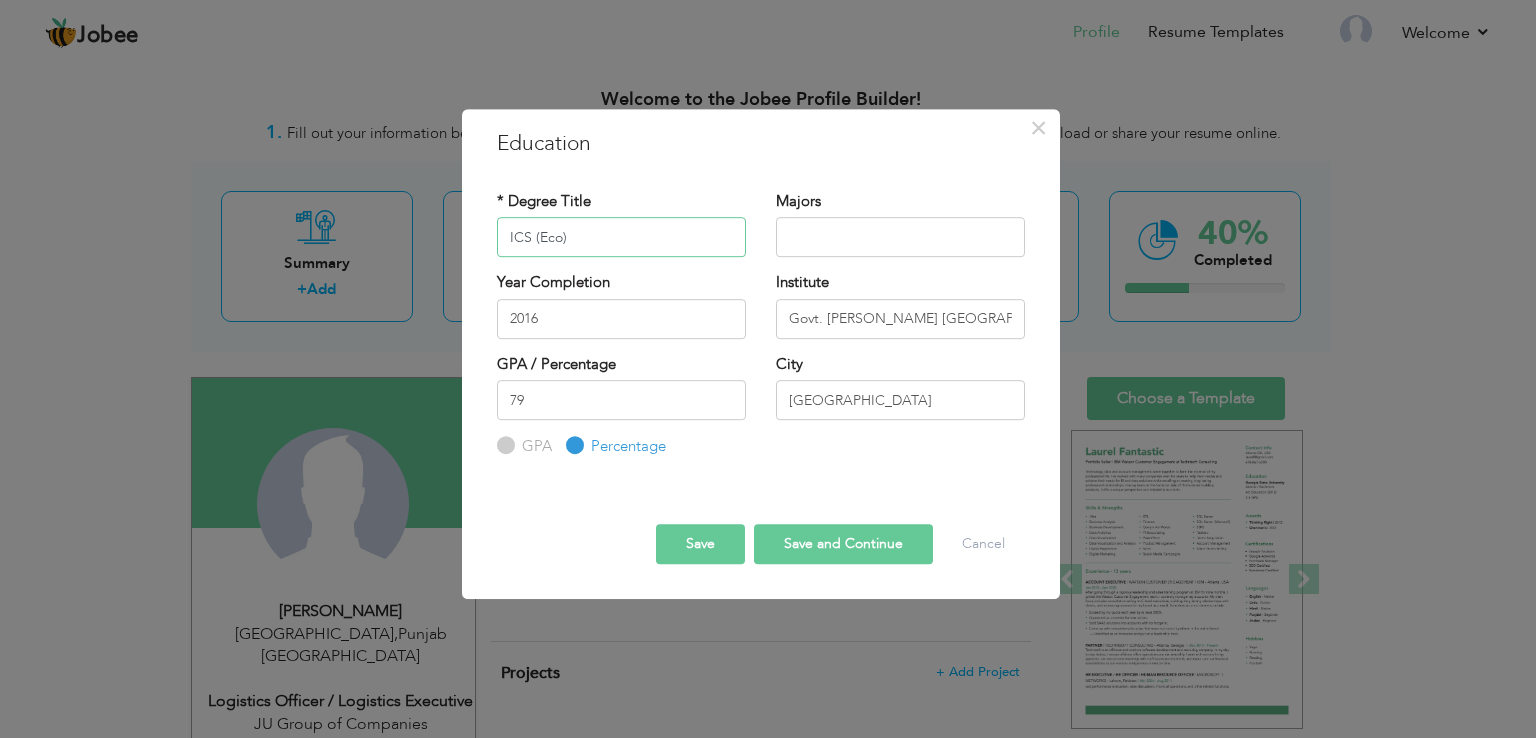 click on "ICS (Eco)" at bounding box center (621, 237) 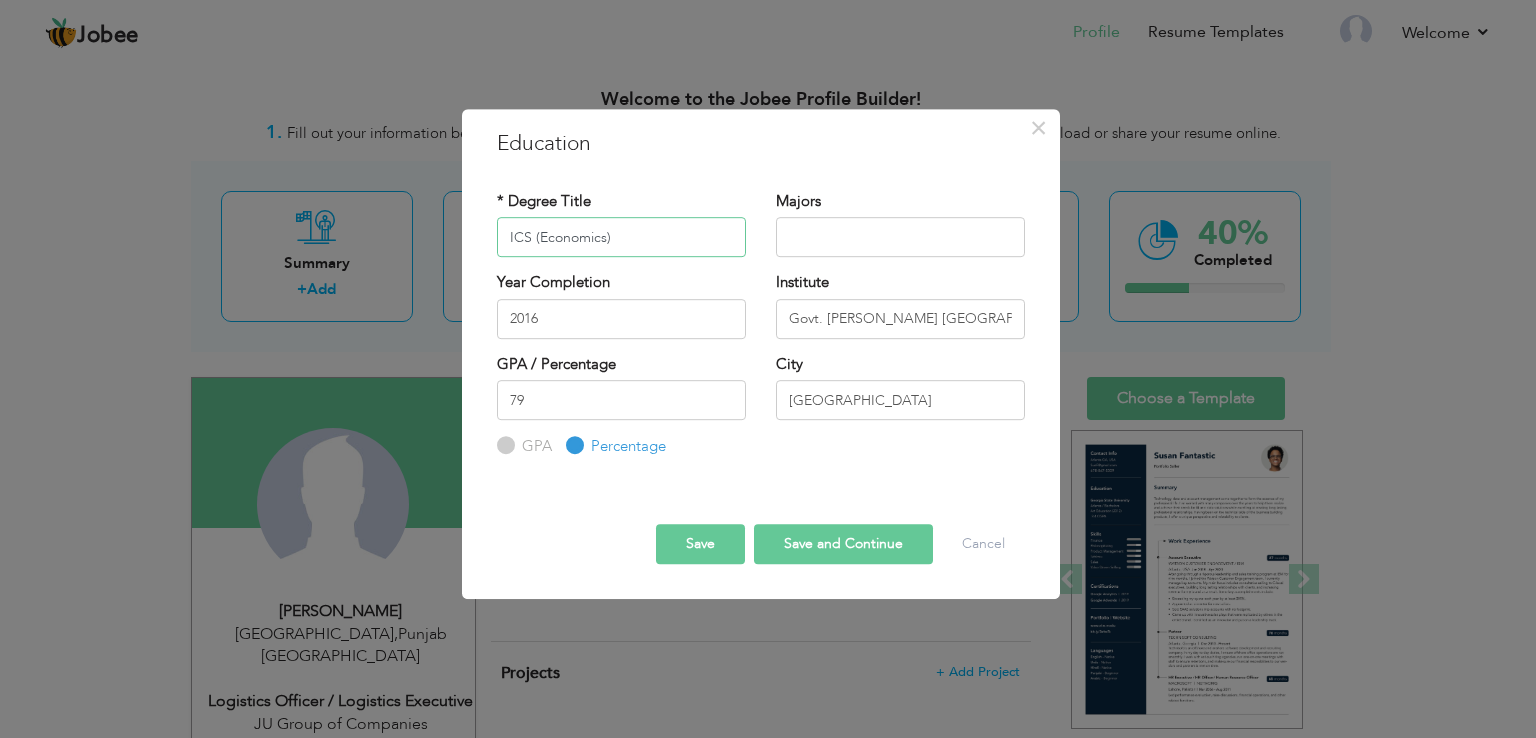 type on "ICS (Economics)" 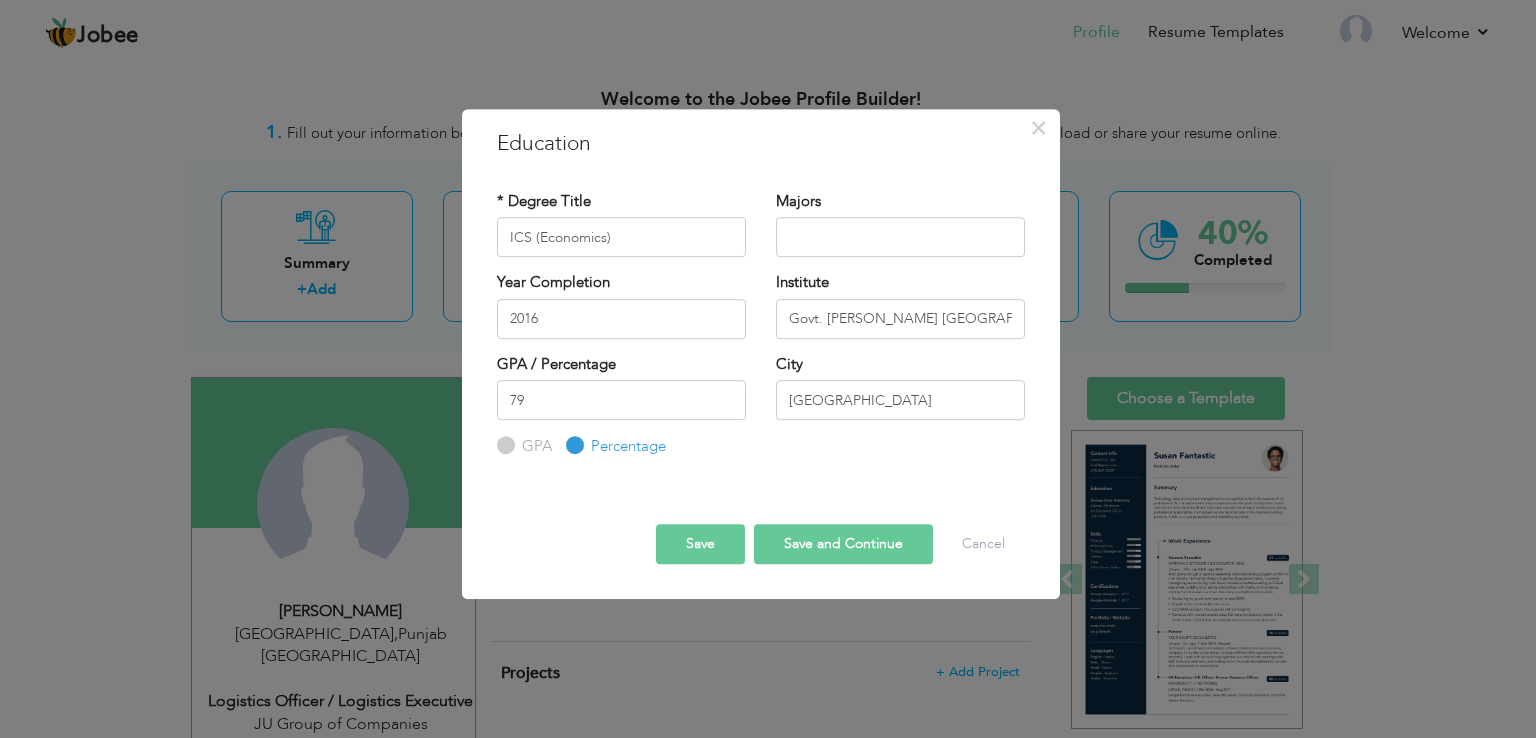 click on "Save and Continue" at bounding box center (843, 544) 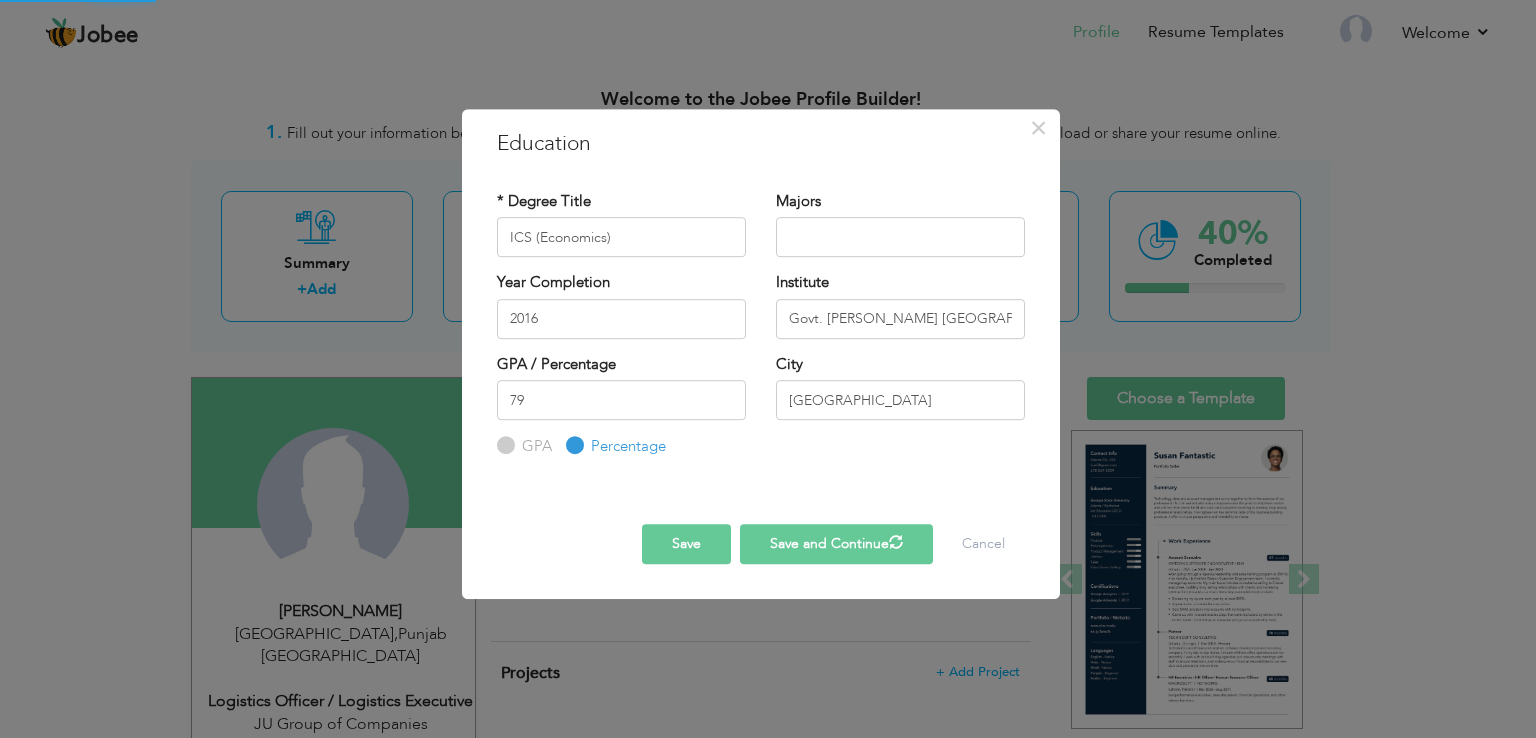 type 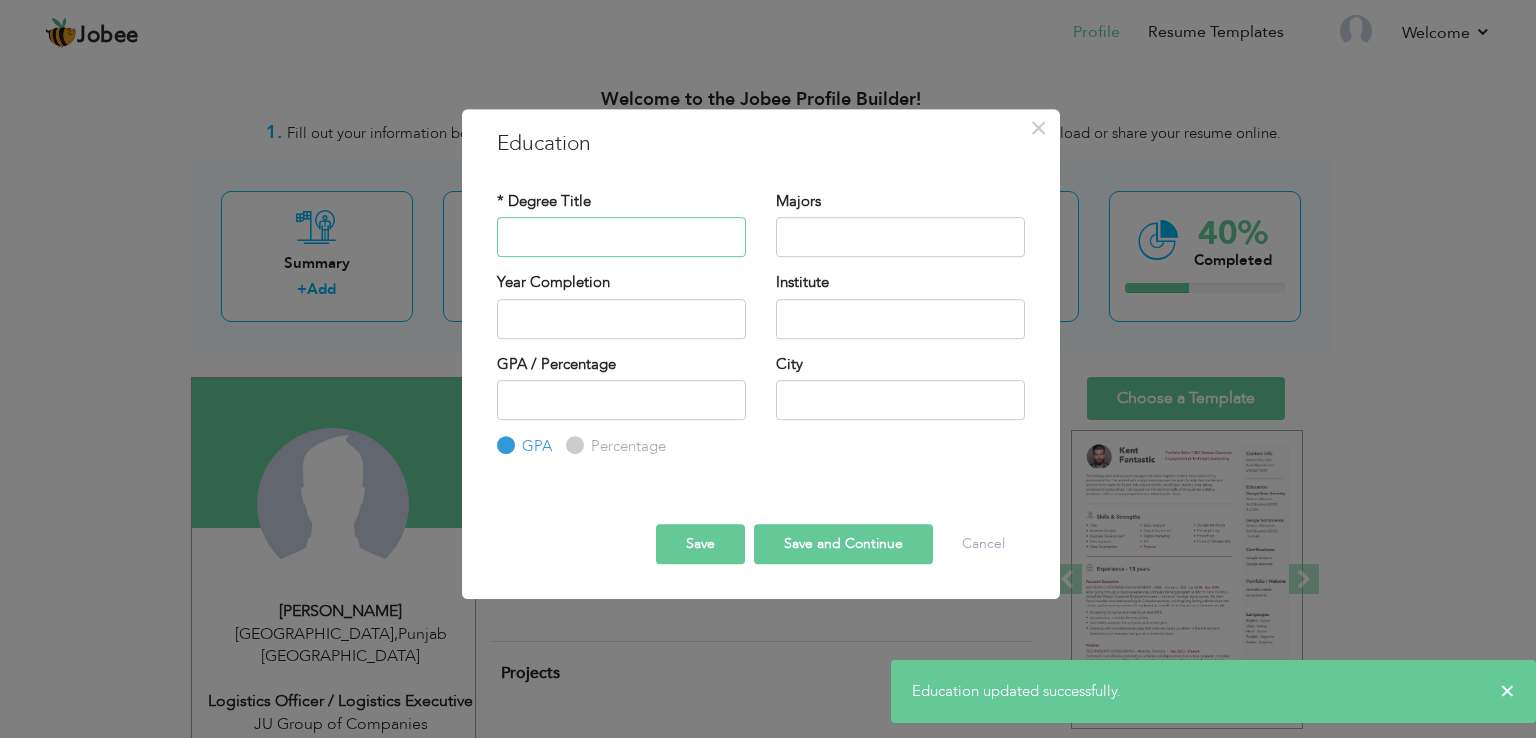 click at bounding box center [621, 237] 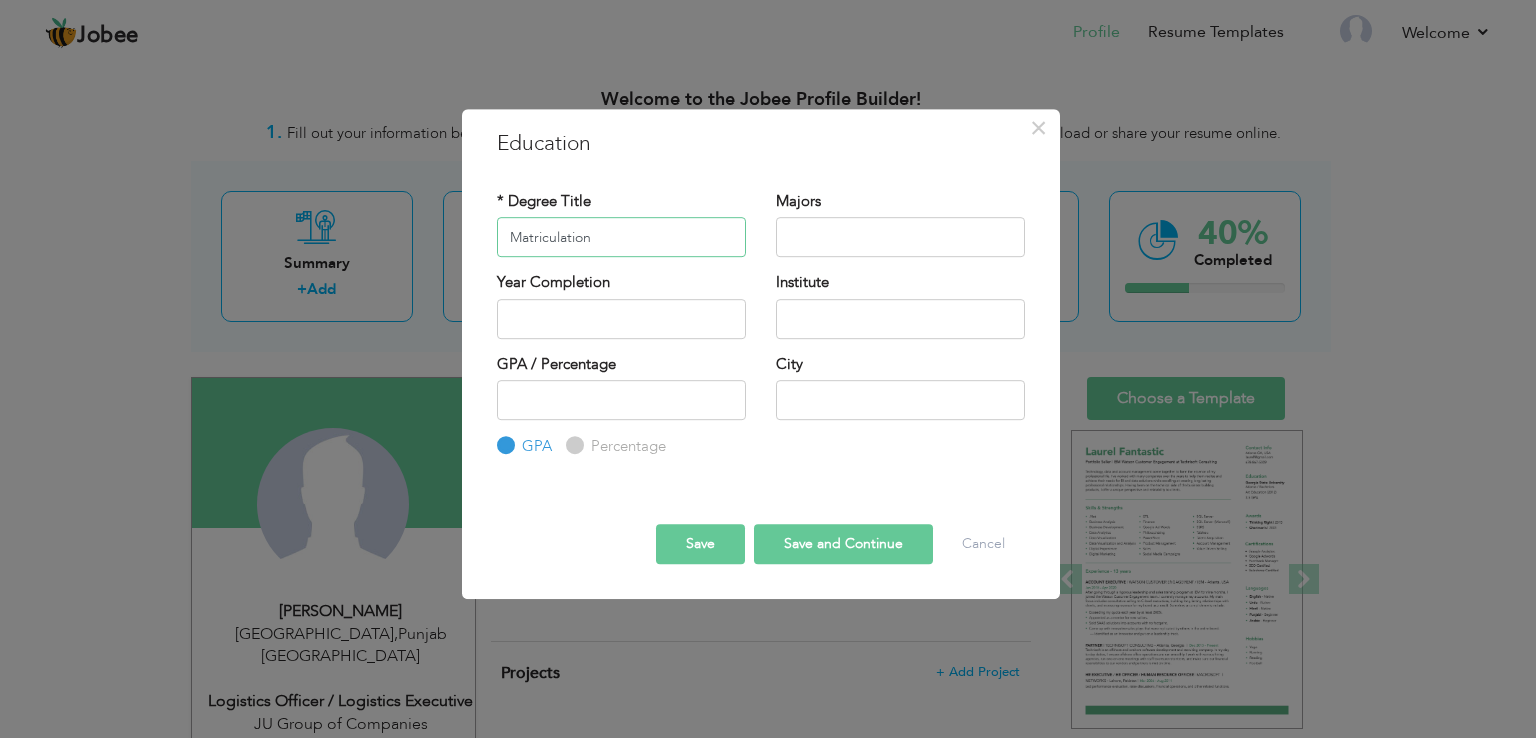 type on "Matriculation" 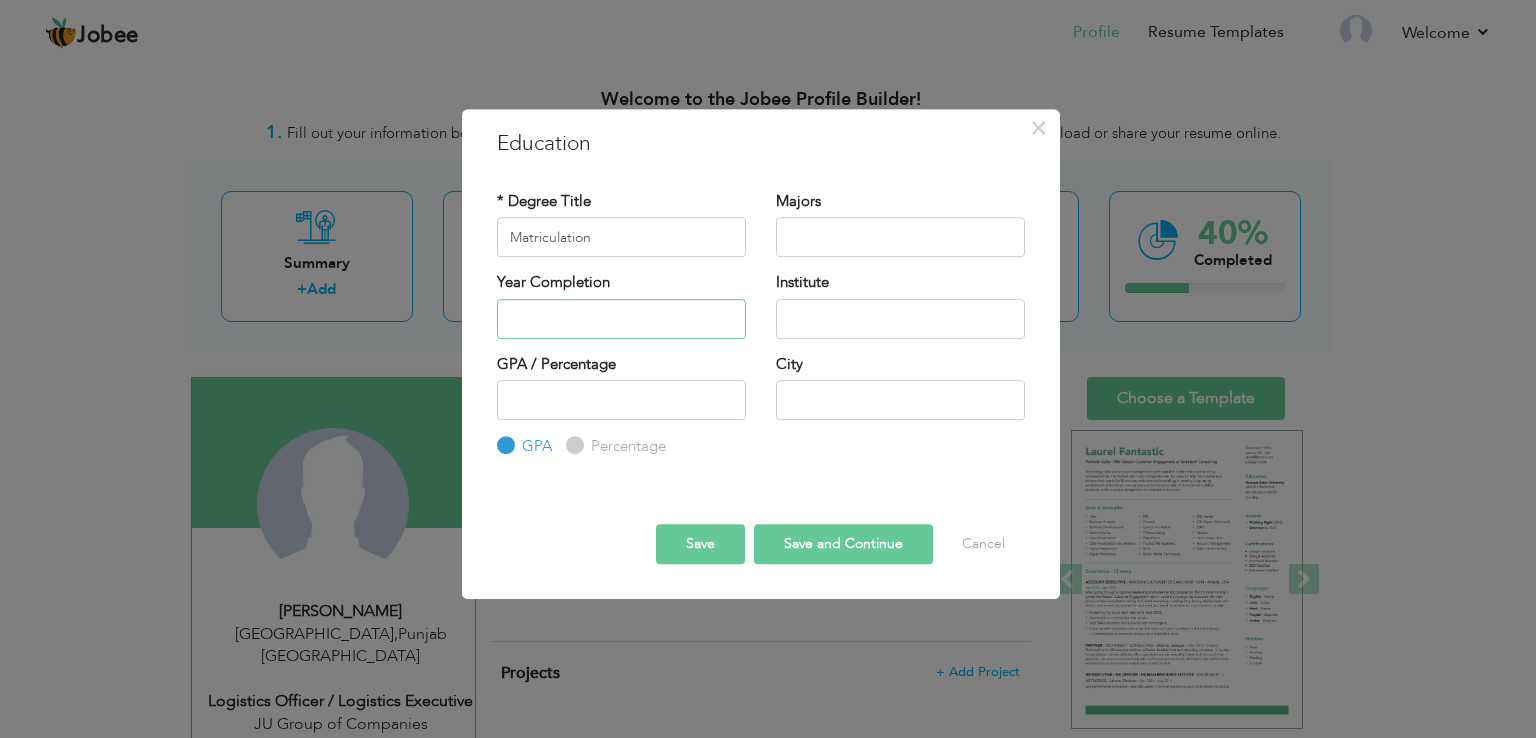 click at bounding box center [621, 319] 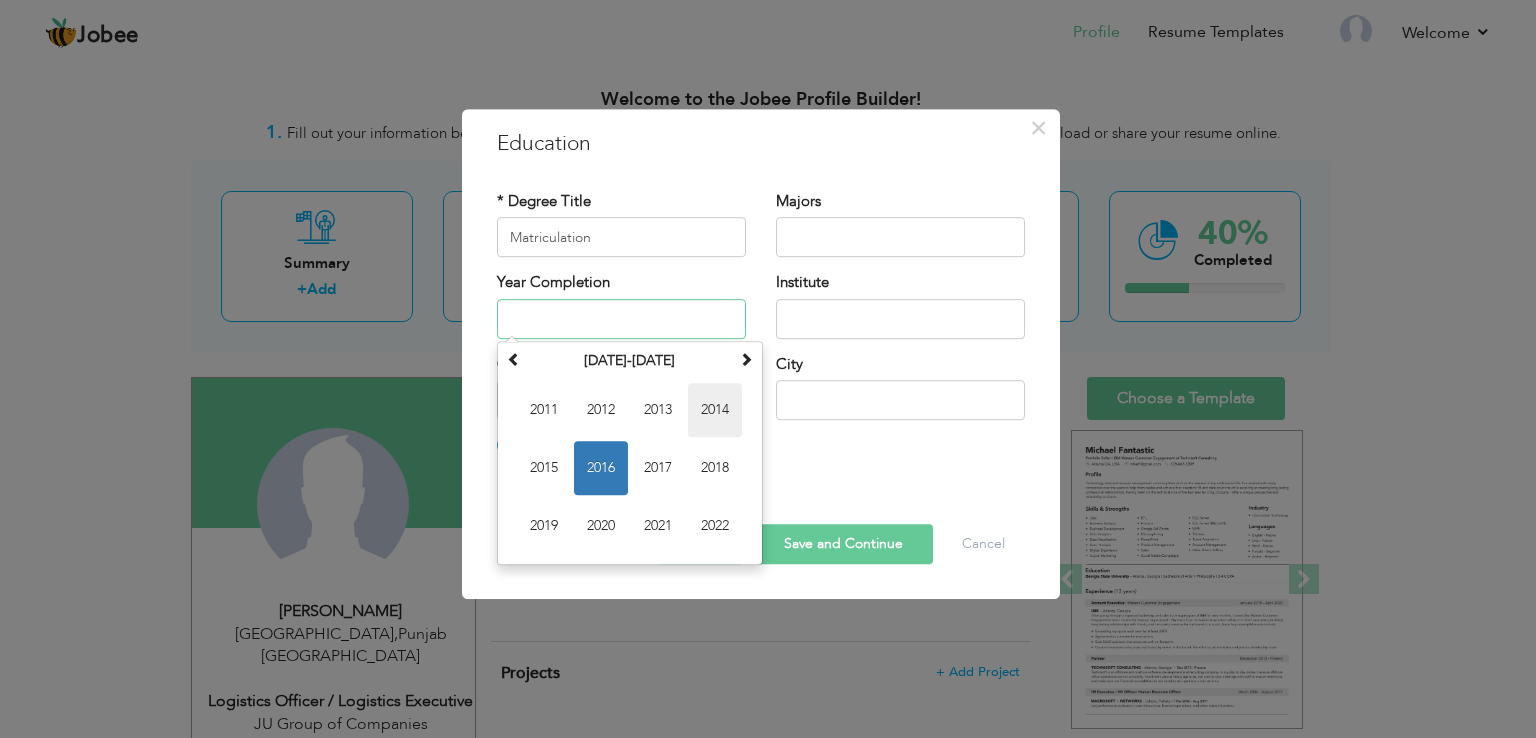 click on "2014" at bounding box center [715, 410] 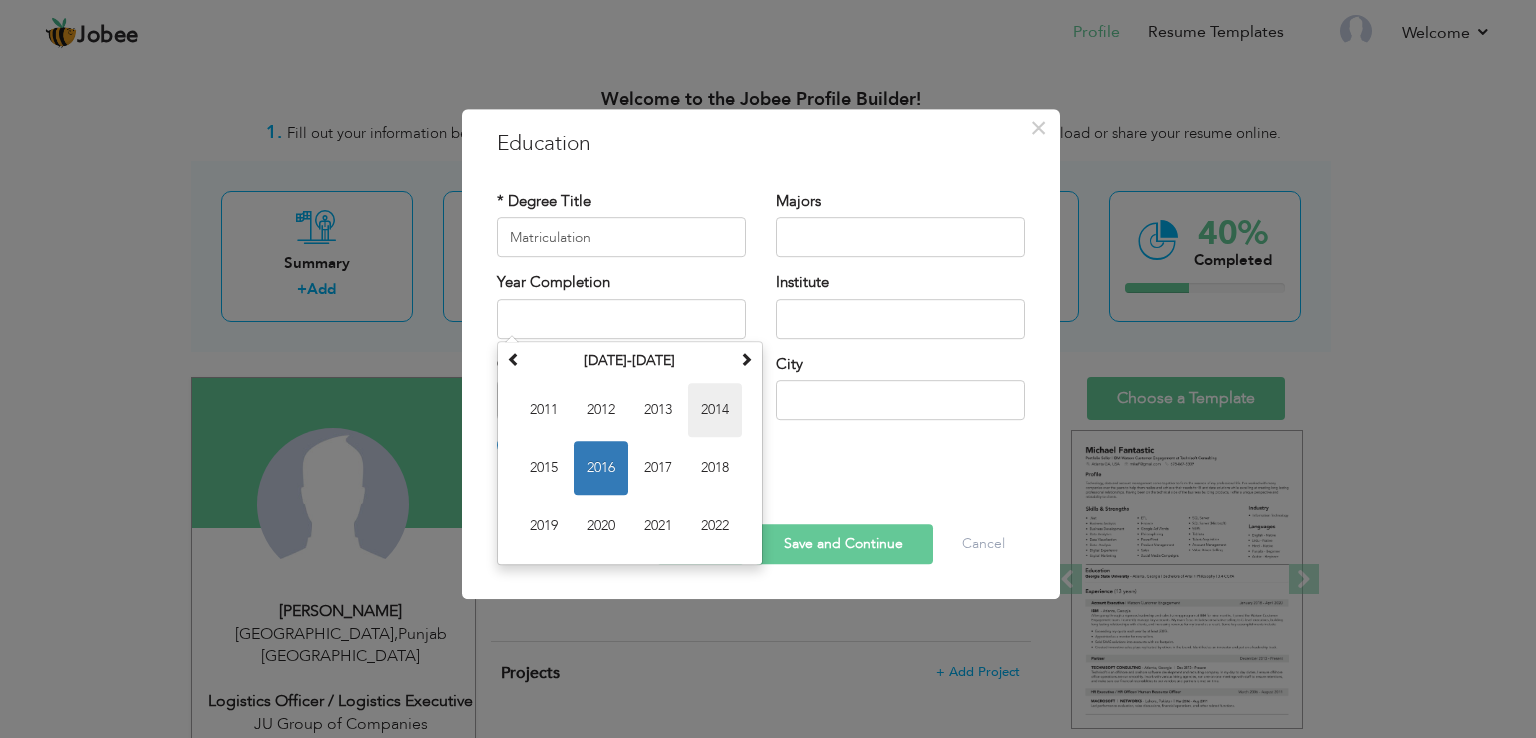 type on "2014" 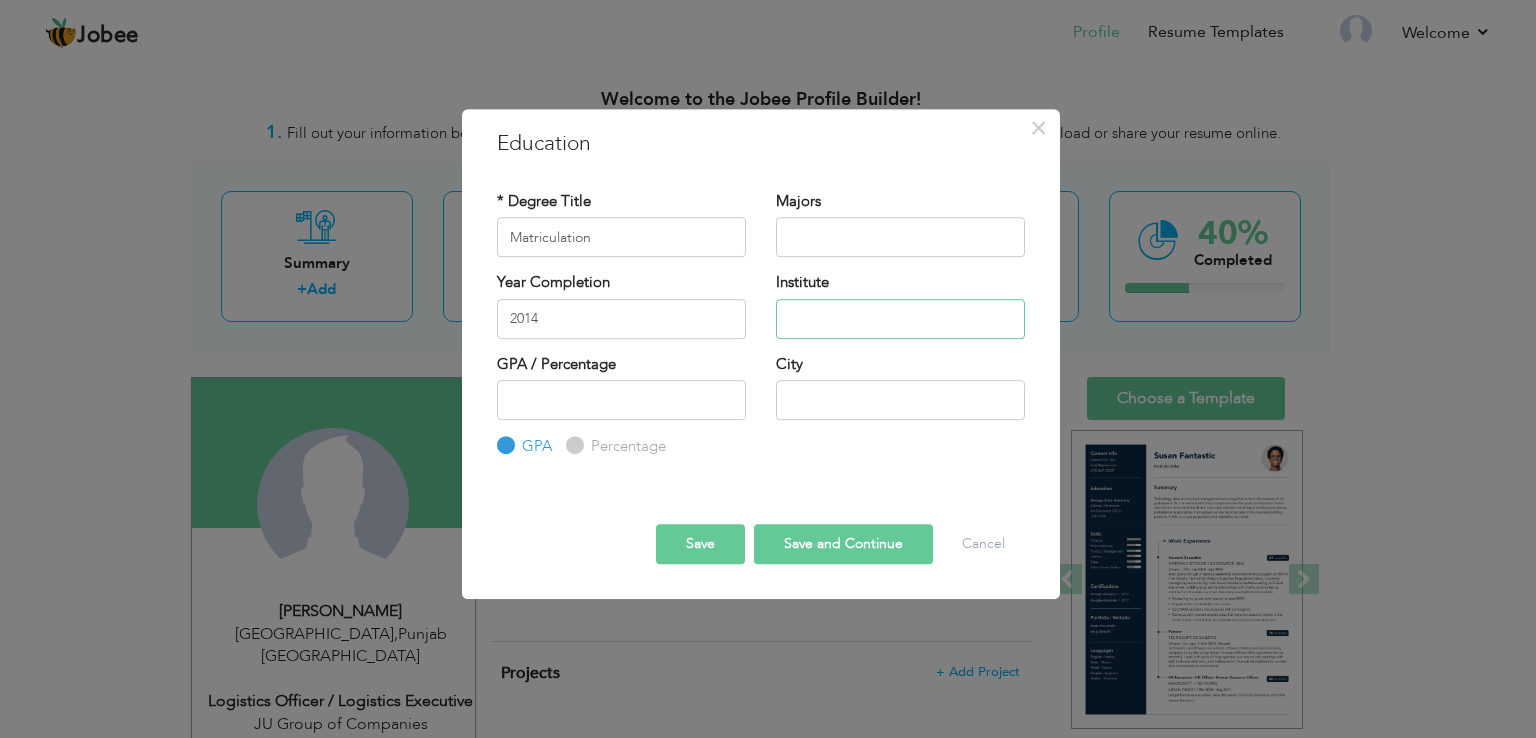 click at bounding box center [900, 319] 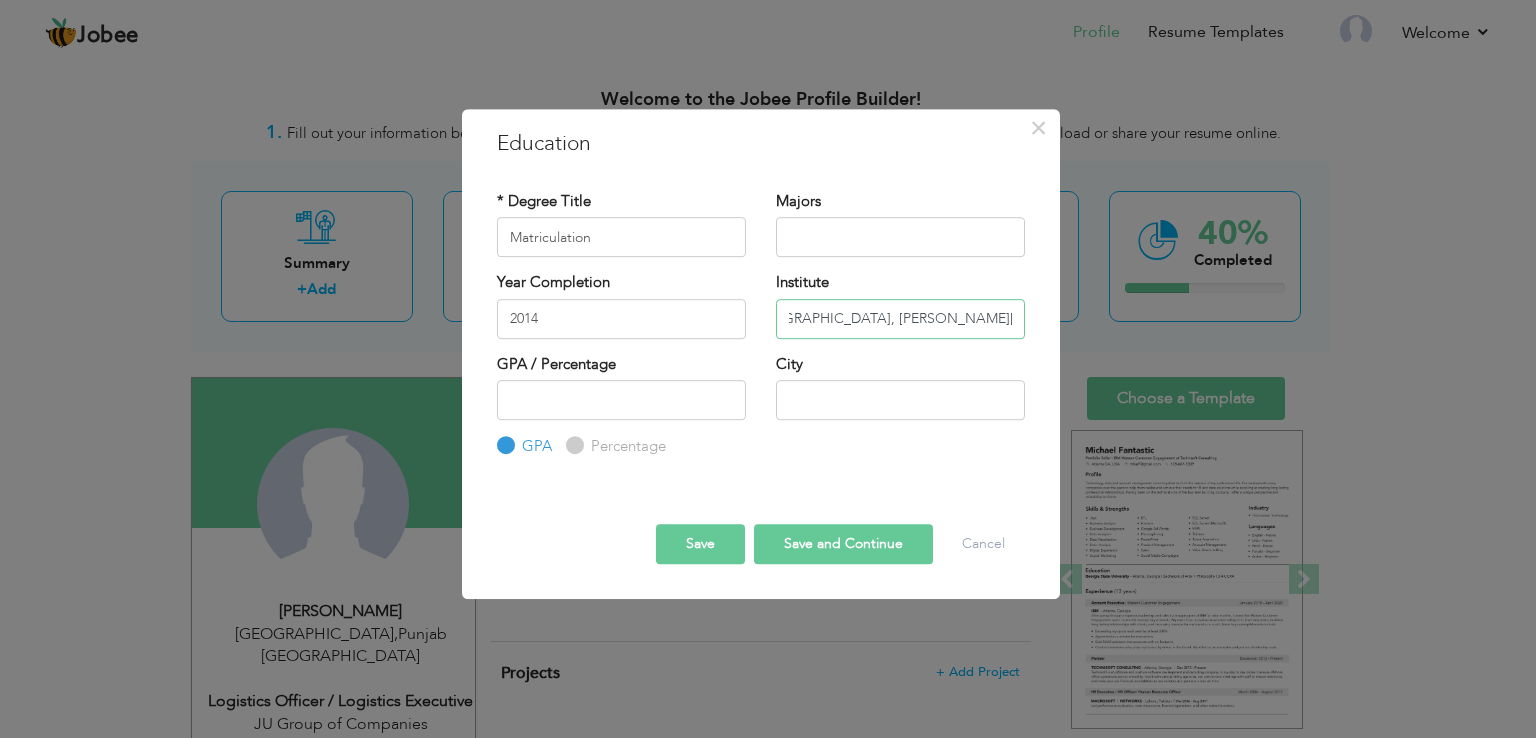 scroll, scrollTop: 0, scrollLeft: 51, axis: horizontal 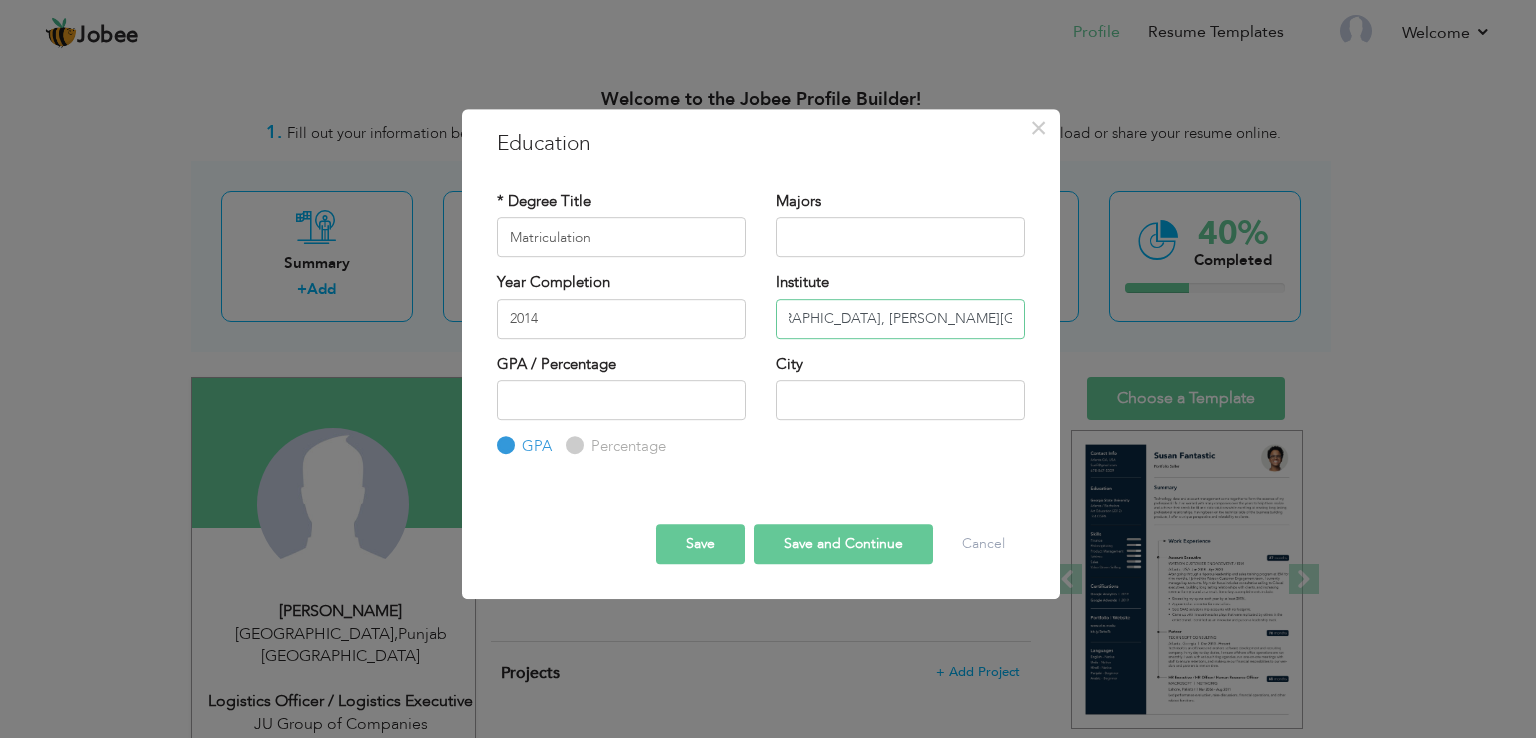 type on "FG Public School, Shami Road, Lahore Cantt" 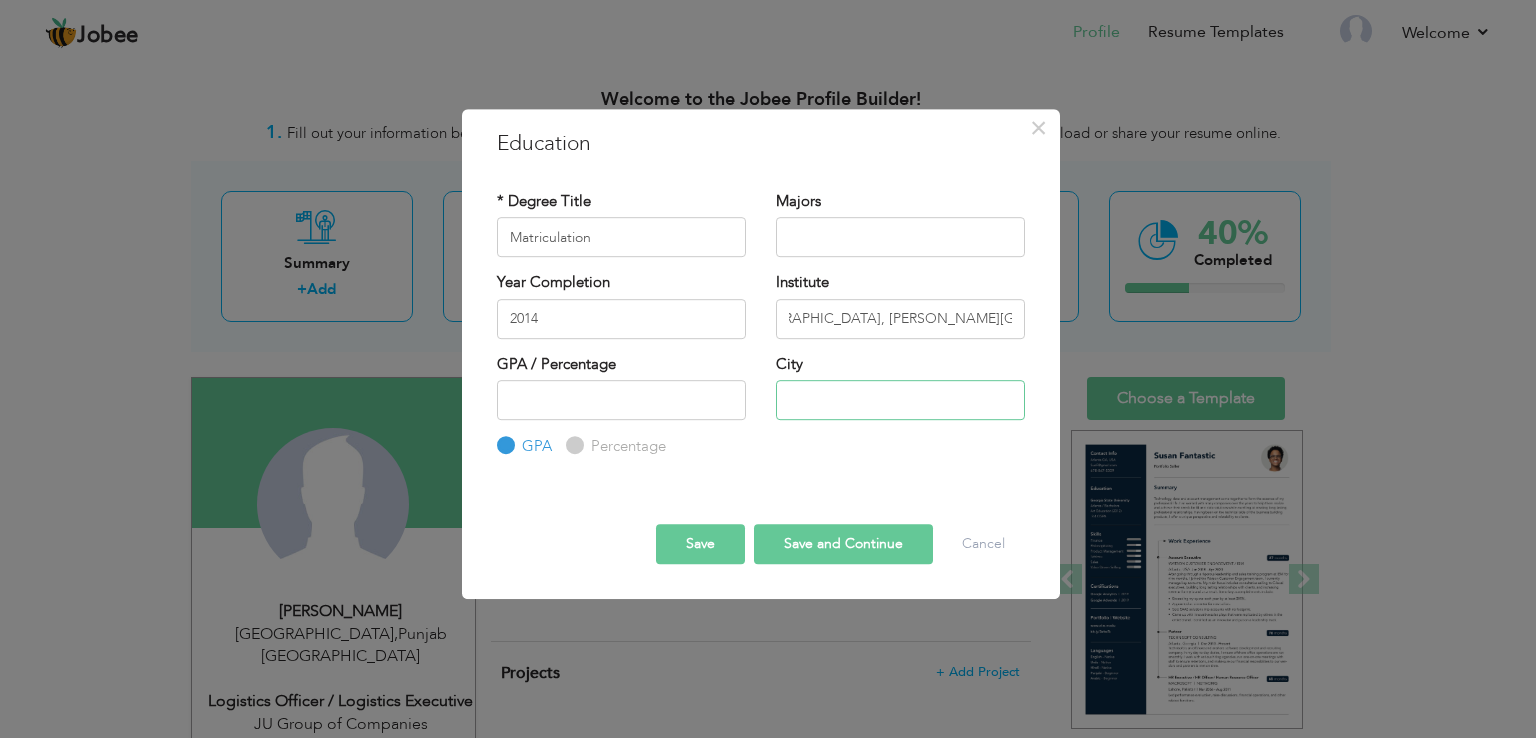 click at bounding box center (900, 400) 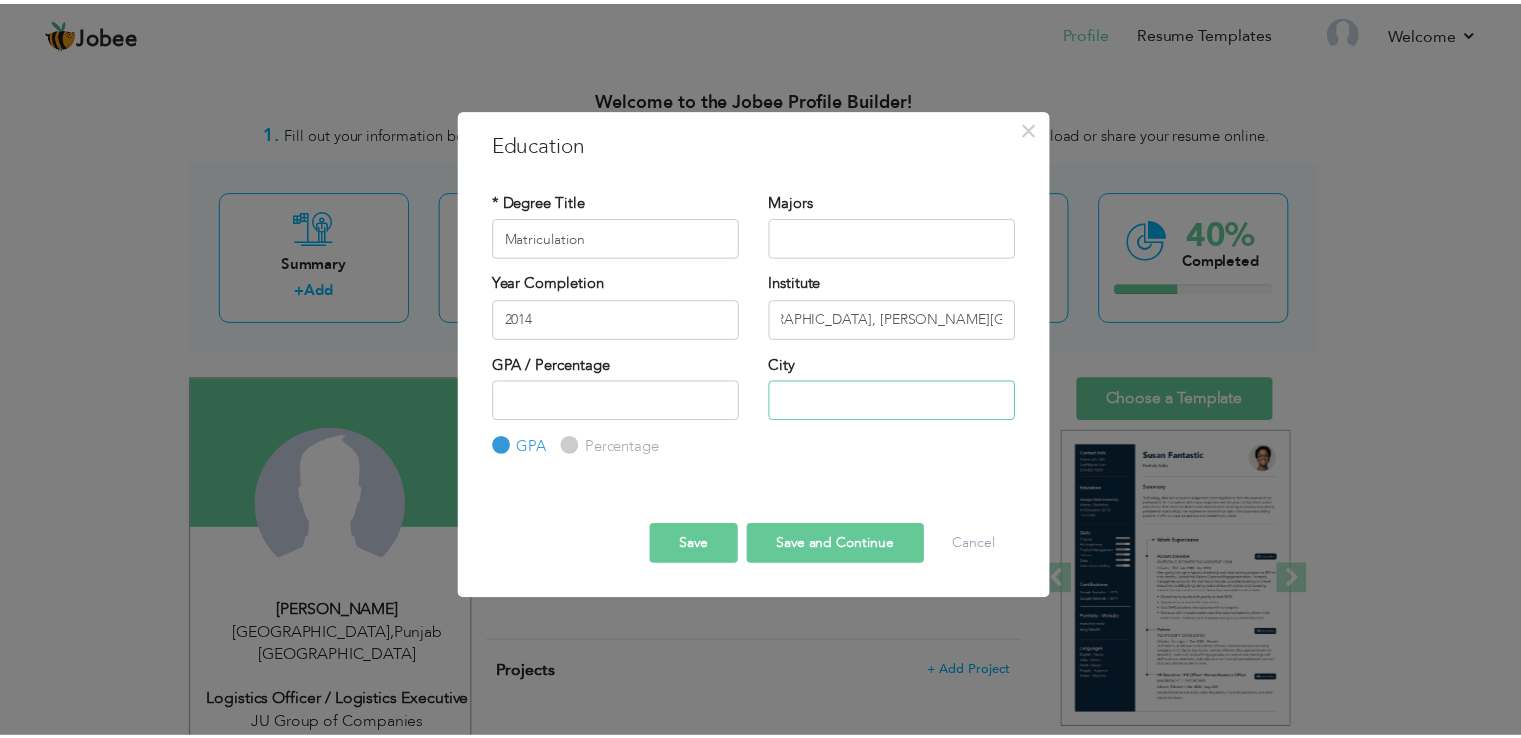 scroll, scrollTop: 0, scrollLeft: 0, axis: both 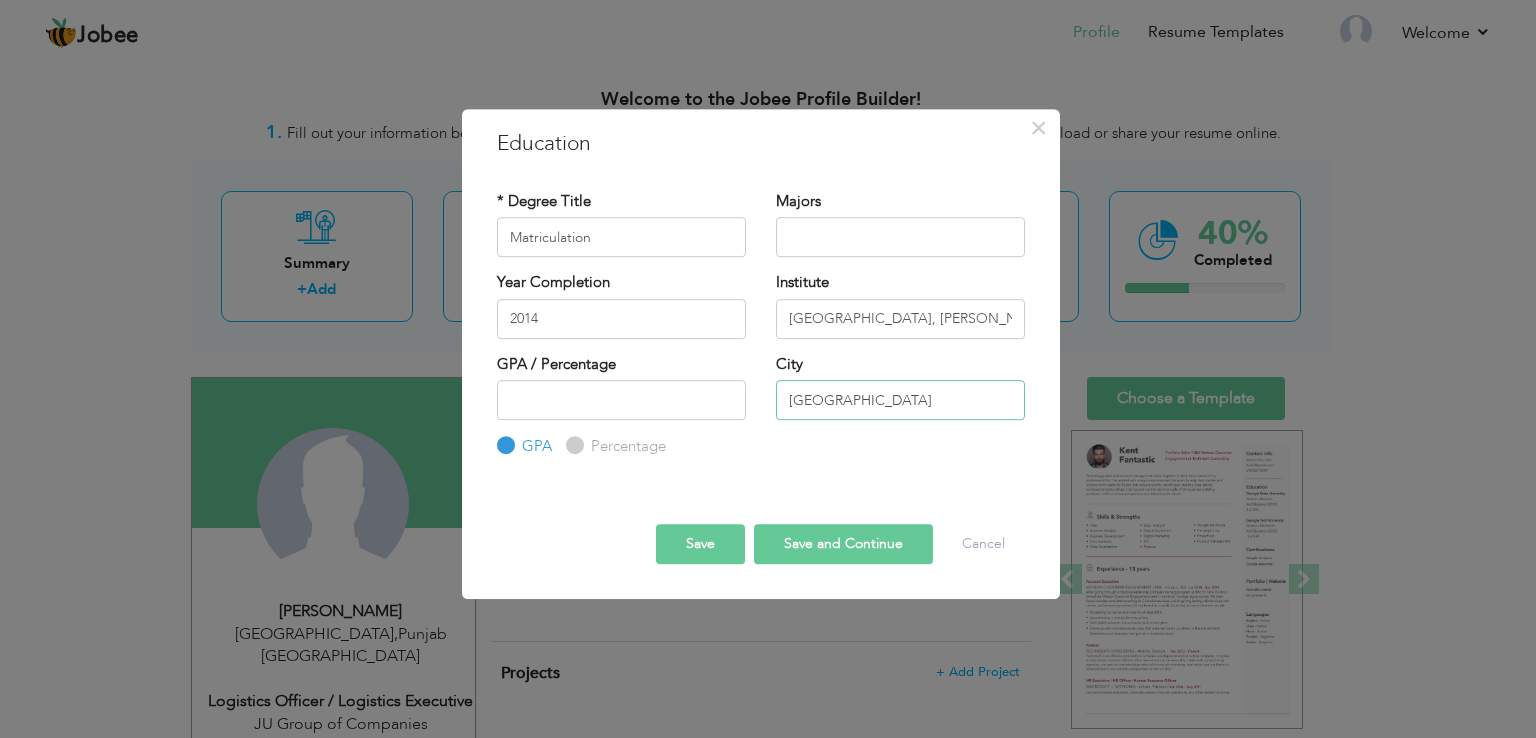 type on "[GEOGRAPHIC_DATA]" 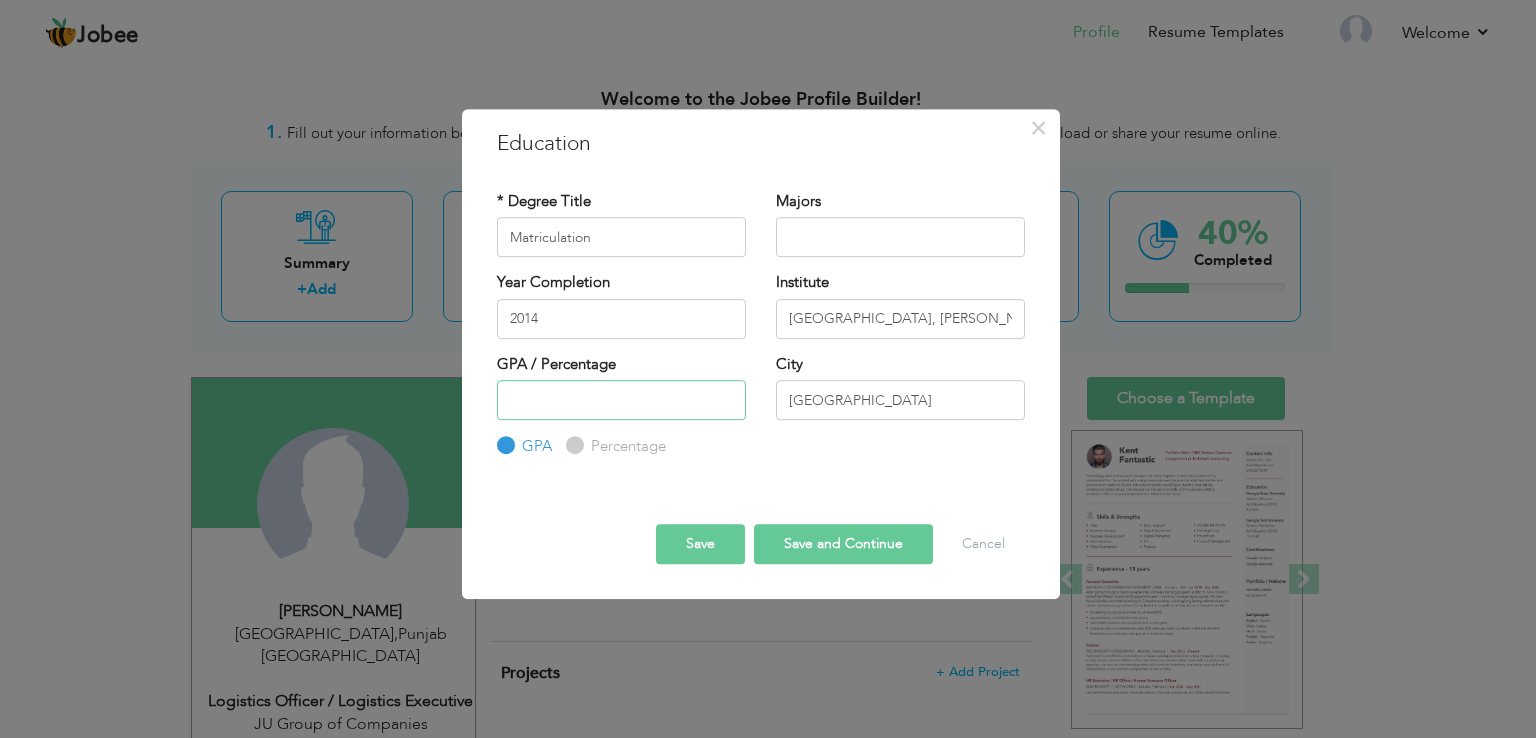 click at bounding box center [621, 400] 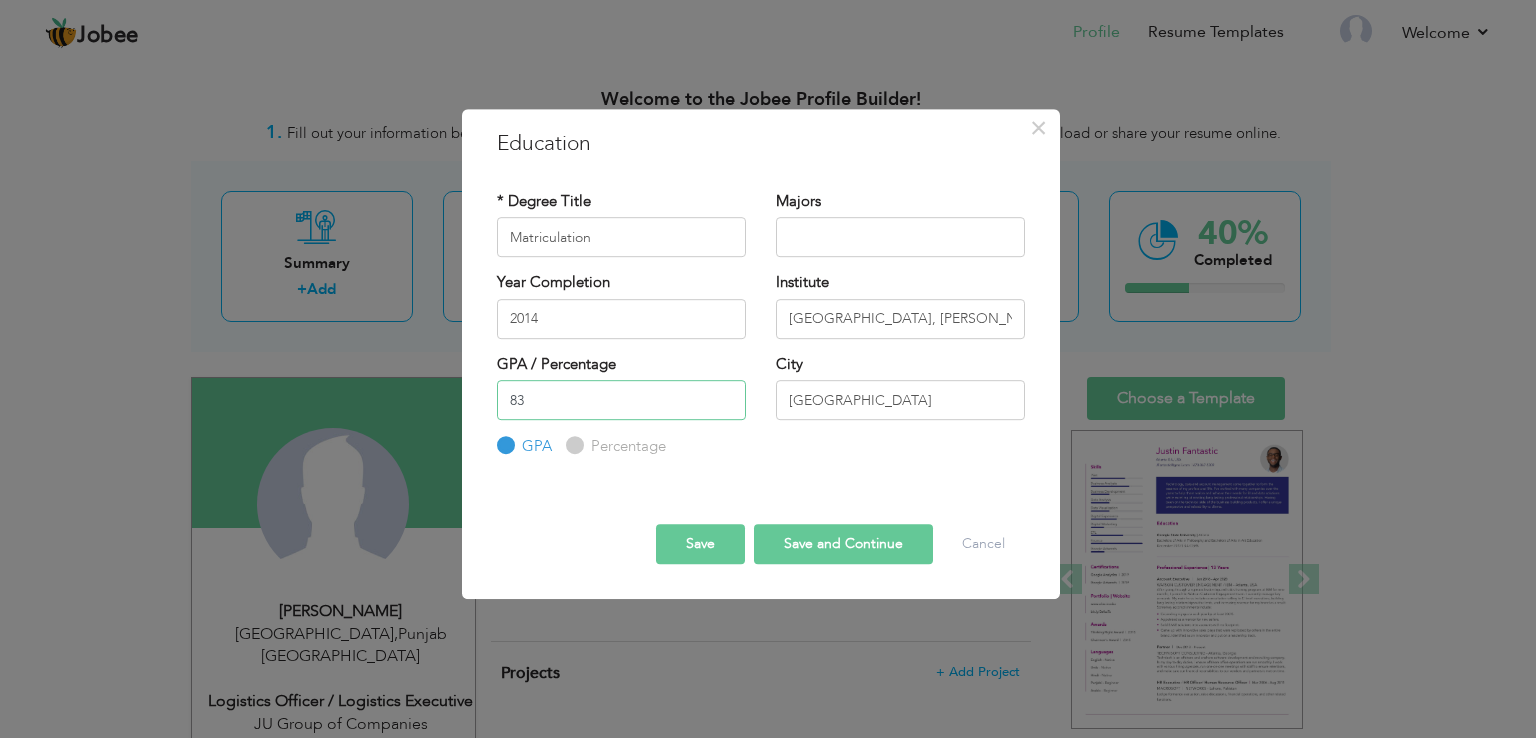 type on "83" 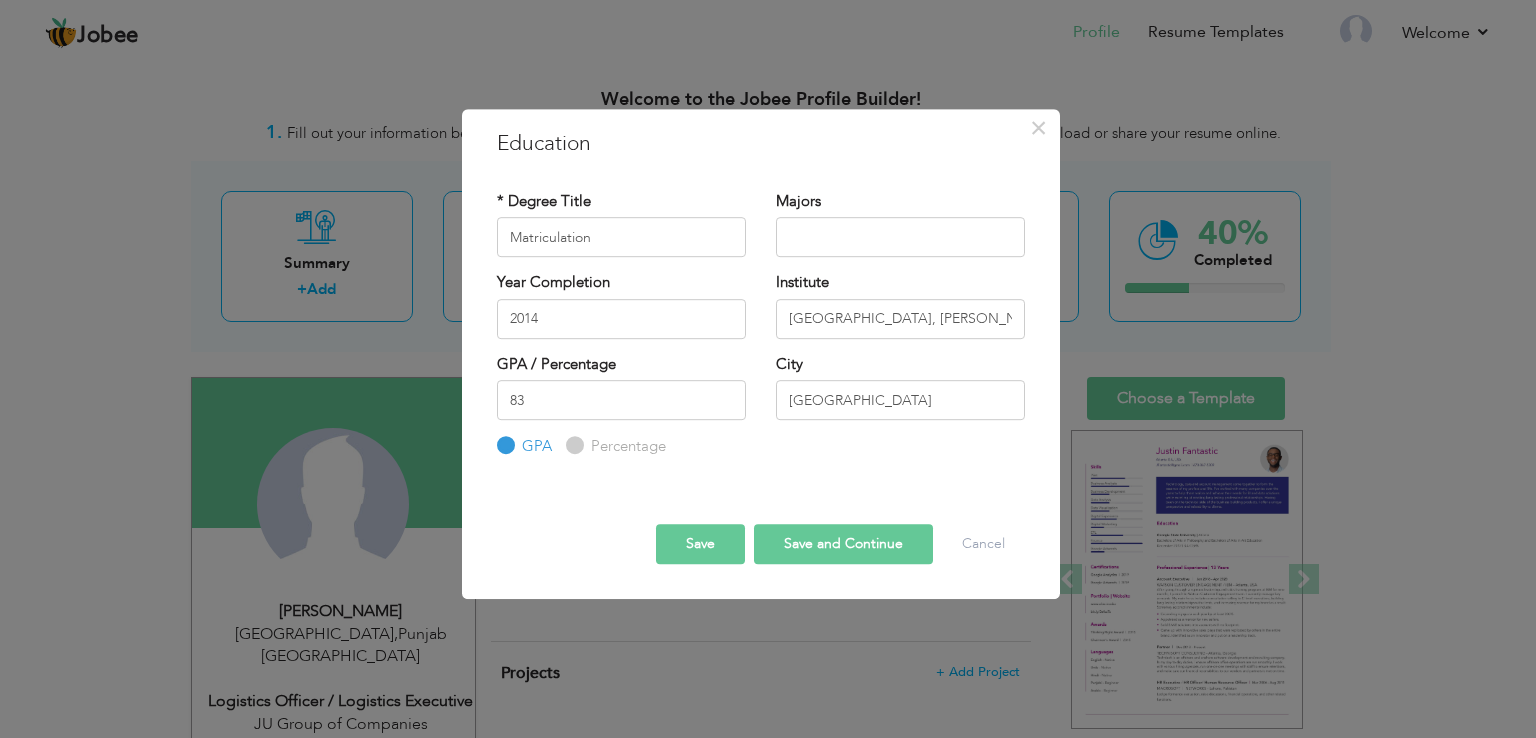 click on "Percentage" at bounding box center (626, 446) 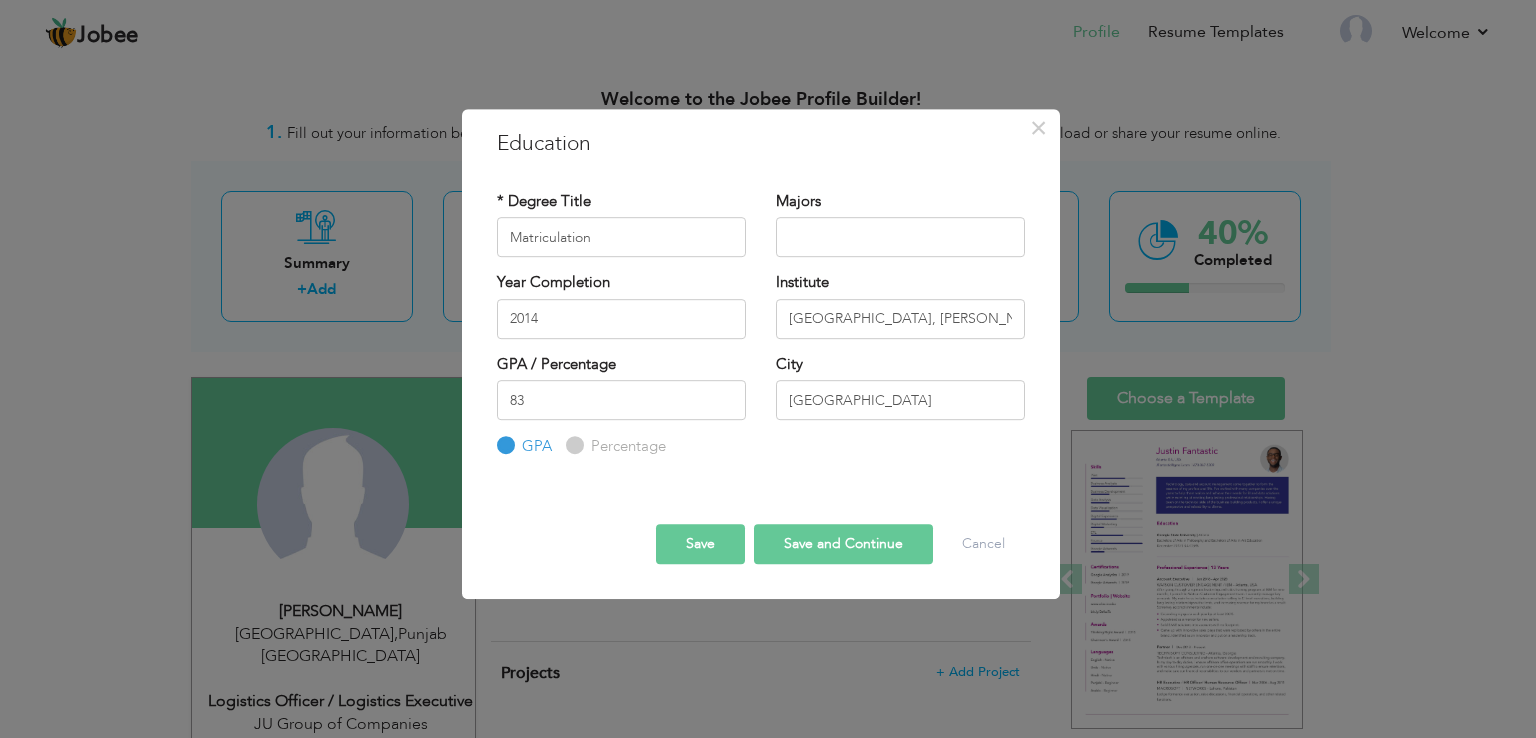 click on "Percentage" at bounding box center (572, 446) 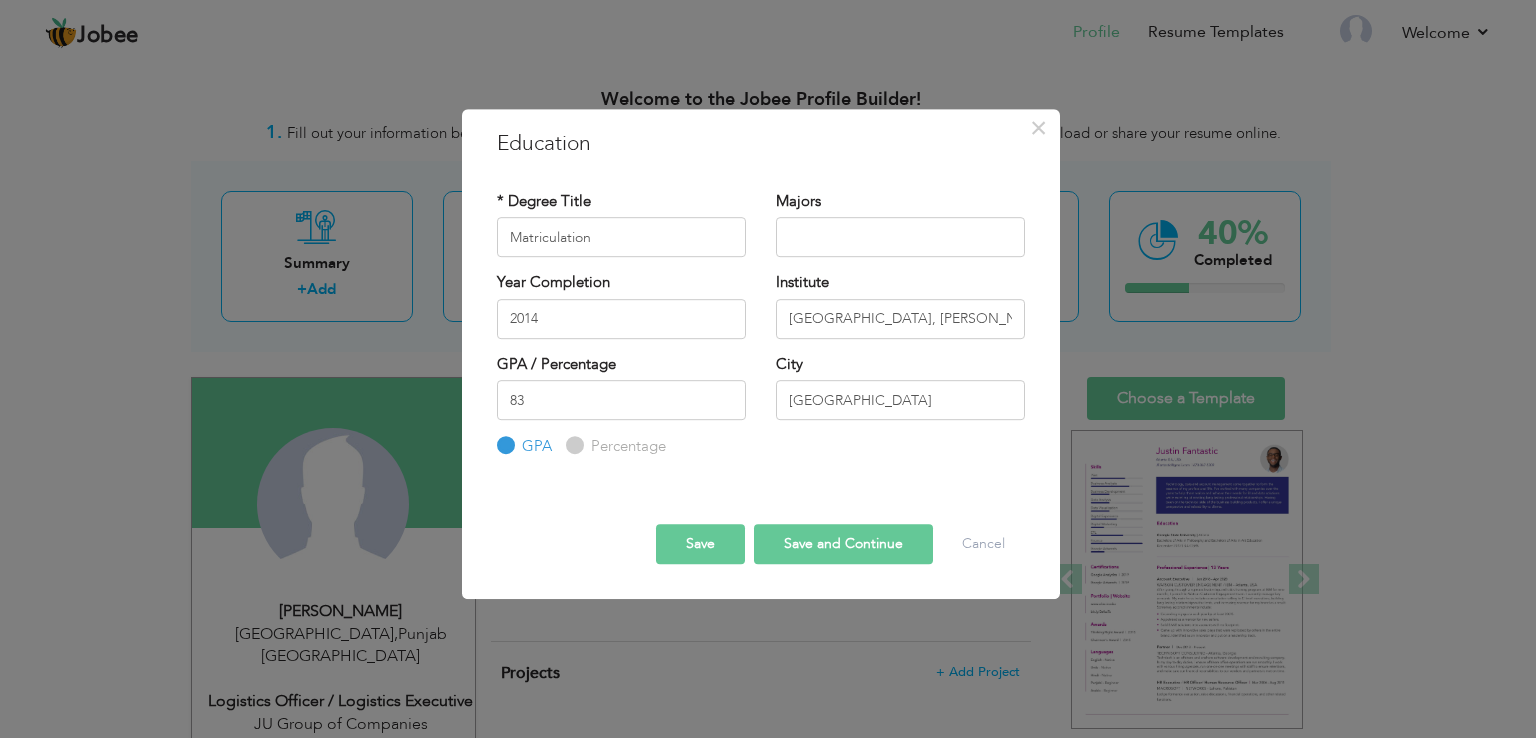 radio on "true" 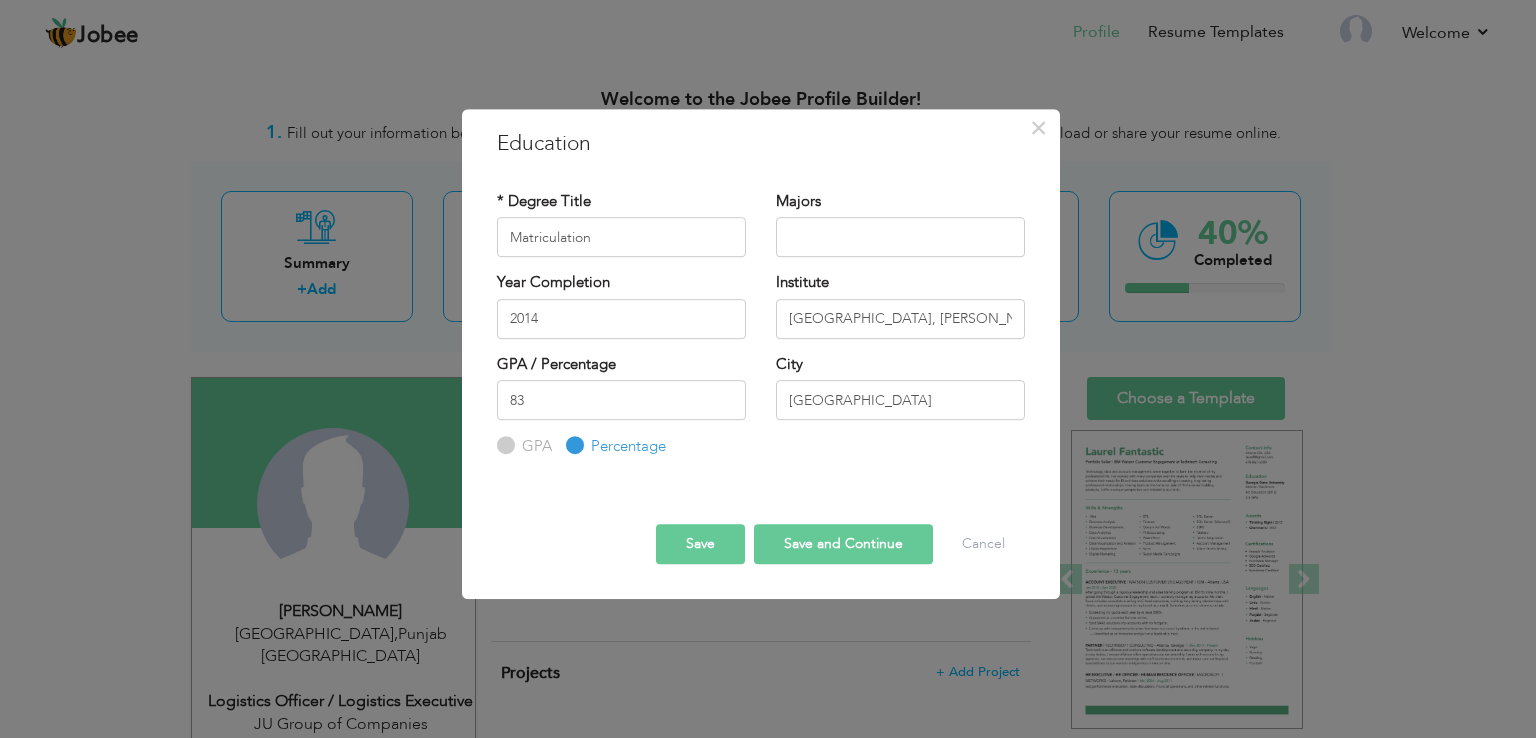 click on "Save" at bounding box center [700, 544] 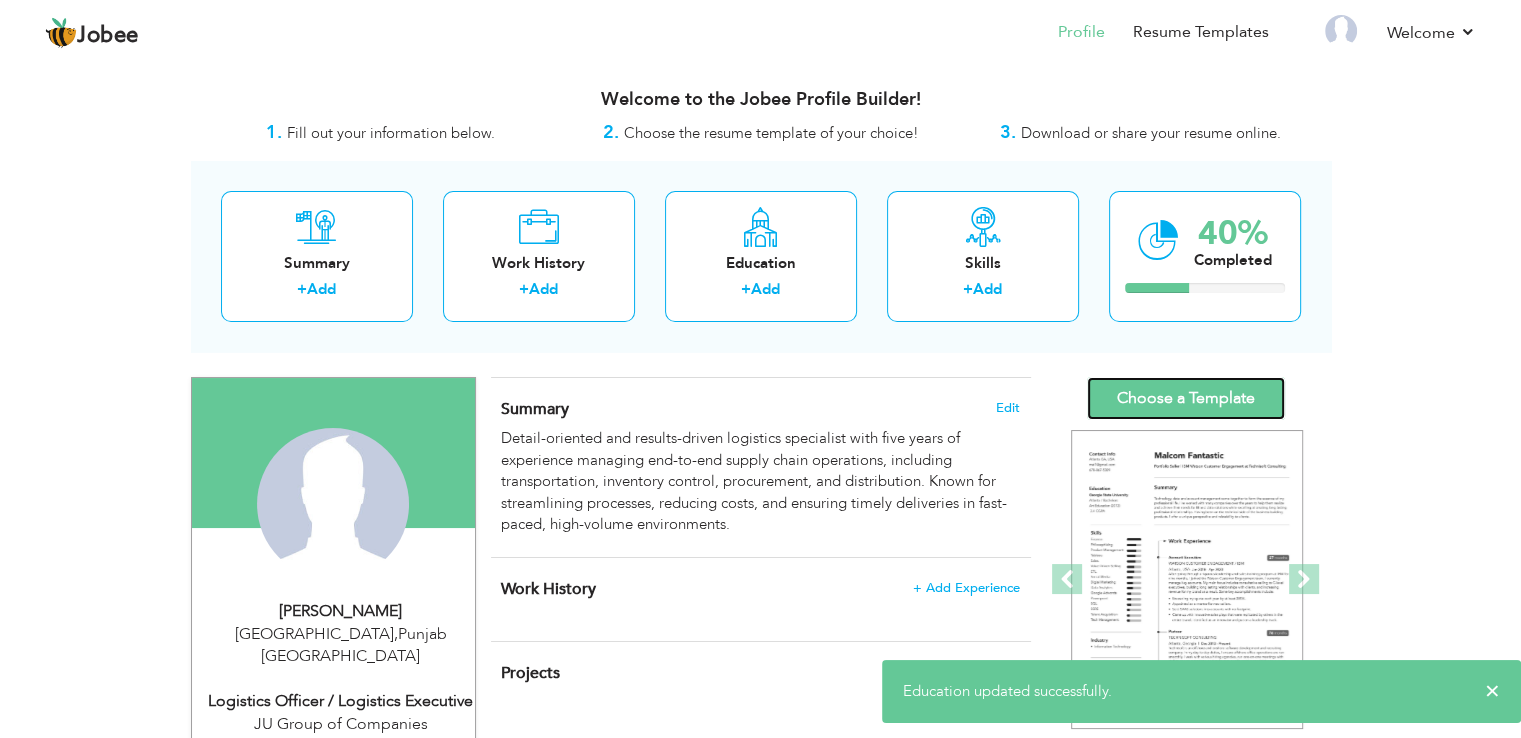 click on "Choose a Template" at bounding box center [1186, 398] 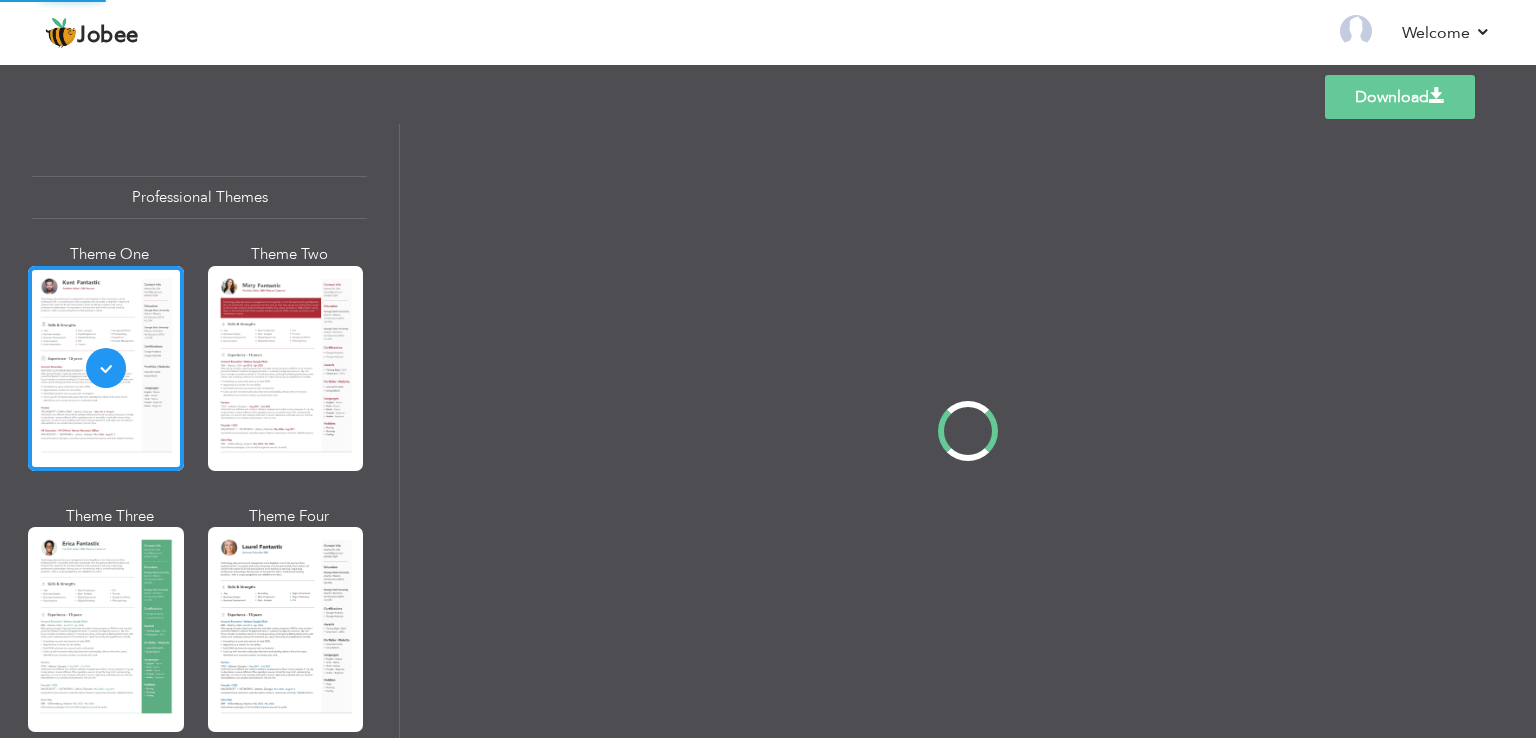 scroll, scrollTop: 0, scrollLeft: 0, axis: both 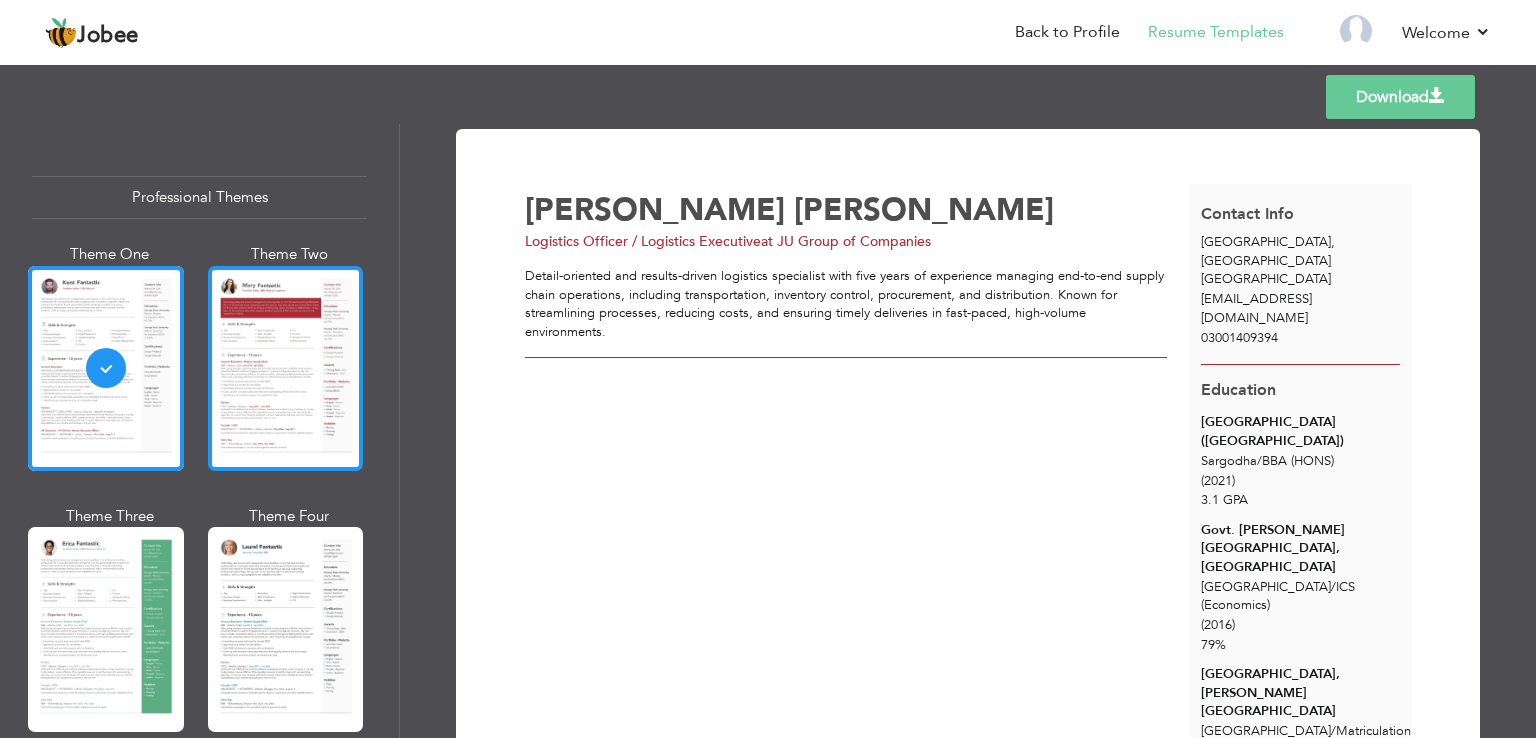 click at bounding box center [286, 368] 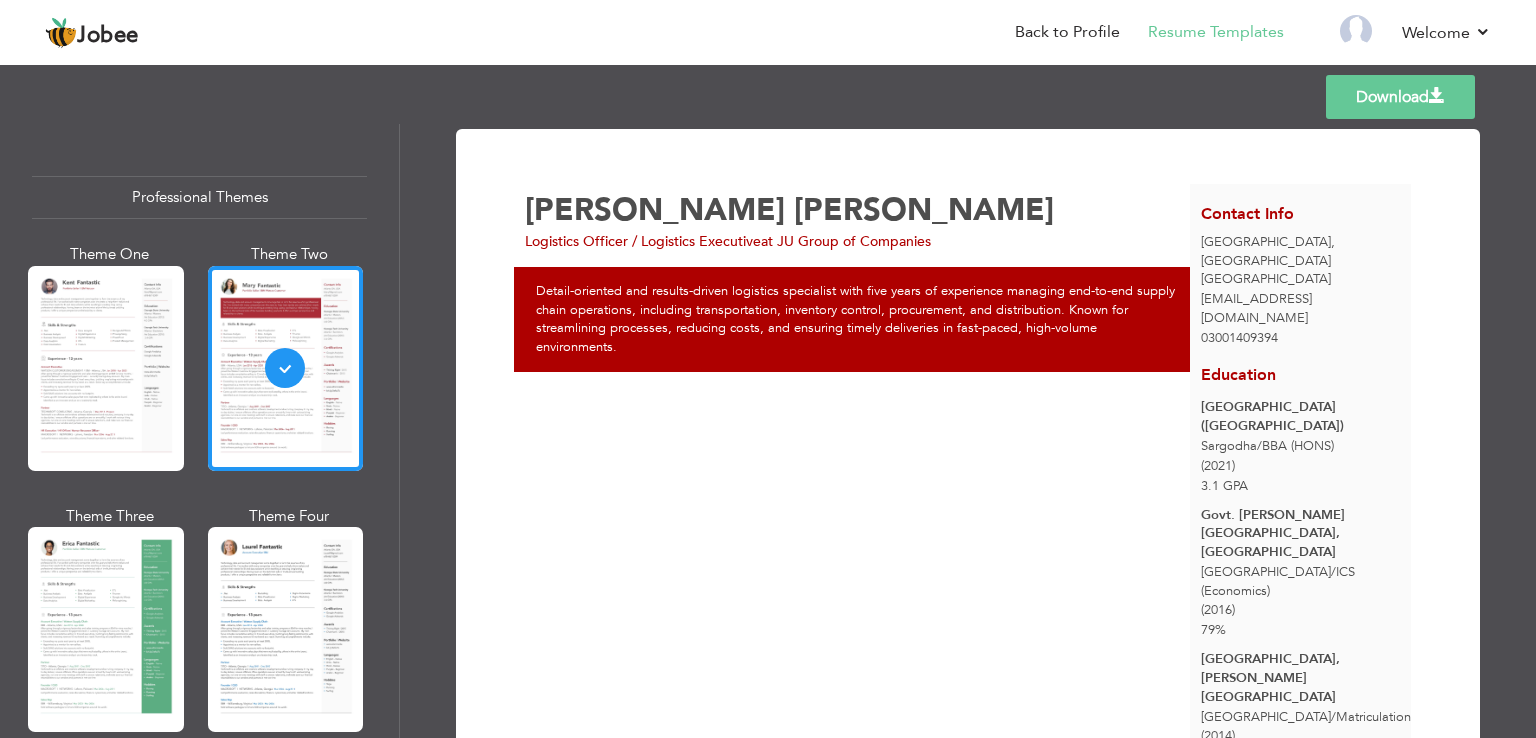 scroll, scrollTop: 96, scrollLeft: 0, axis: vertical 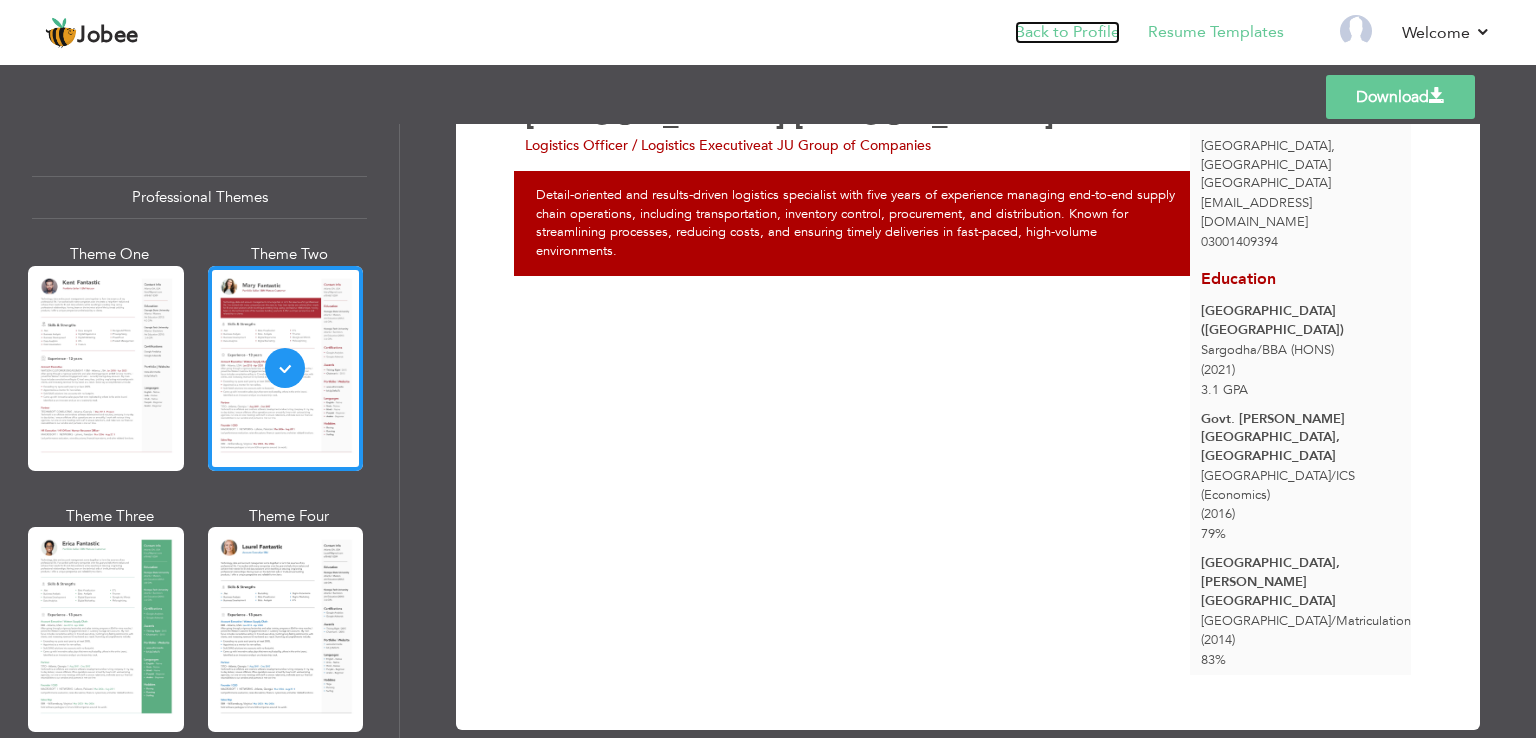 click on "Back to Profile" at bounding box center (1067, 32) 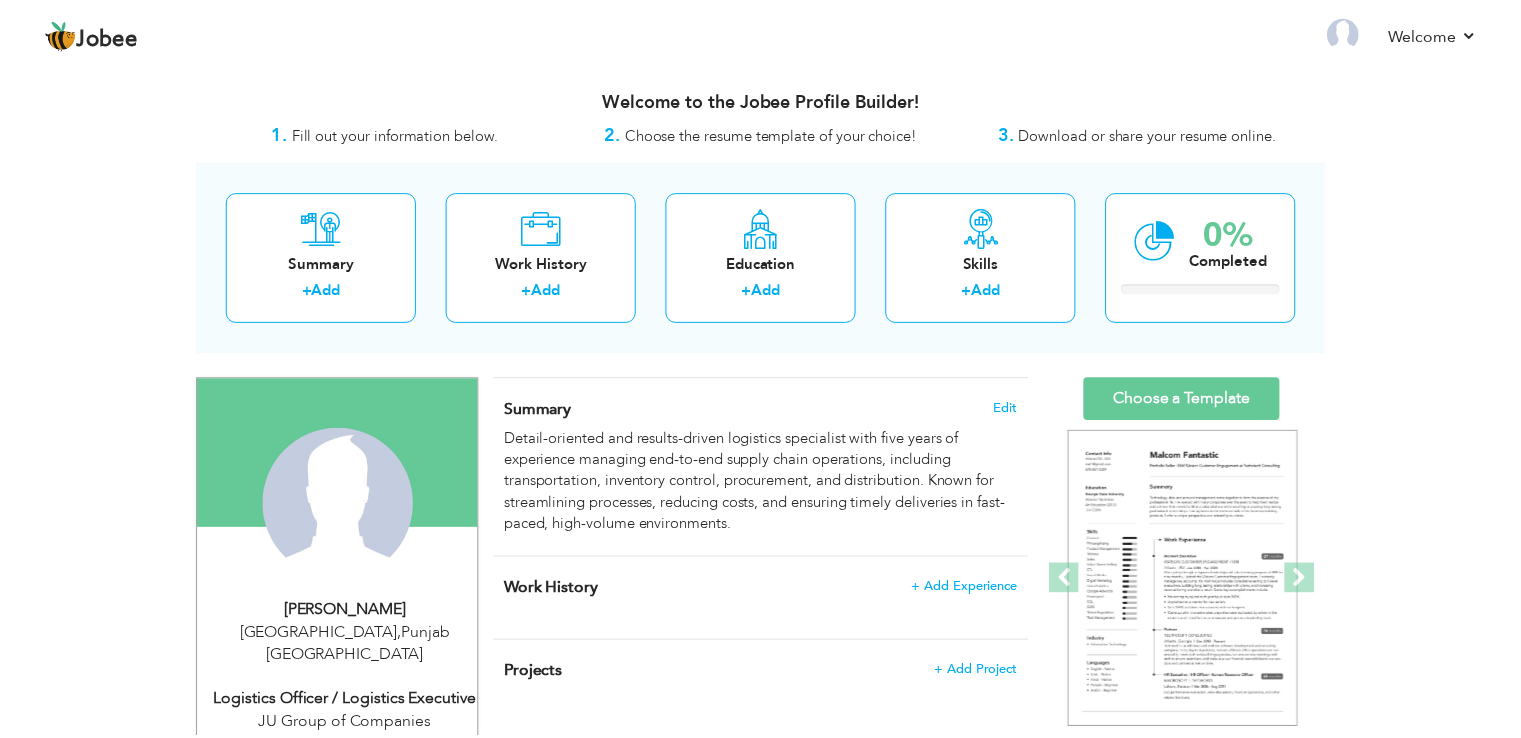 scroll, scrollTop: 0, scrollLeft: 0, axis: both 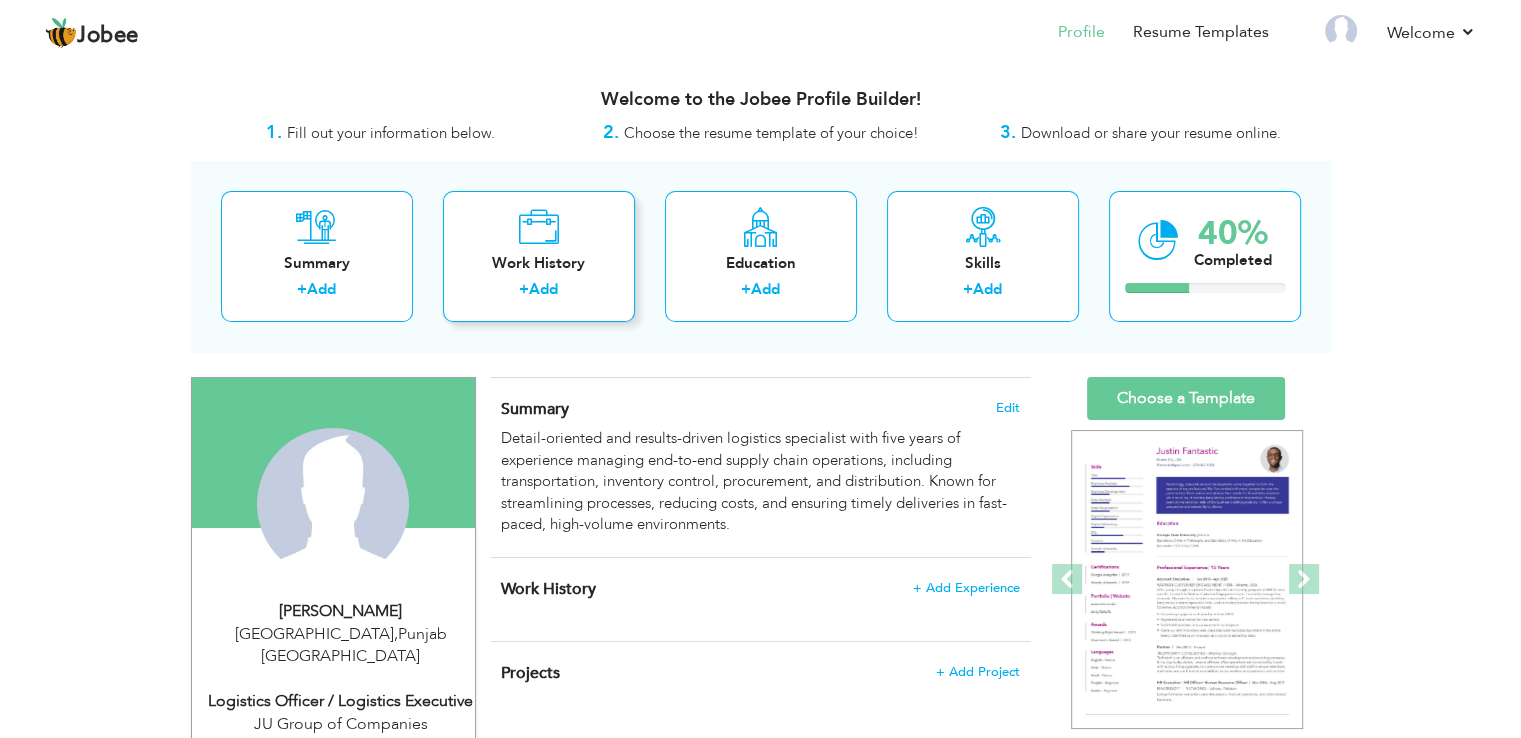 click on "Work History" at bounding box center [539, 263] 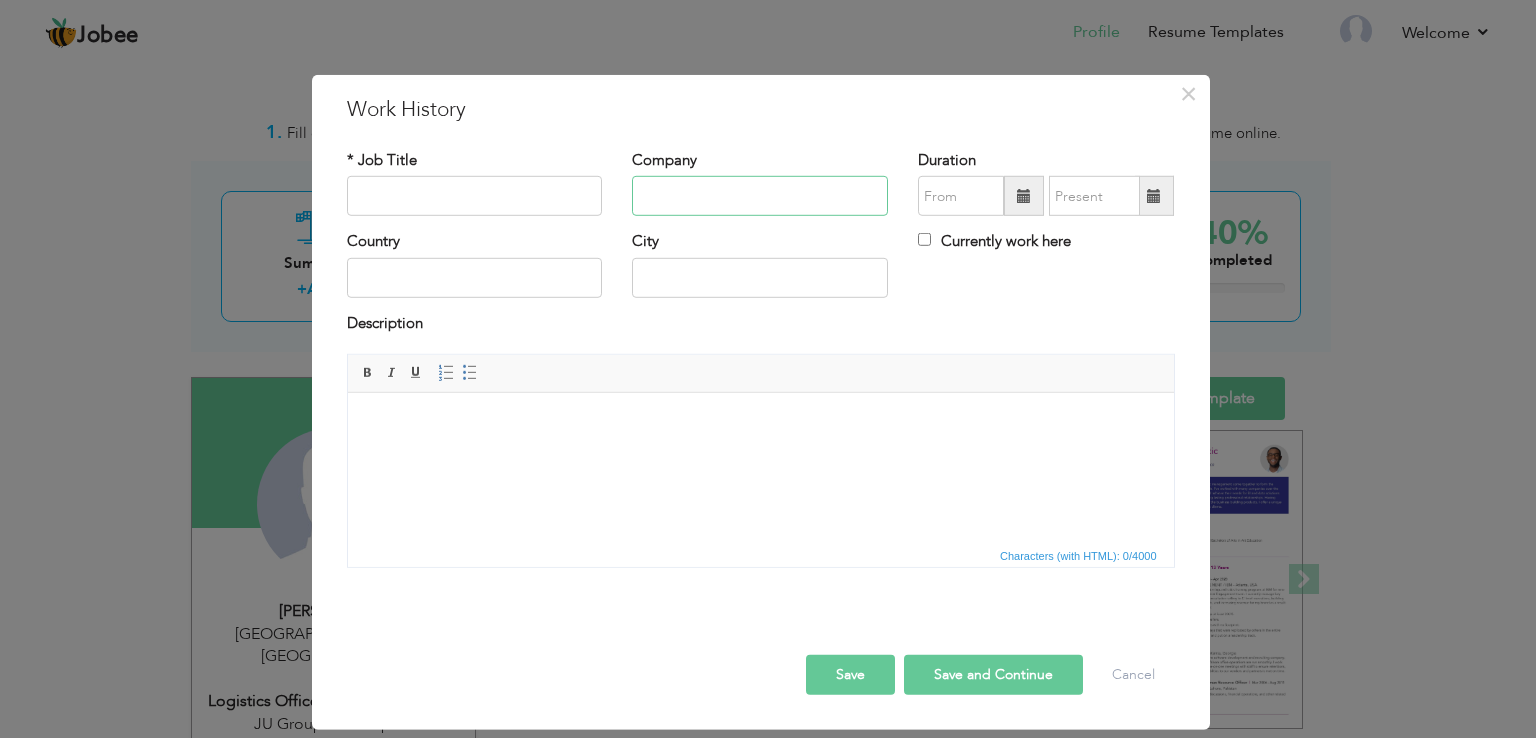 click at bounding box center (760, 196) 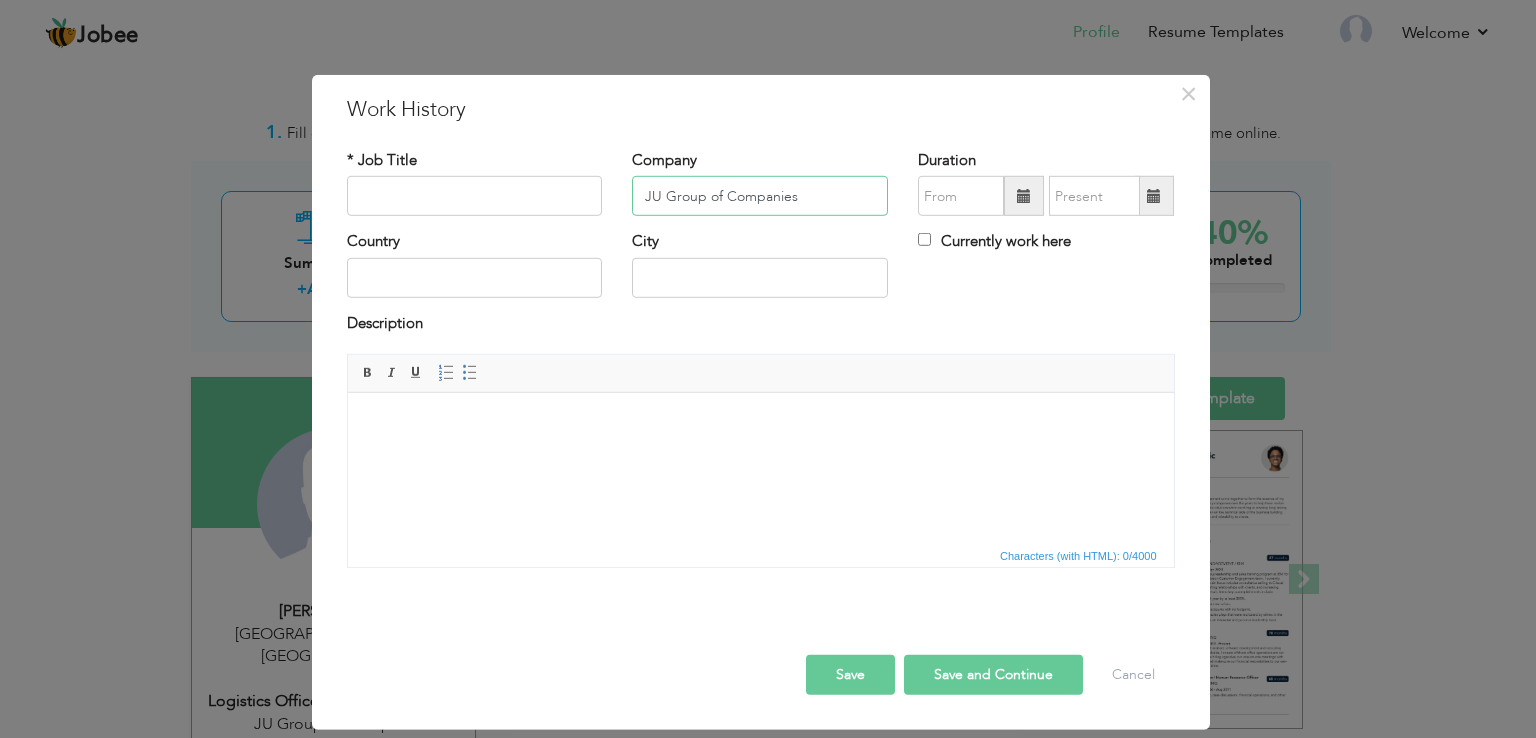 type on "JU Group of Companies" 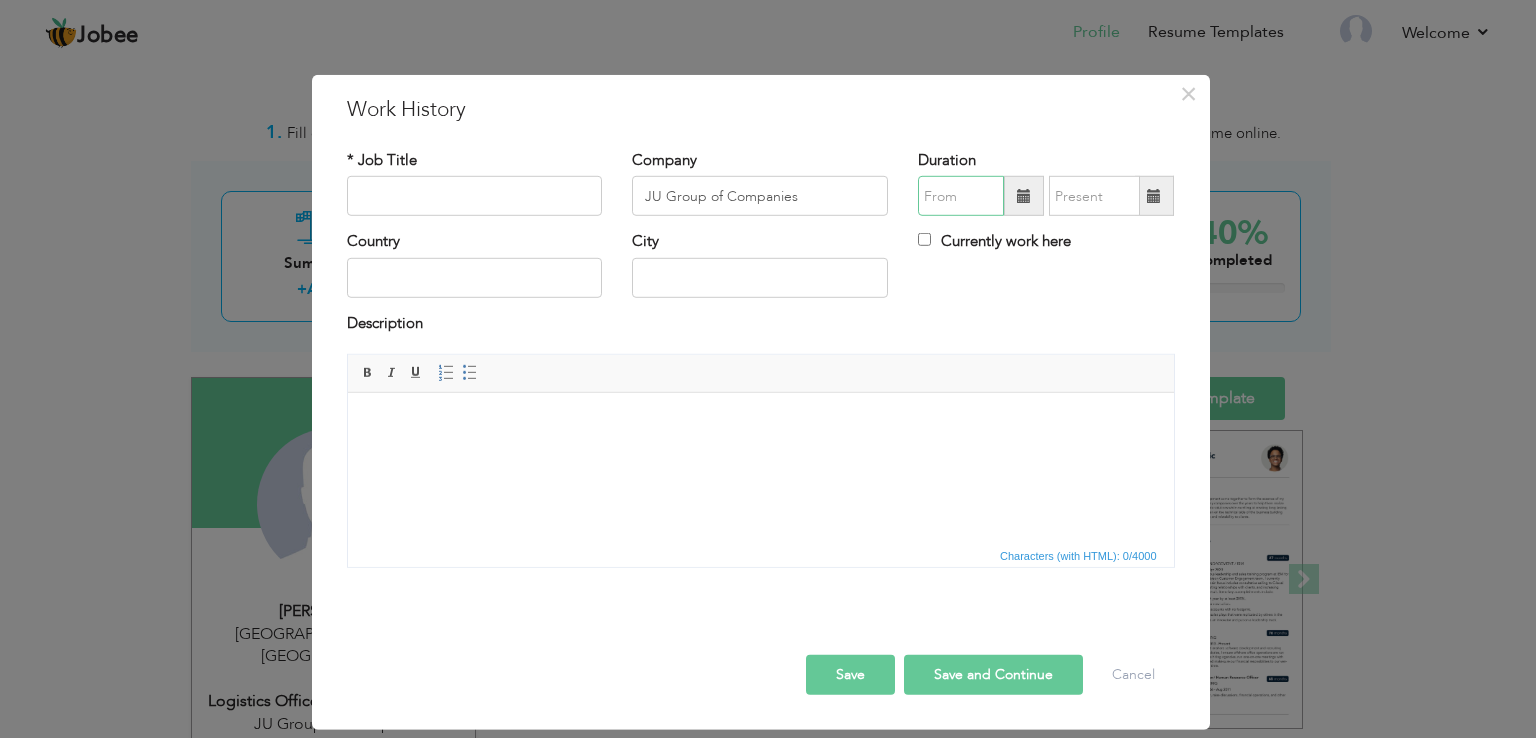 type on "07/2025" 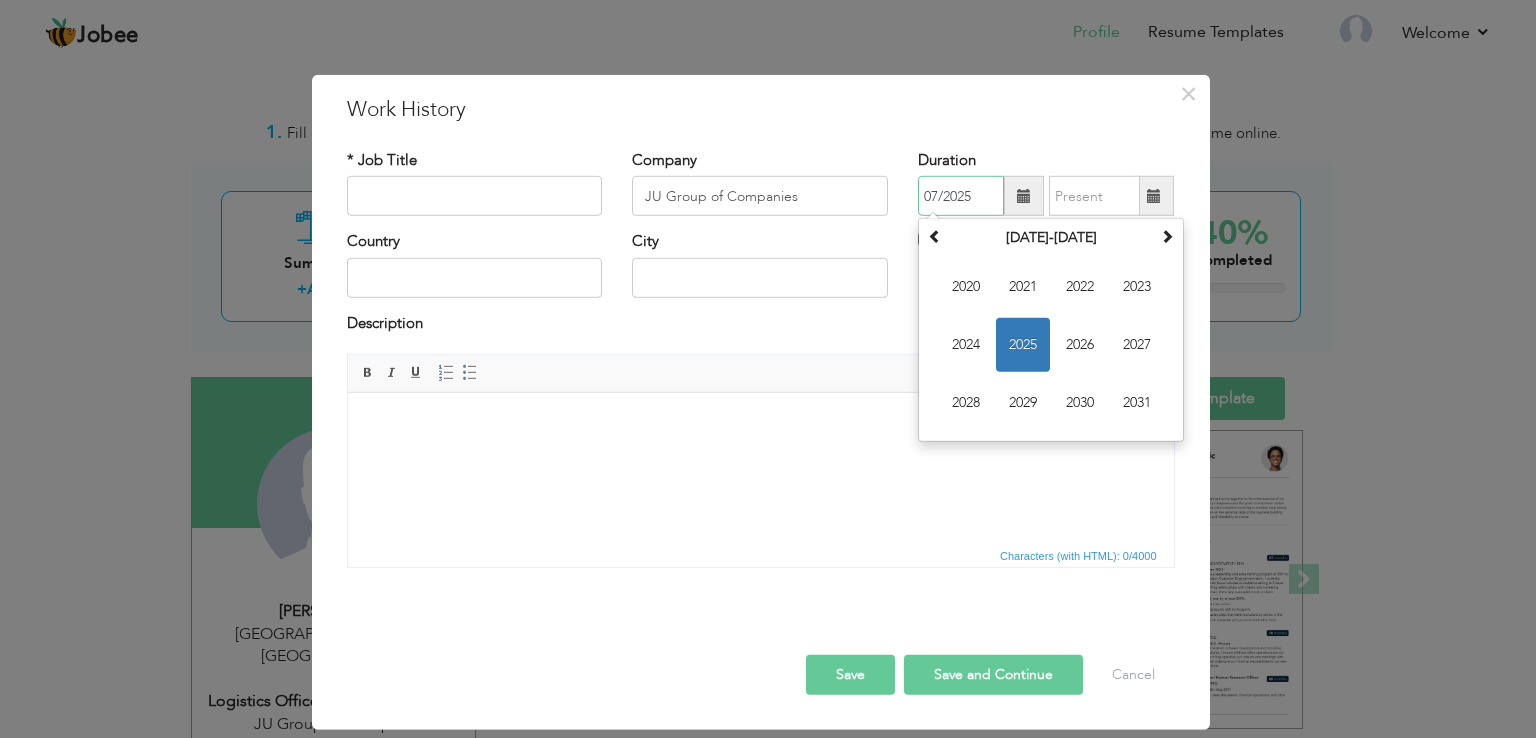 click on "07/2025" at bounding box center (961, 196) 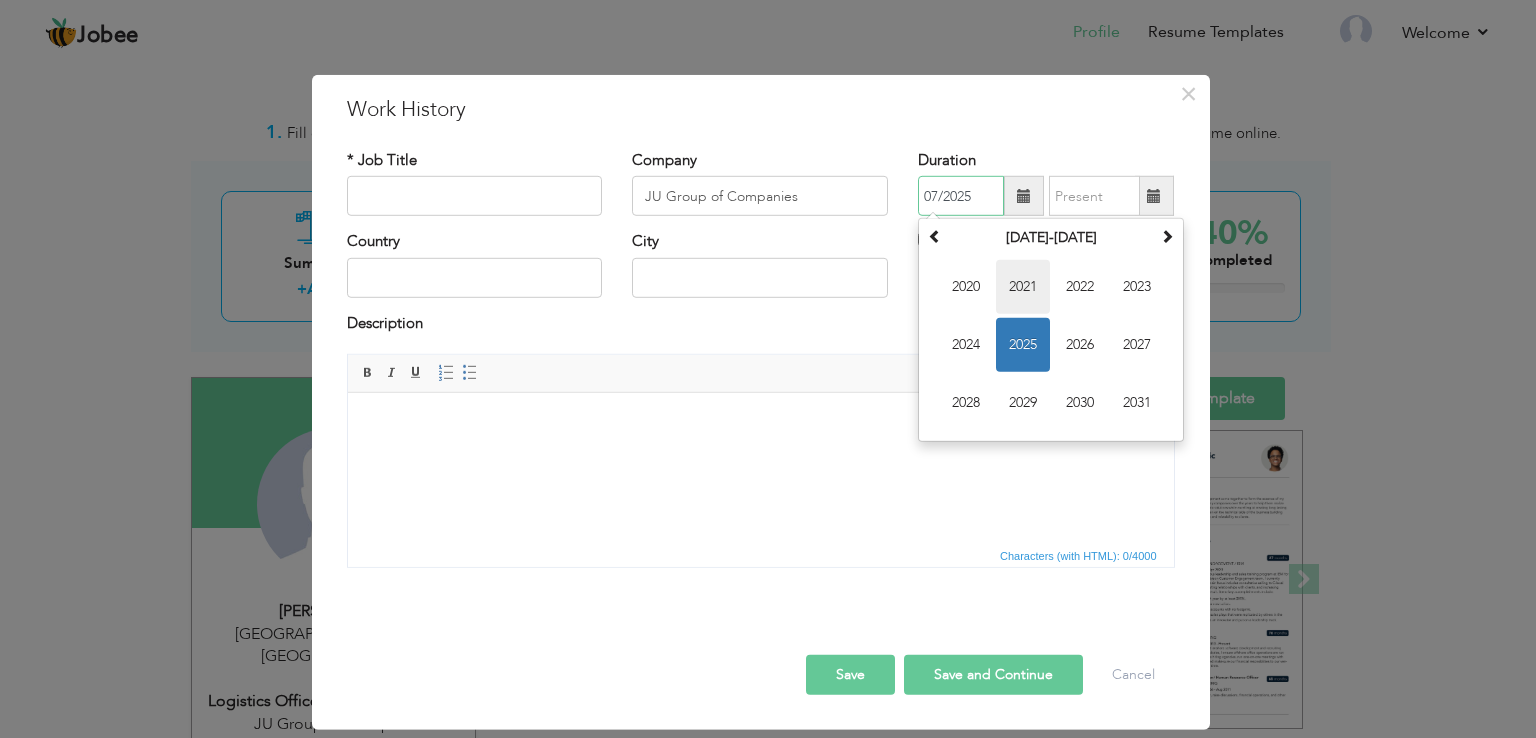 click on "2021" at bounding box center [1023, 287] 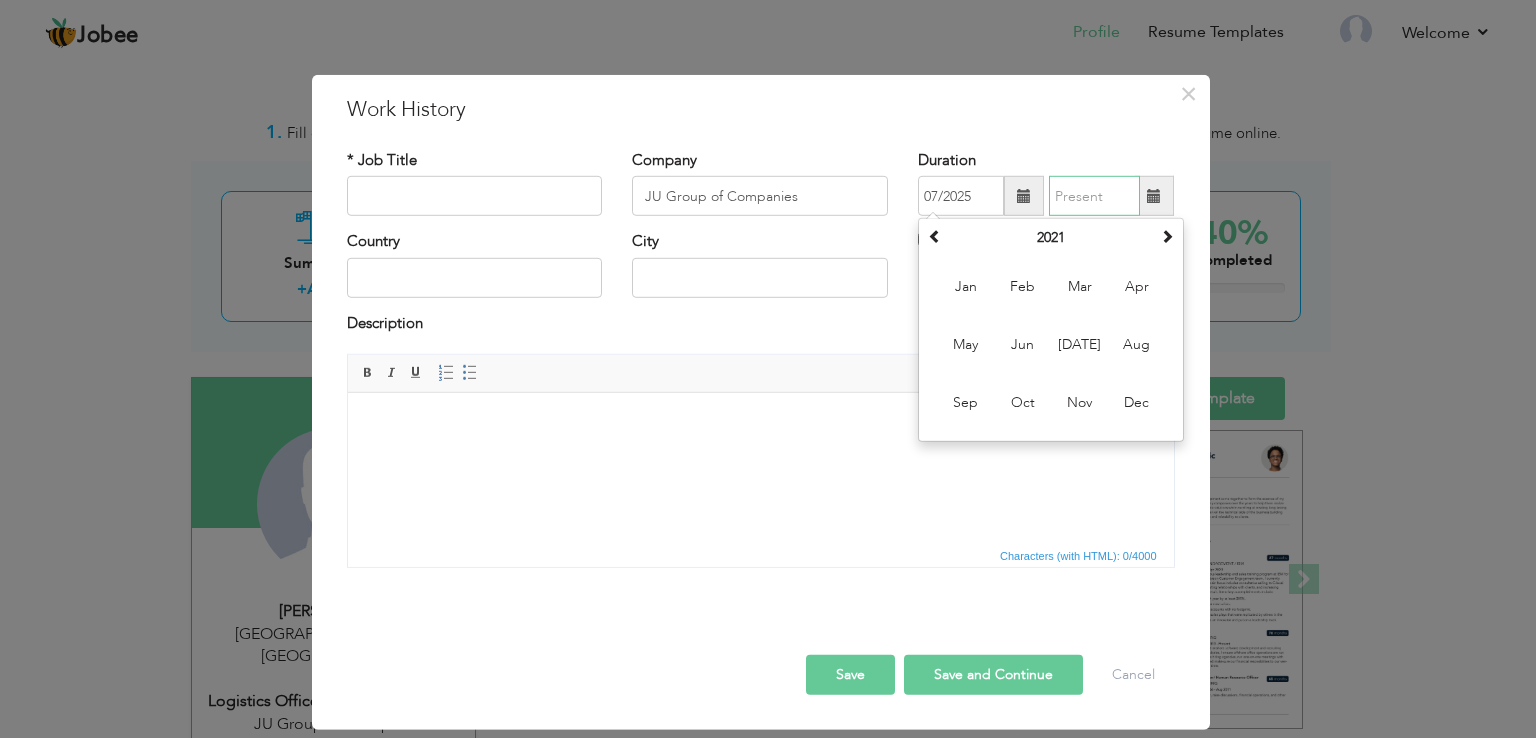 type on "07/2025" 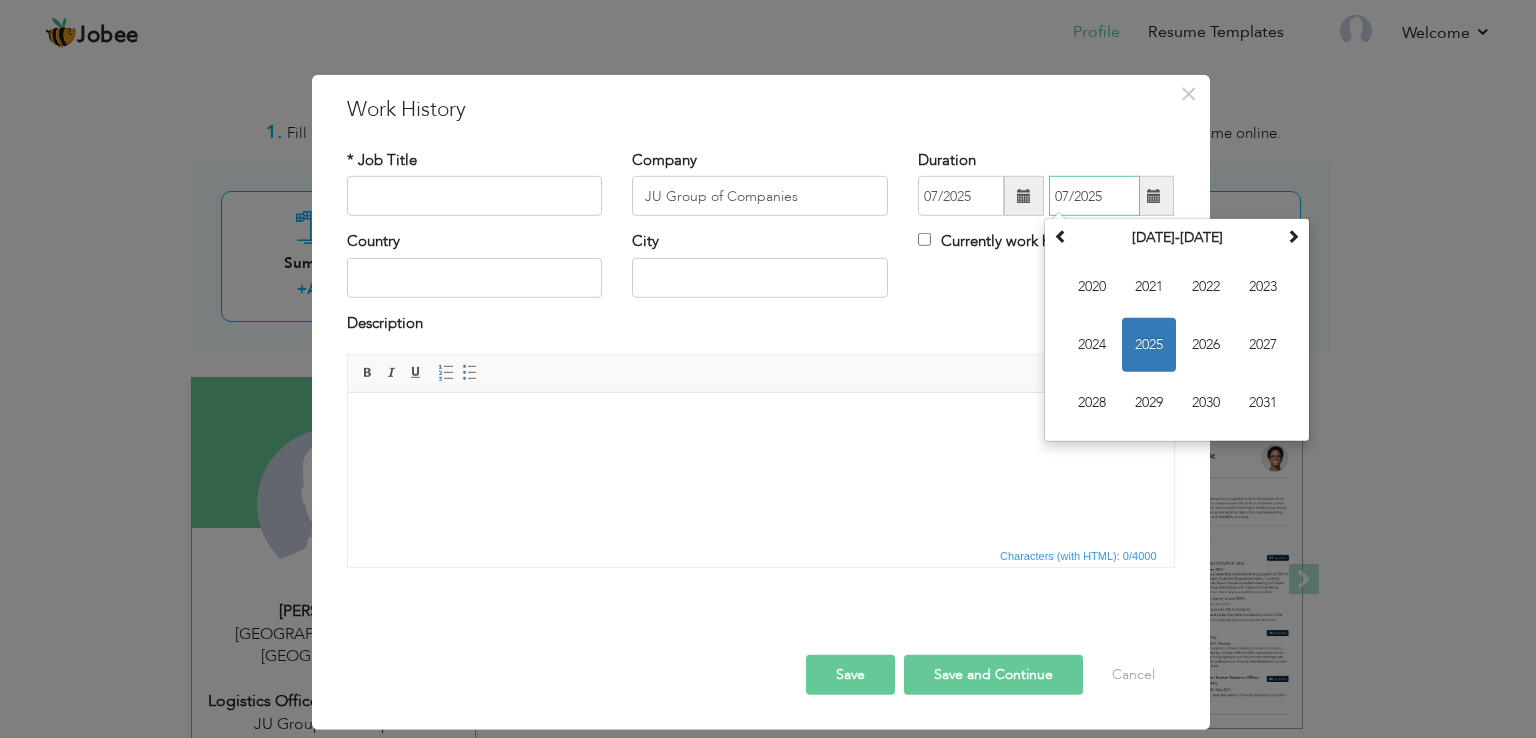 click on "07/2025" at bounding box center [1094, 196] 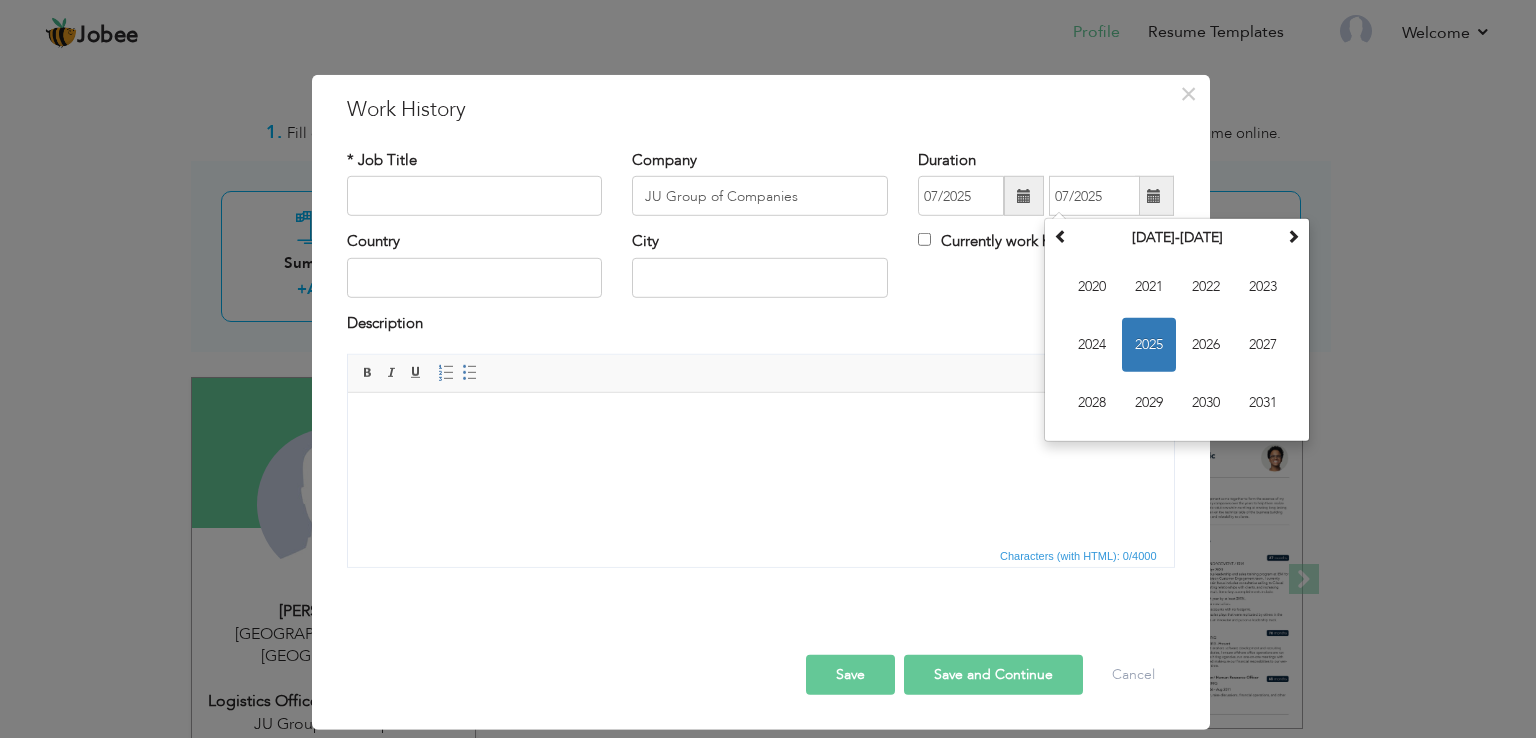 click on "Description" at bounding box center (761, 326) 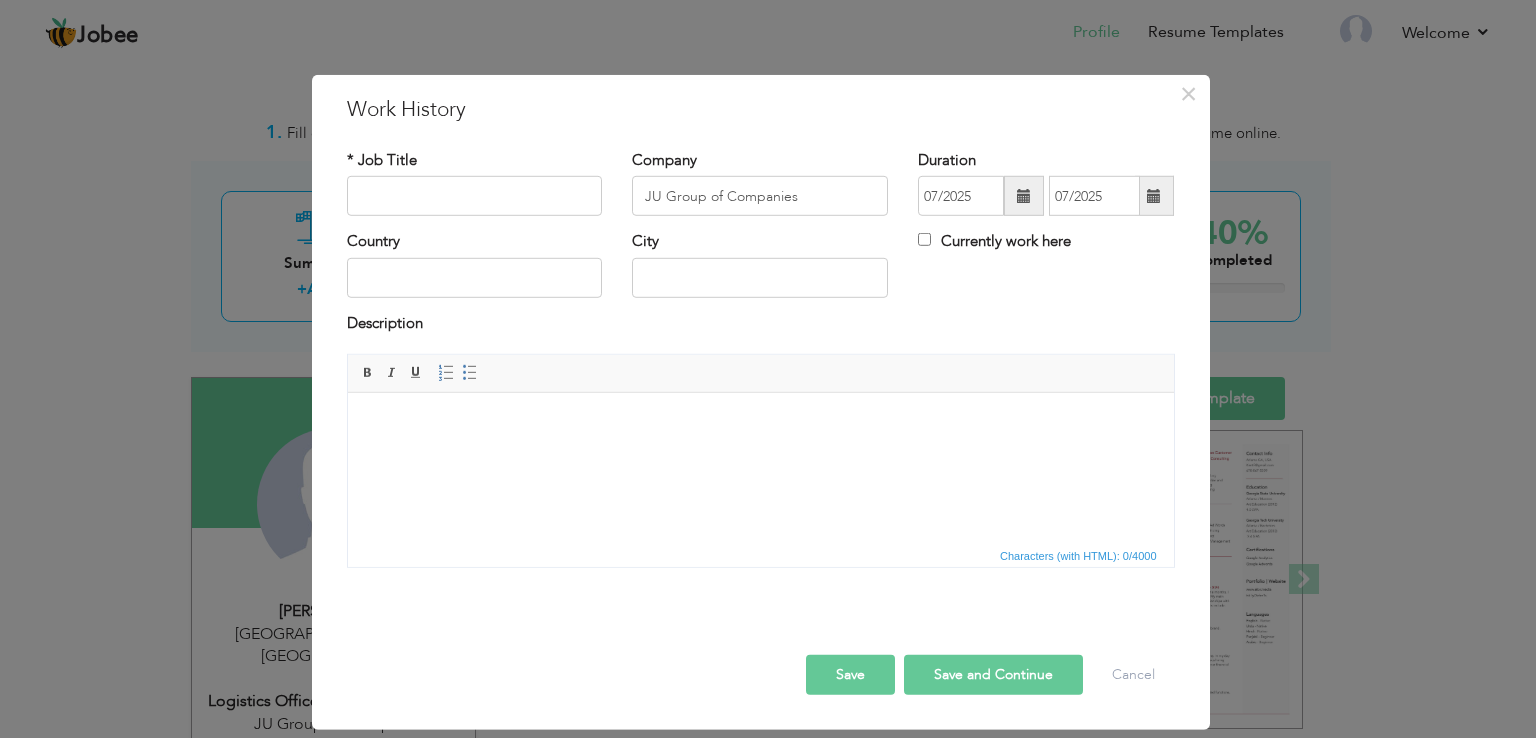 click at bounding box center (1154, 196) 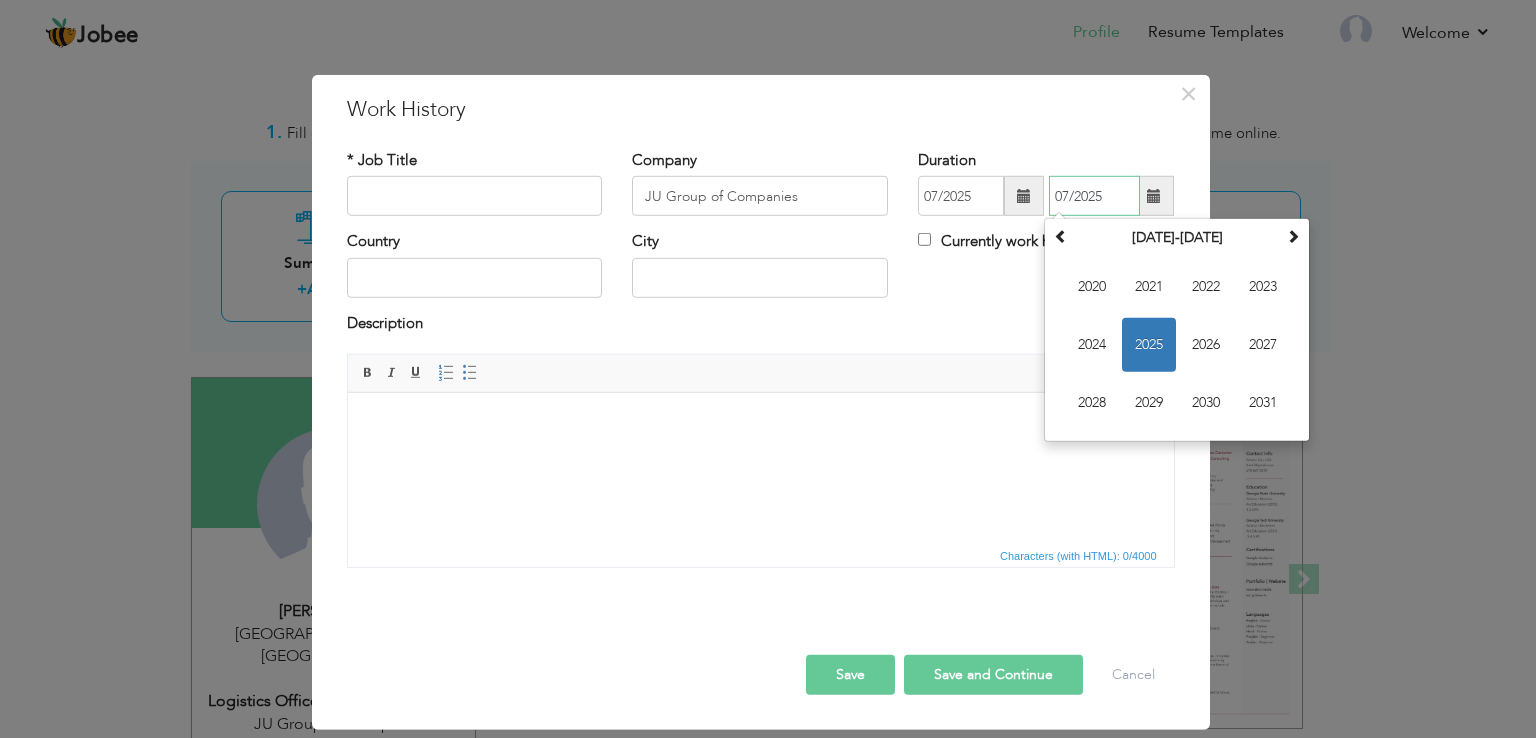 click on "2025" at bounding box center (1149, 345) 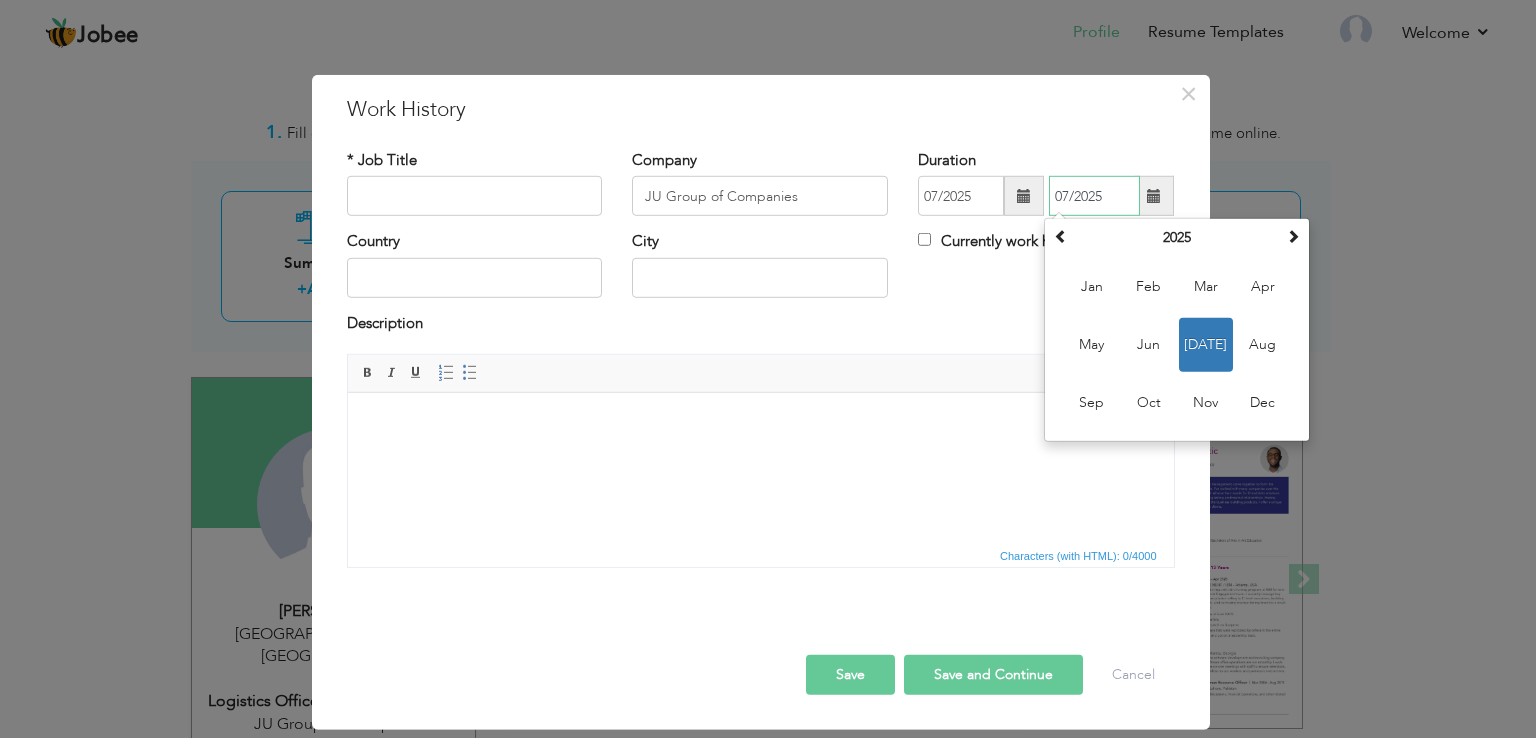 click on "Jul" at bounding box center (1206, 345) 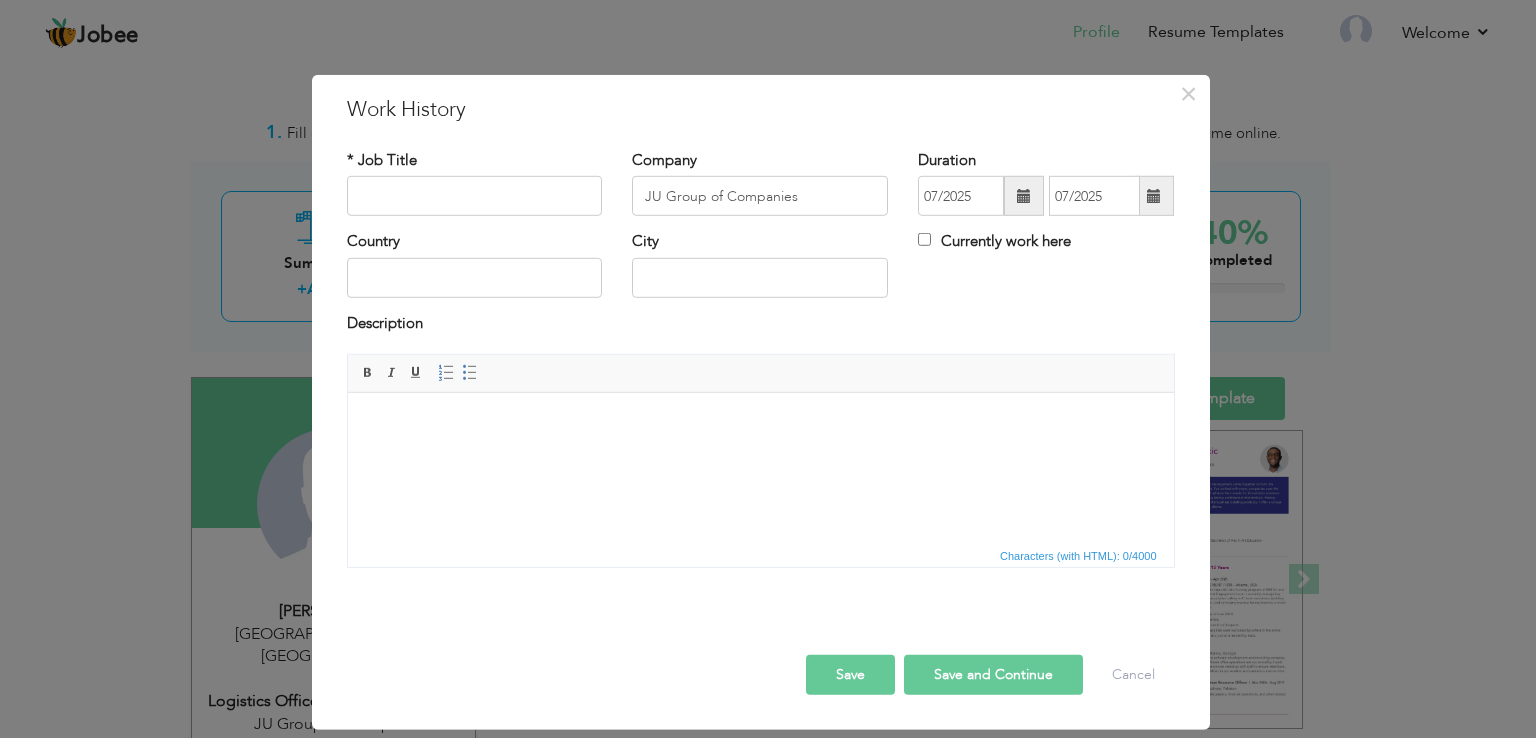 click on "Description" at bounding box center (761, 326) 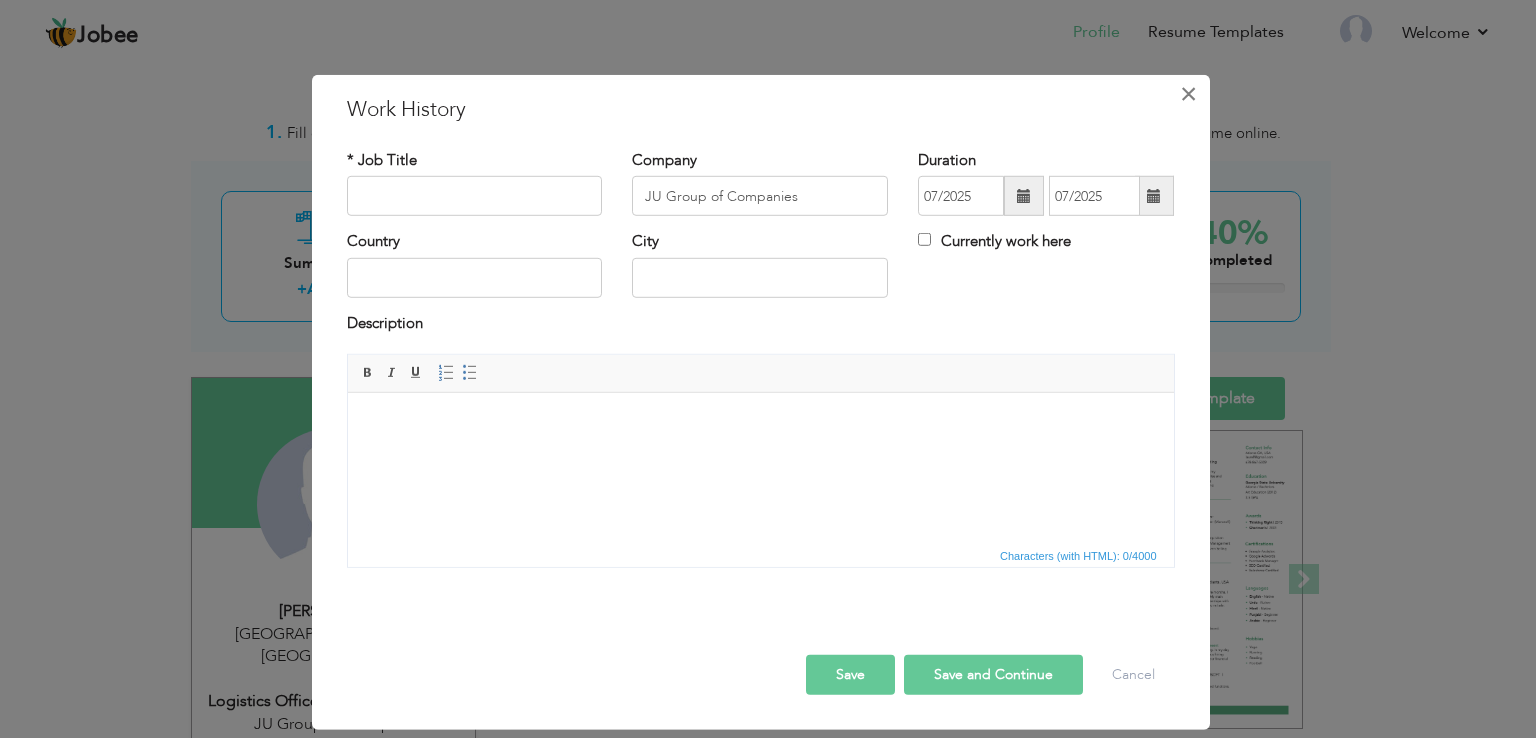 click on "×" at bounding box center (1188, 94) 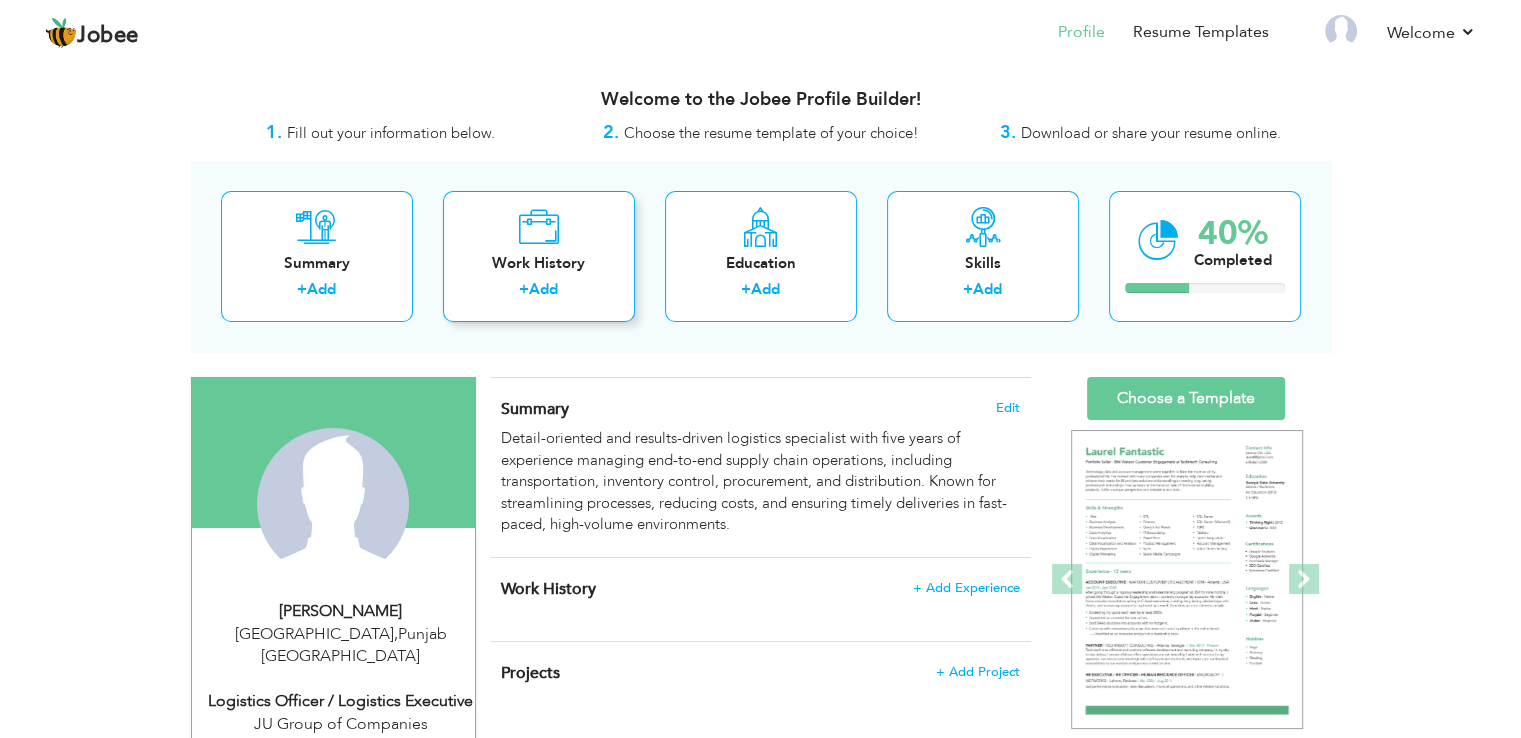 click on "Work History
+  Add" at bounding box center [539, 256] 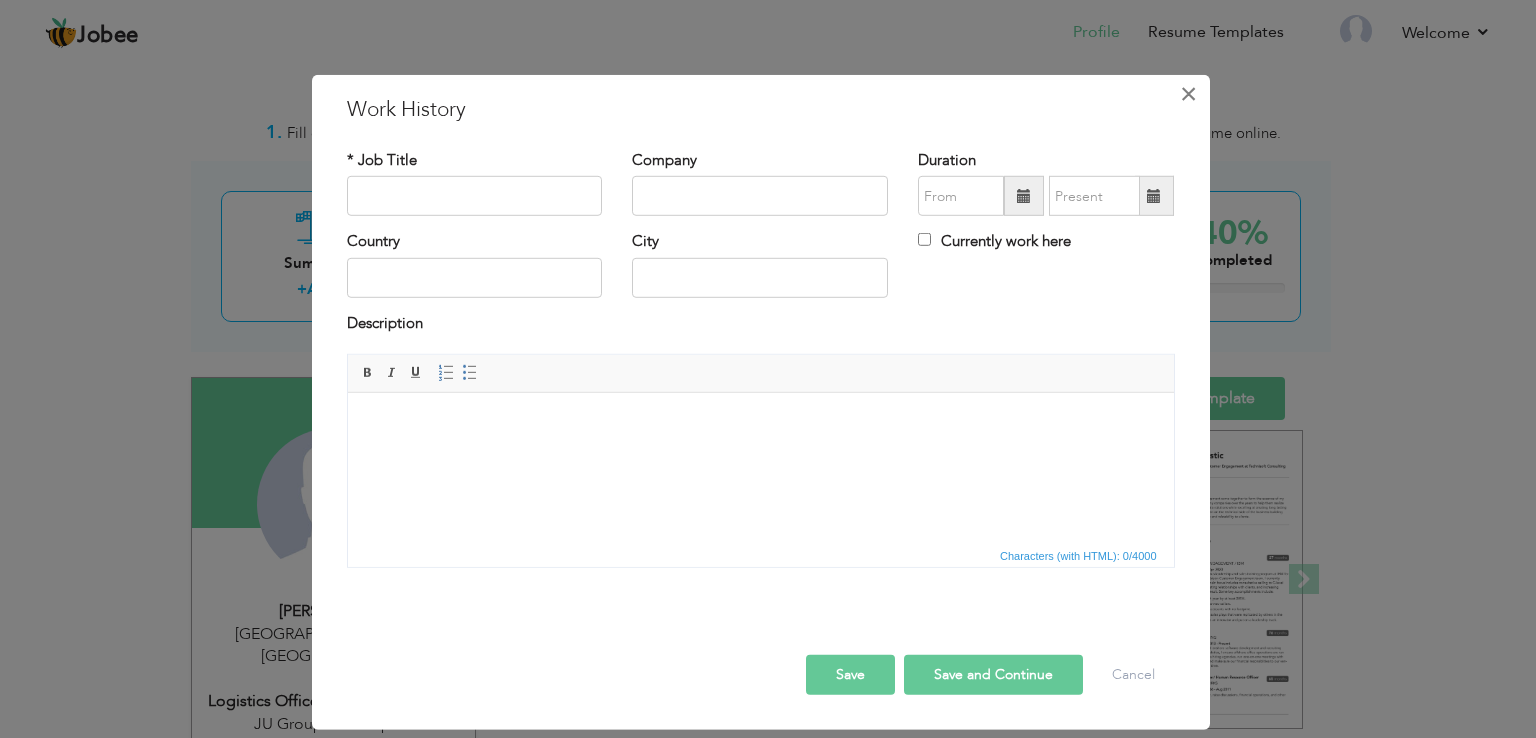 click on "×" at bounding box center [1188, 94] 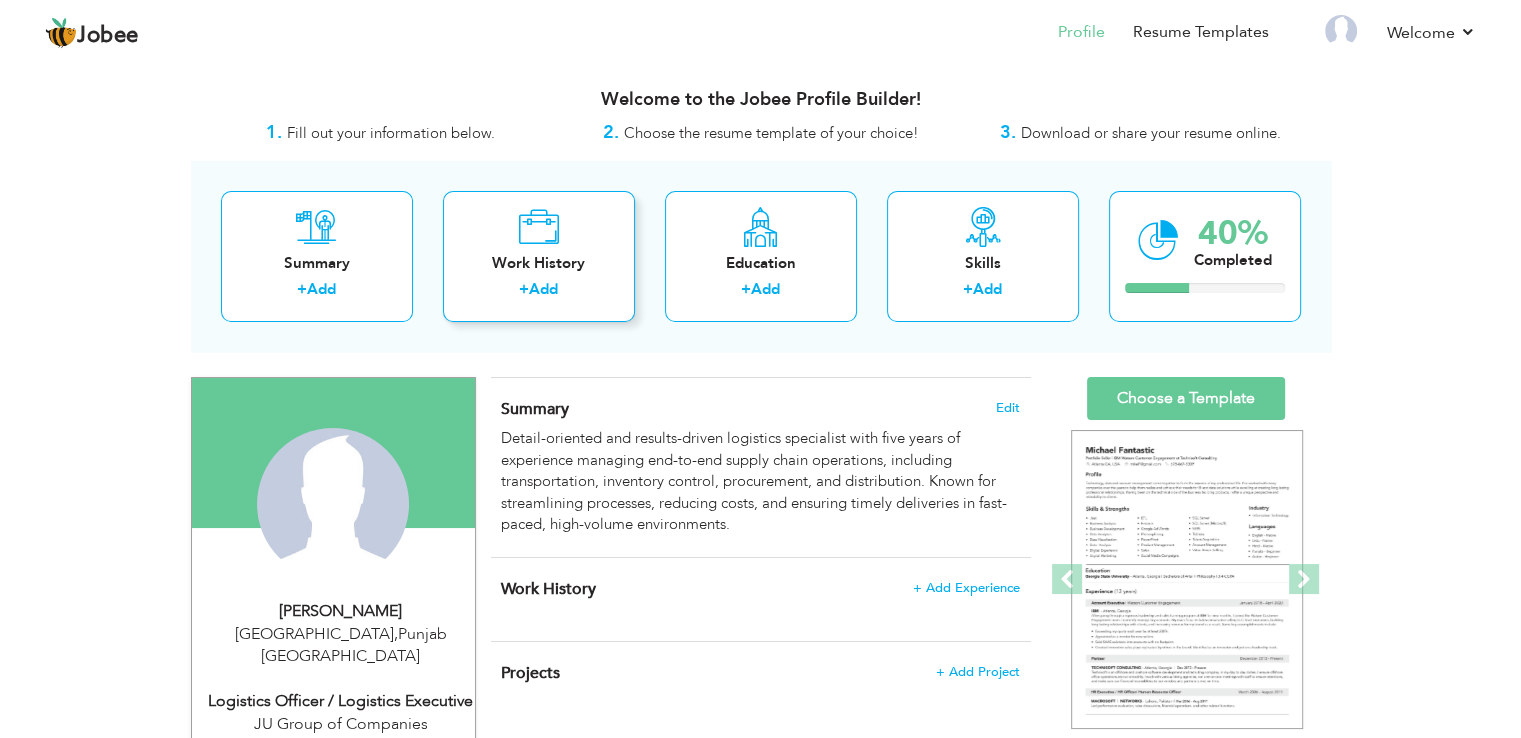 click on "Work History
+  Add" at bounding box center (539, 256) 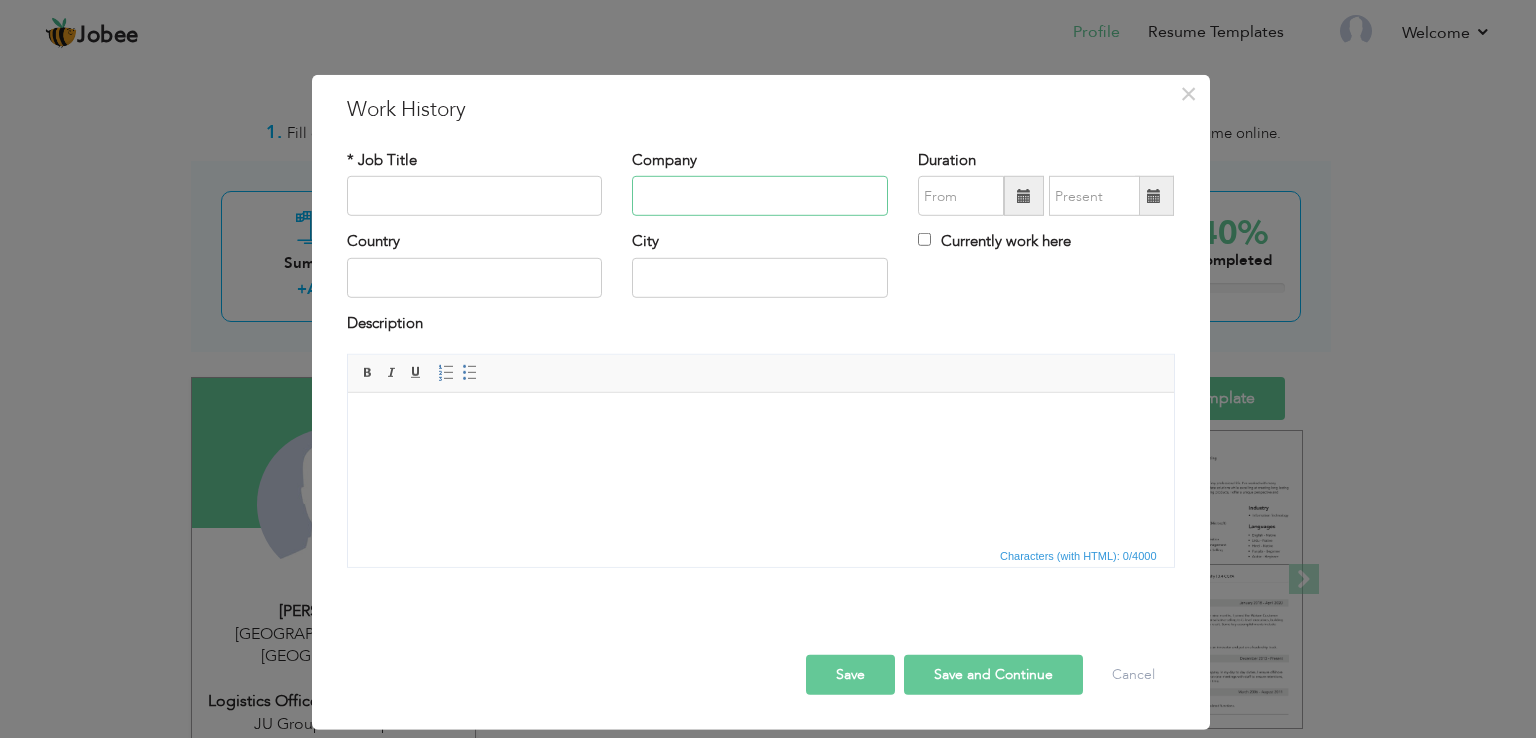 click at bounding box center (760, 196) 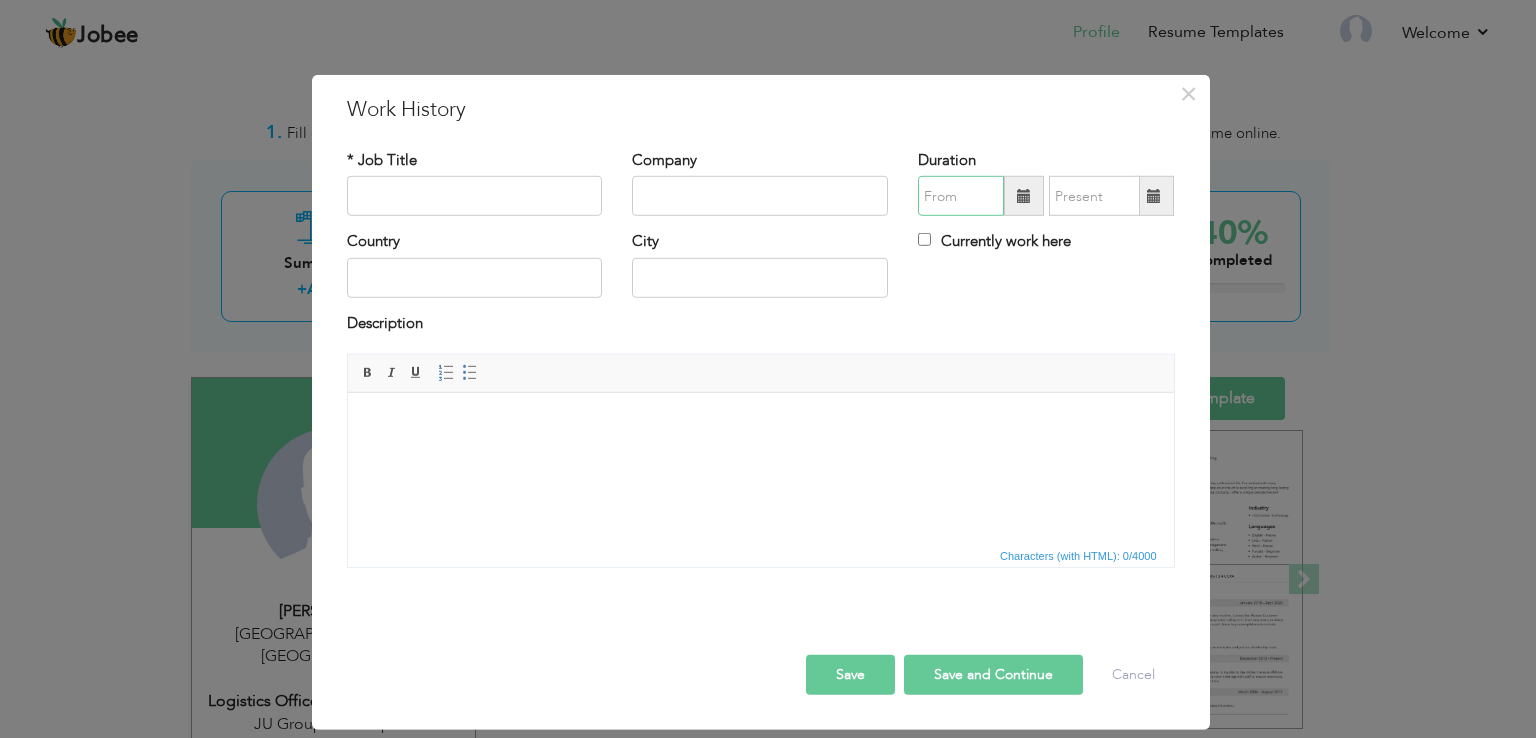 click at bounding box center [961, 196] 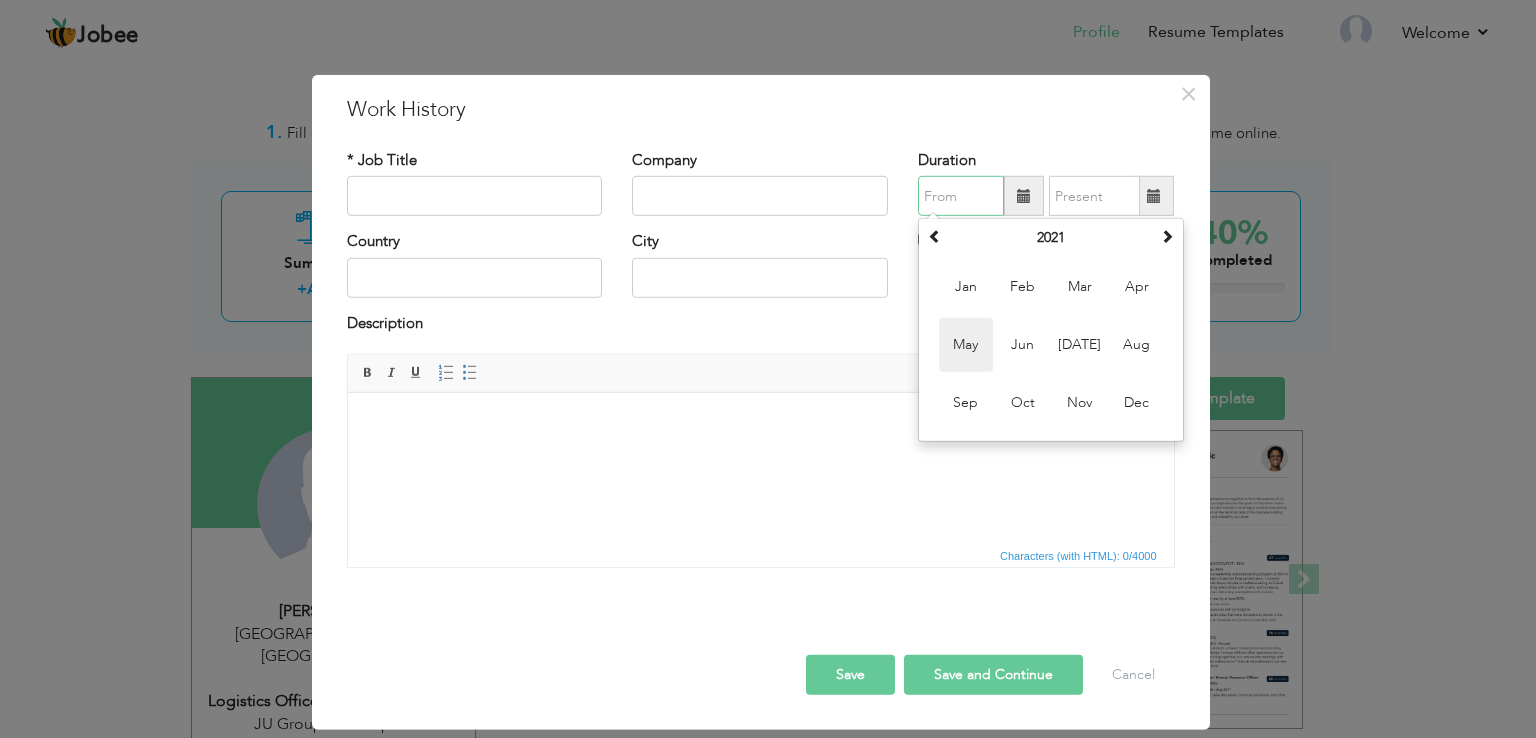 click on "May" at bounding box center [966, 345] 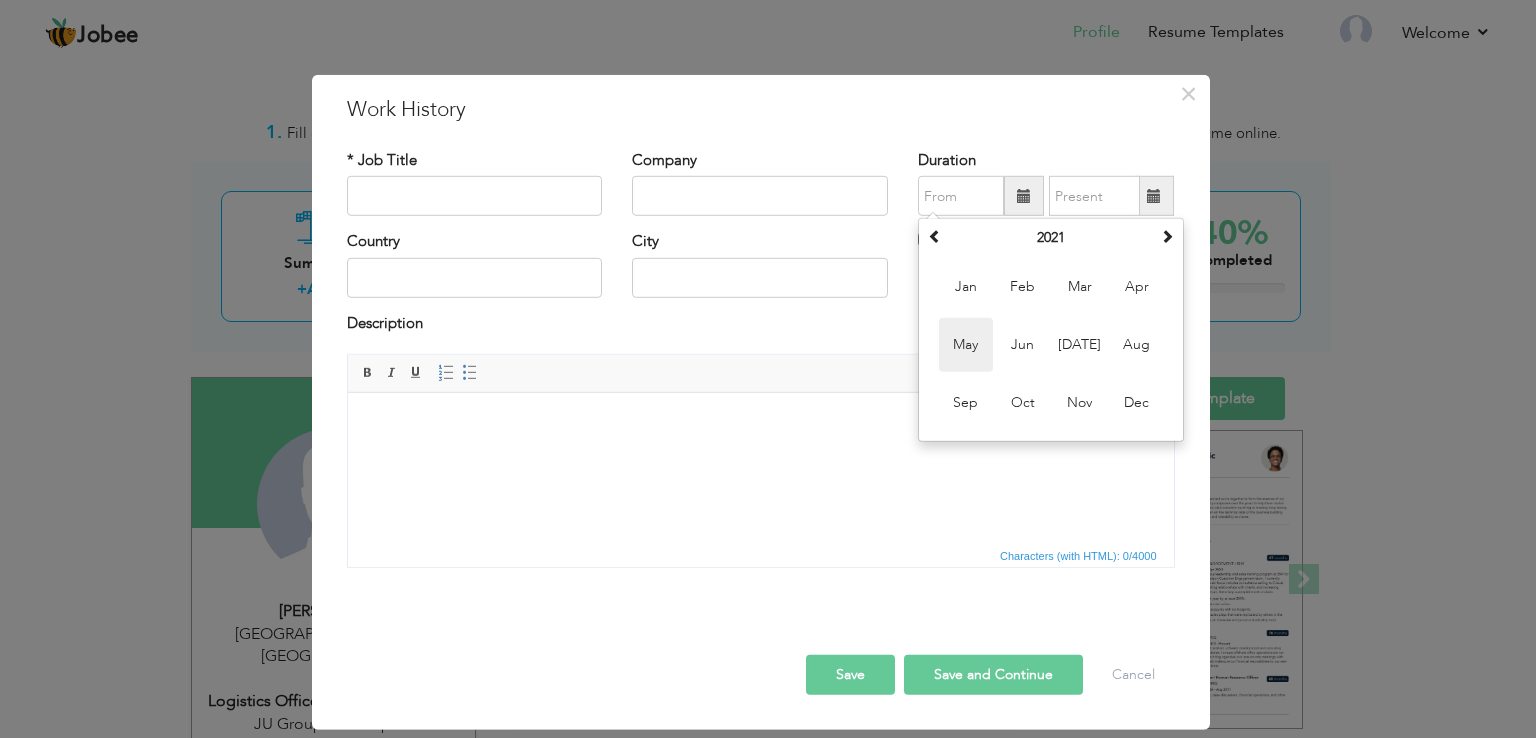 type on "05/2021" 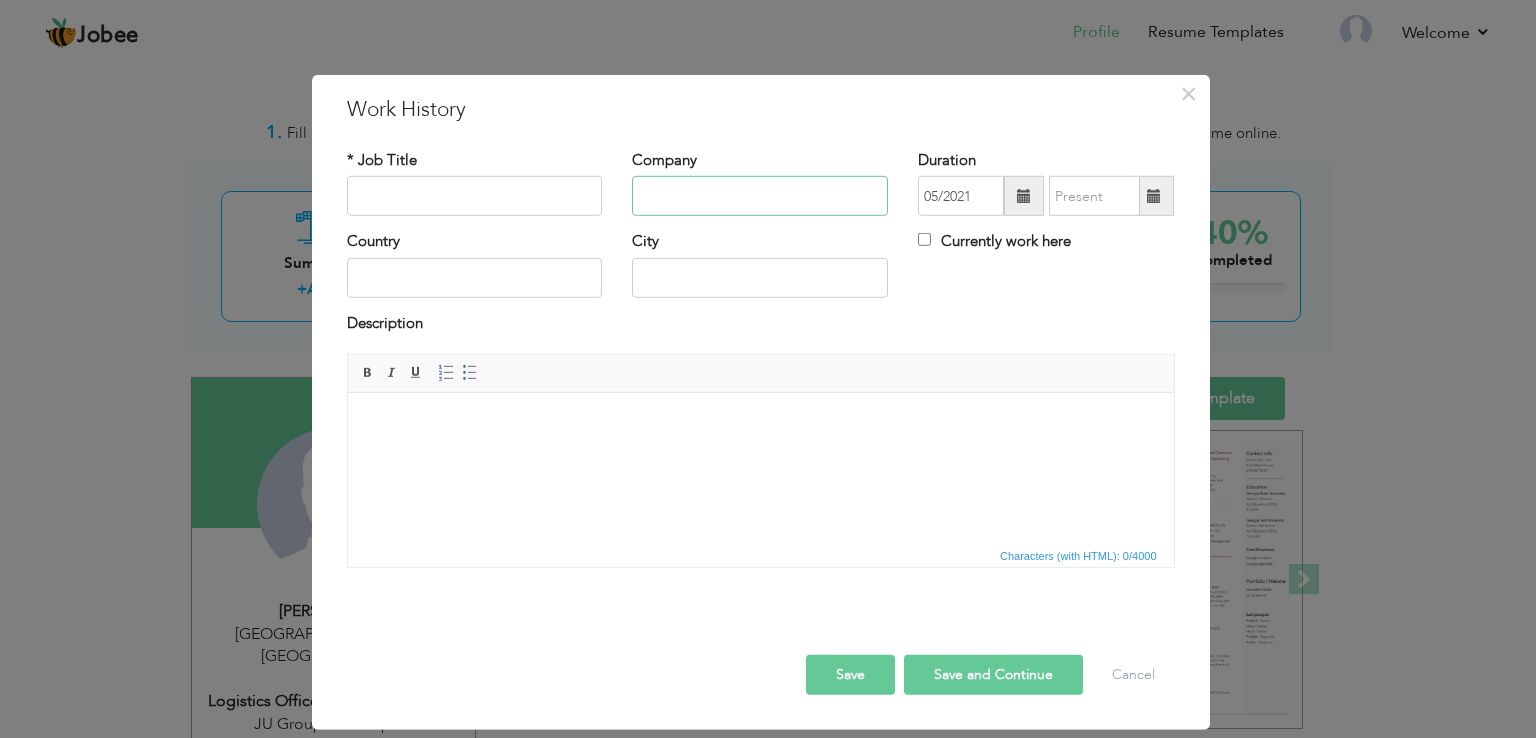 click at bounding box center (760, 196) 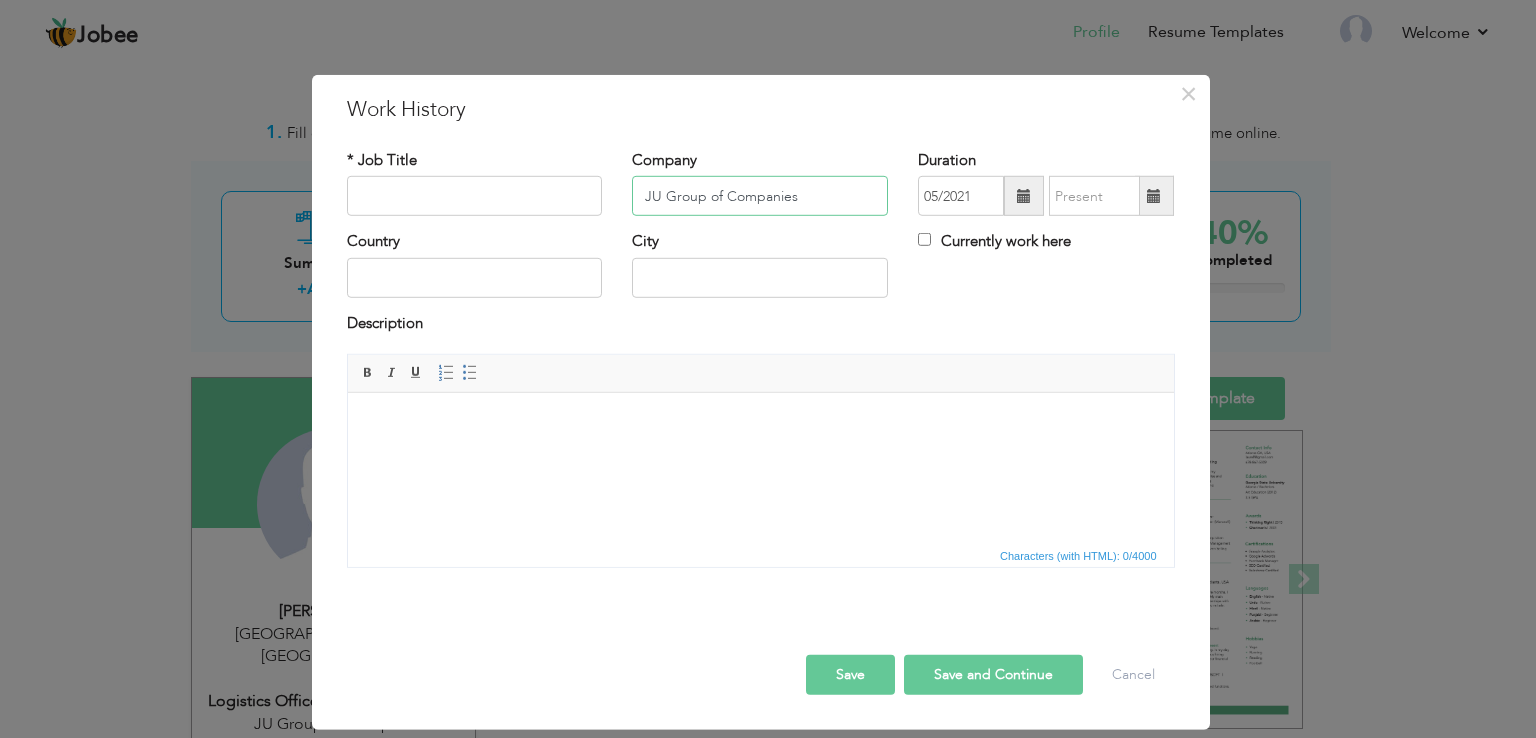 type on "JU Group of Companies" 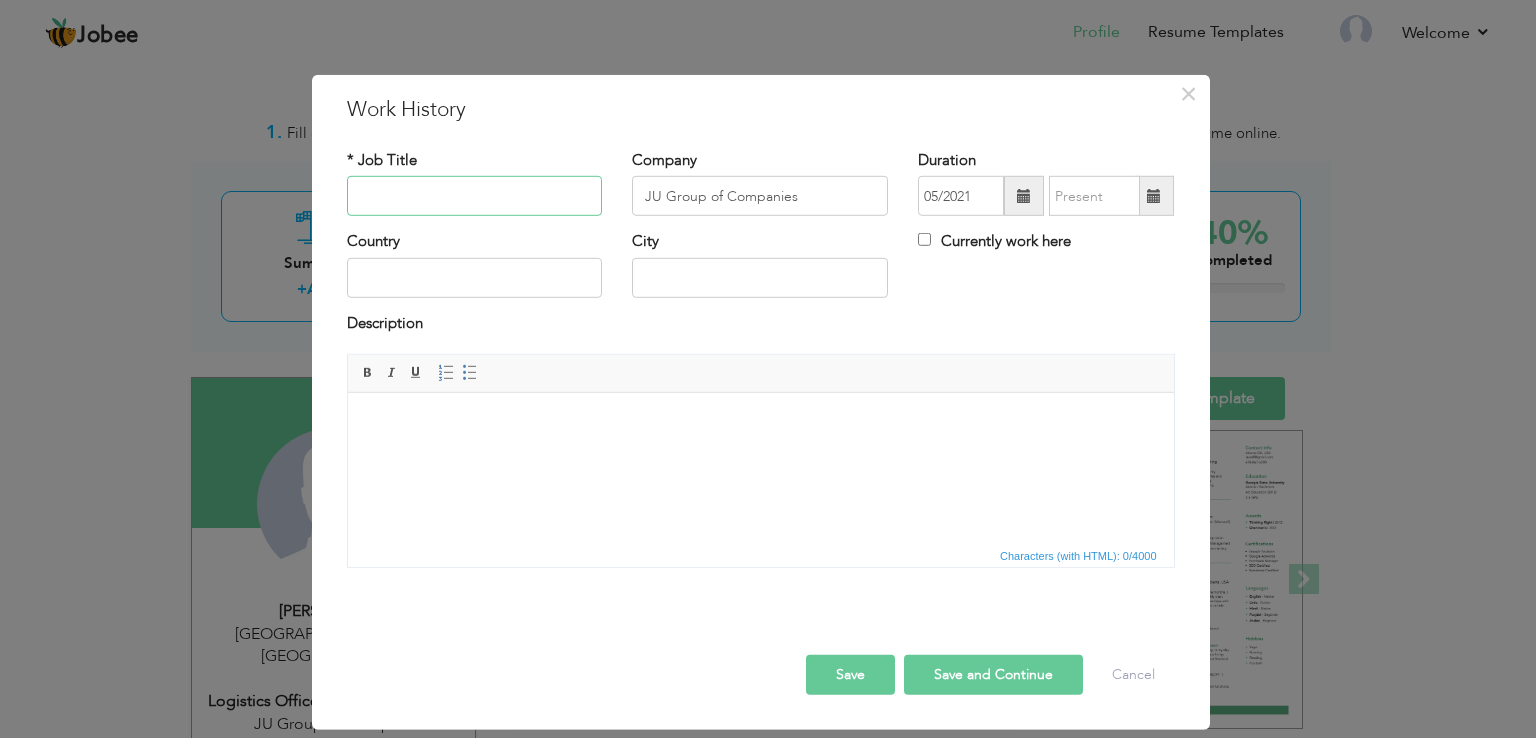 click at bounding box center (475, 196) 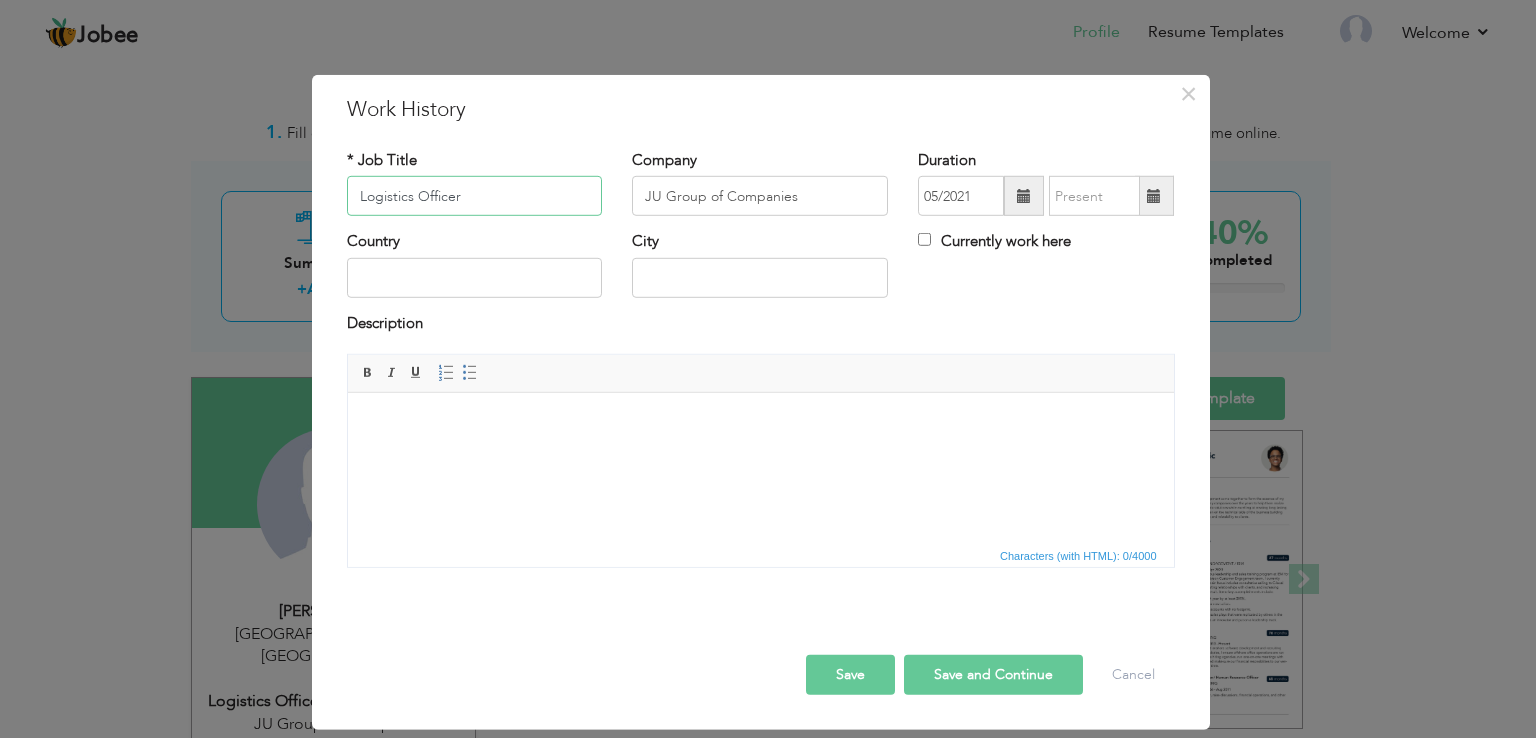 type on "Logistics Officer" 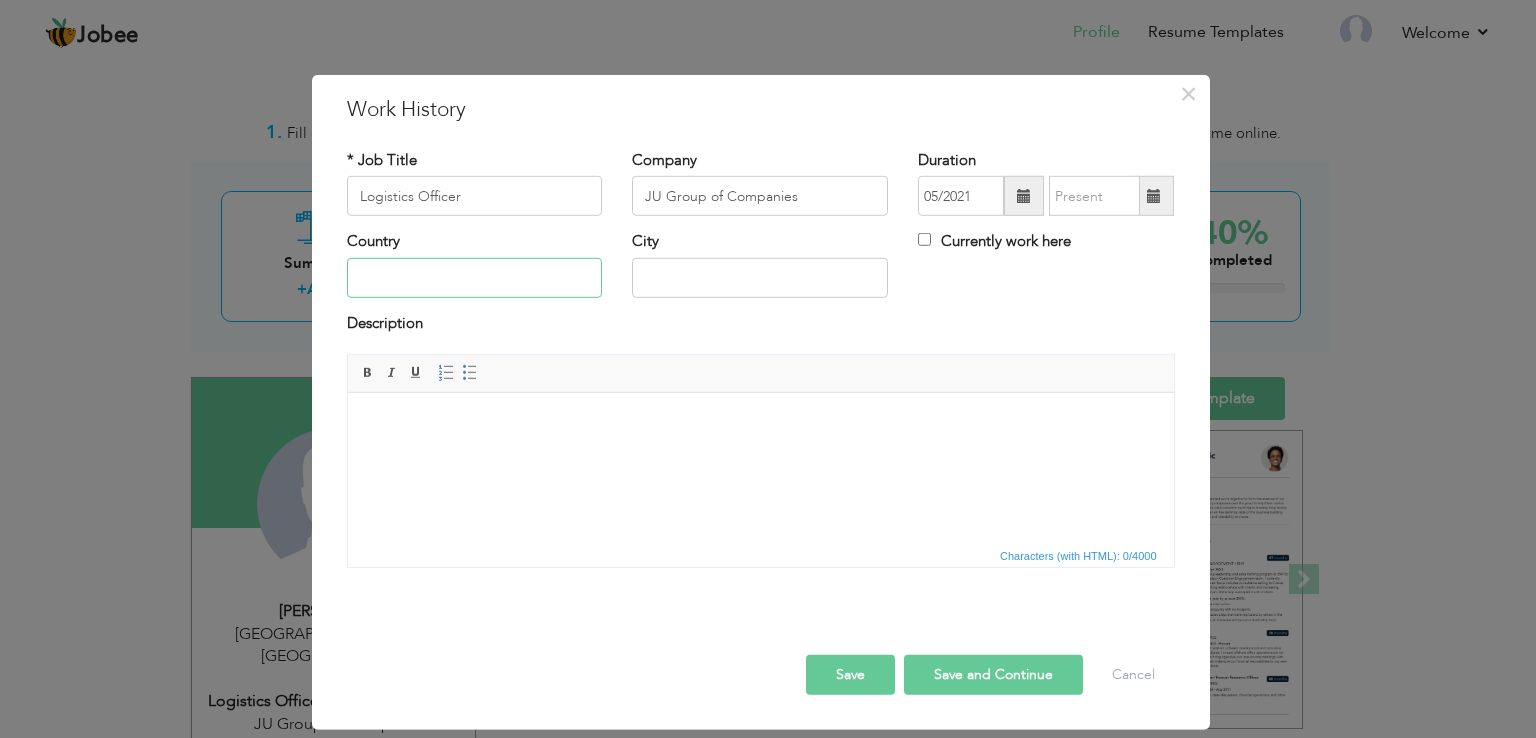 drag, startPoint x: 420, startPoint y: 270, endPoint x: 419, endPoint y: 280, distance: 10.049875 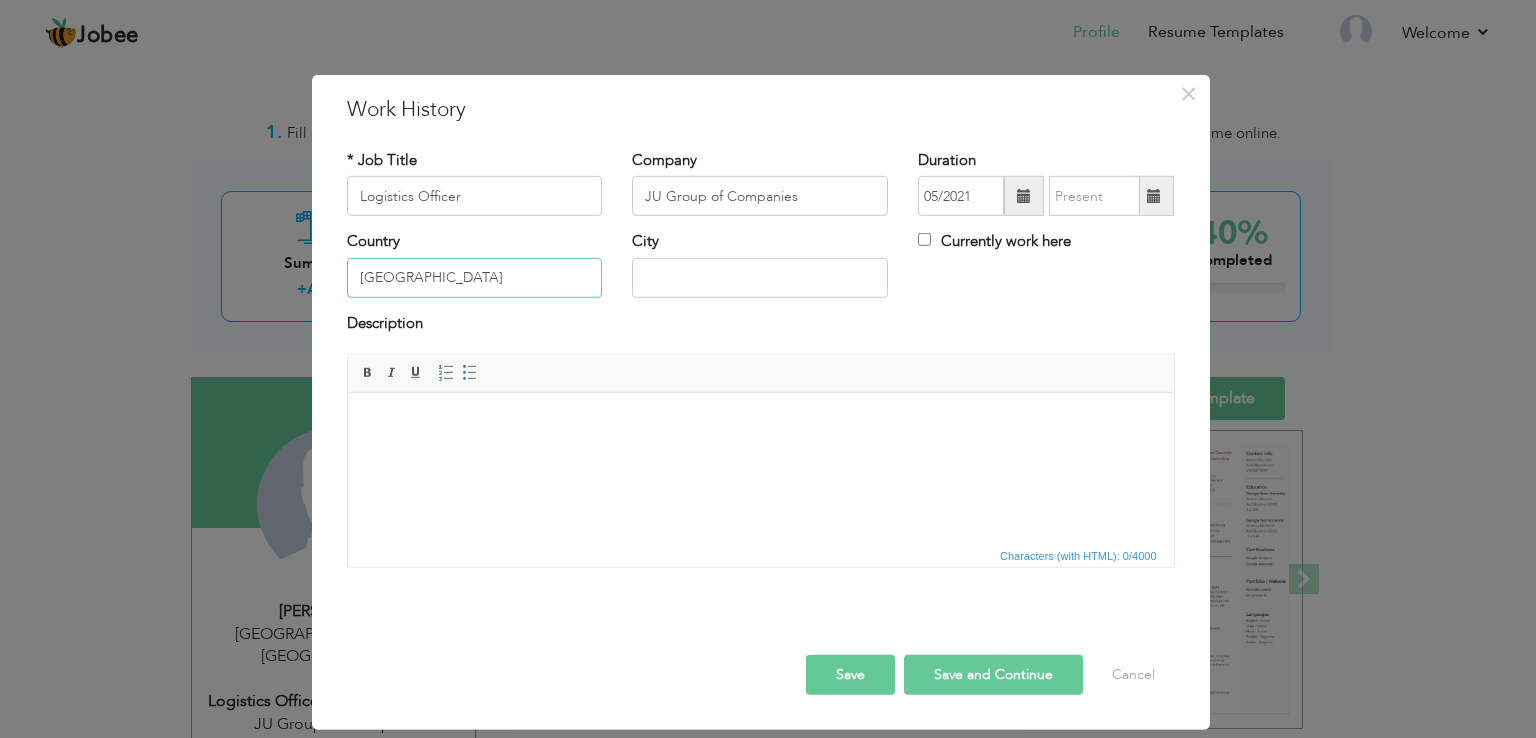 type on "[GEOGRAPHIC_DATA]" 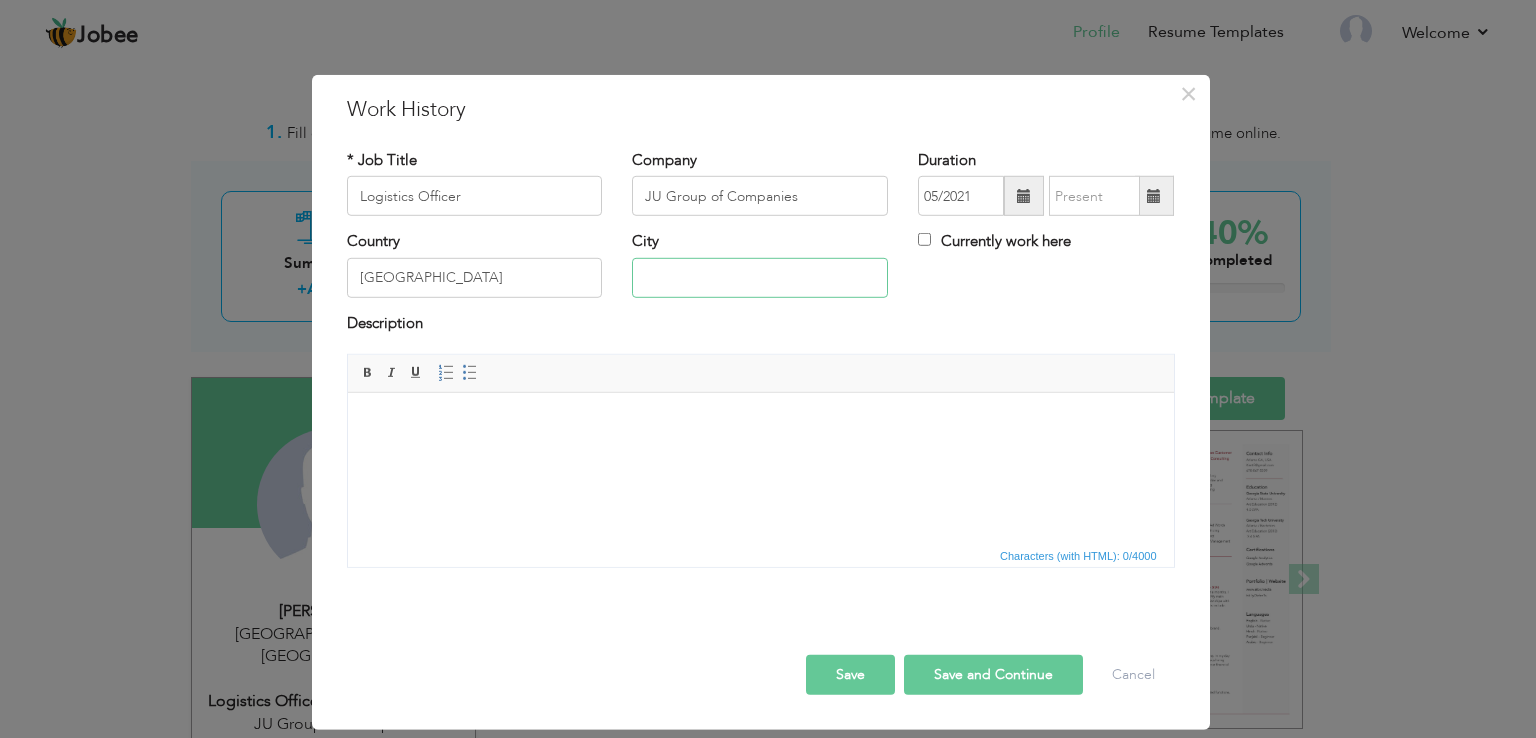 click at bounding box center [760, 278] 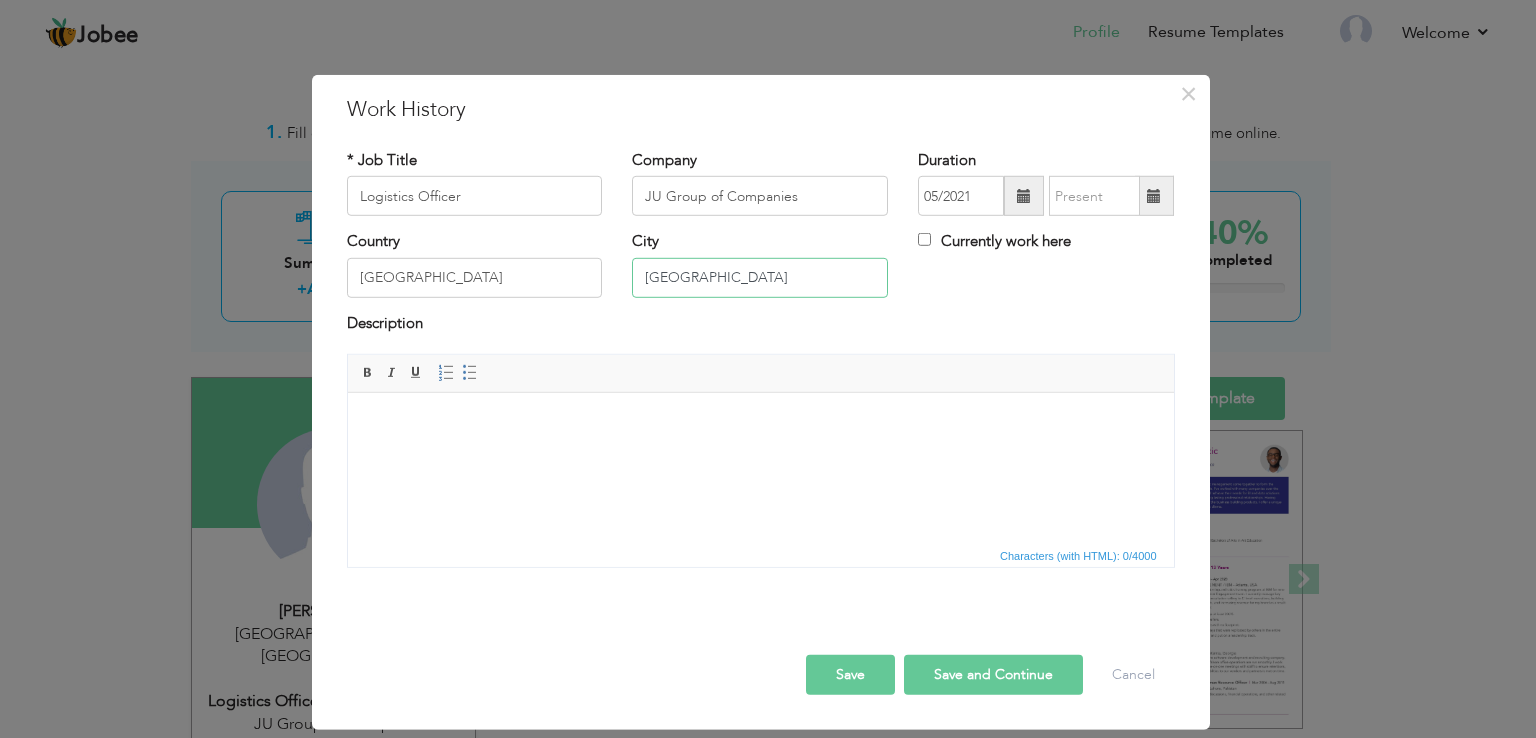 type on "[GEOGRAPHIC_DATA]" 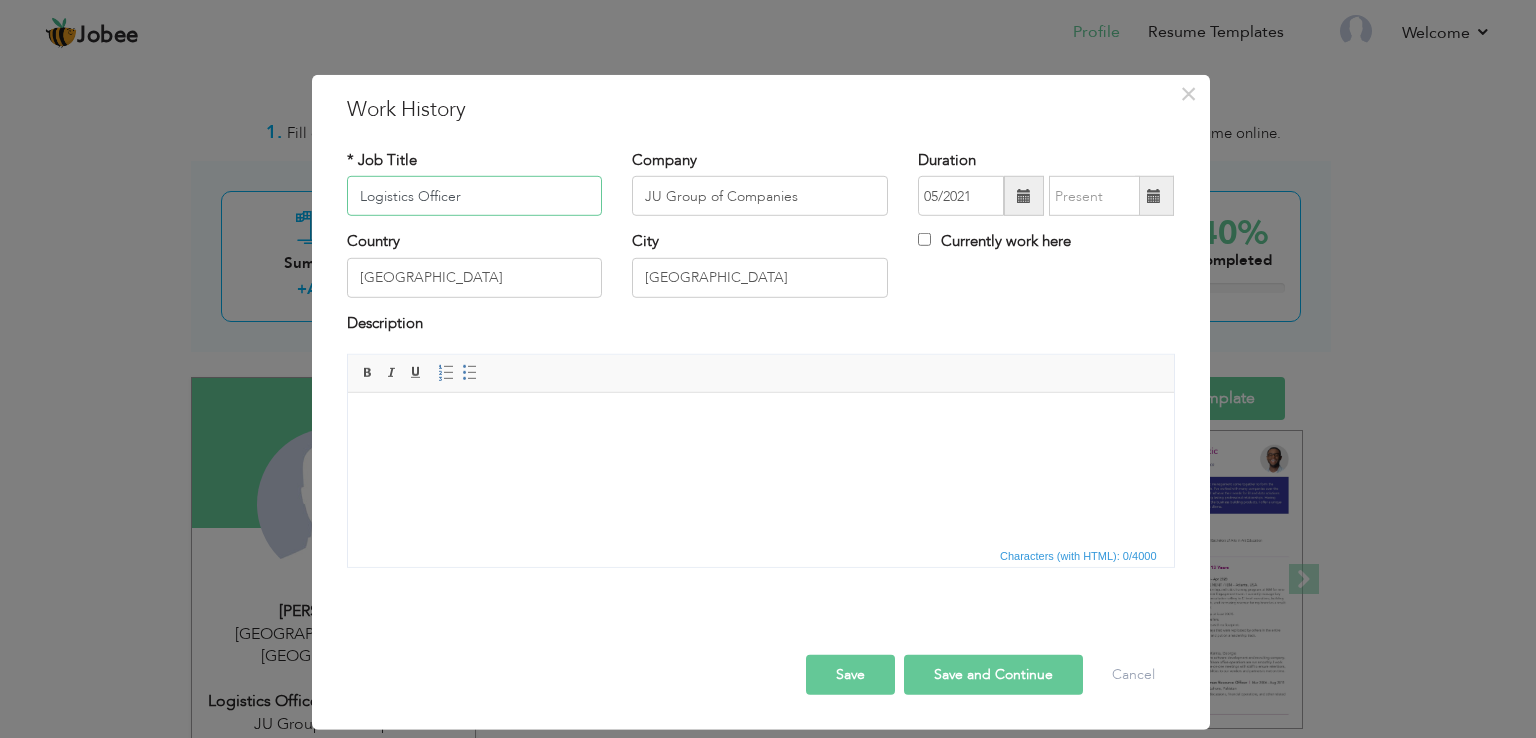 click on "Logistics Officer" at bounding box center (475, 196) 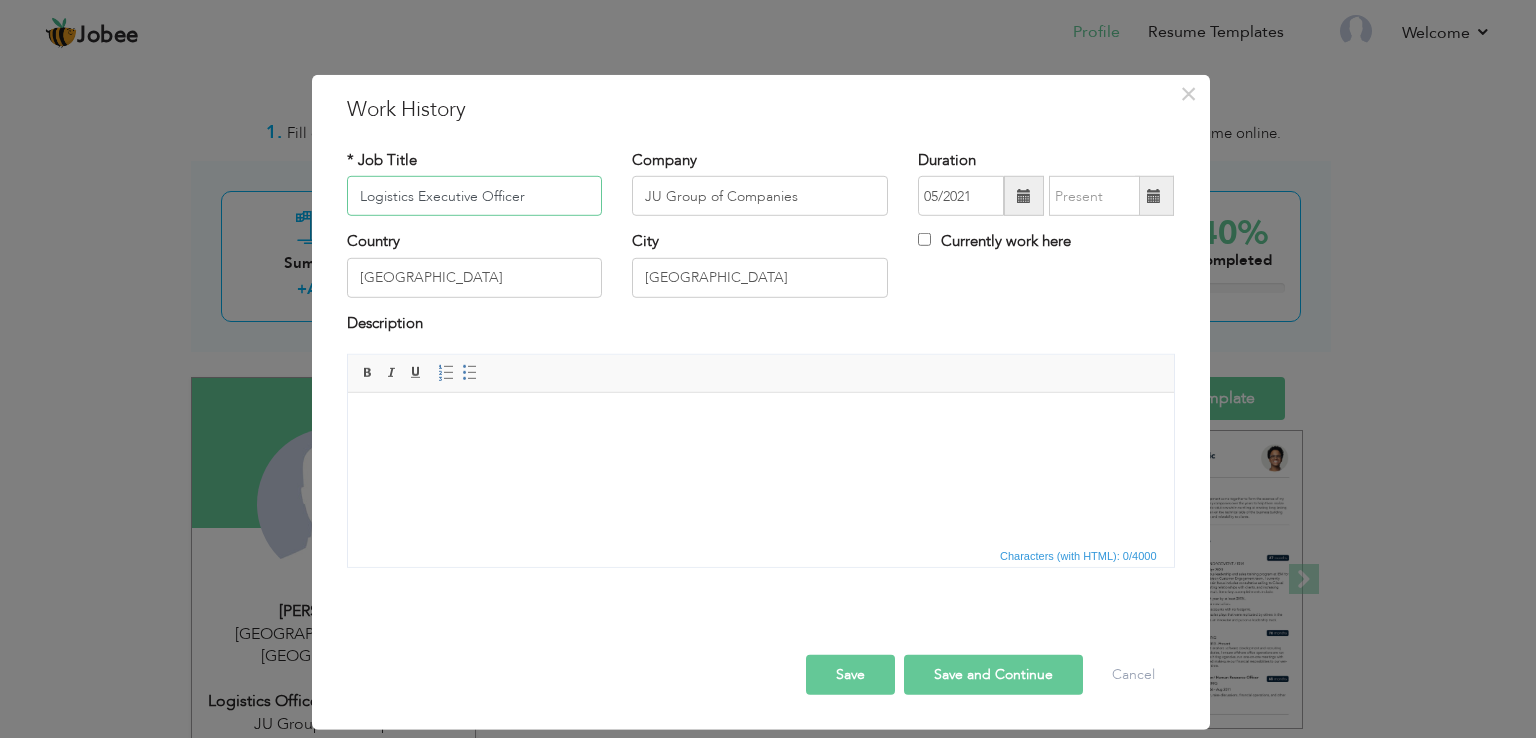 type on "Logistics Executive Officer" 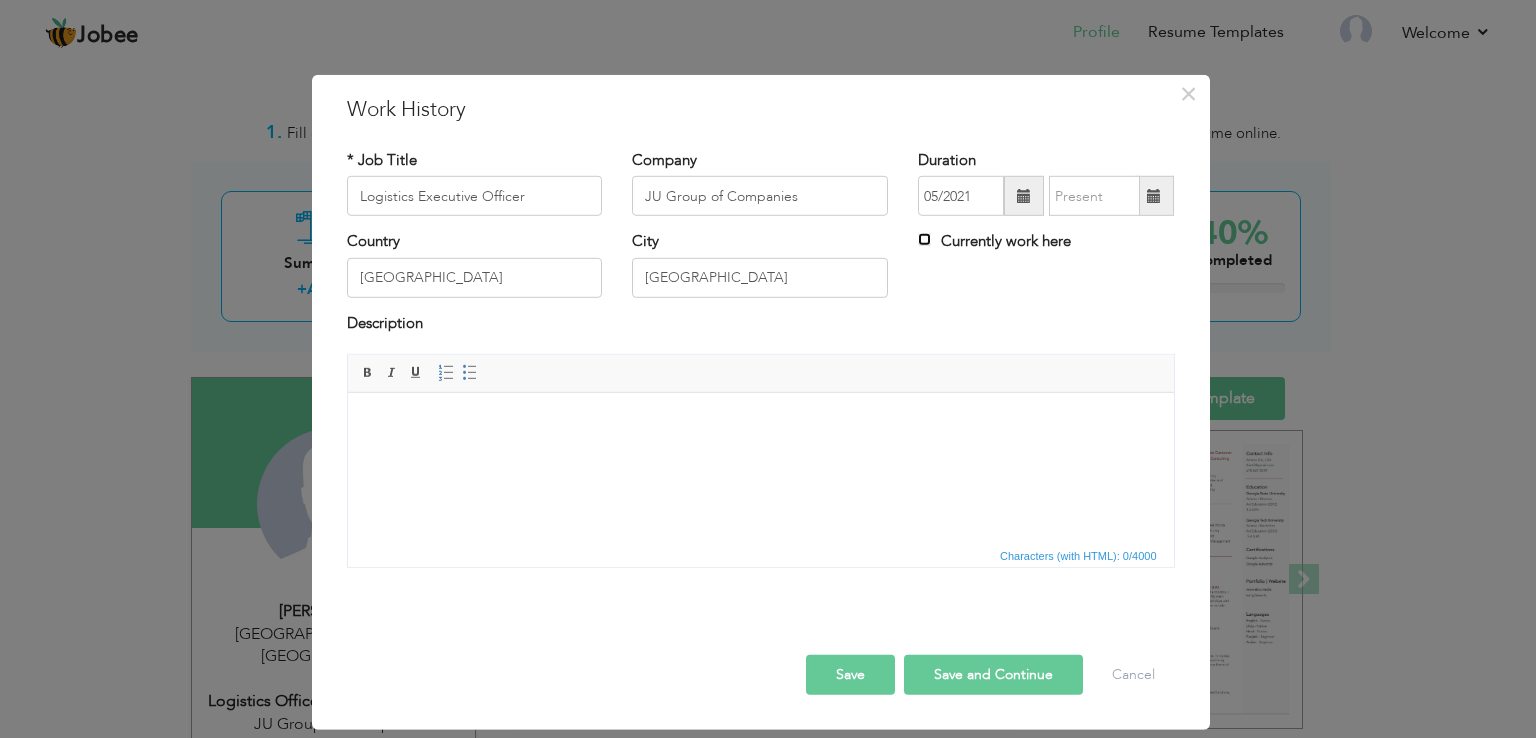 click on "Currently work here" at bounding box center [924, 239] 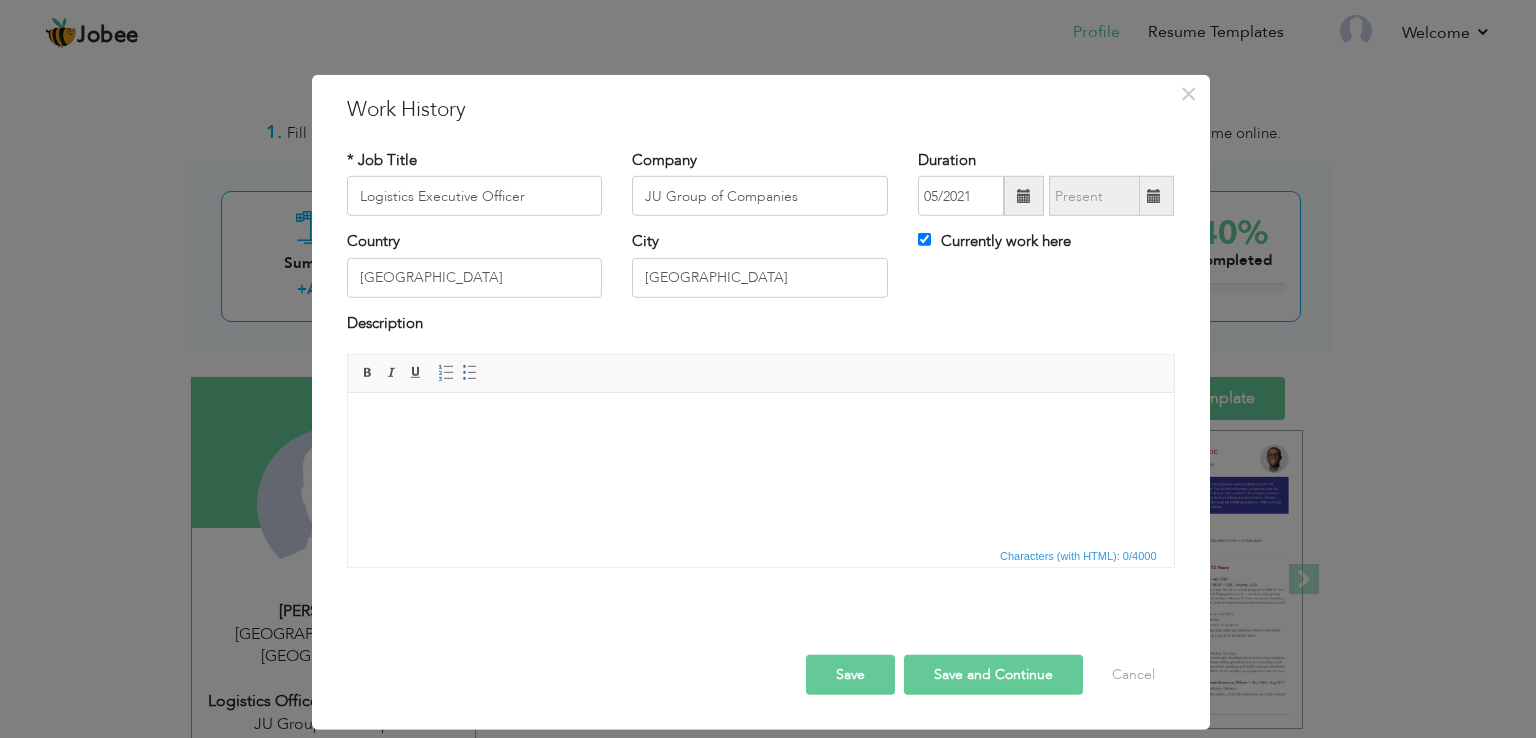 click at bounding box center (760, 423) 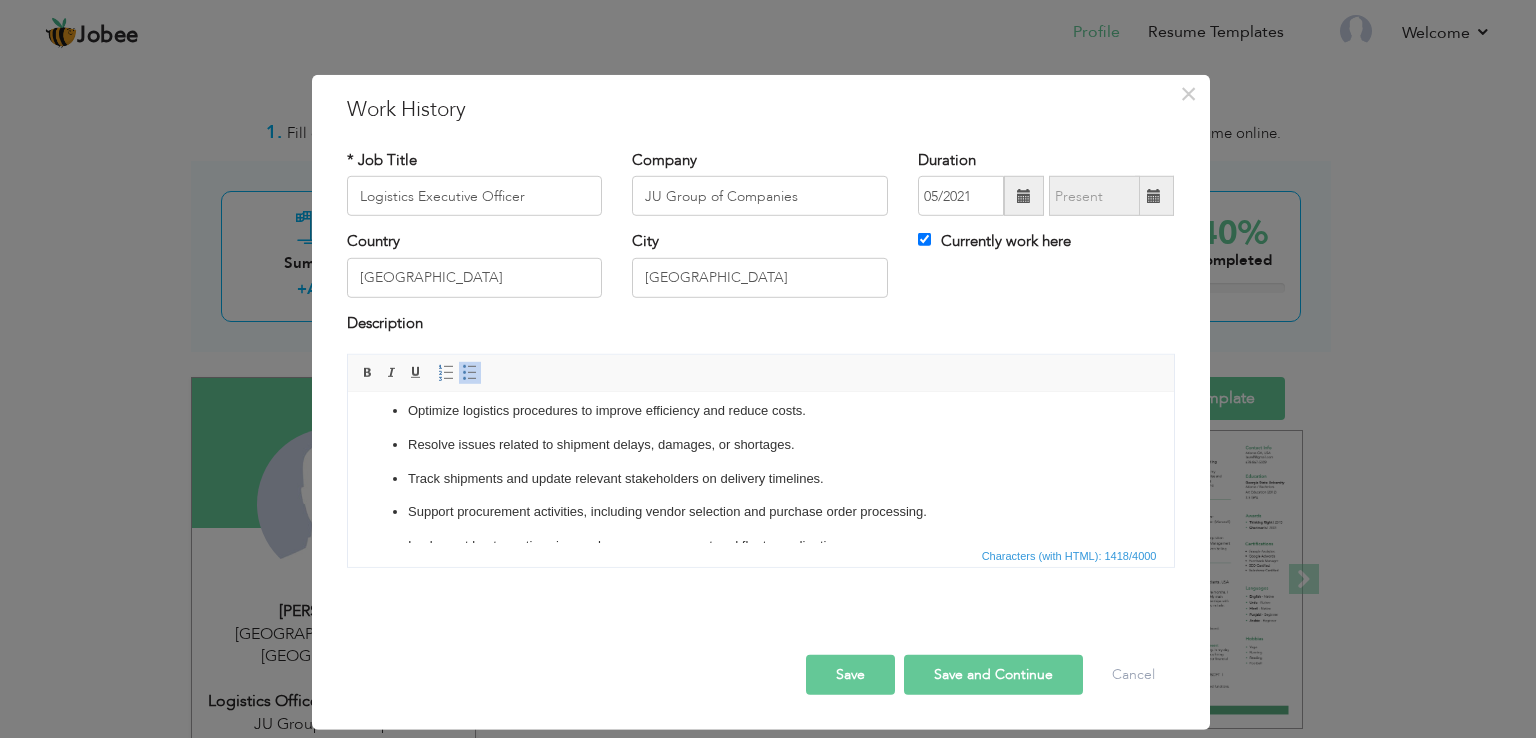 scroll, scrollTop: 344, scrollLeft: 0, axis: vertical 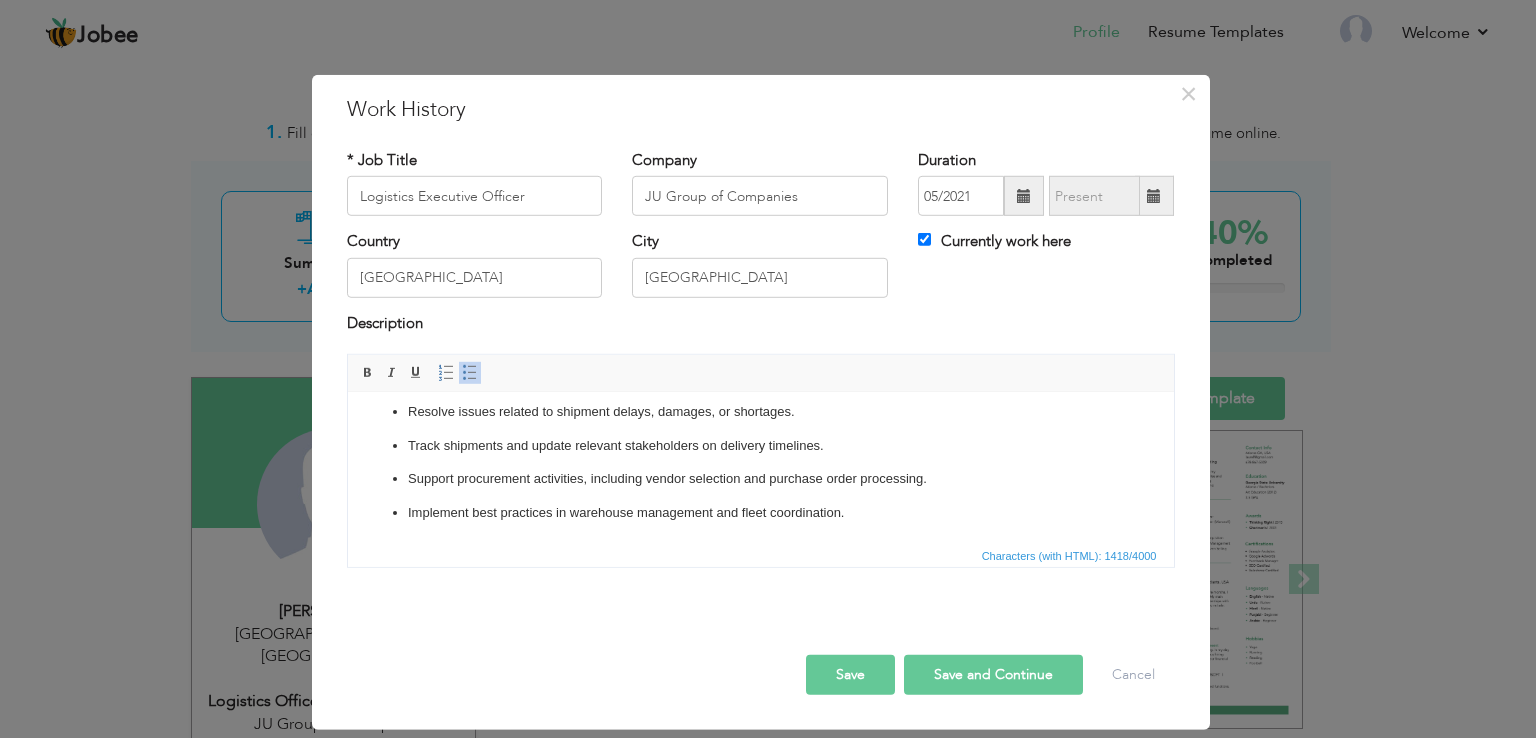 click on "Save" at bounding box center (850, 675) 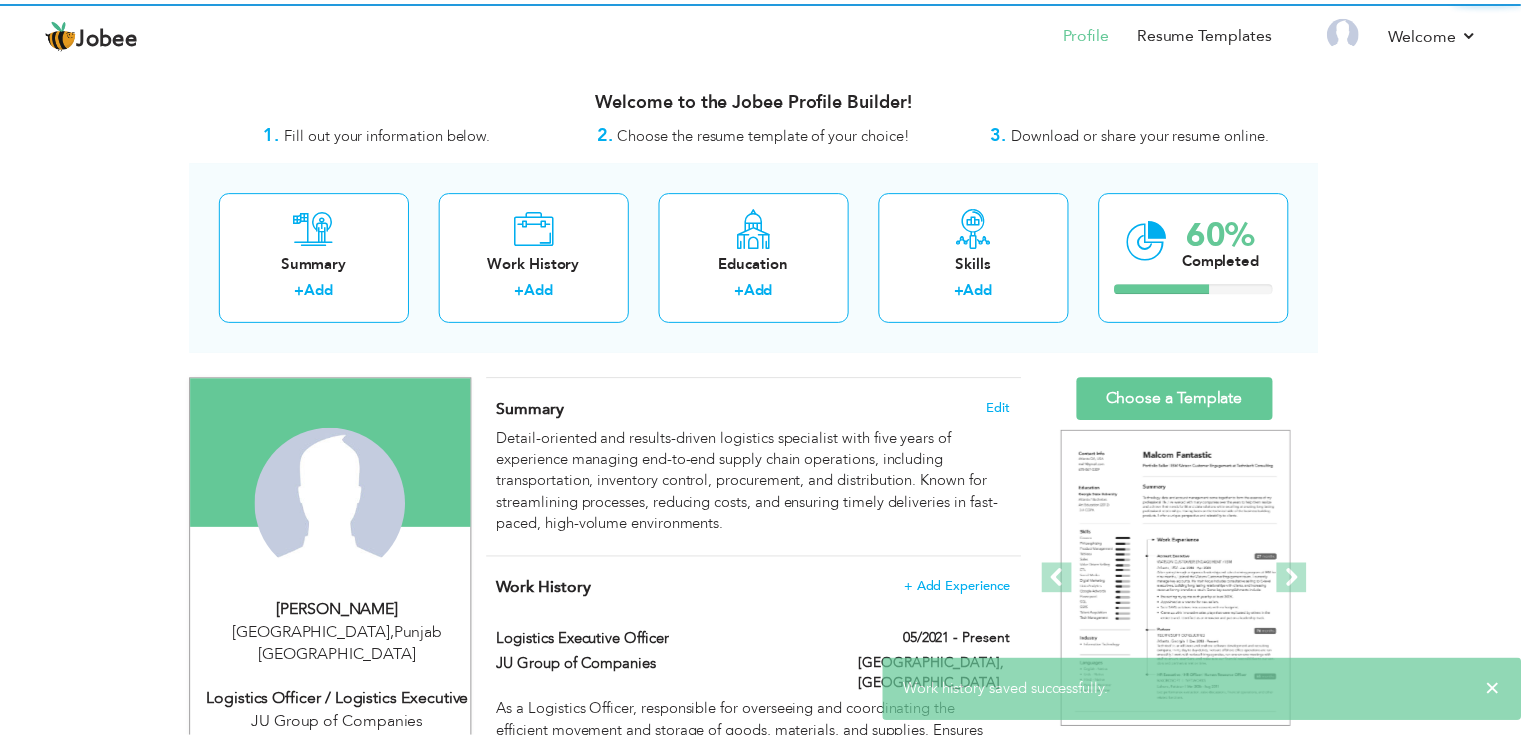 scroll, scrollTop: 0, scrollLeft: 0, axis: both 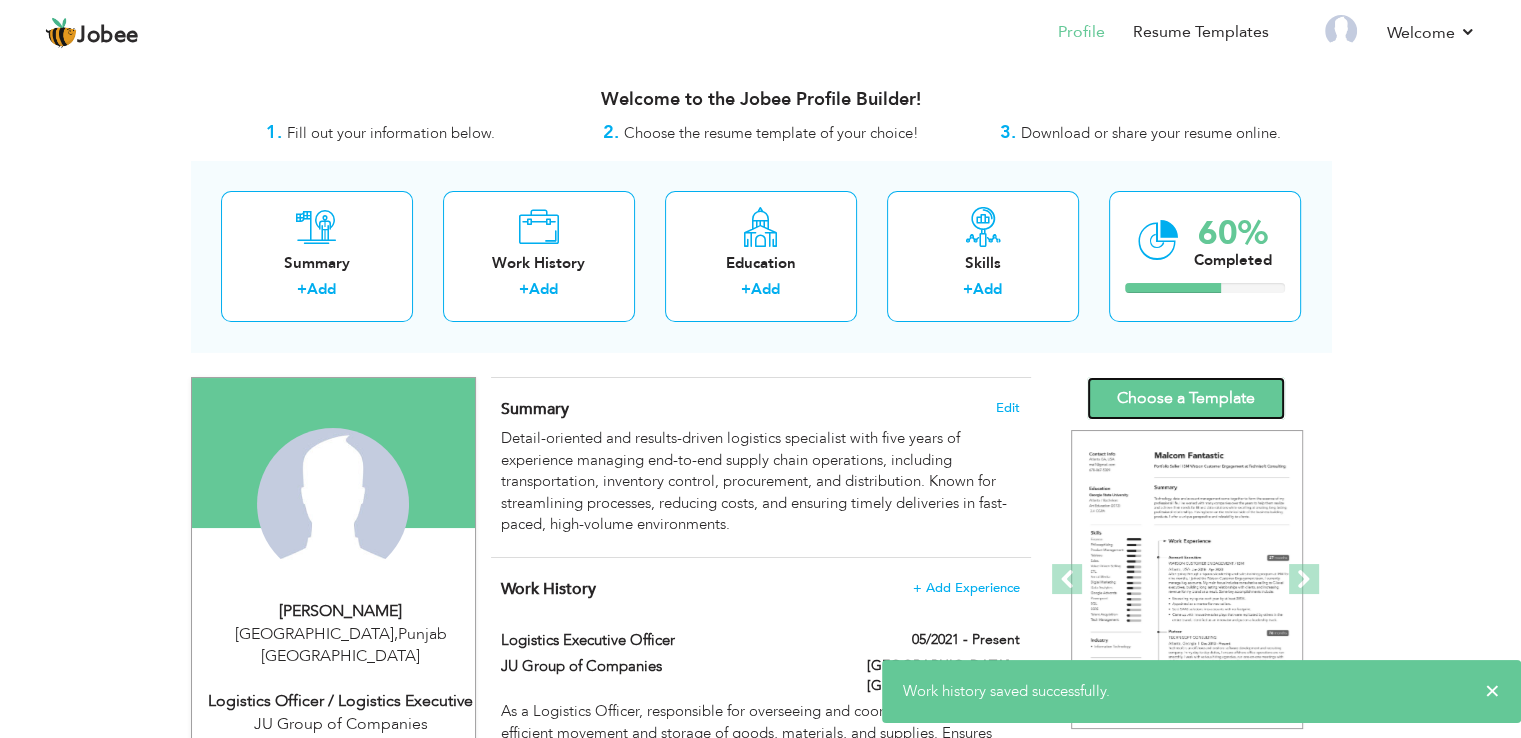 click on "Choose a Template" at bounding box center [1186, 398] 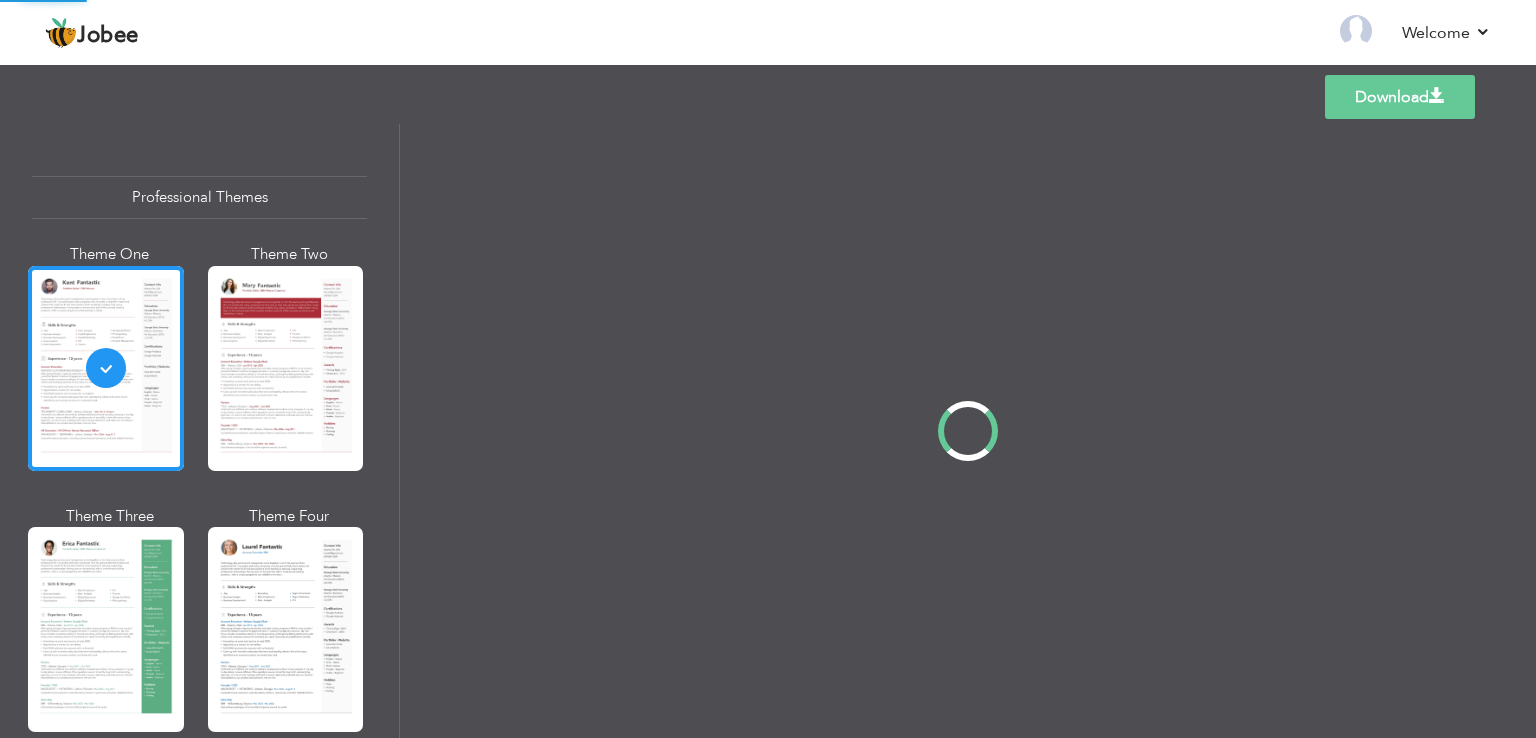 scroll, scrollTop: 0, scrollLeft: 0, axis: both 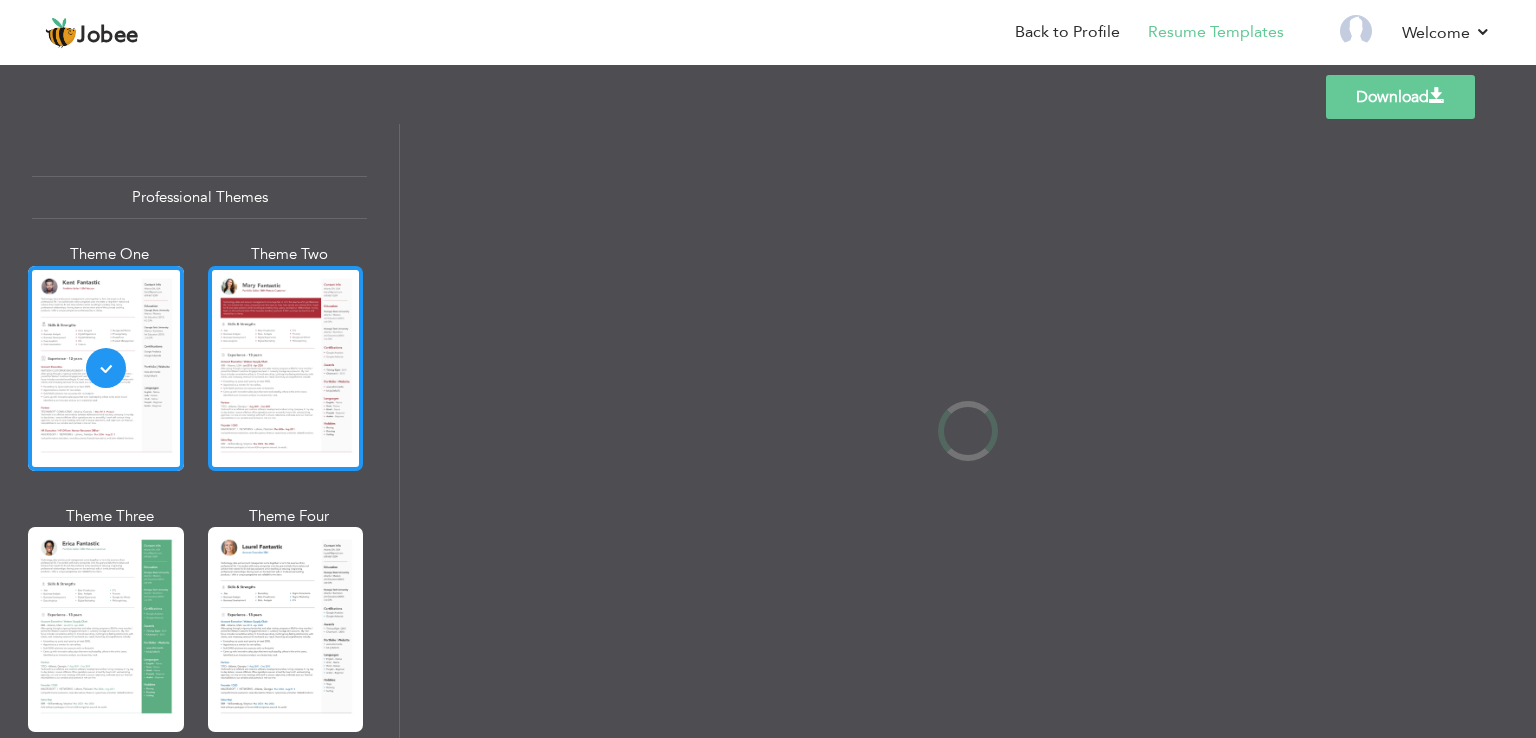 click at bounding box center (286, 368) 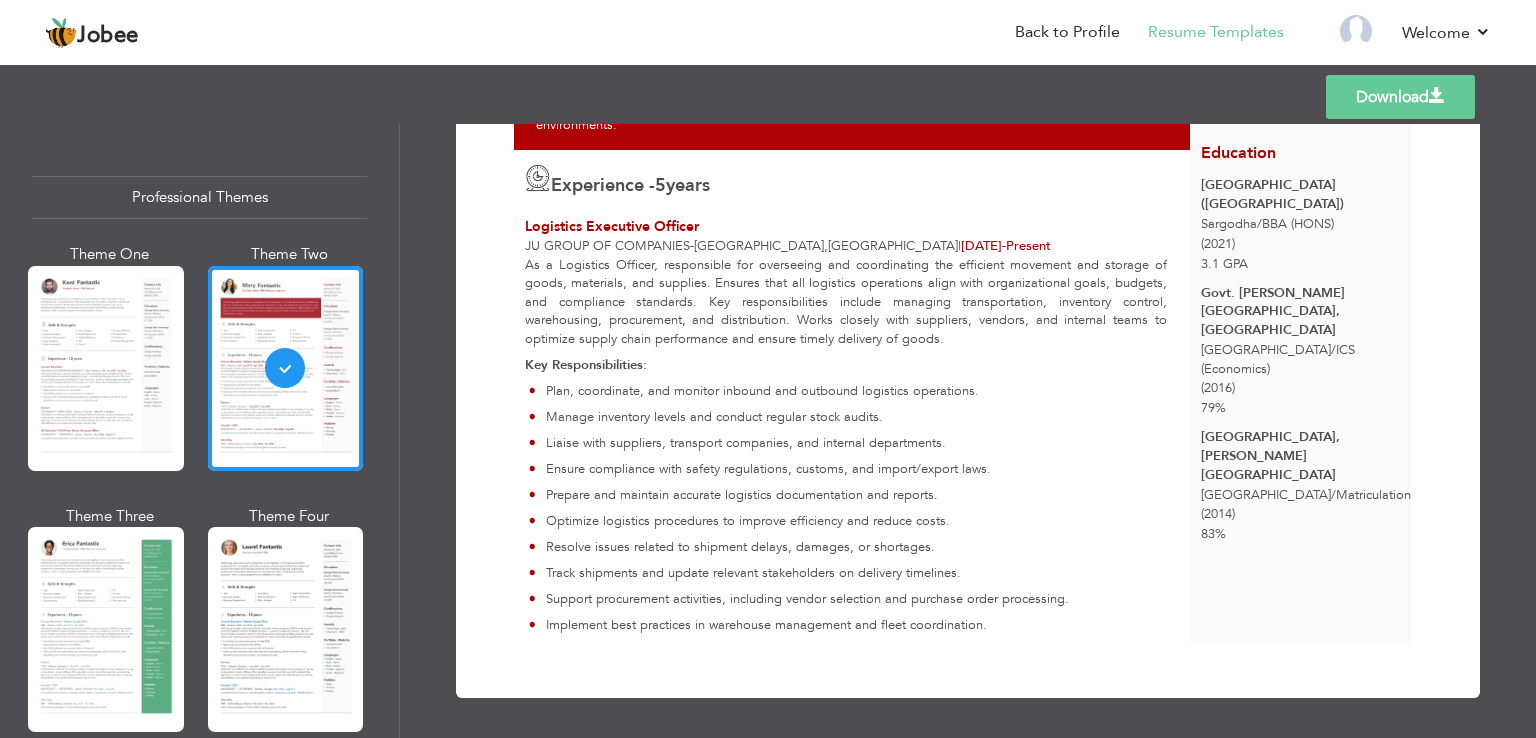 scroll, scrollTop: 0, scrollLeft: 0, axis: both 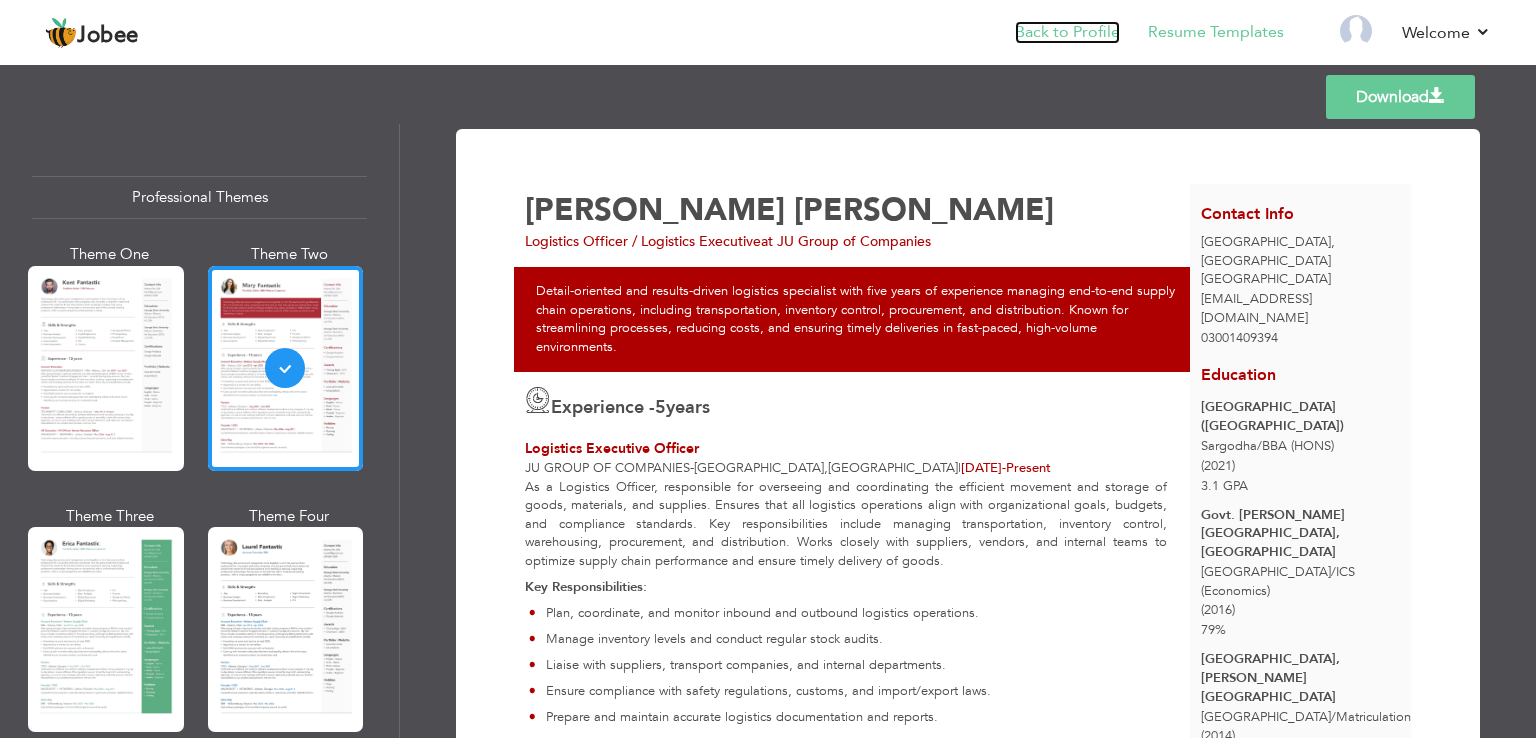click on "Back to Profile" at bounding box center [1067, 32] 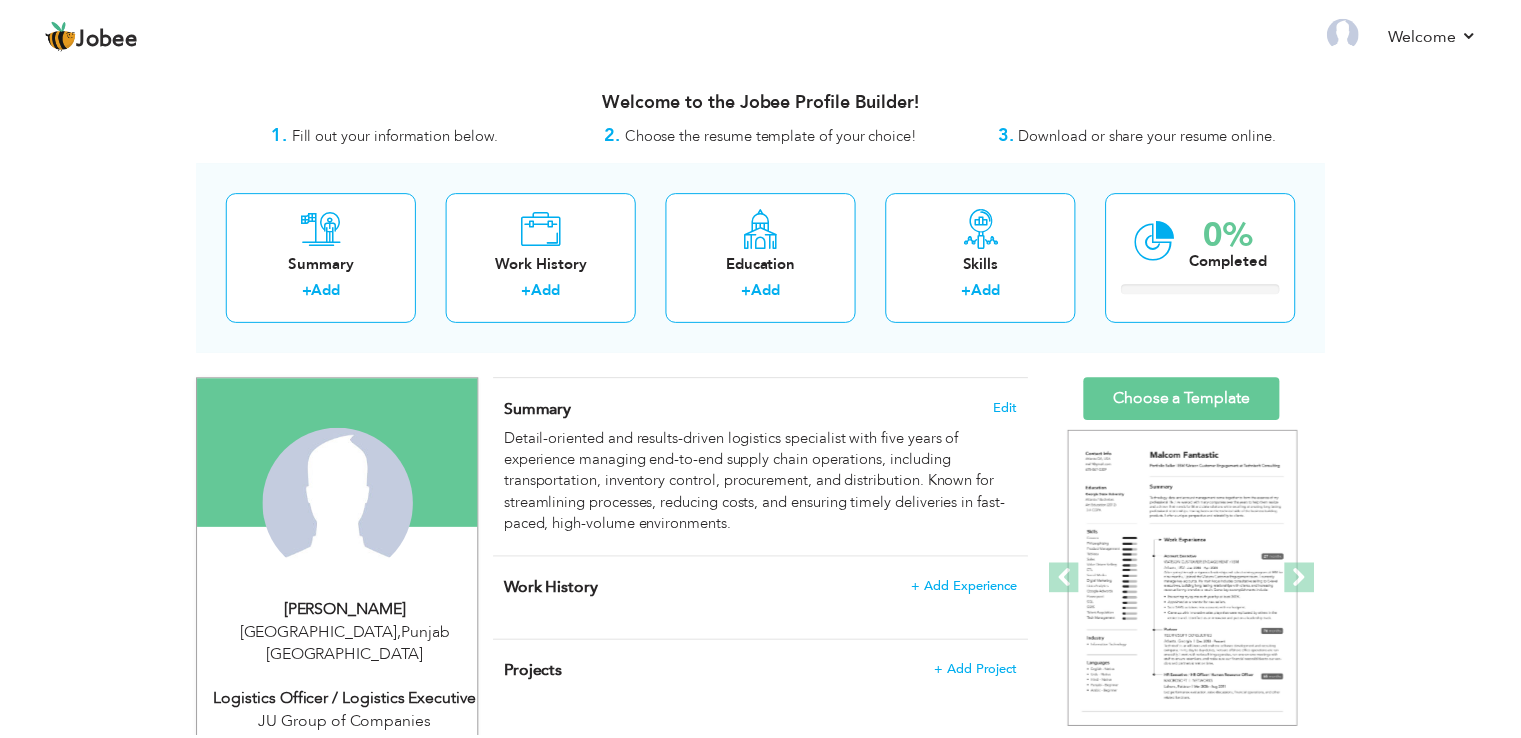 scroll, scrollTop: 0, scrollLeft: 0, axis: both 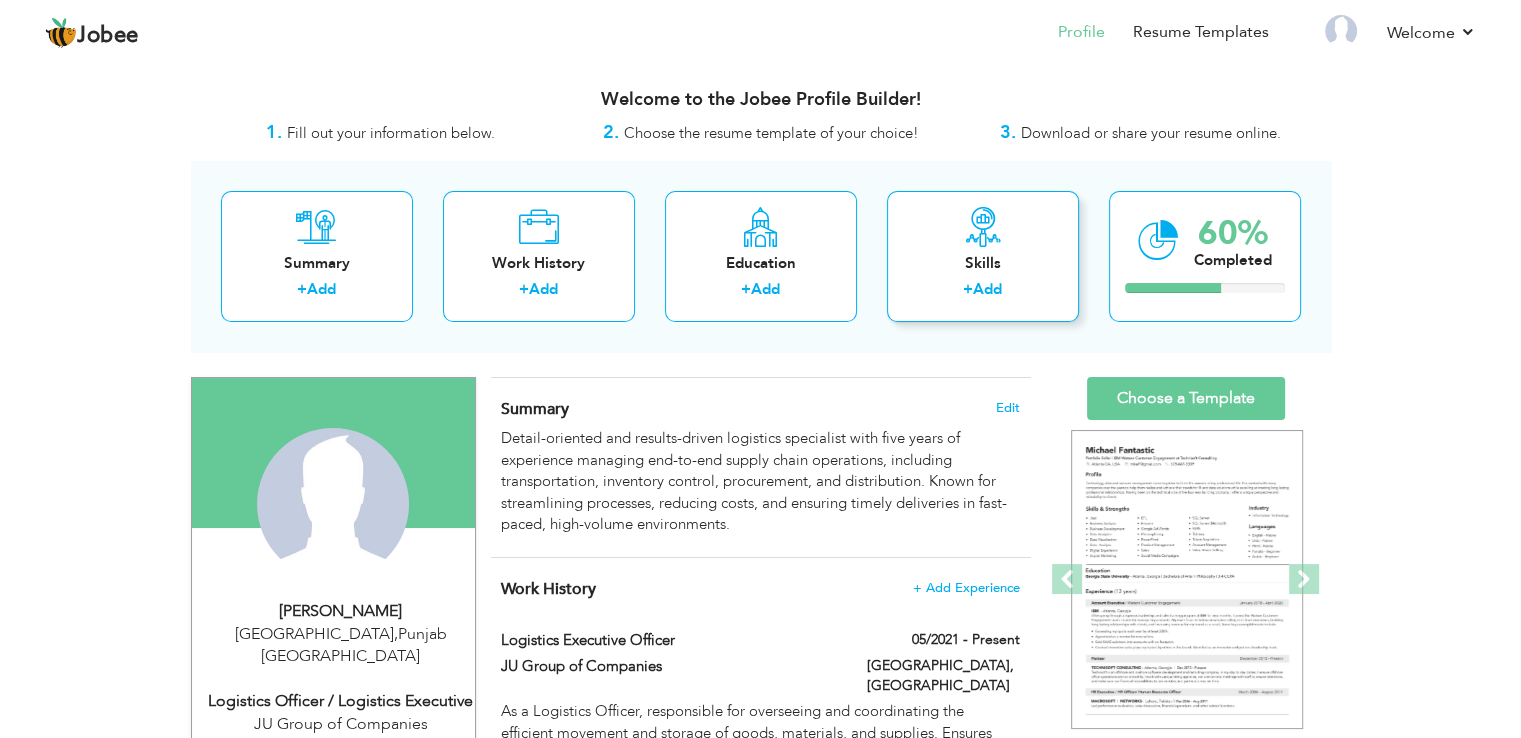 click on "Skills" at bounding box center (983, 263) 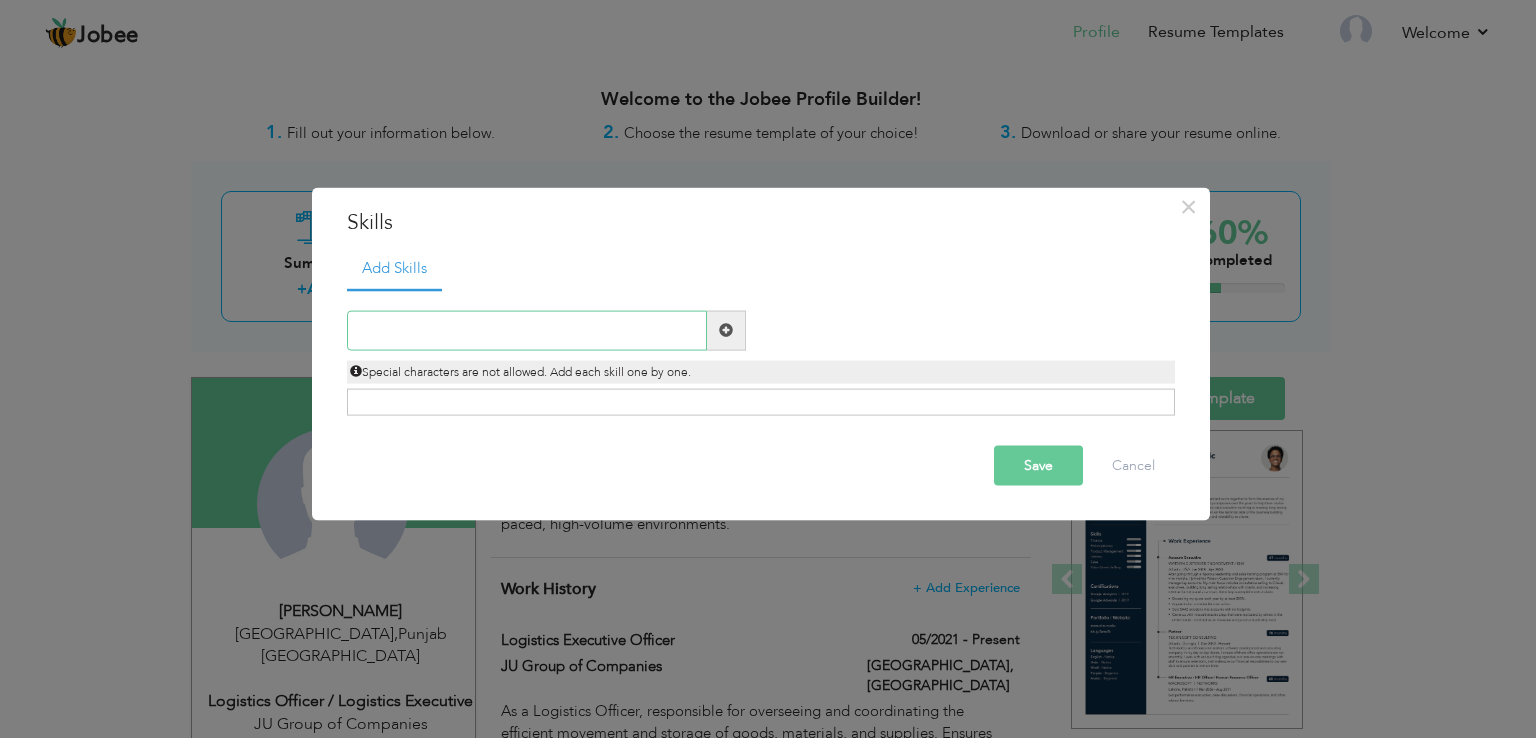 paste on "Supply Chain Management" 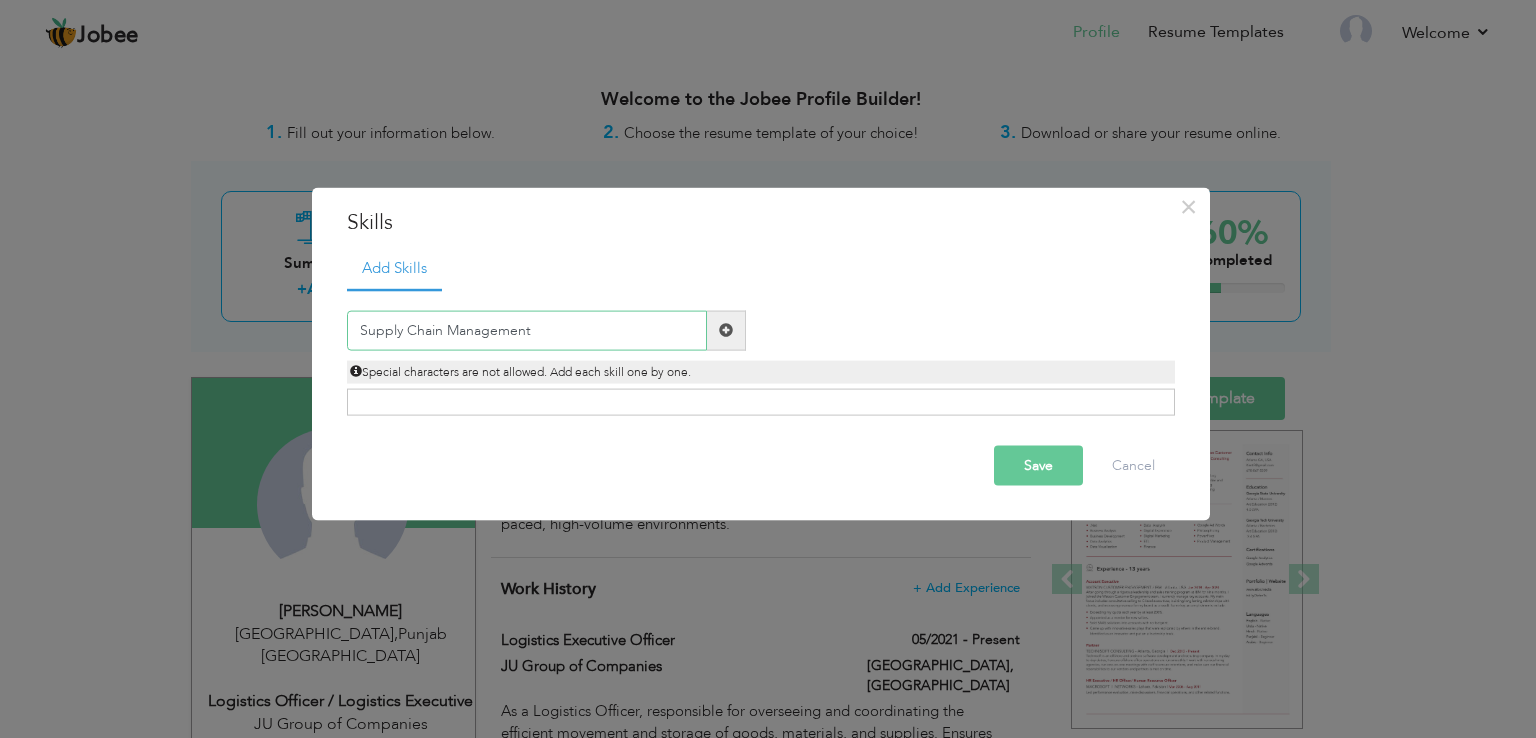 type on "Supply Chain Management" 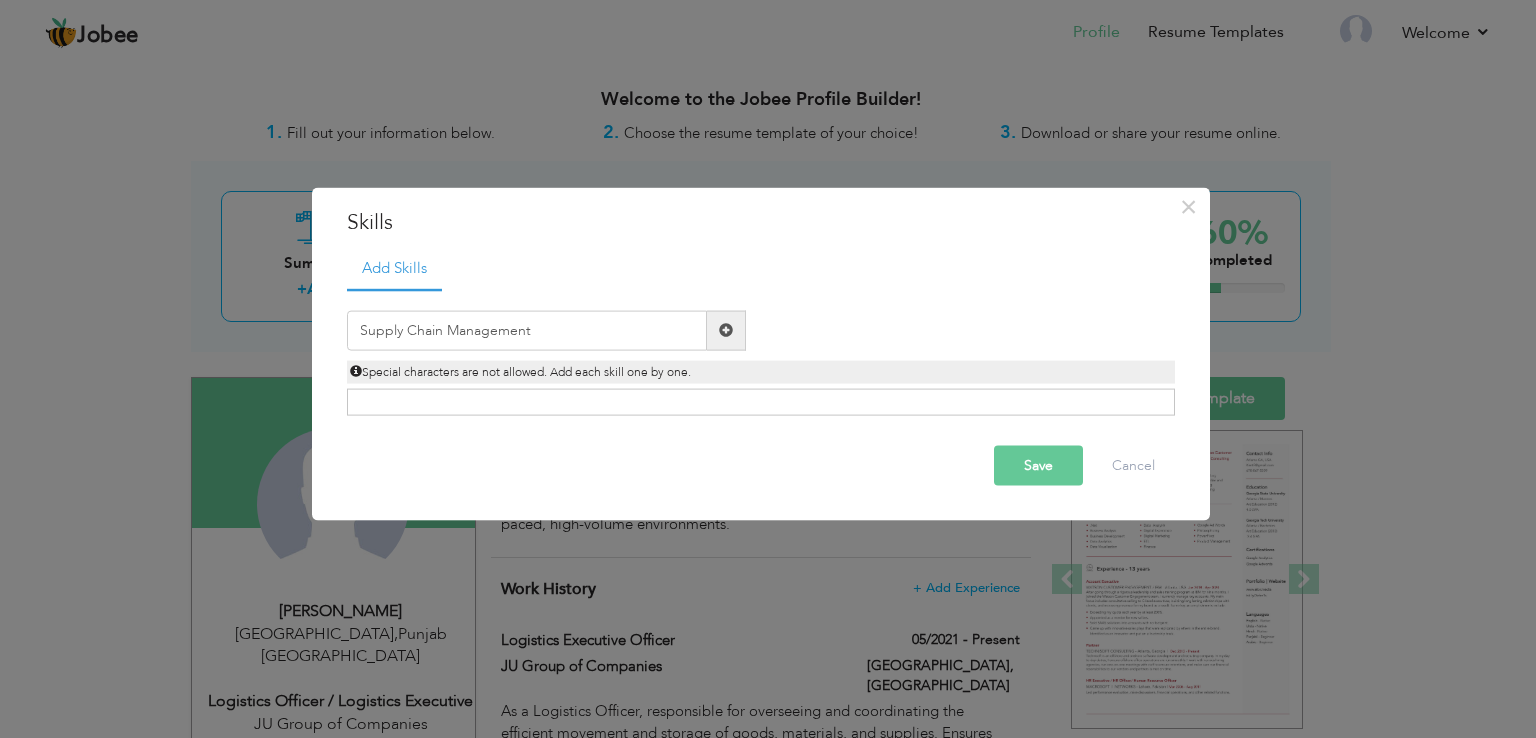 click at bounding box center [726, 330] 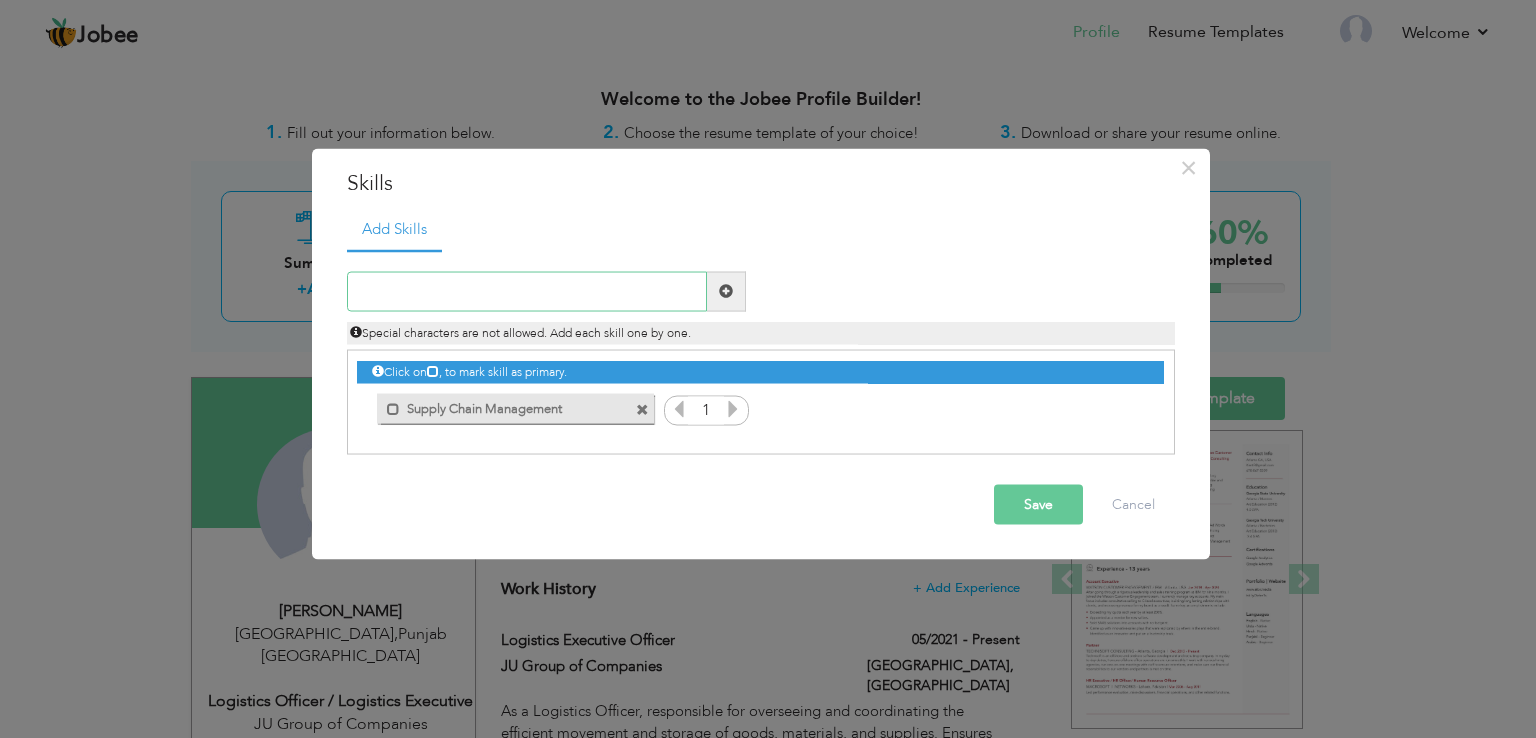 click at bounding box center (527, 291) 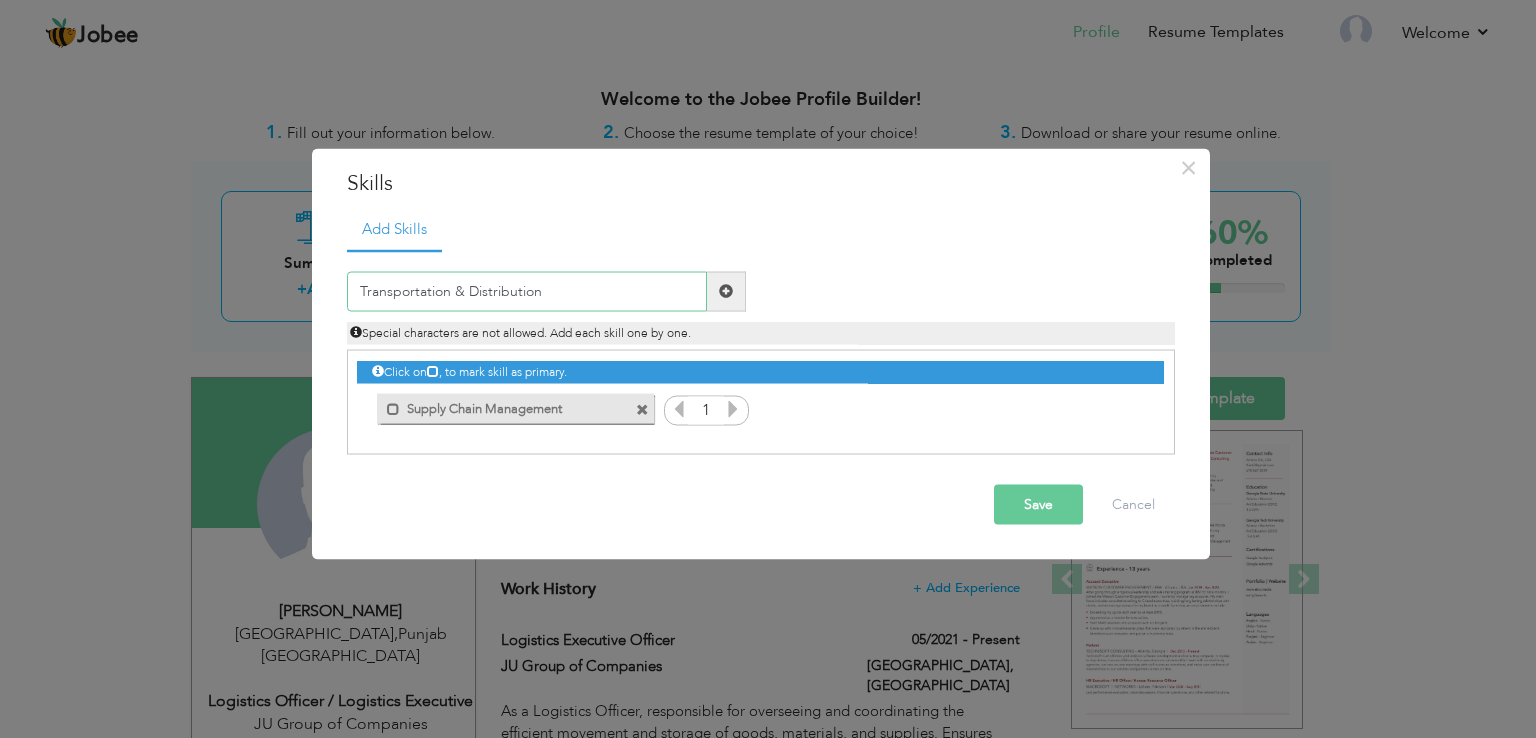 type on "Transportation & Distribution" 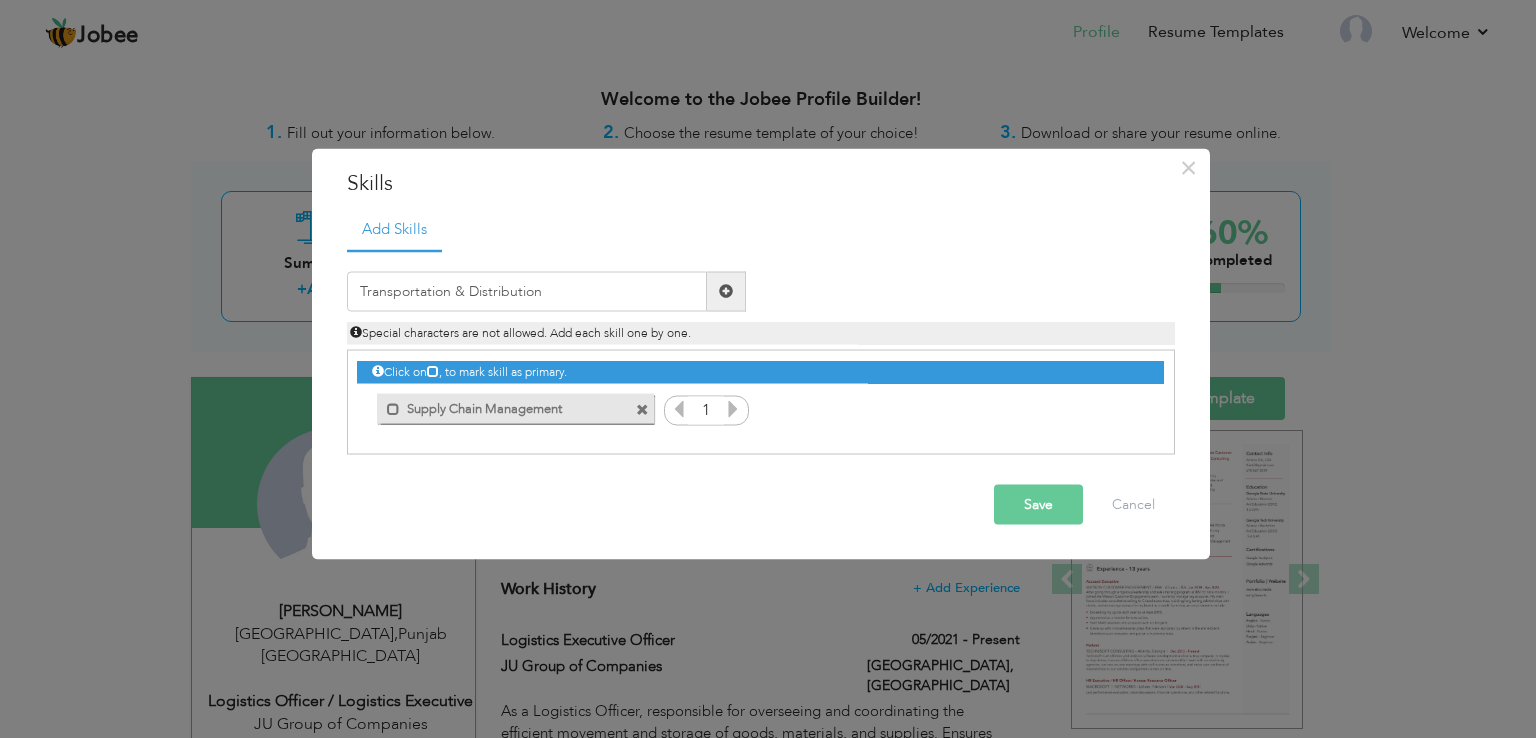 click at bounding box center [726, 291] 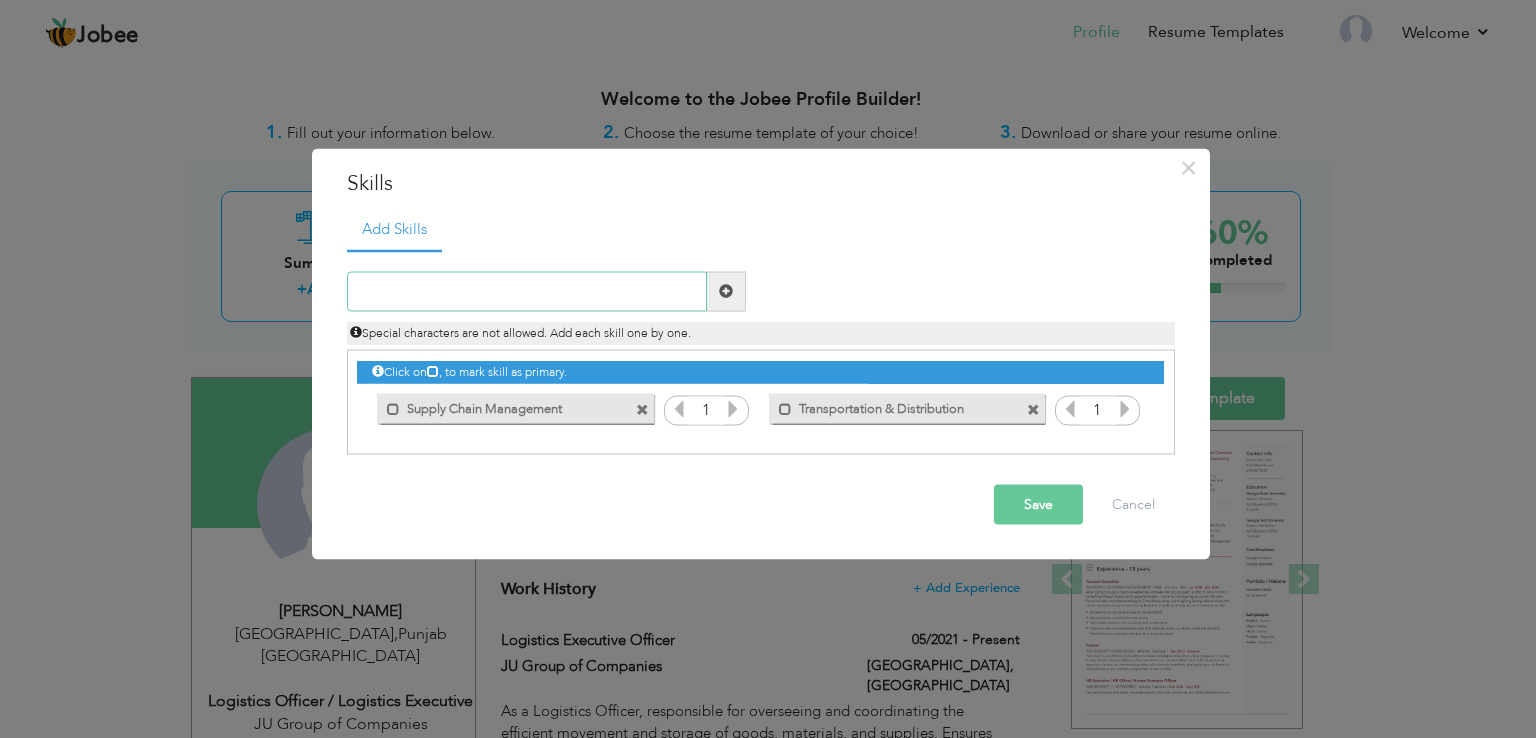 click at bounding box center [527, 291] 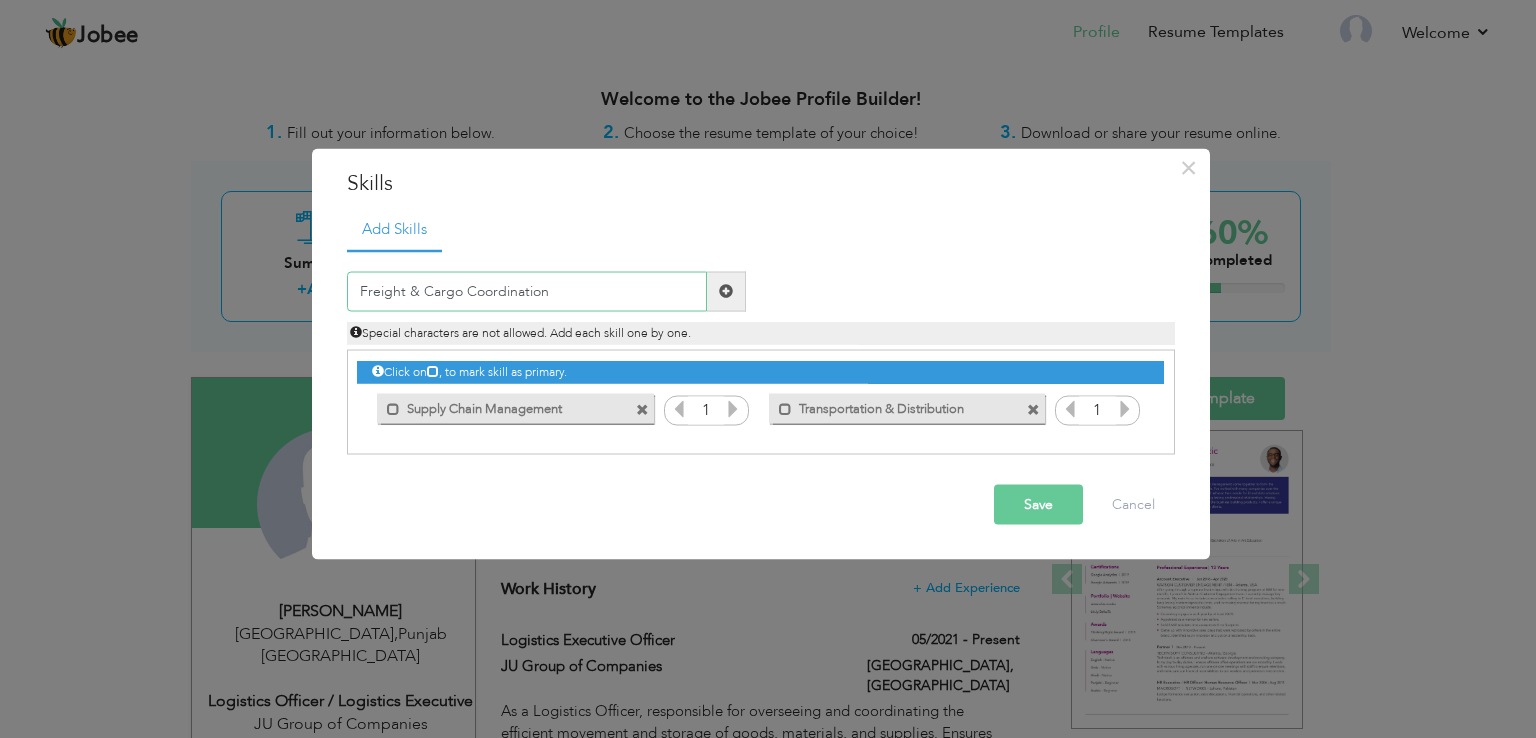 type on "Freight & Cargo Coordination" 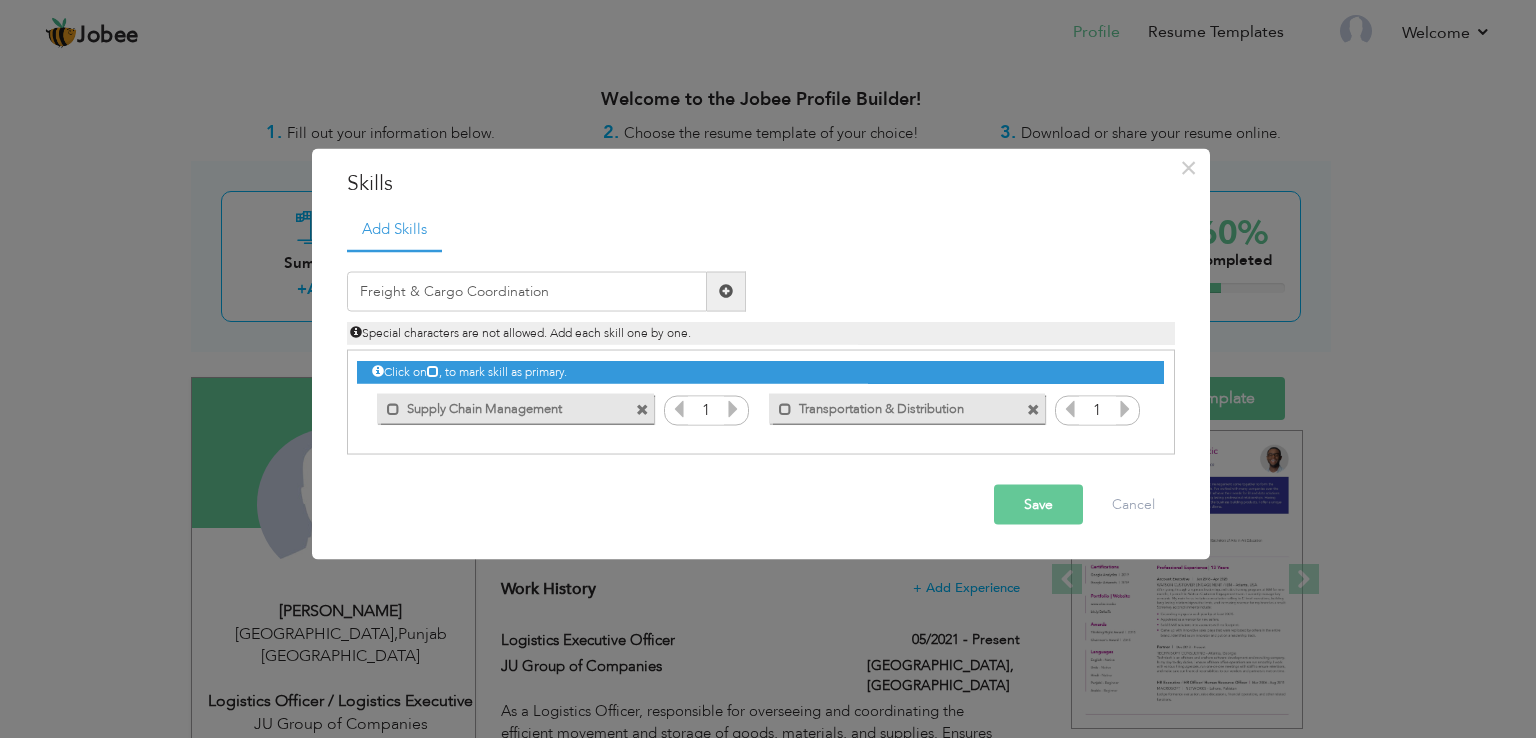 click at bounding box center (726, 291) 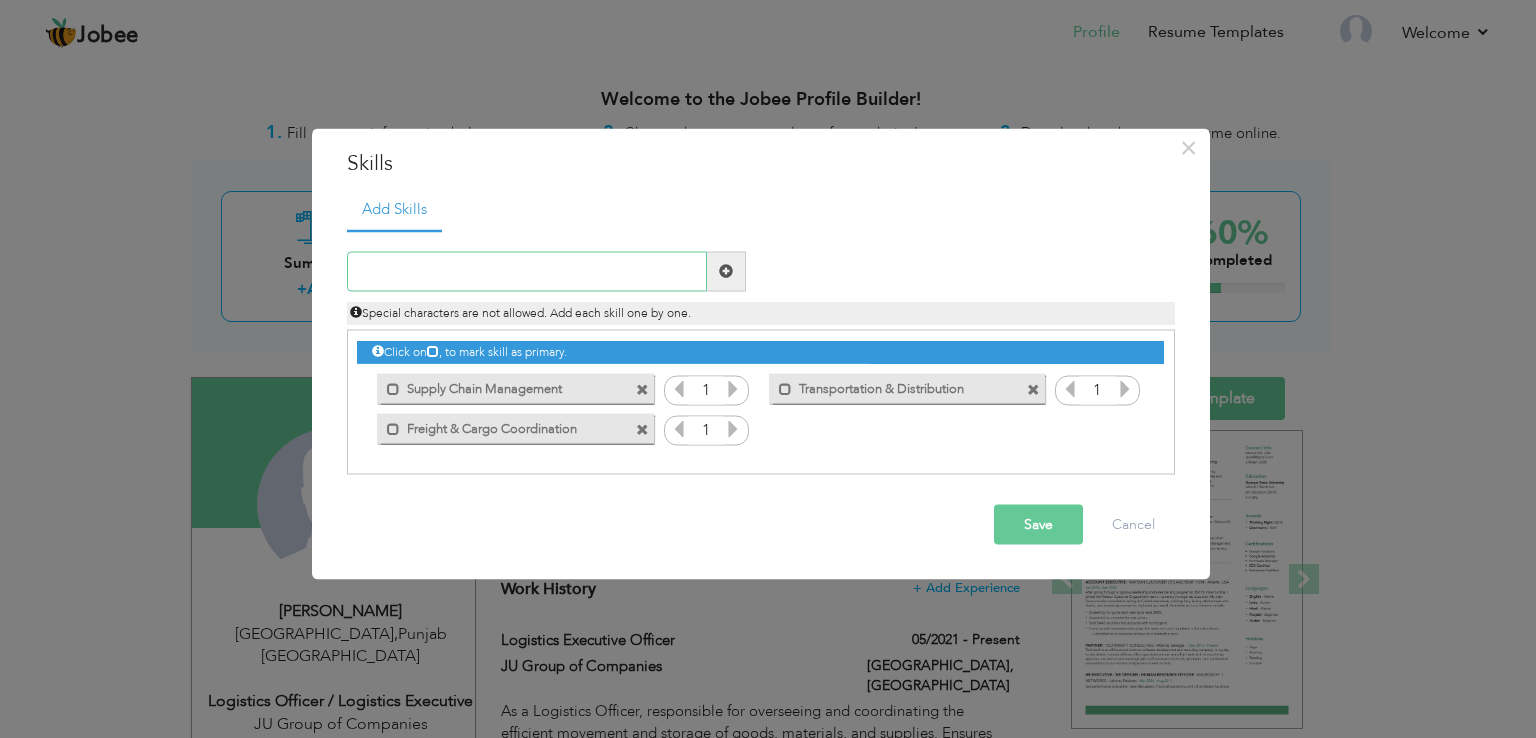click at bounding box center (527, 271) 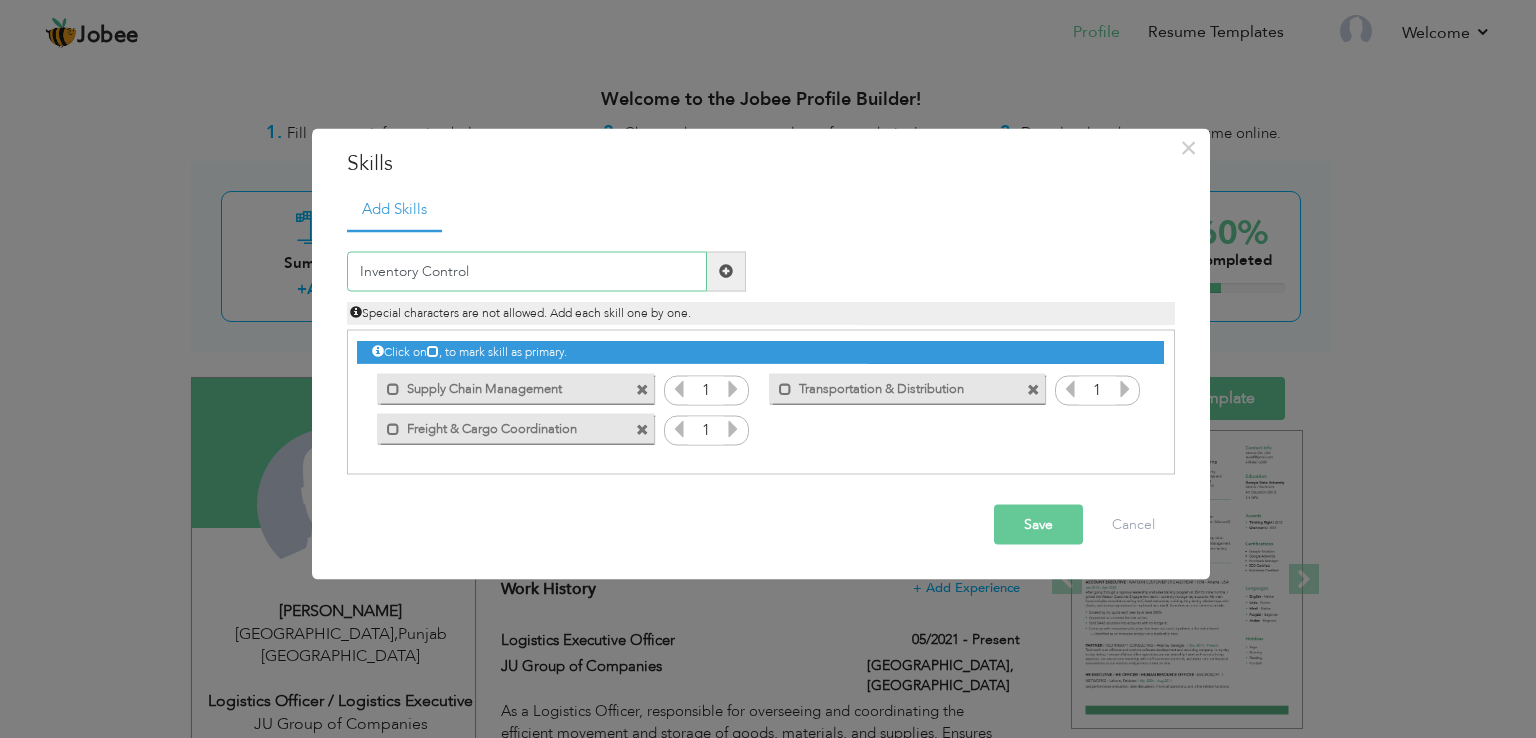 type on "Inventory Control" 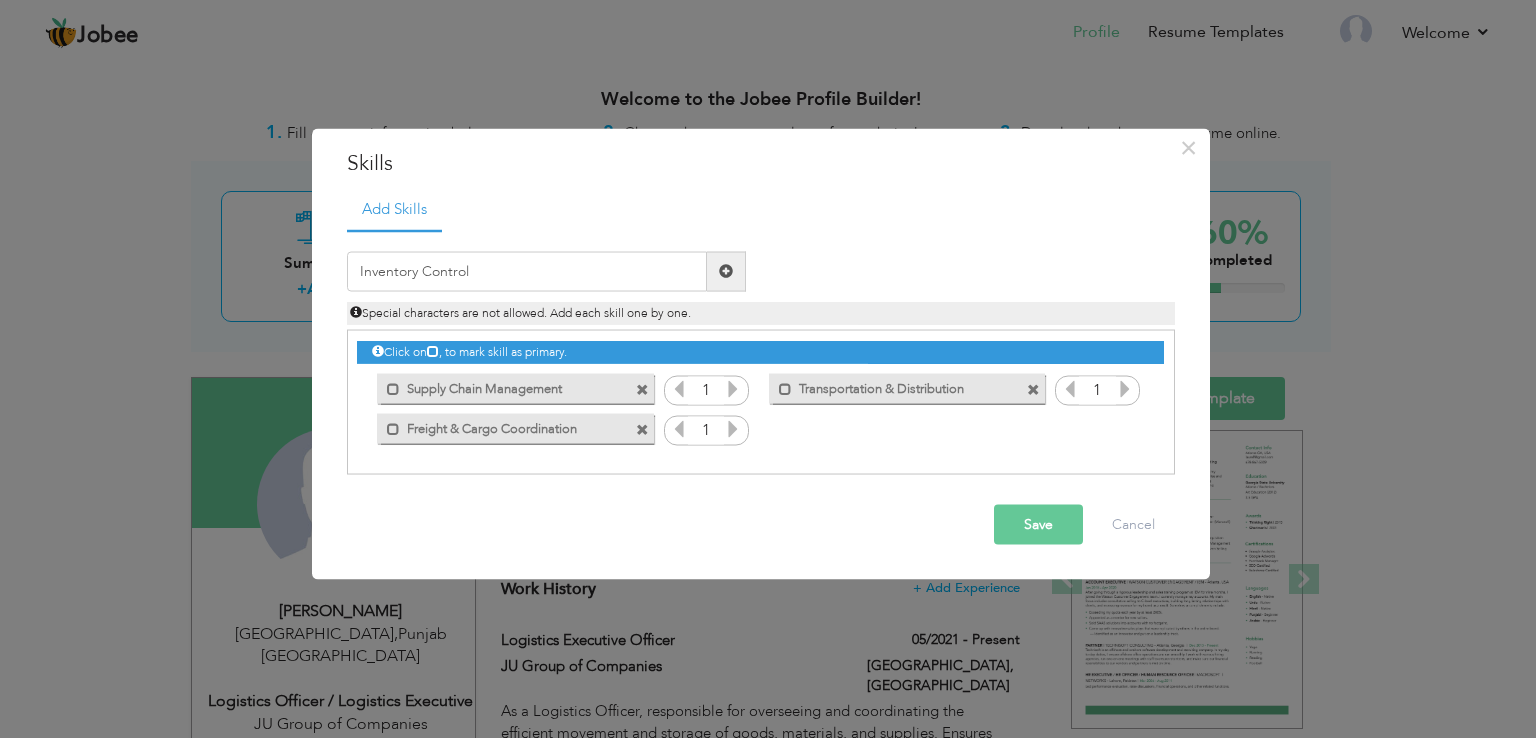 click at bounding box center [726, 271] 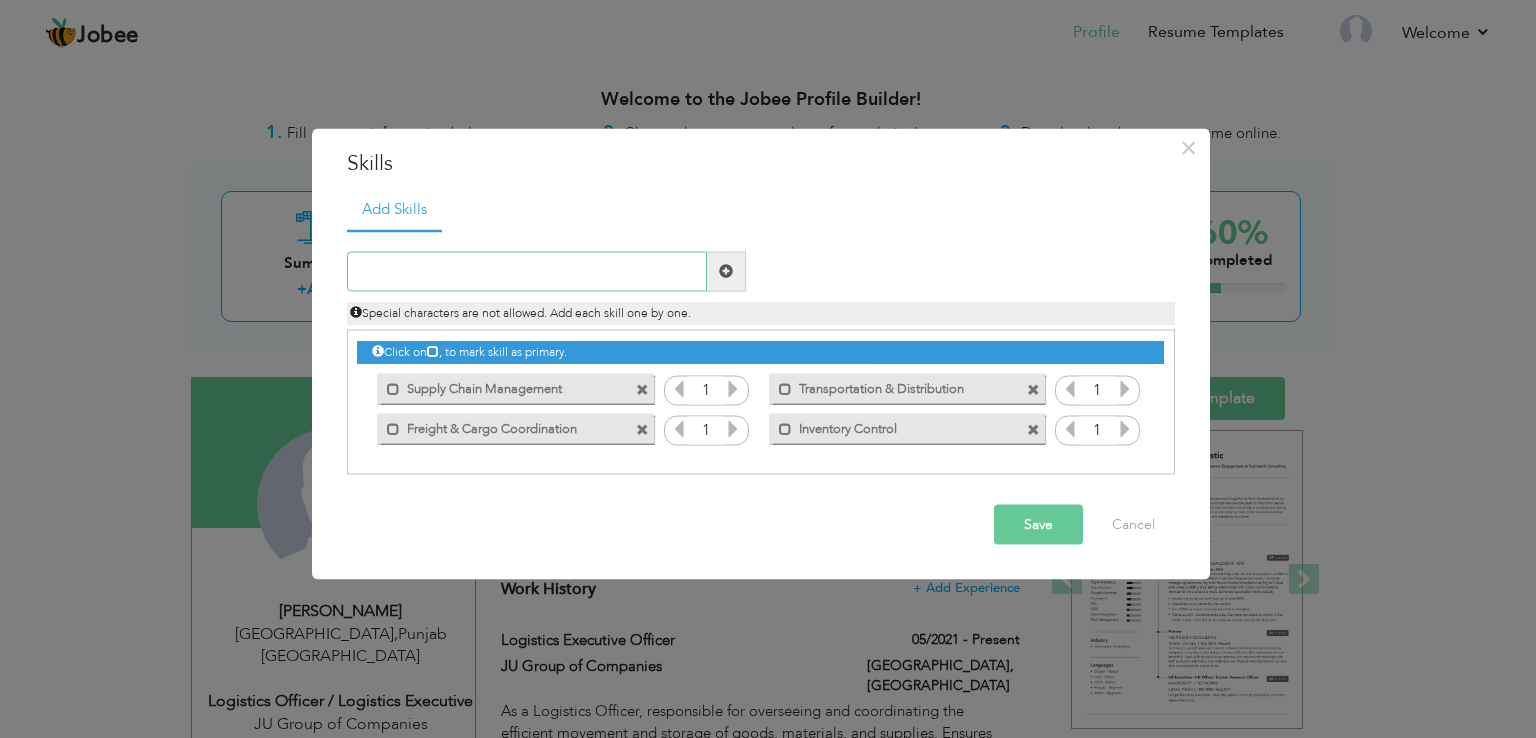 click at bounding box center [527, 271] 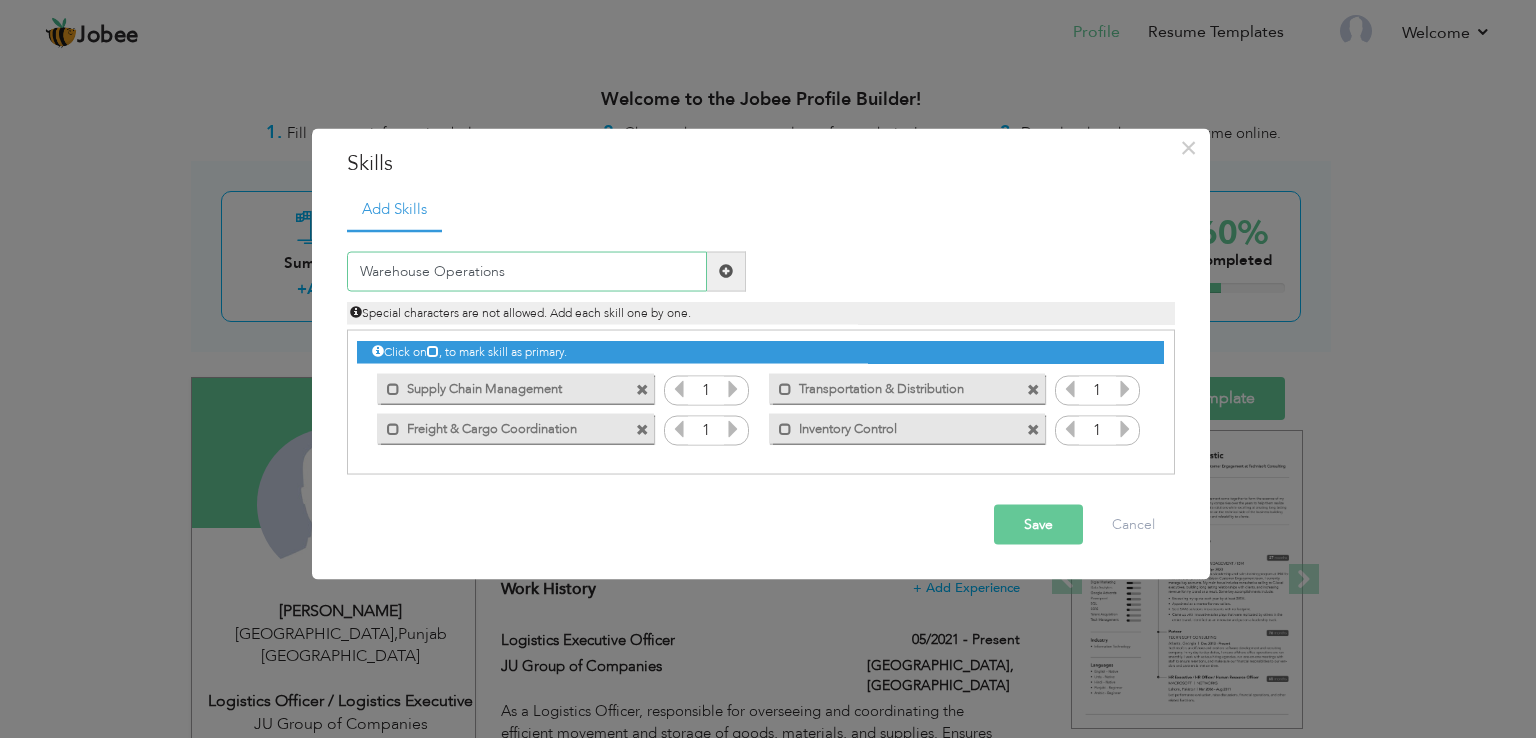 type on "Warehouse Operations" 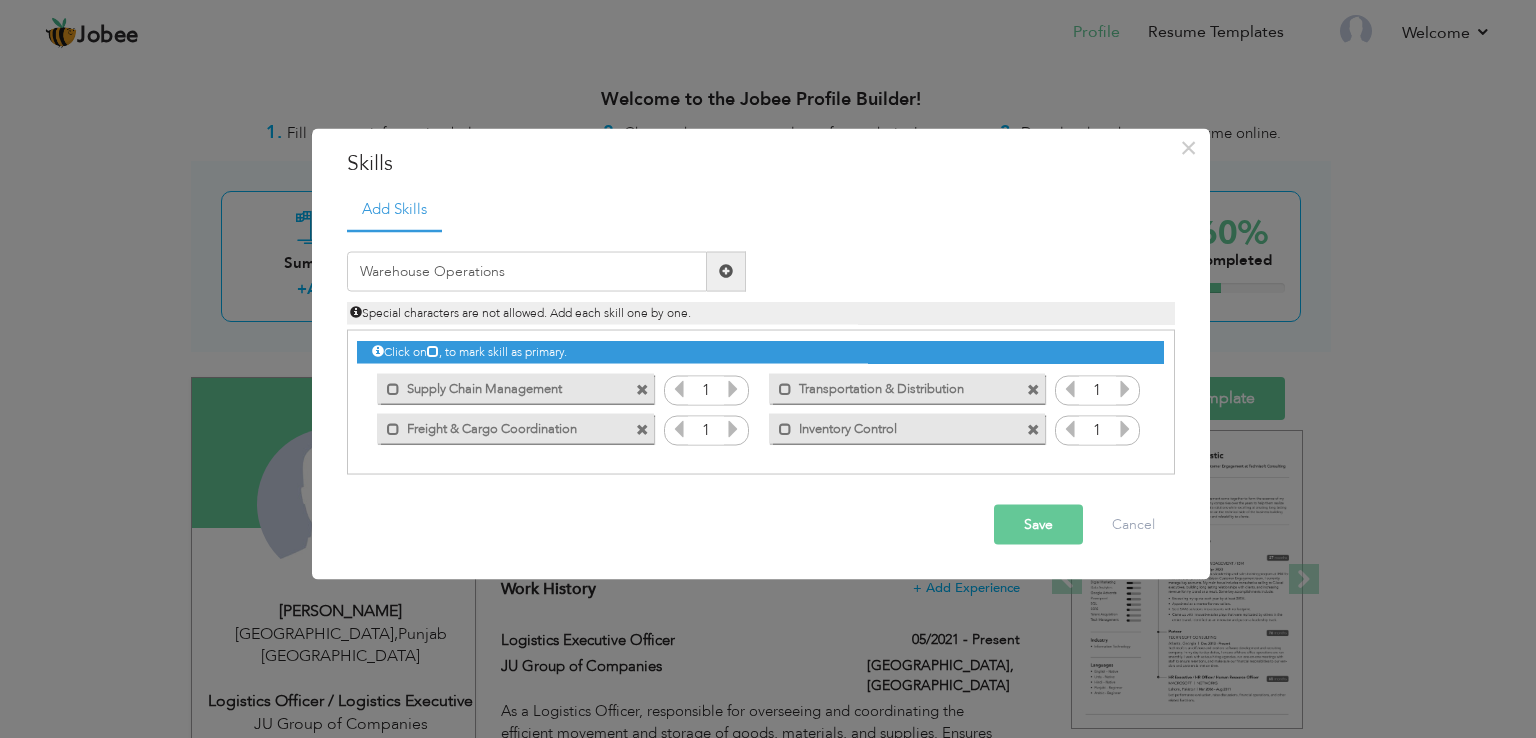 drag, startPoint x: 736, startPoint y: 273, endPoint x: 716, endPoint y: 271, distance: 20.09975 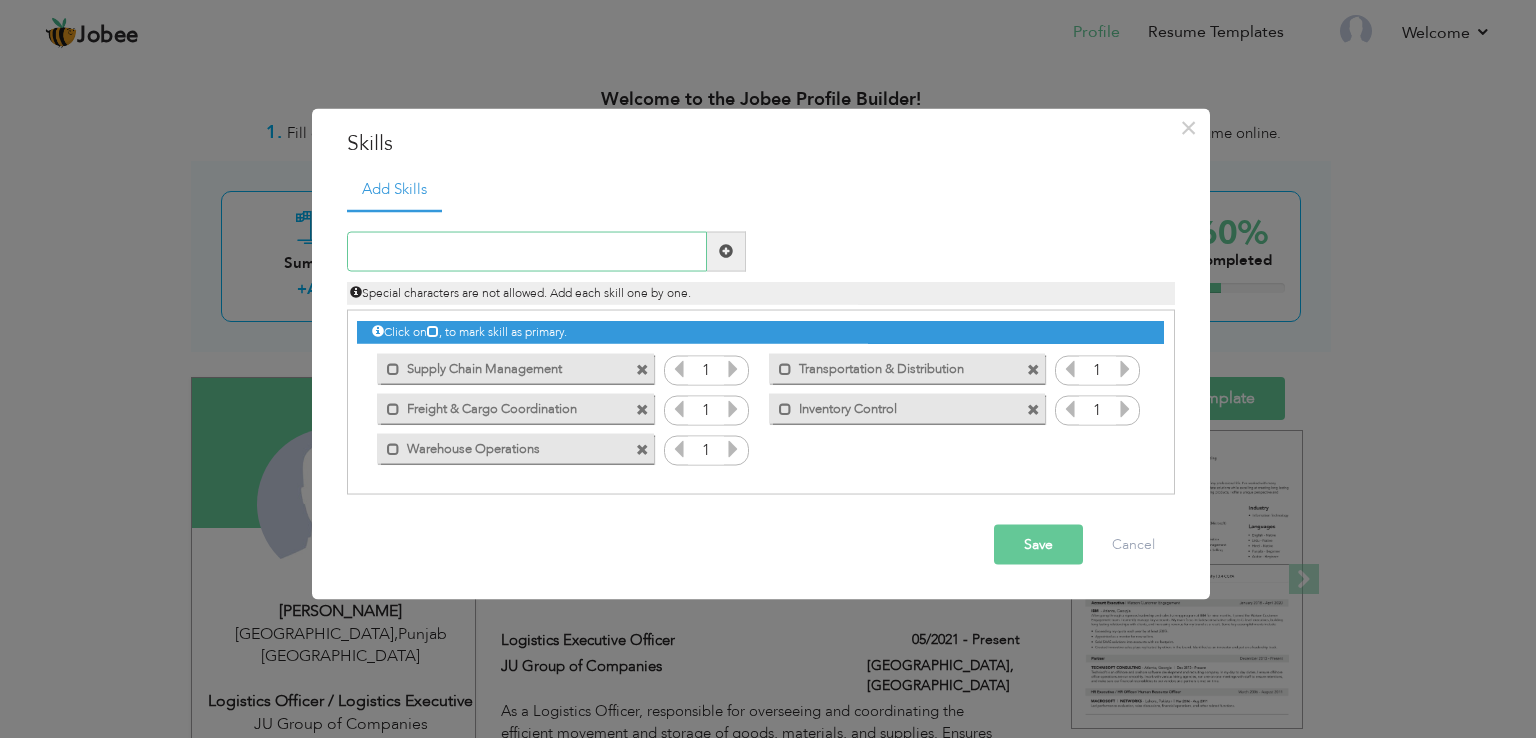 click at bounding box center (527, 251) 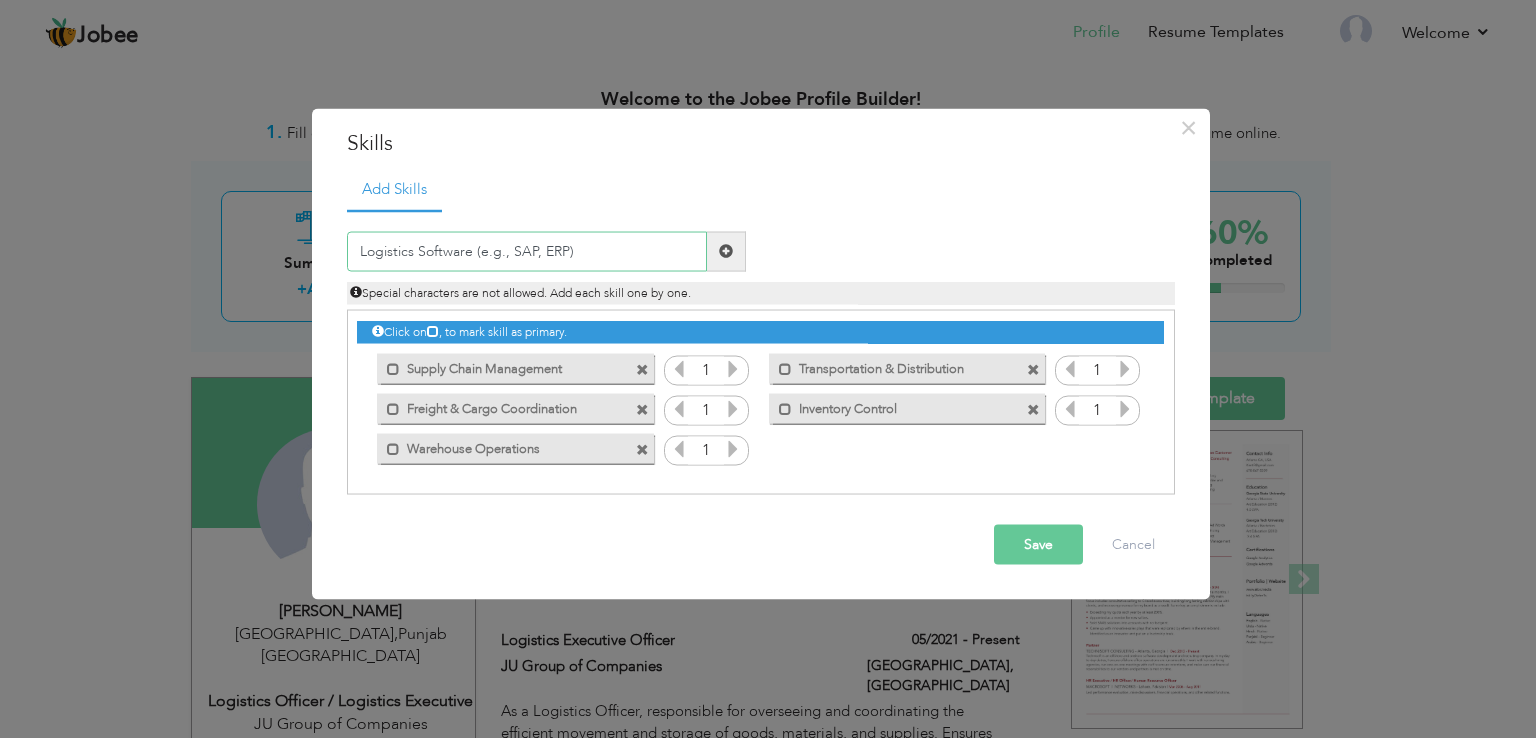 type on "Logistics Software (e.g., SAP, ERP)" 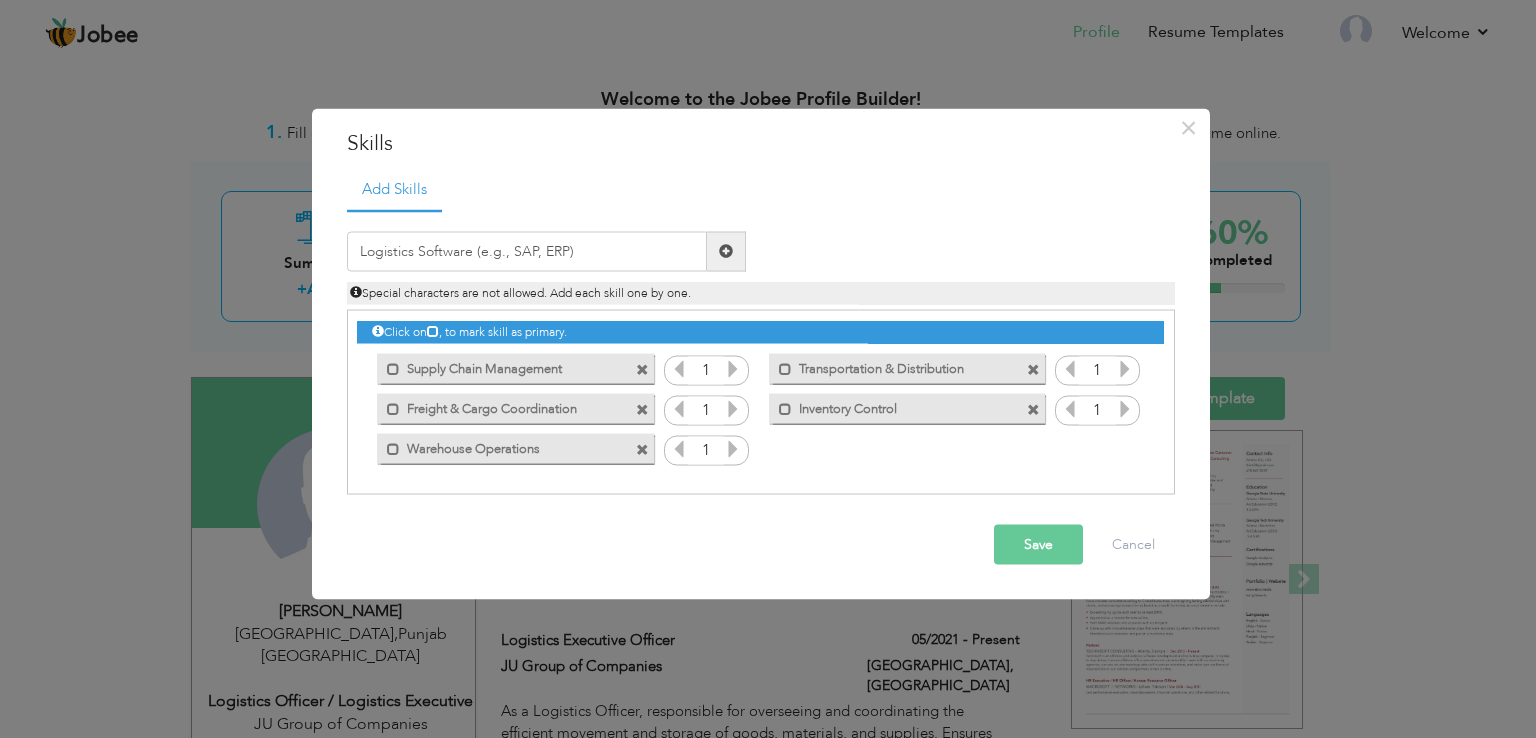 click at bounding box center [726, 251] 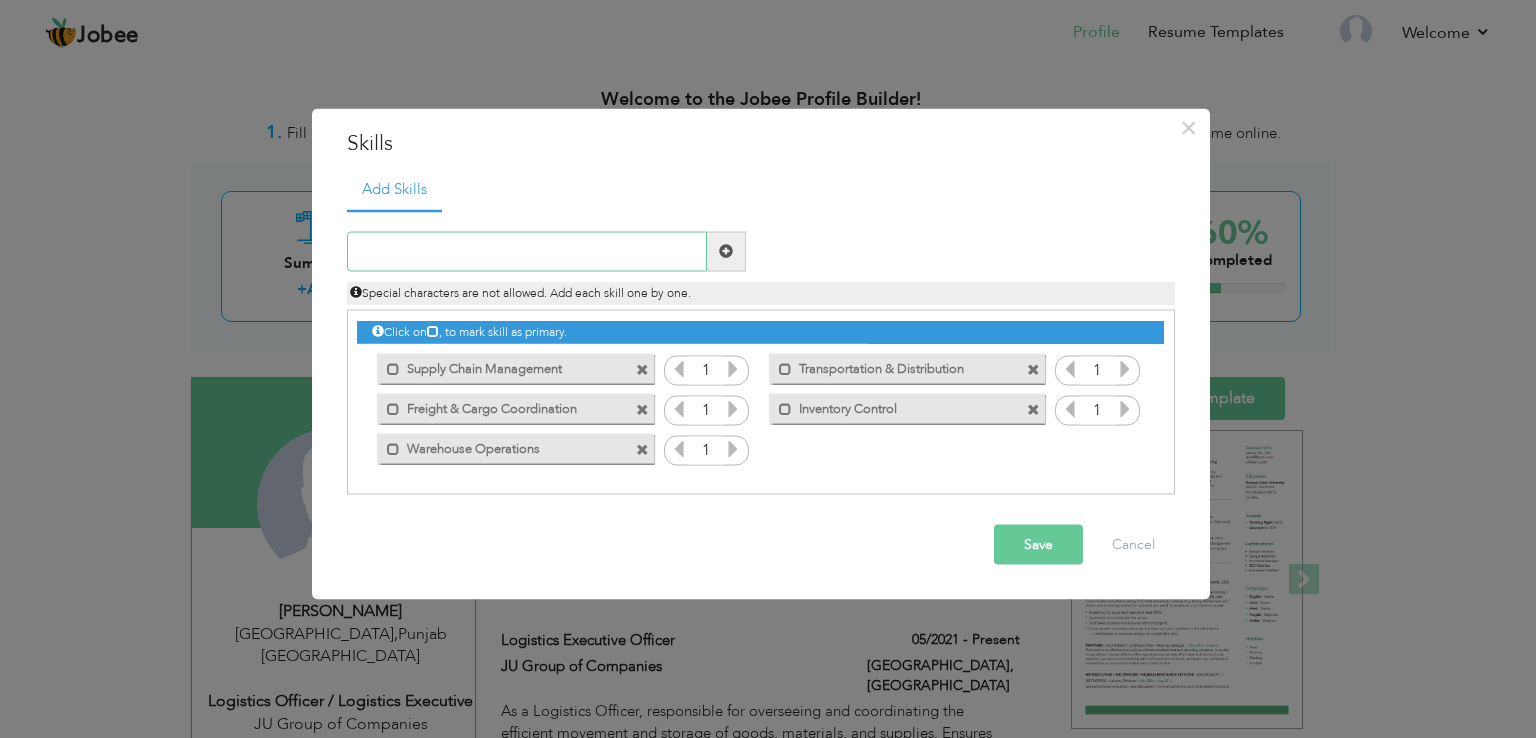 click at bounding box center [527, 251] 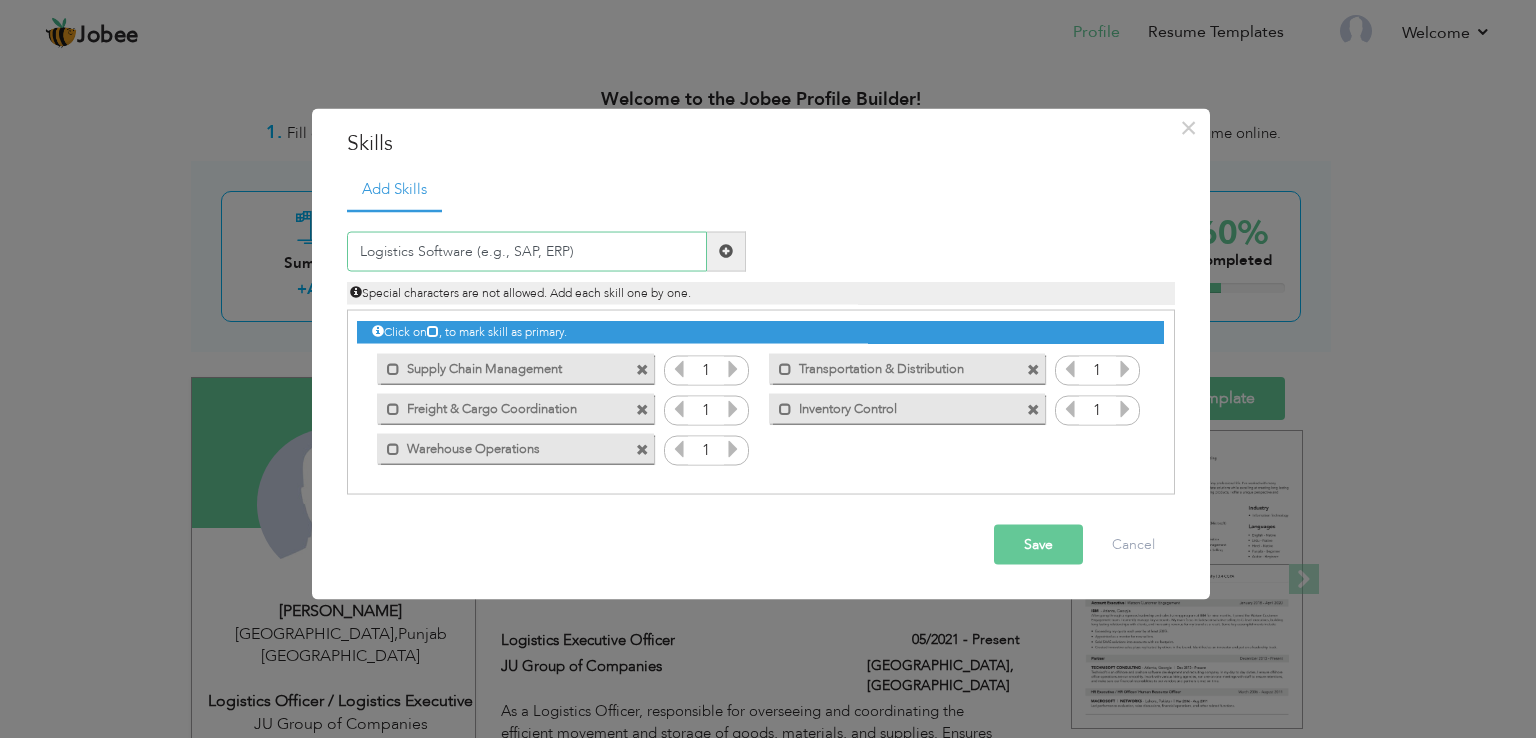 click on "Logistics Software (e.g., SAP, ERP)" at bounding box center (527, 251) 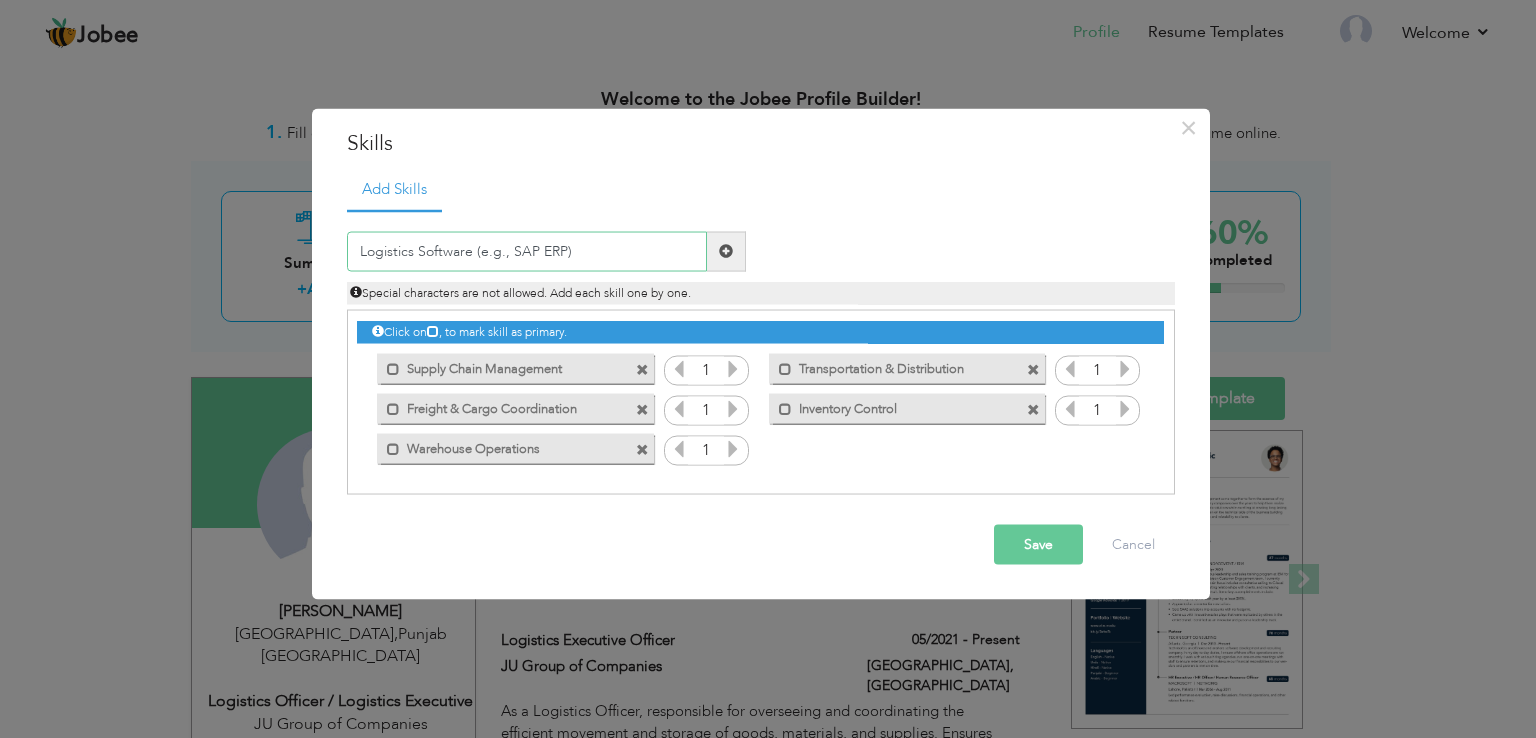 click on "Logistics Software (e.g., SAP ERP)" at bounding box center [527, 251] 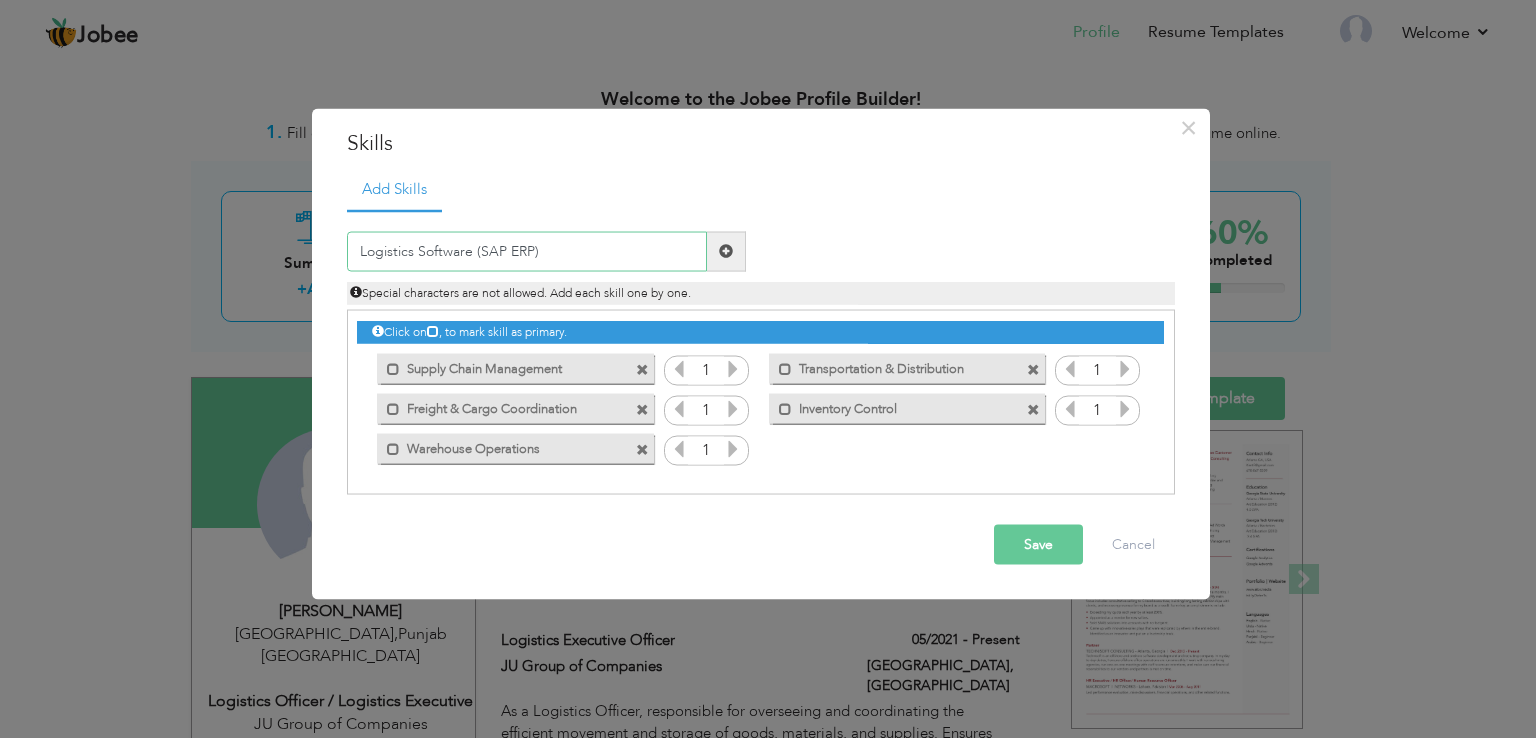 type on "Logistics Software (SAP ERP)" 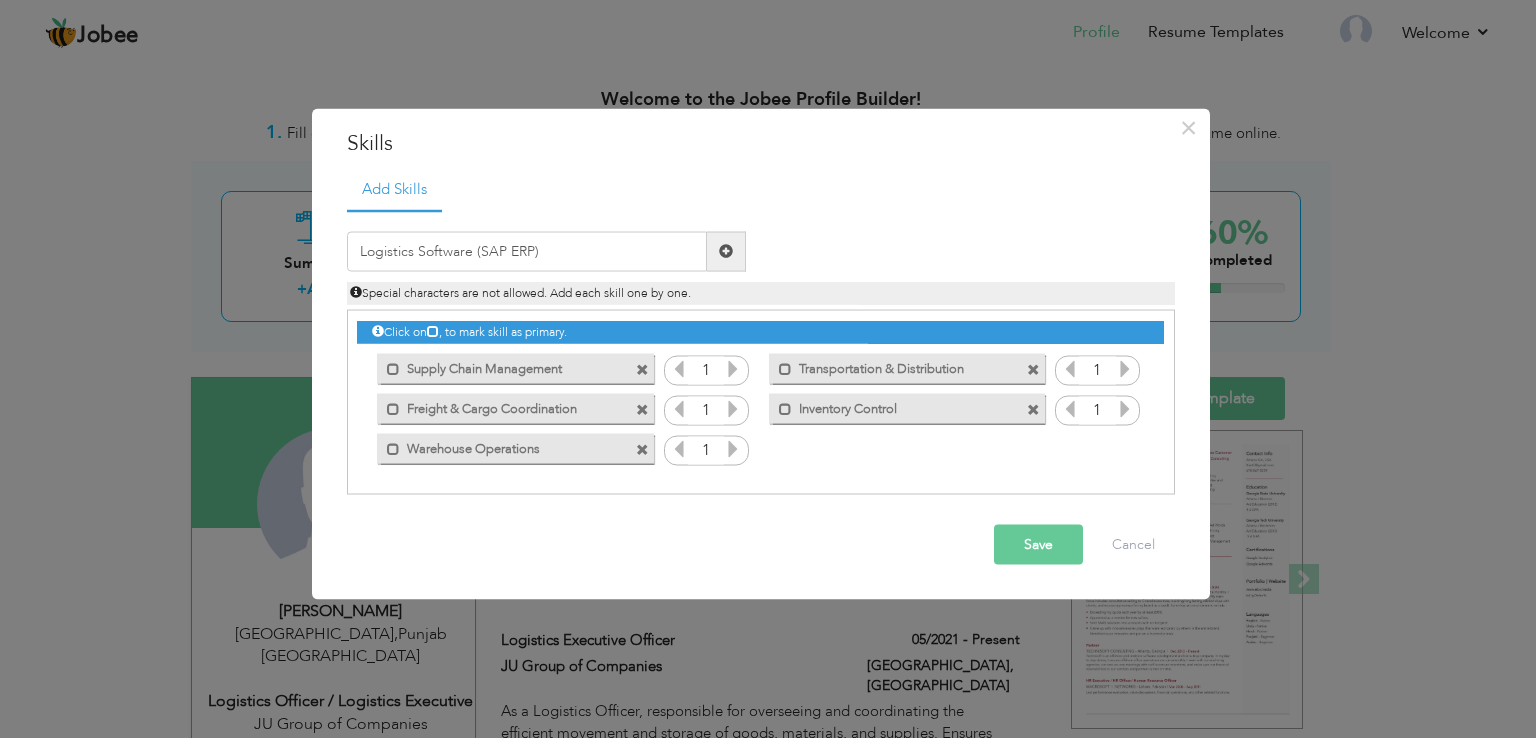 click at bounding box center [726, 251] 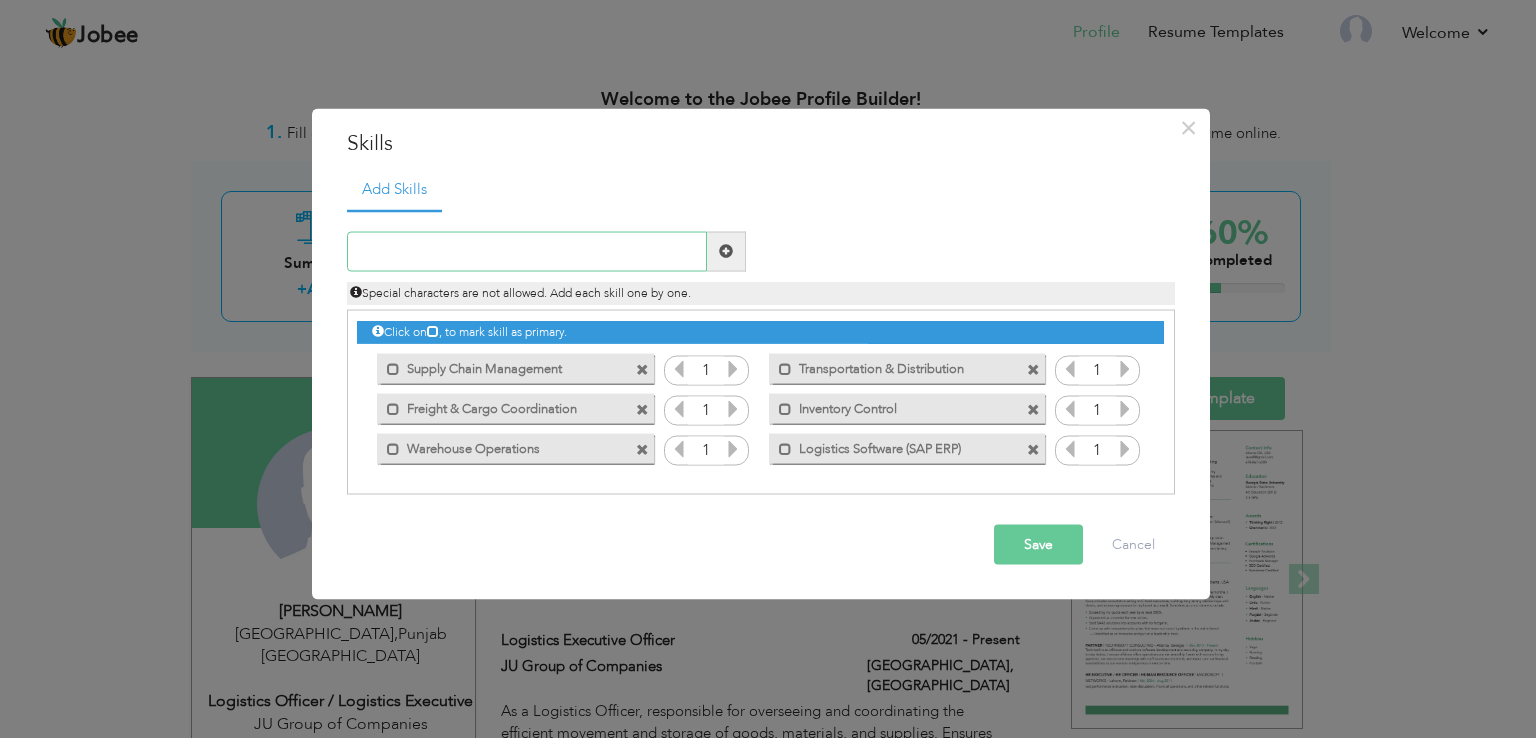 click at bounding box center [527, 251] 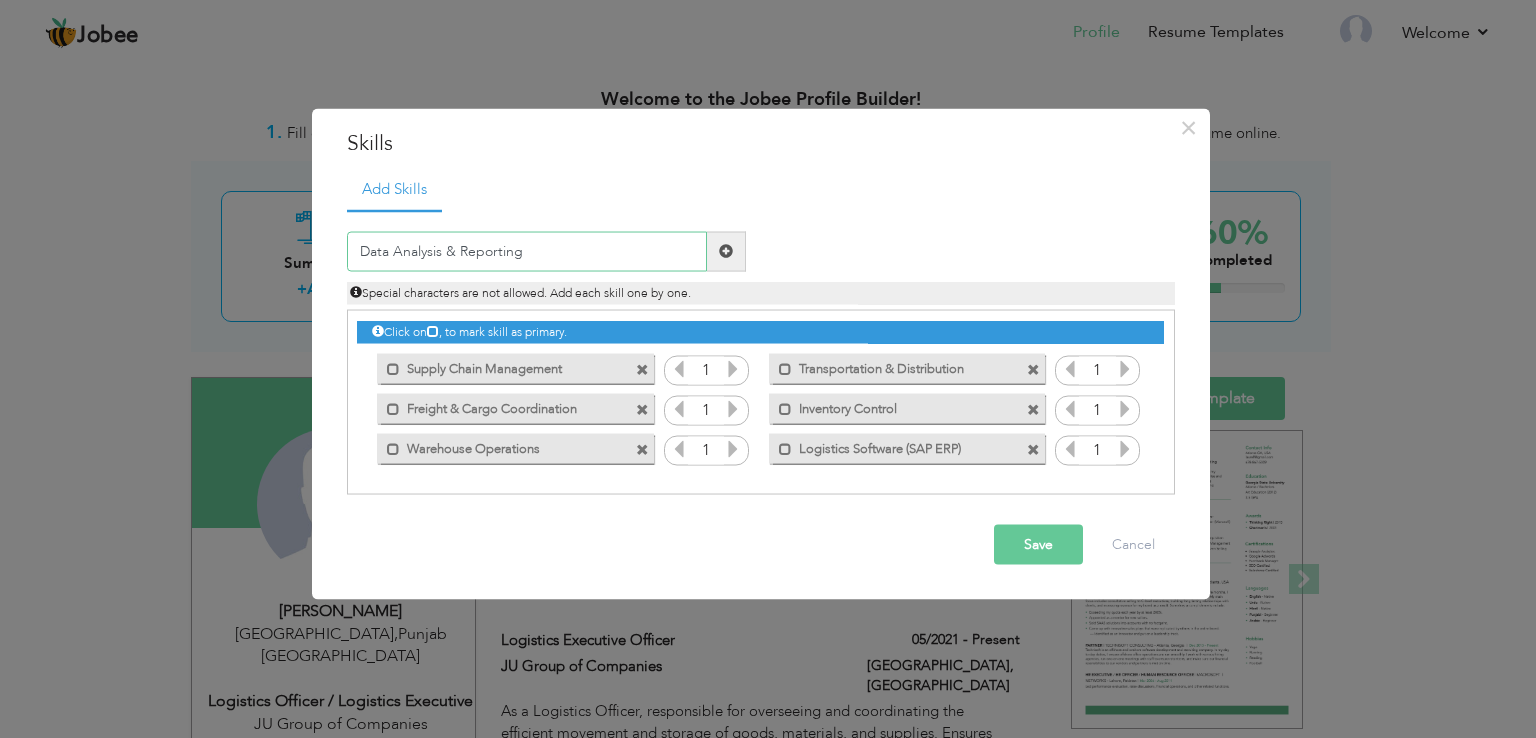 type on "Data Analysis & Reporting" 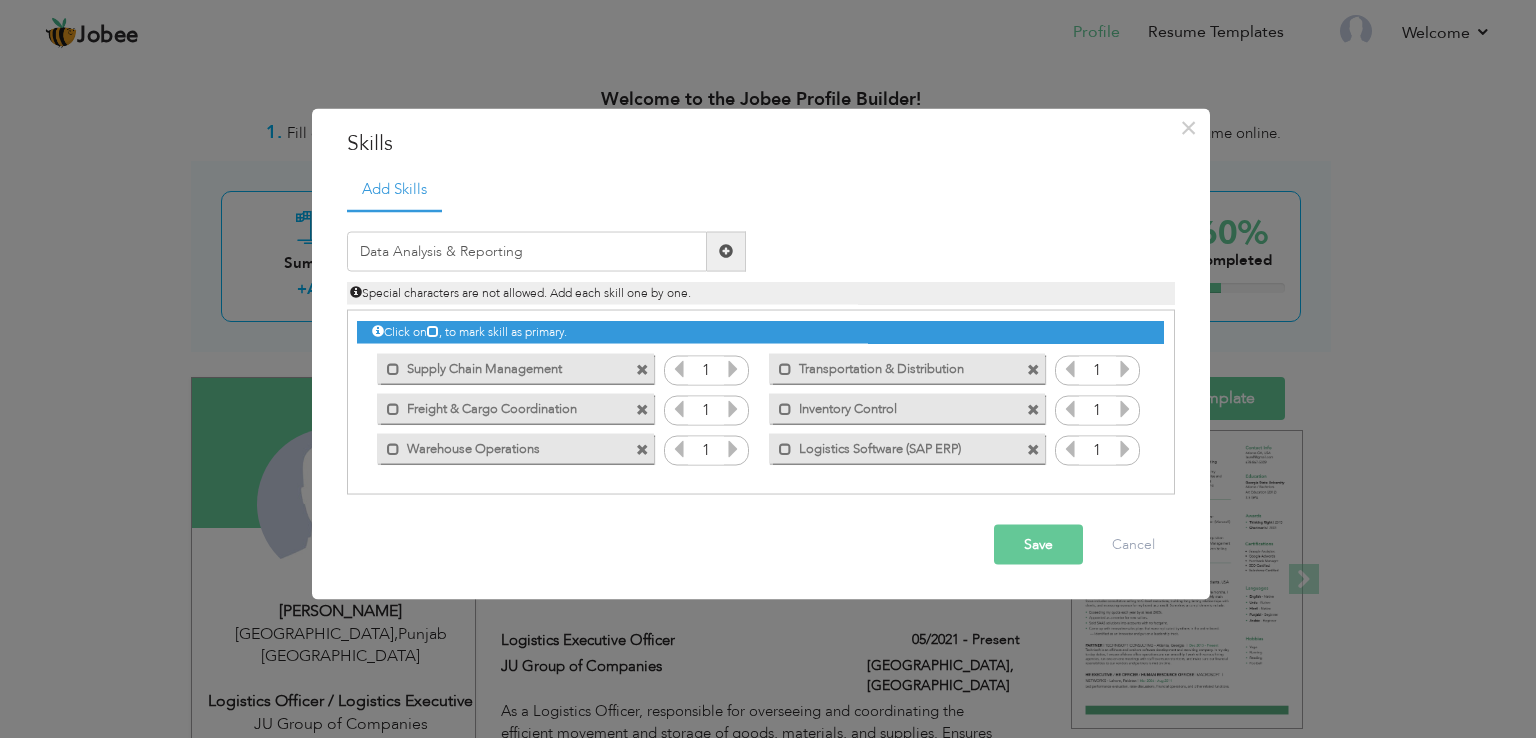 click at bounding box center [726, 251] 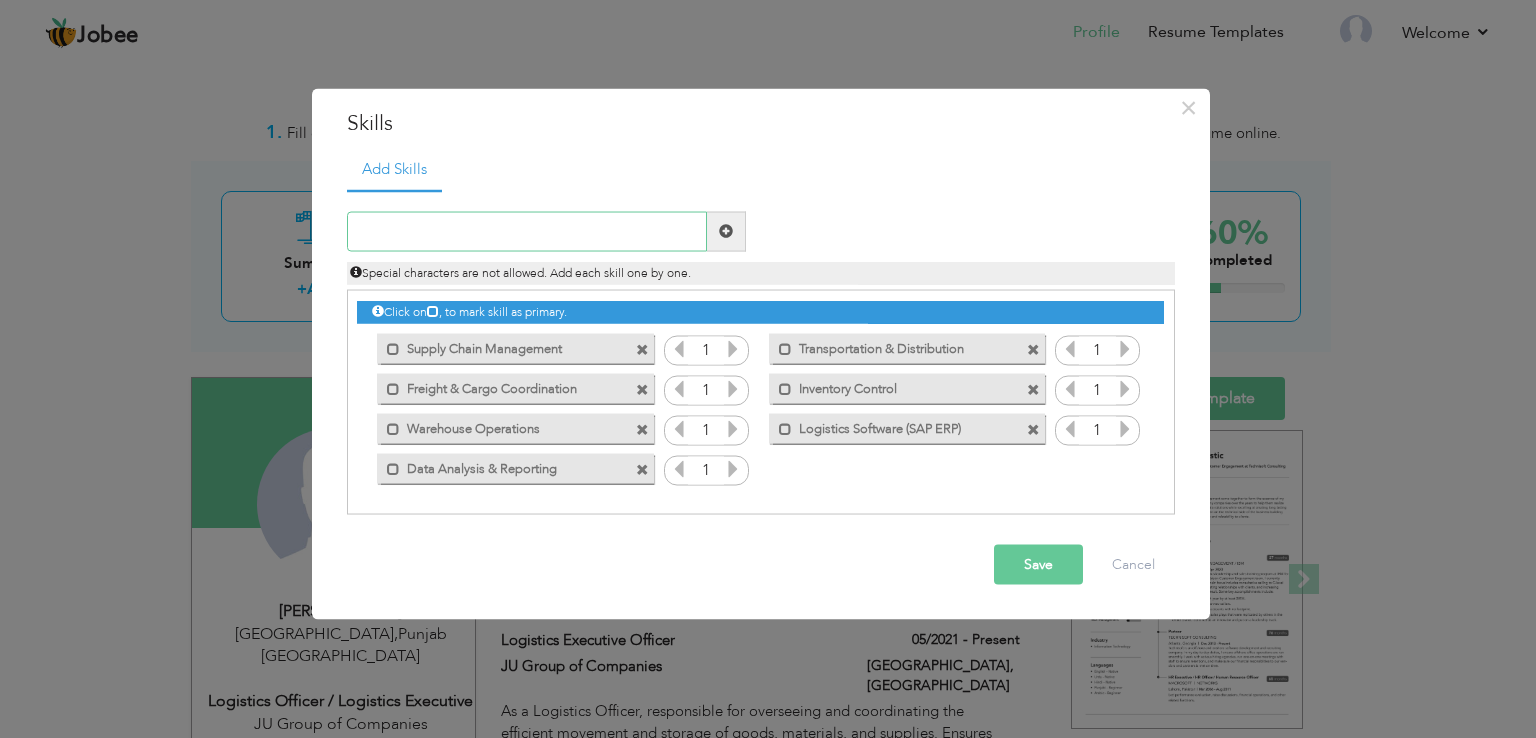 click at bounding box center [527, 231] 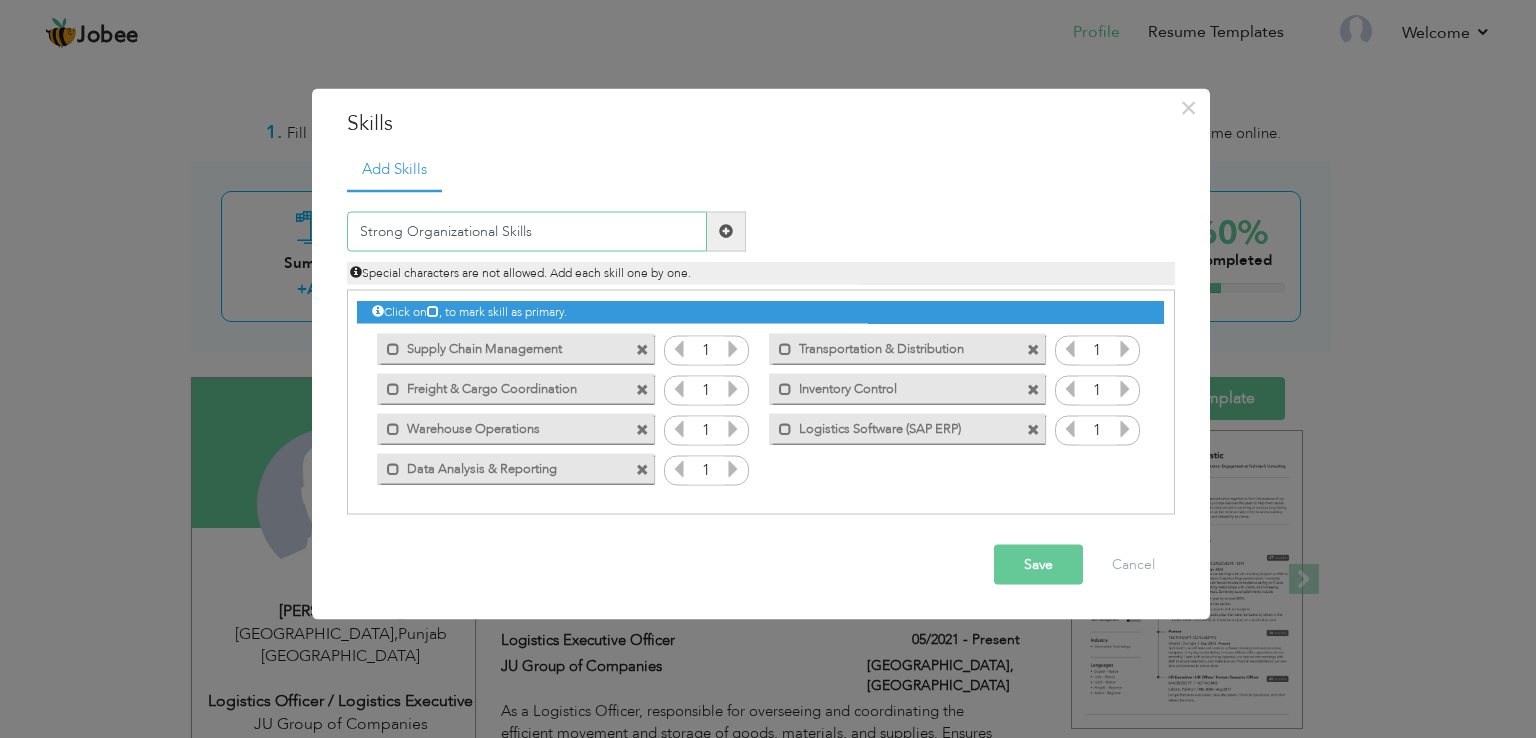 type on "Strong Organizational Skills" 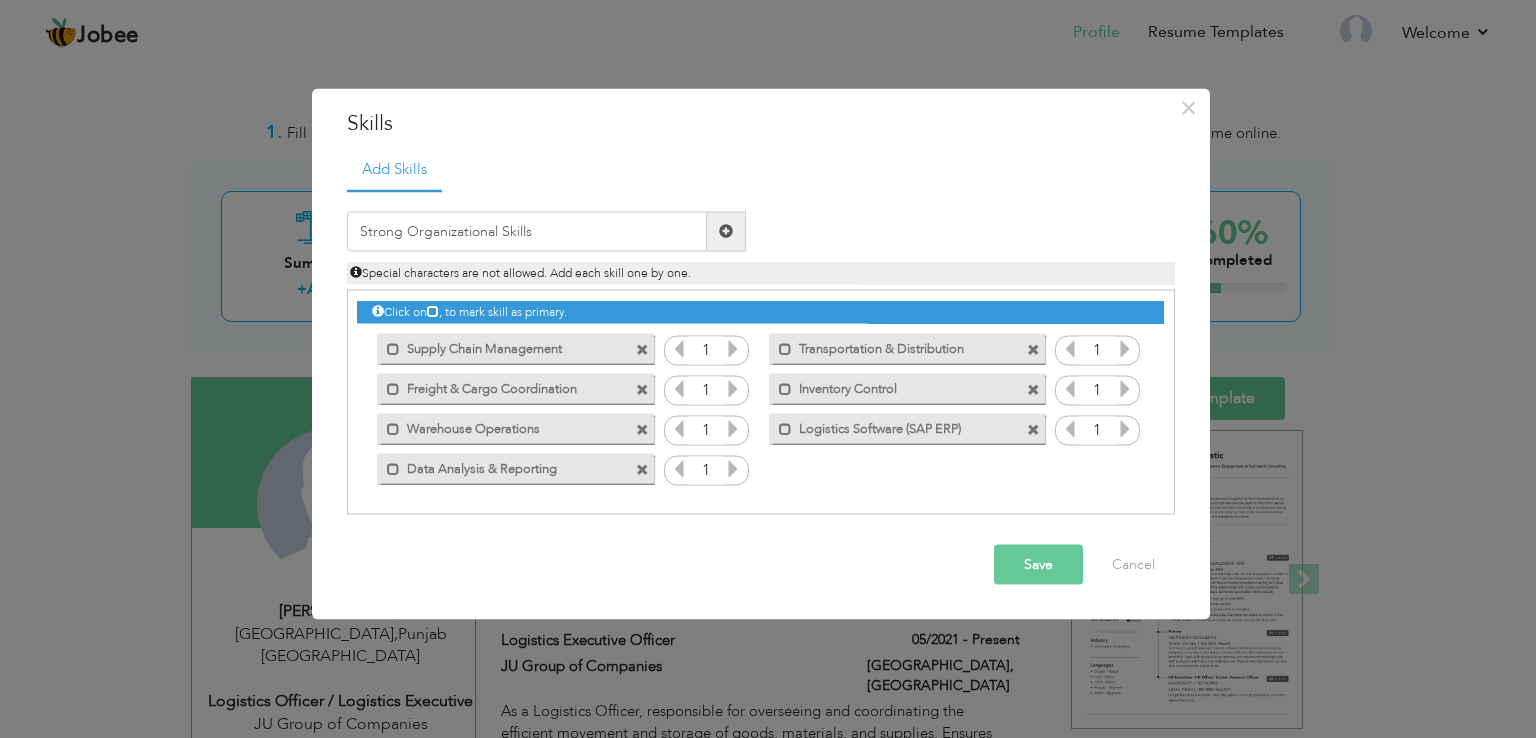 click at bounding box center [726, 231] 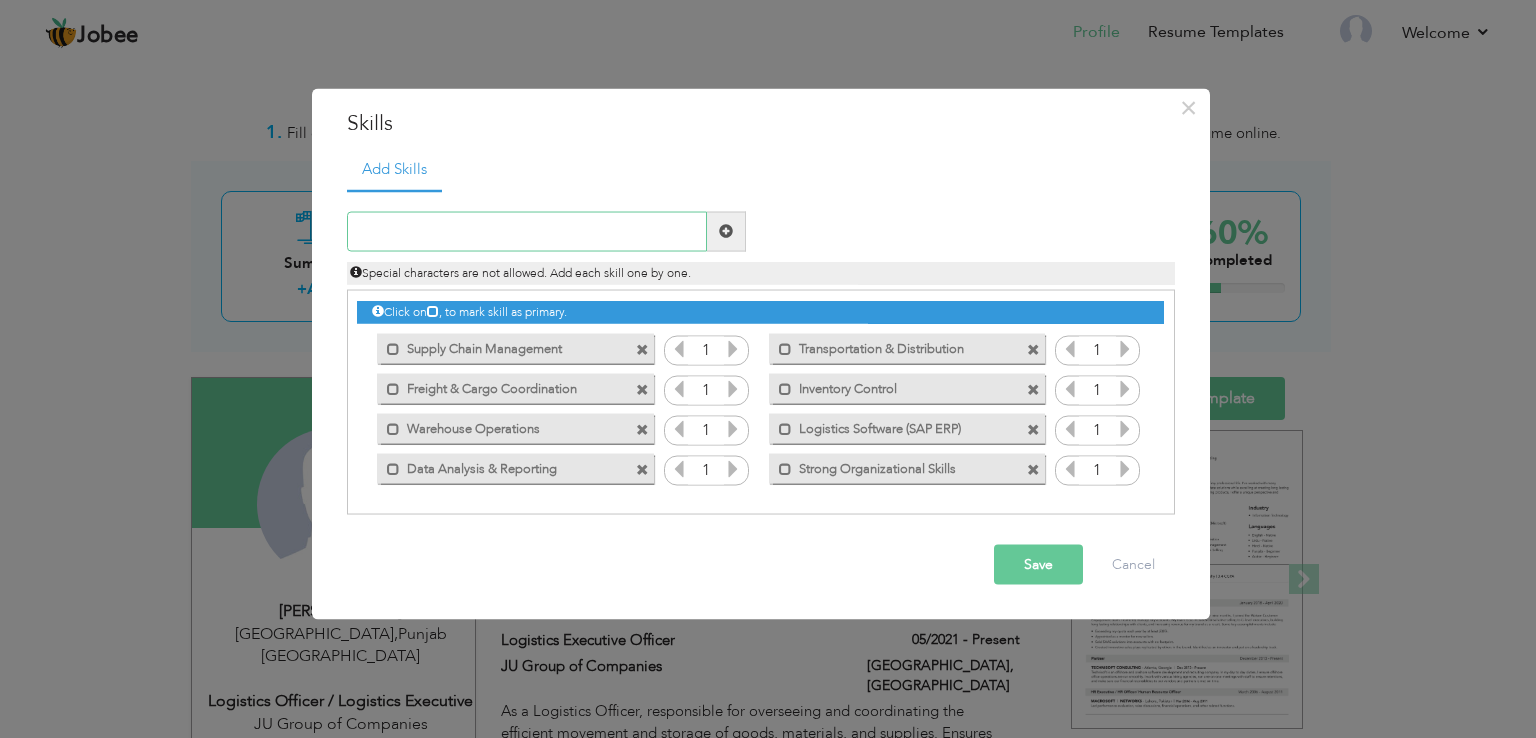 click at bounding box center (527, 231) 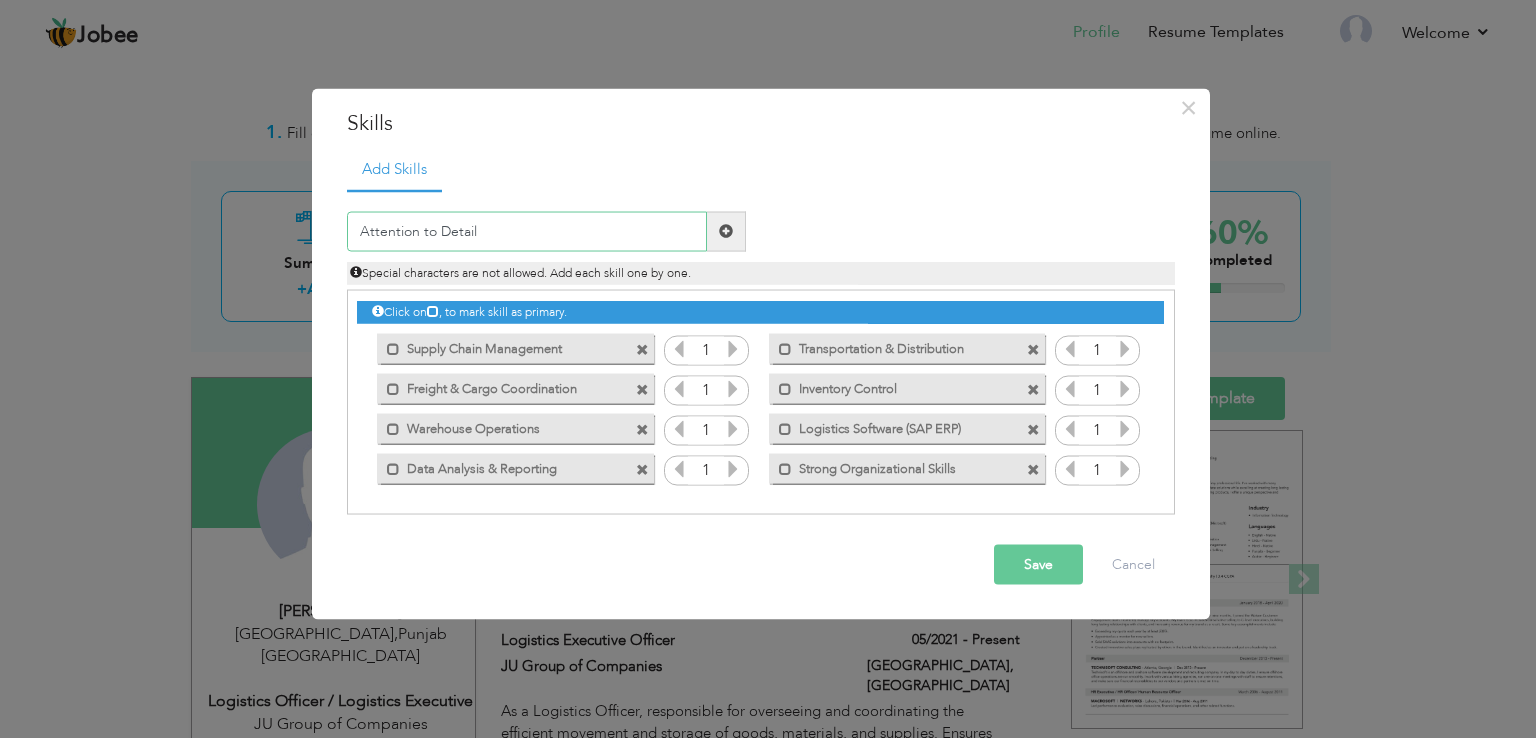 type on "Attention to Detail" 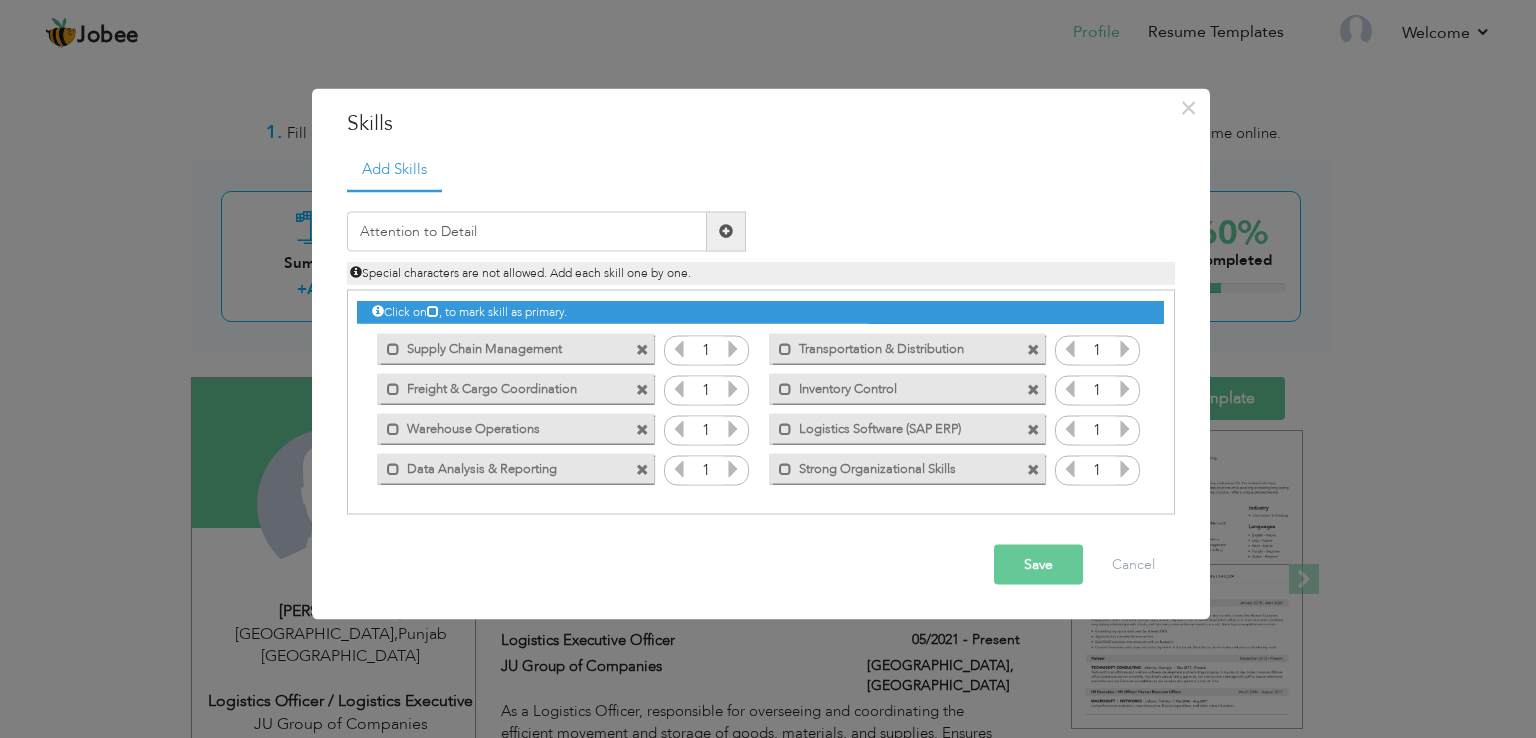 click at bounding box center [726, 231] 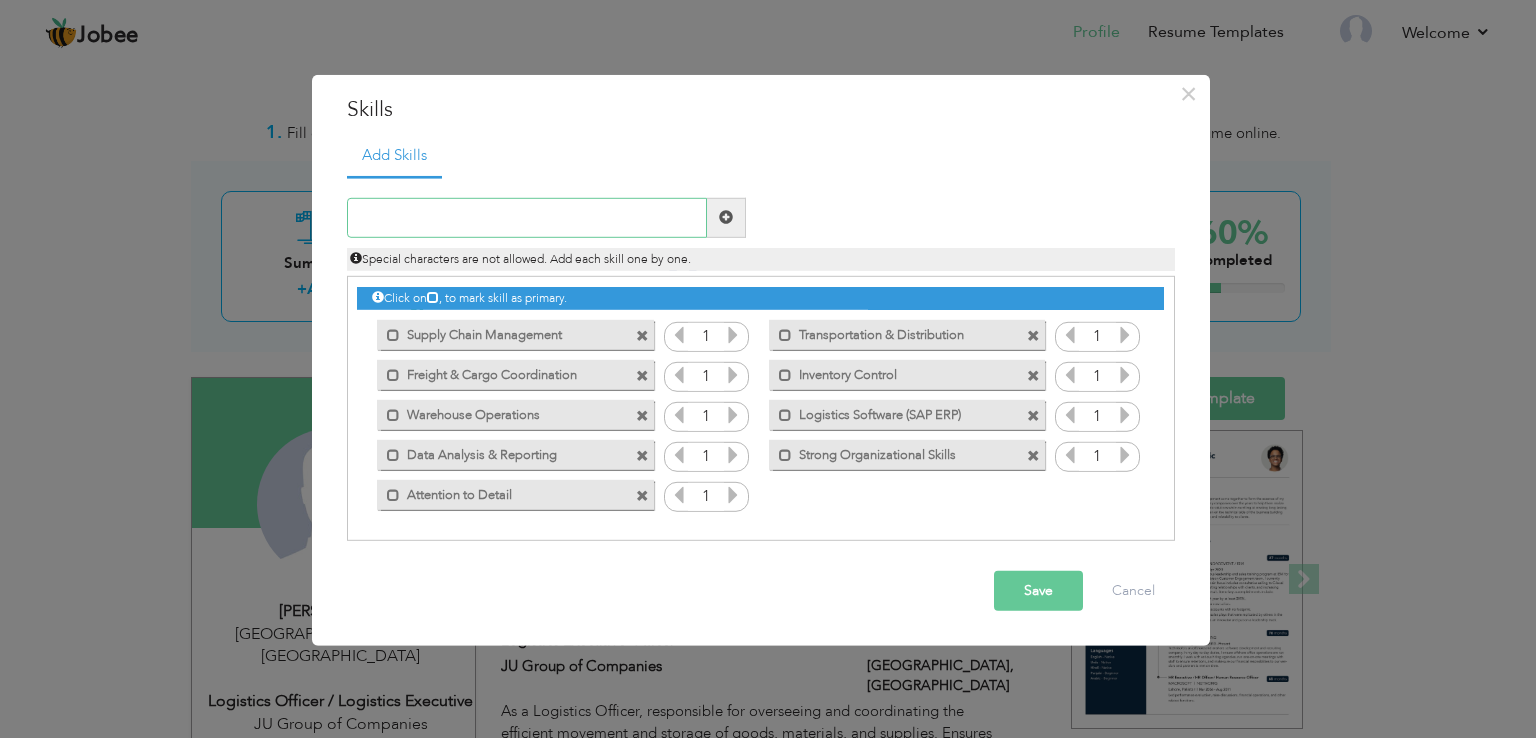click at bounding box center (527, 218) 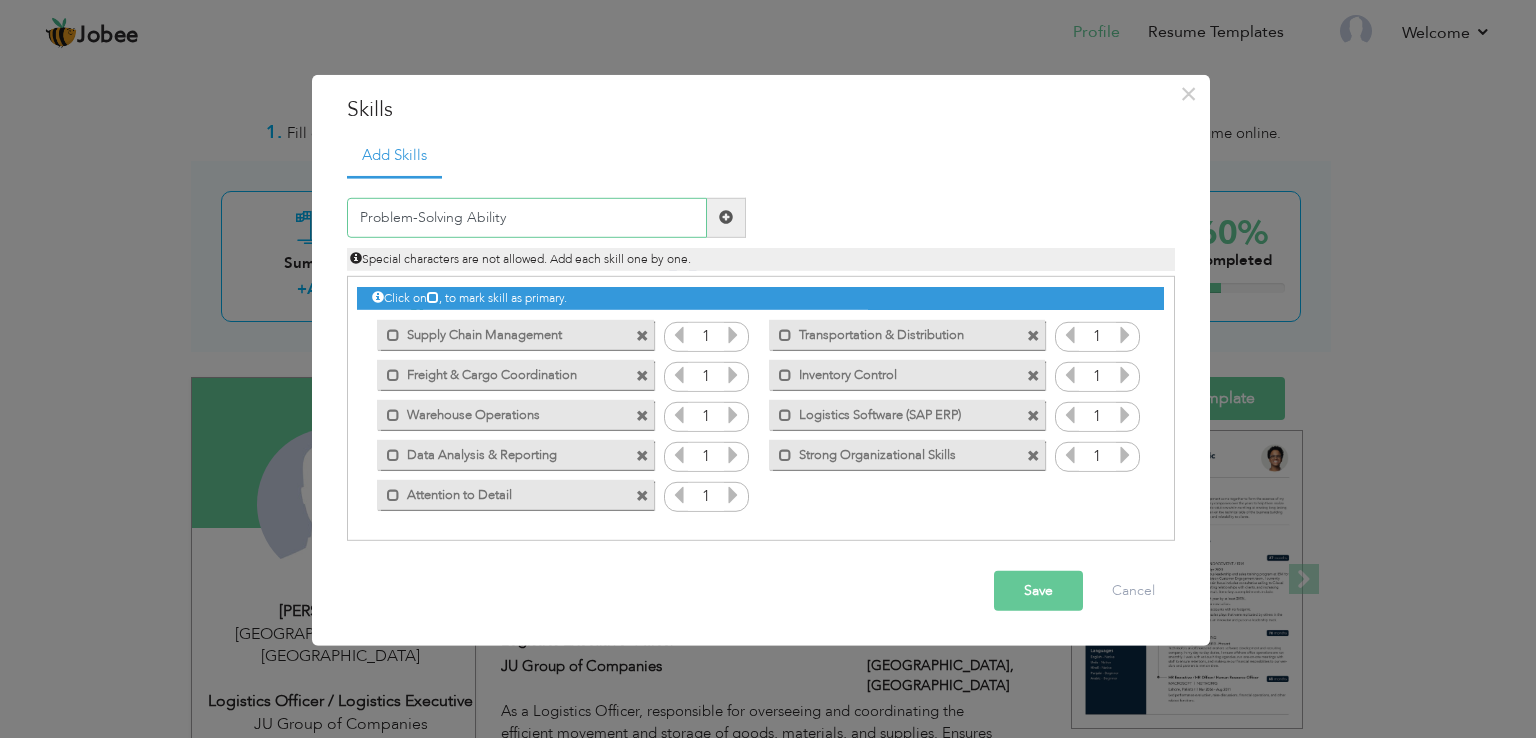 type on "Problem-Solving Ability" 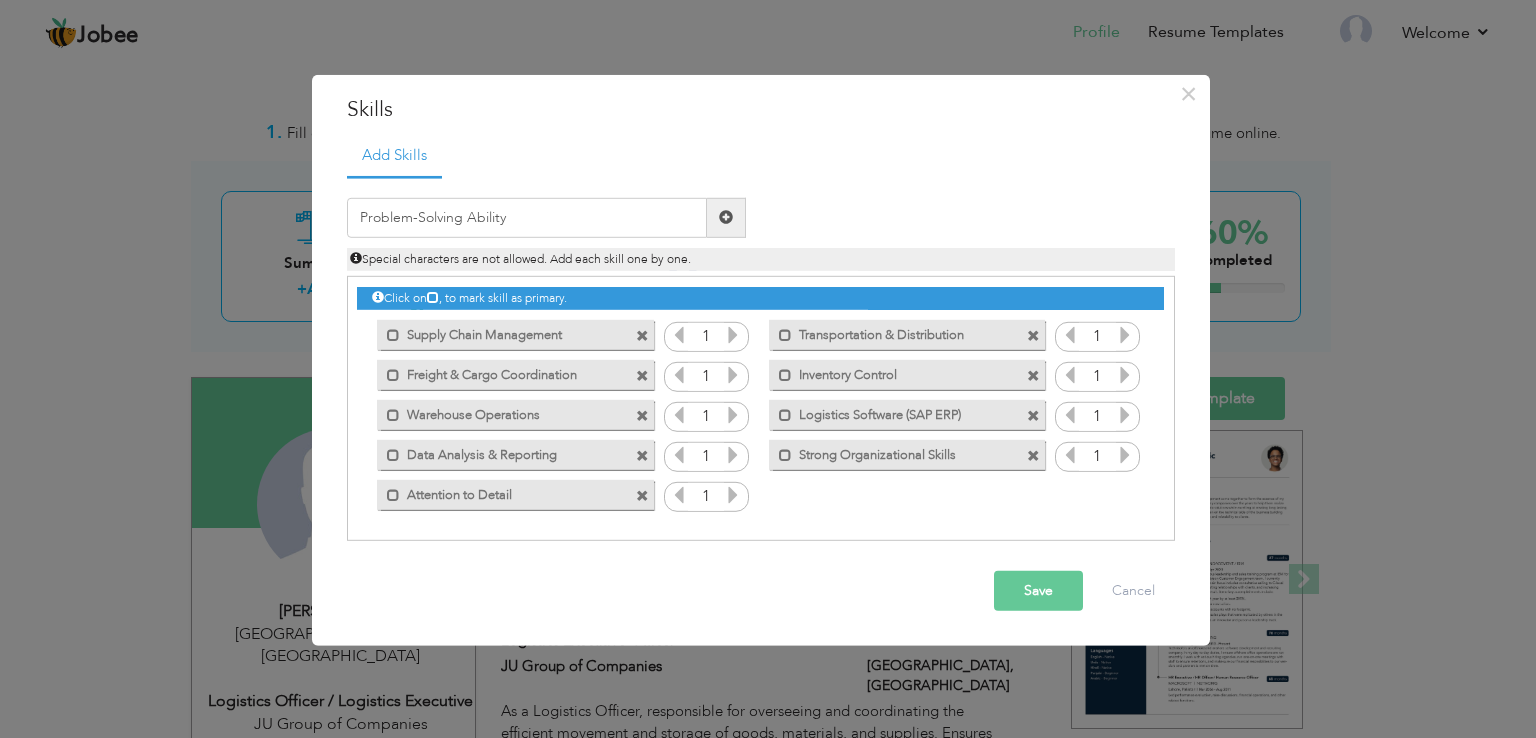 click at bounding box center [726, 217] 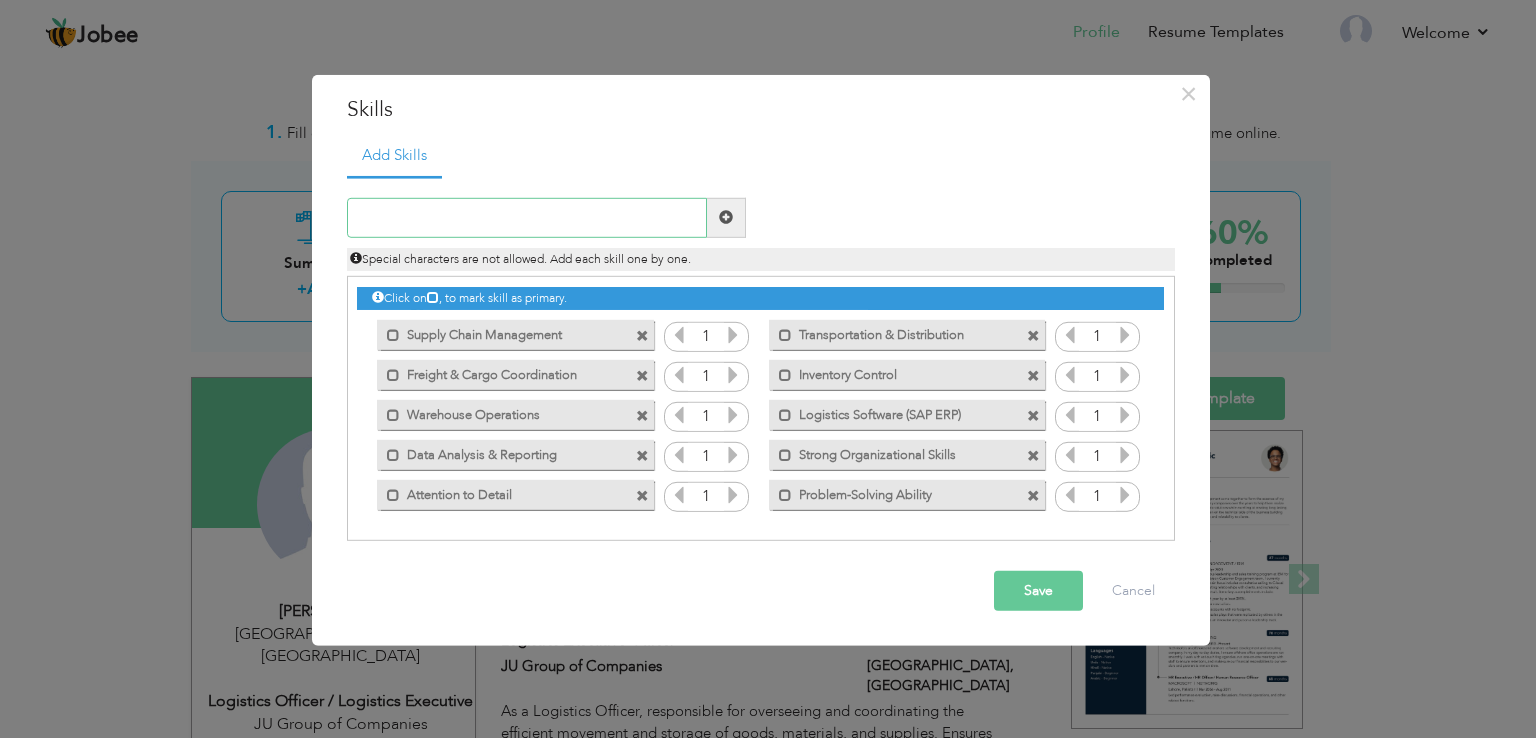 click at bounding box center (527, 218) 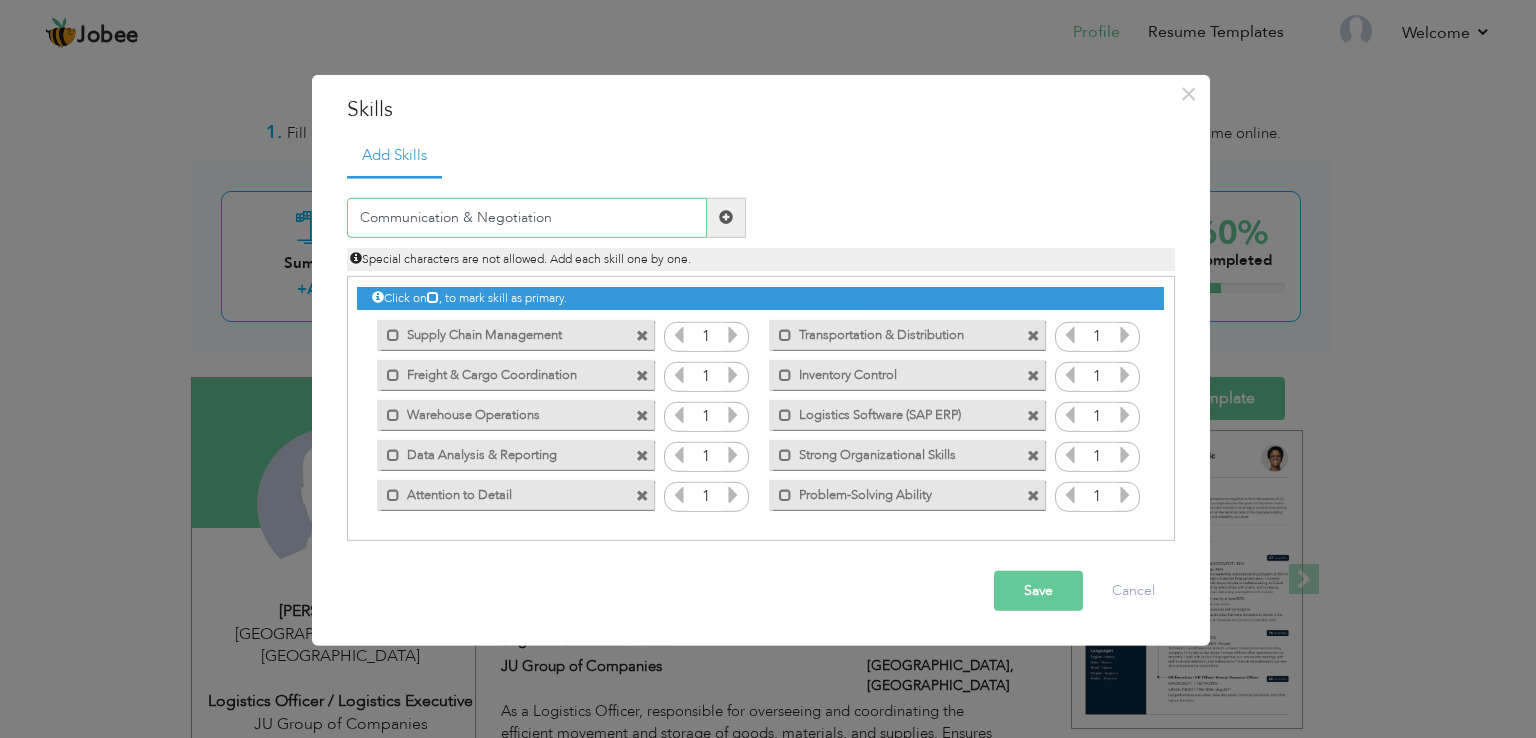 type on "Communication & Negotiation" 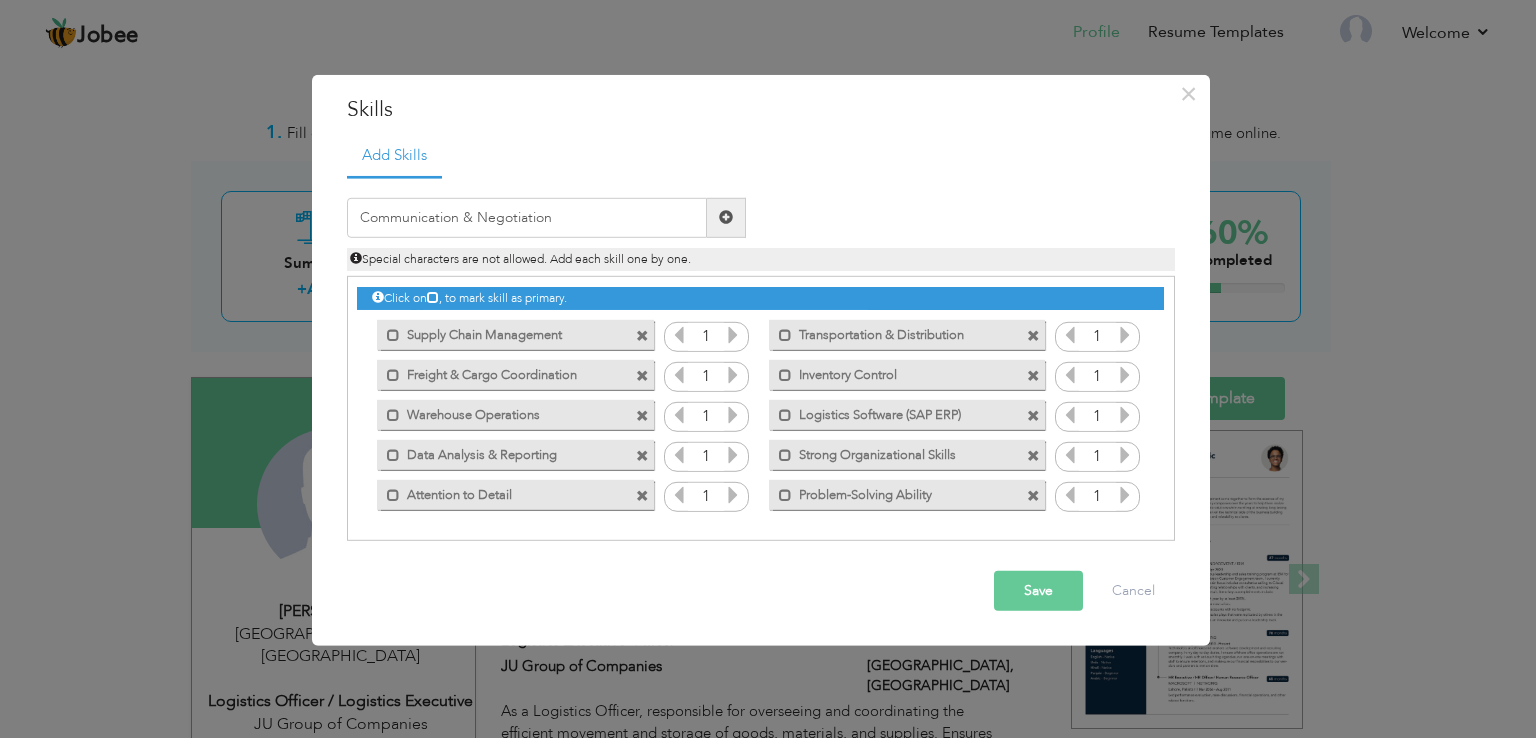 click at bounding box center [726, 217] 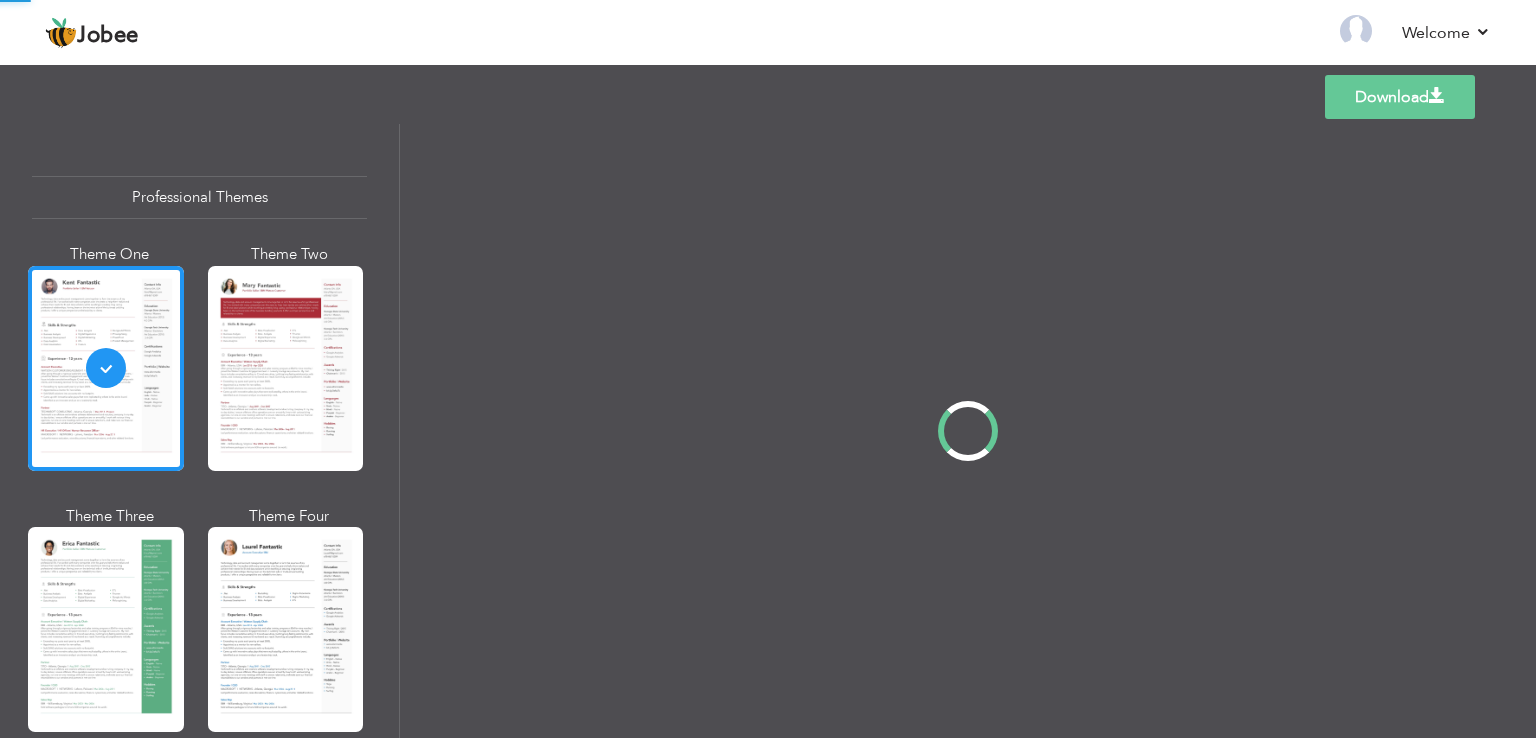 scroll, scrollTop: 0, scrollLeft: 0, axis: both 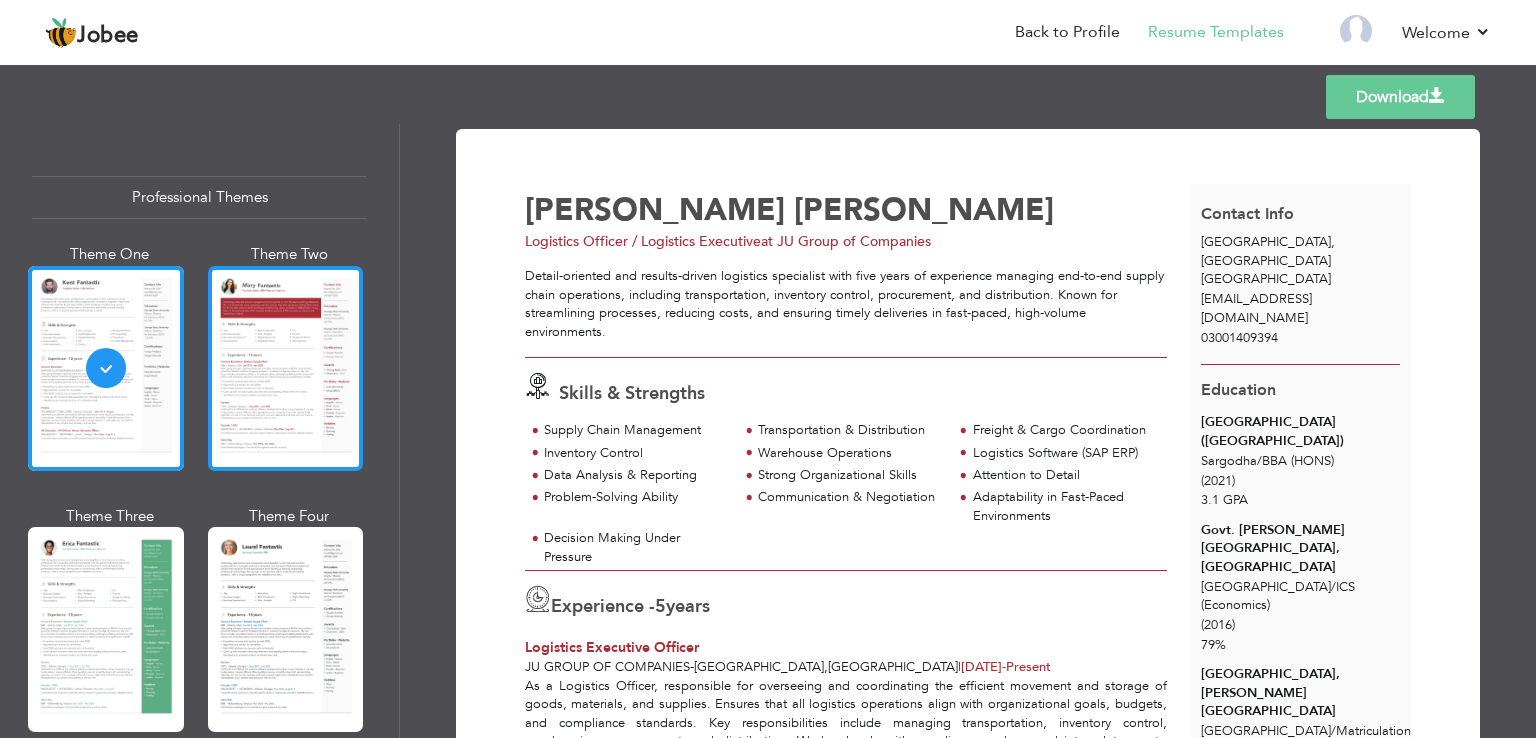 click at bounding box center (286, 368) 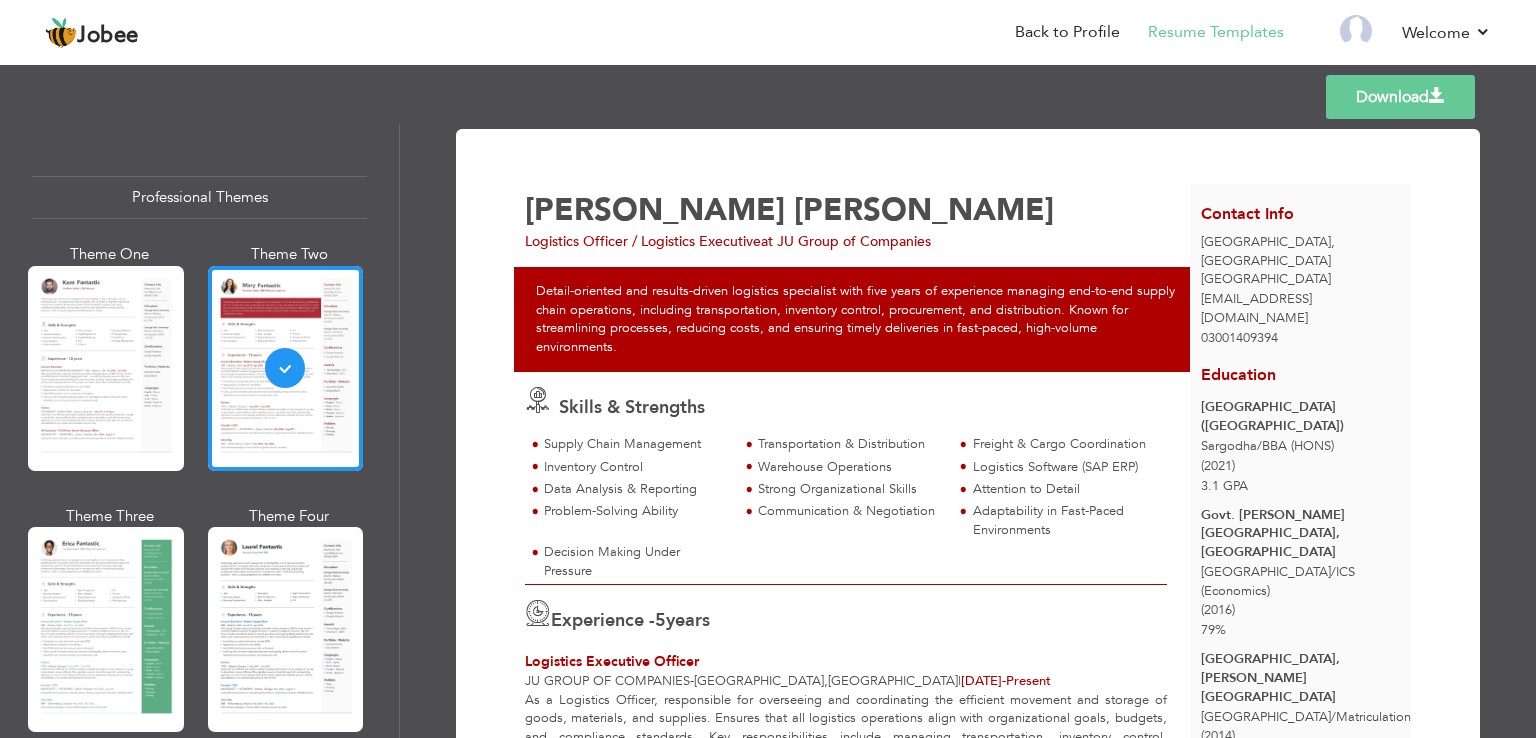 scroll, scrollTop: 100, scrollLeft: 0, axis: vertical 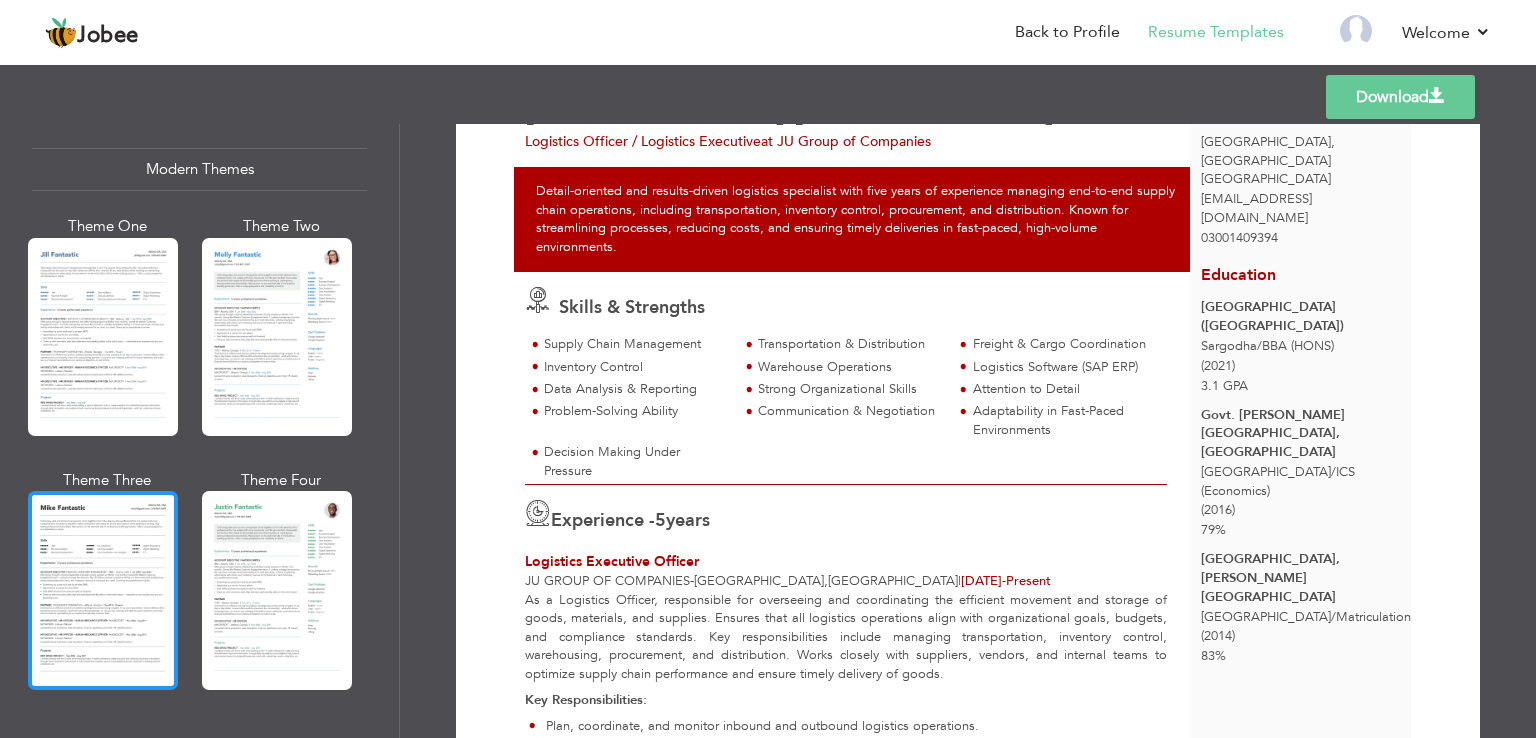 click at bounding box center (103, 590) 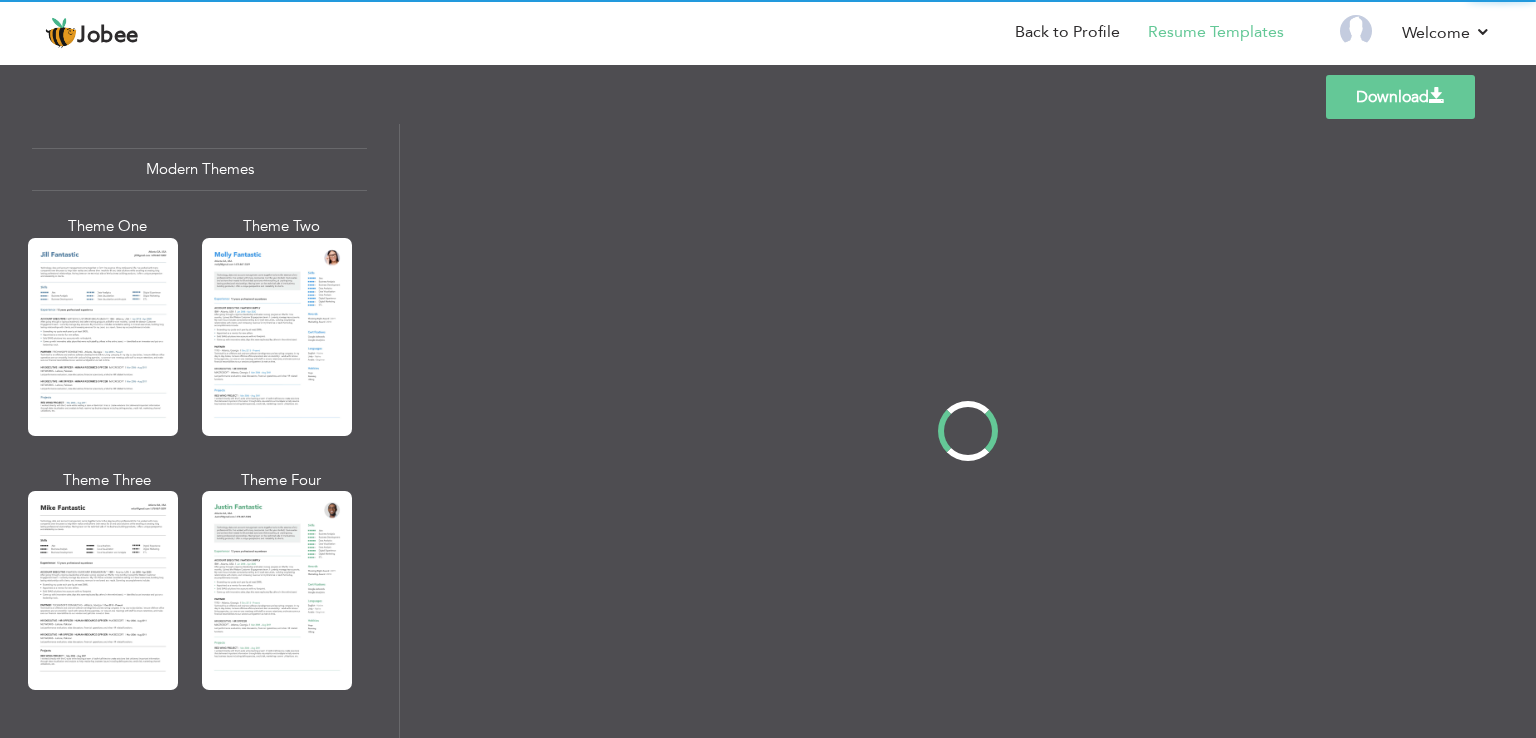 scroll, scrollTop: 0, scrollLeft: 0, axis: both 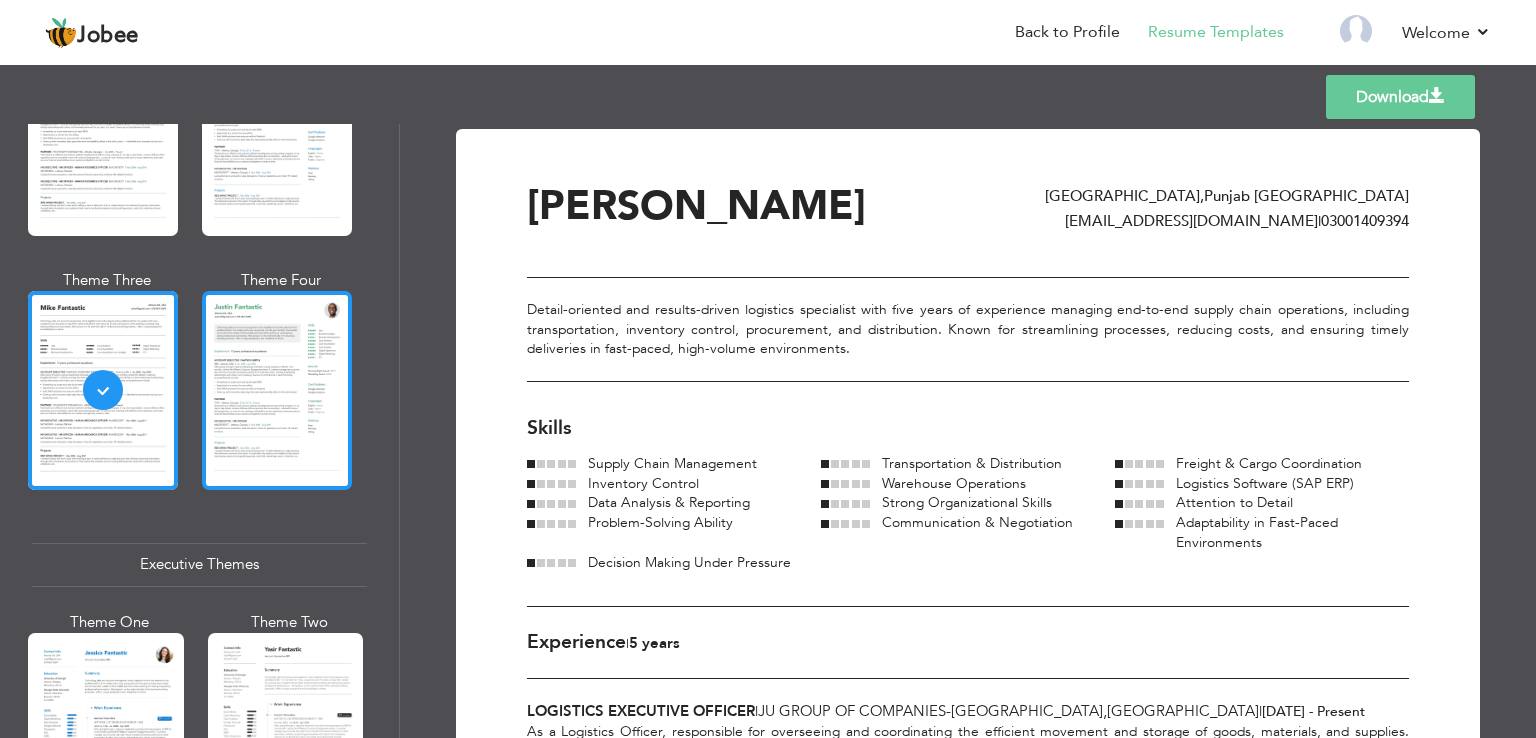 click at bounding box center (277, 390) 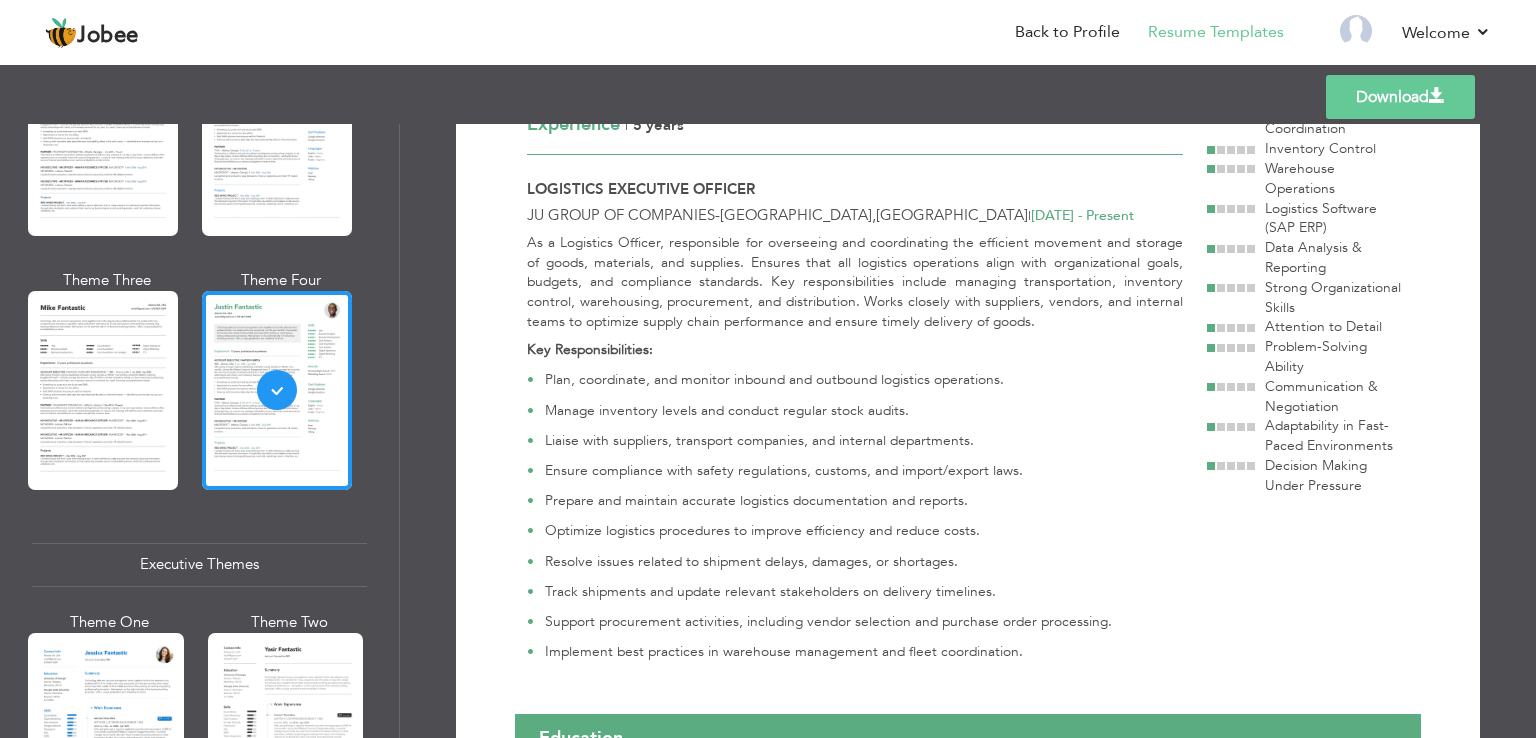 scroll, scrollTop: 300, scrollLeft: 0, axis: vertical 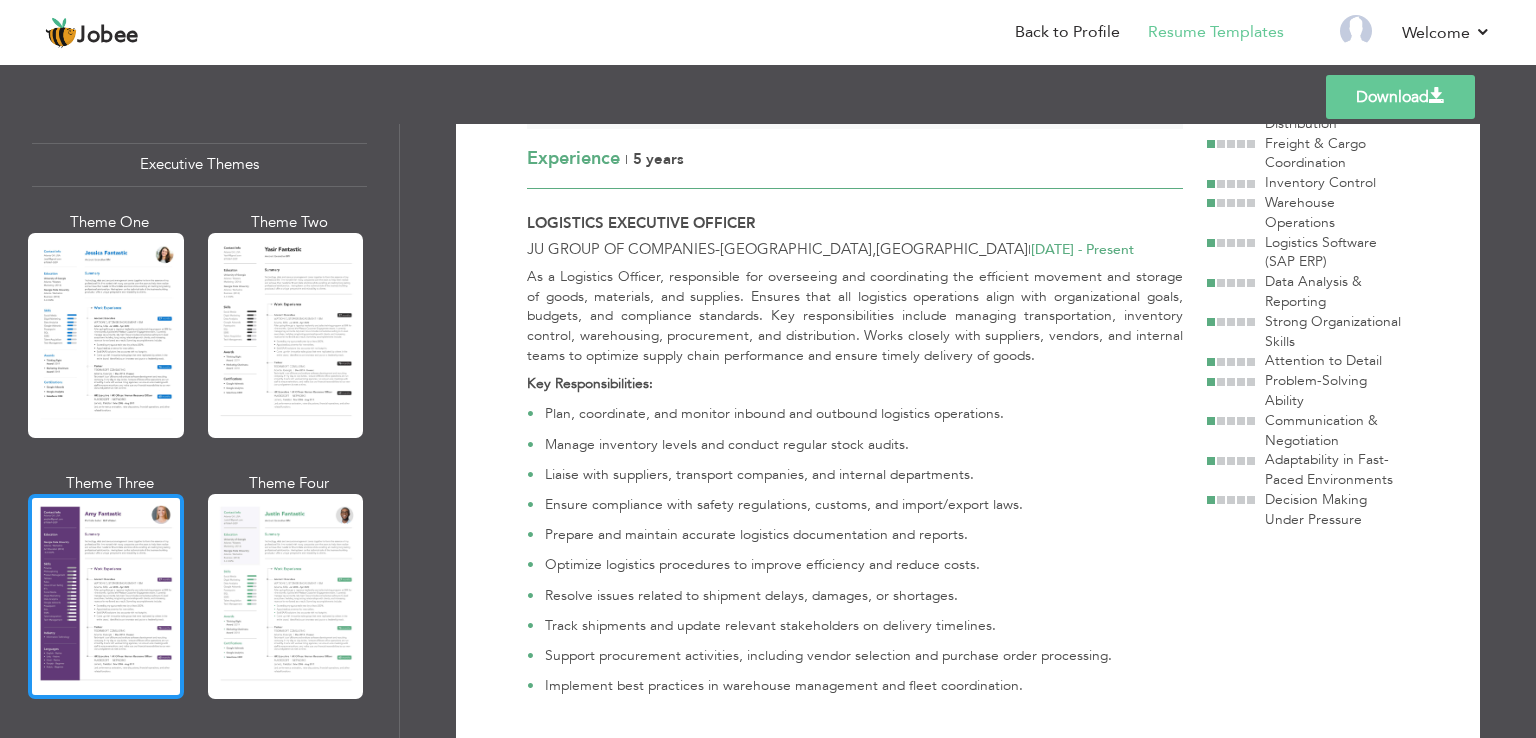 click at bounding box center (106, 596) 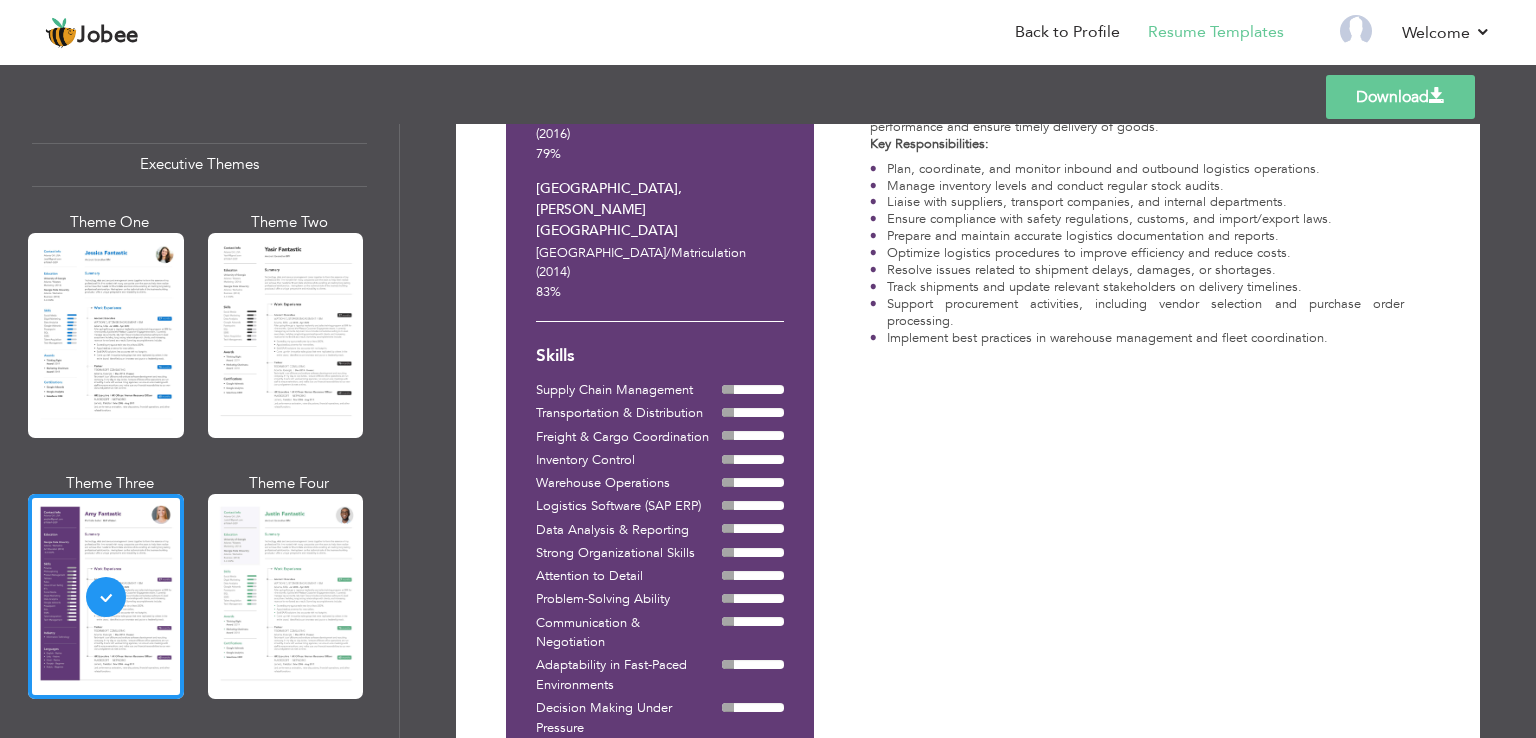 scroll, scrollTop: 500, scrollLeft: 0, axis: vertical 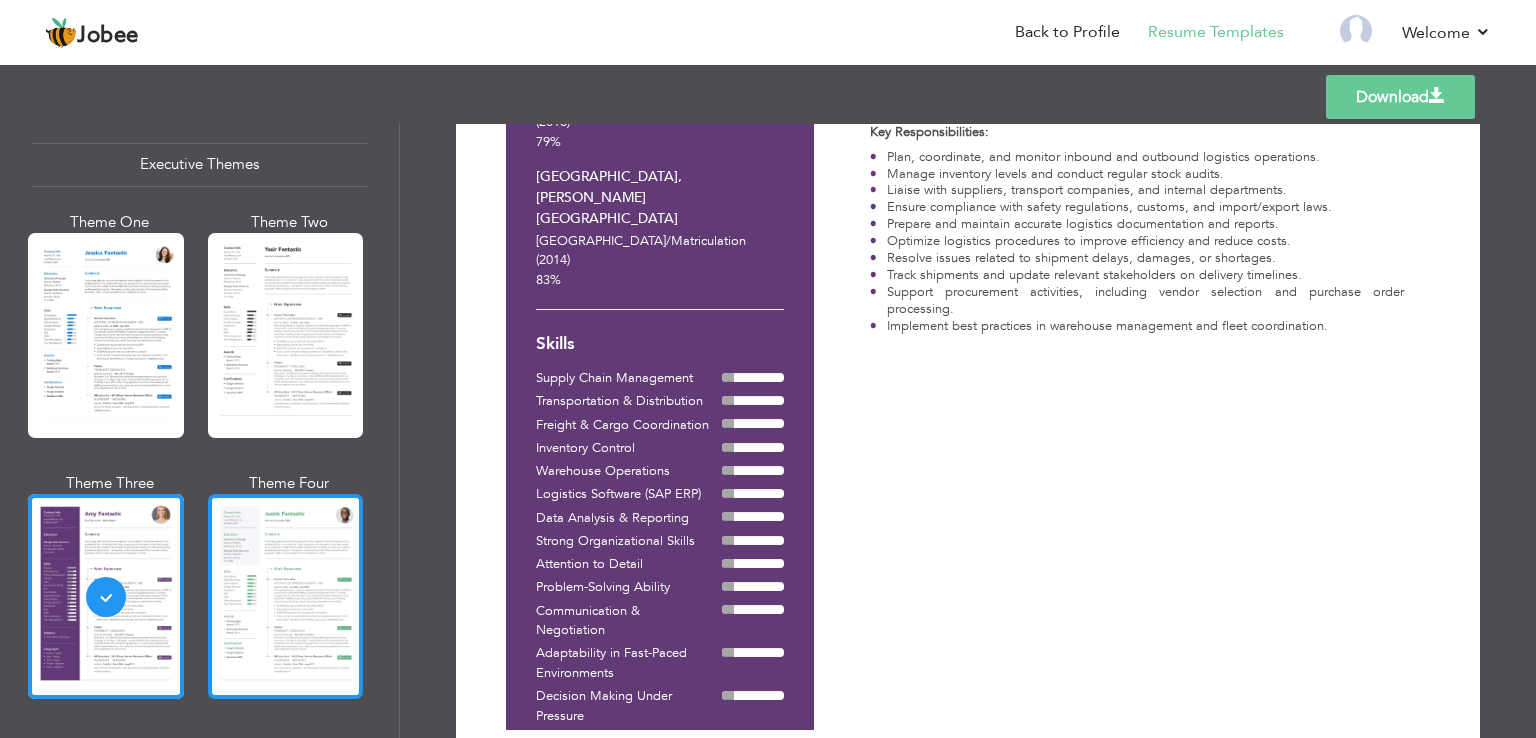 click at bounding box center (286, 596) 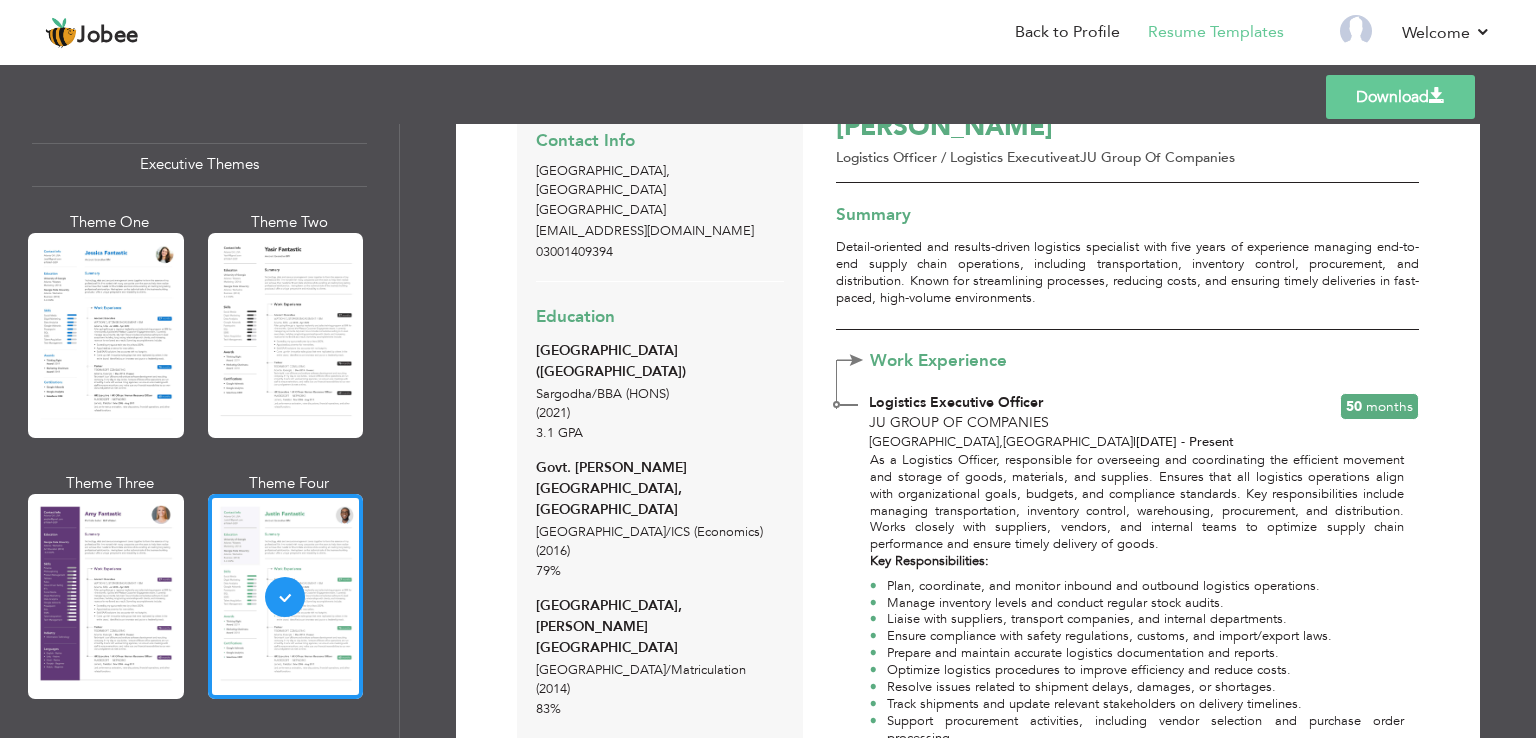 scroll, scrollTop: 100, scrollLeft: 0, axis: vertical 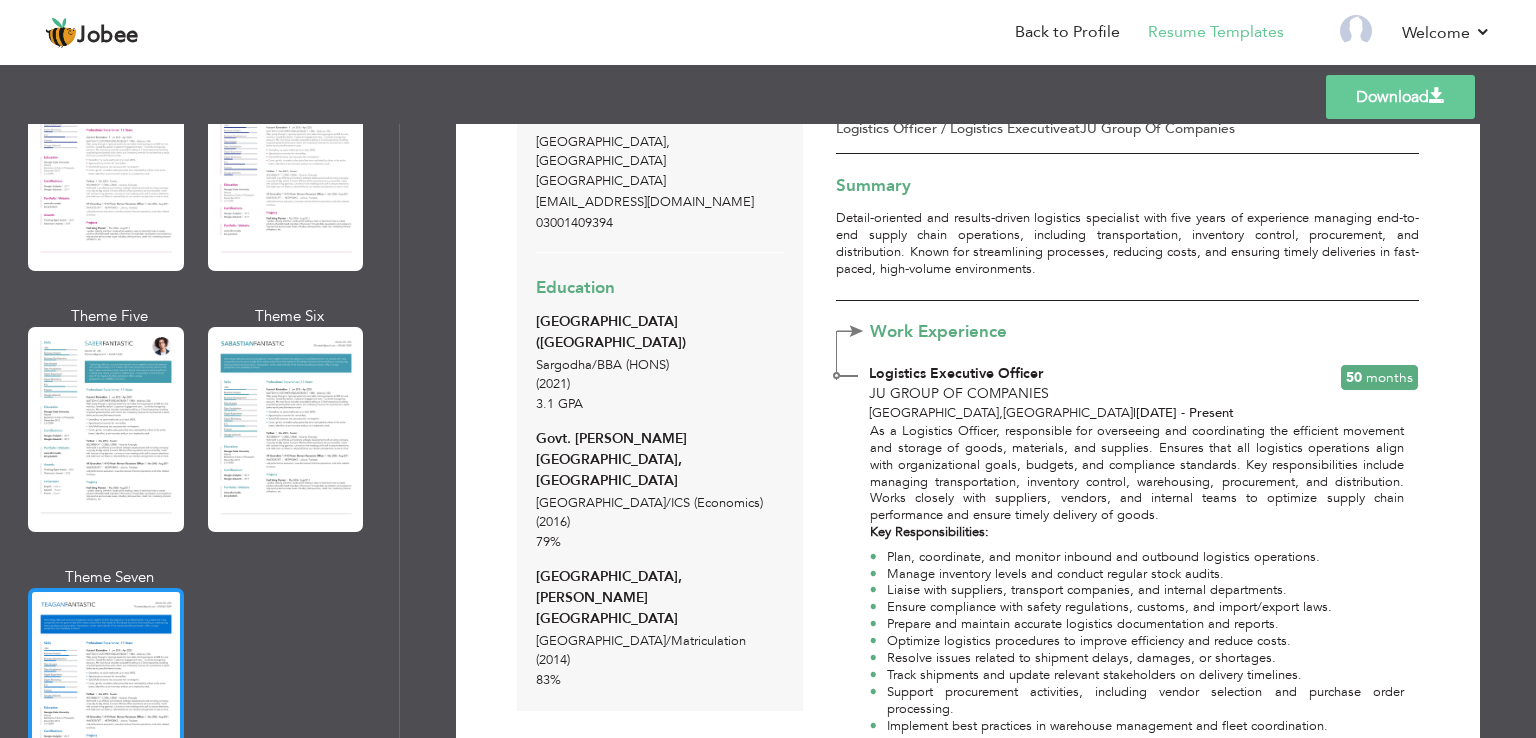 click at bounding box center [106, 690] 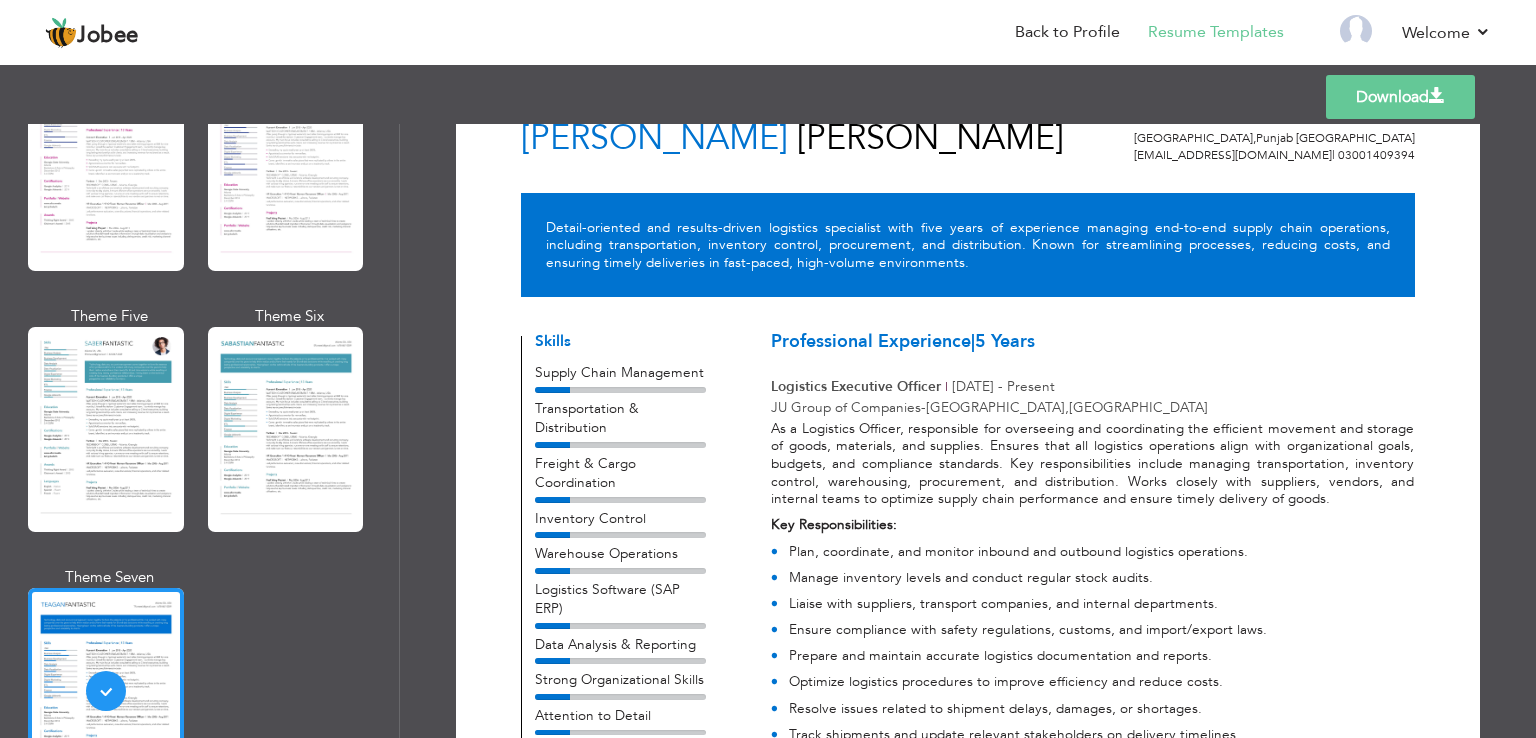 scroll, scrollTop: 0, scrollLeft: 0, axis: both 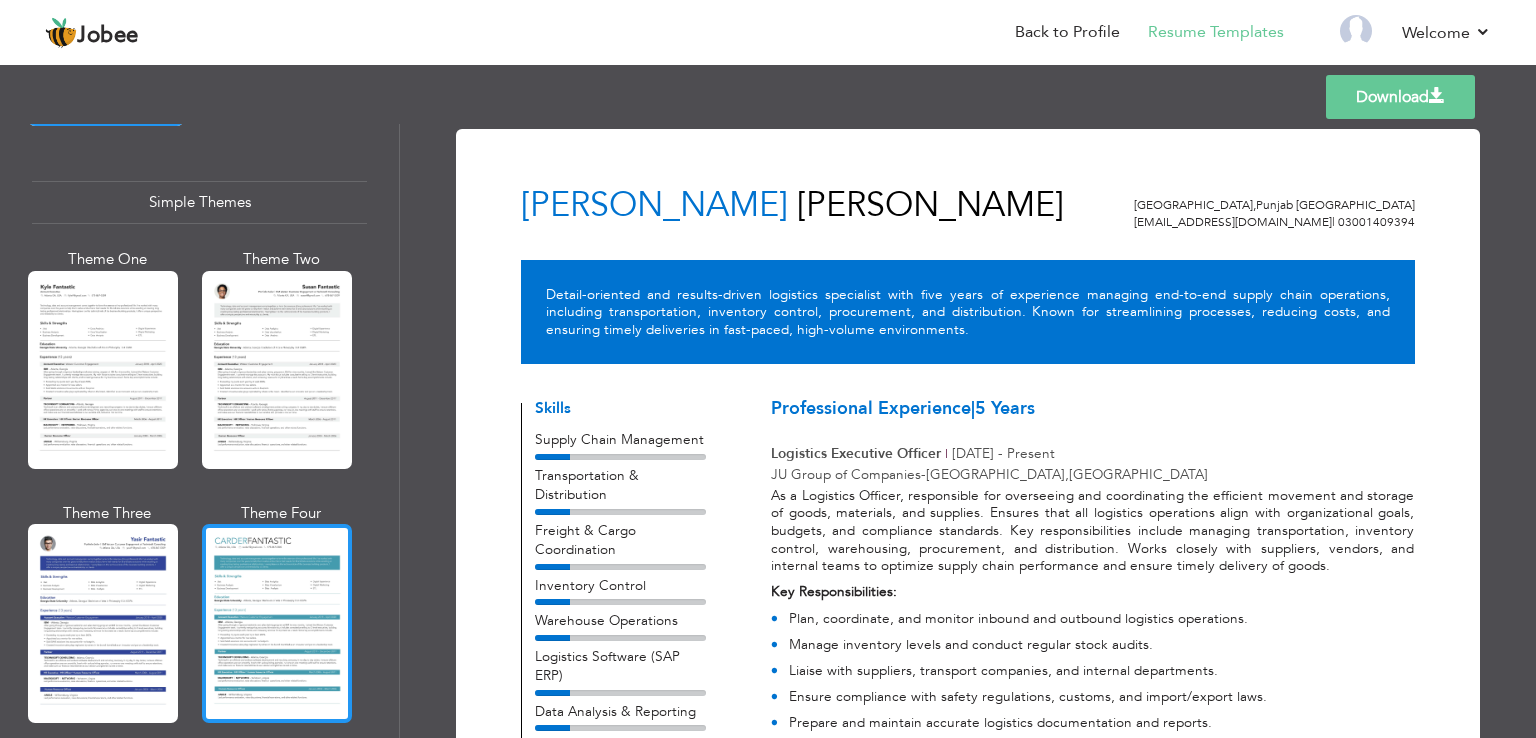 click at bounding box center (277, 623) 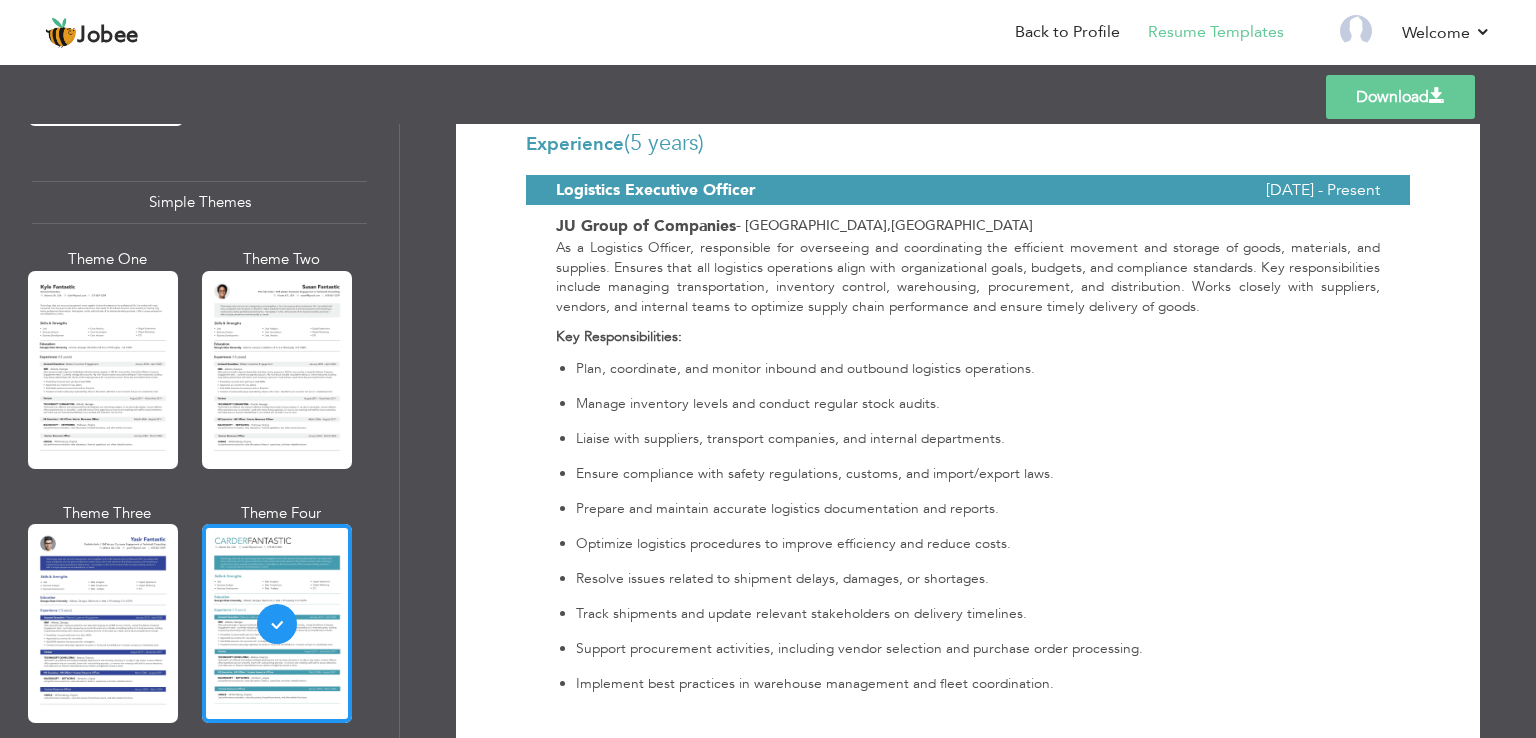 scroll, scrollTop: 784, scrollLeft: 0, axis: vertical 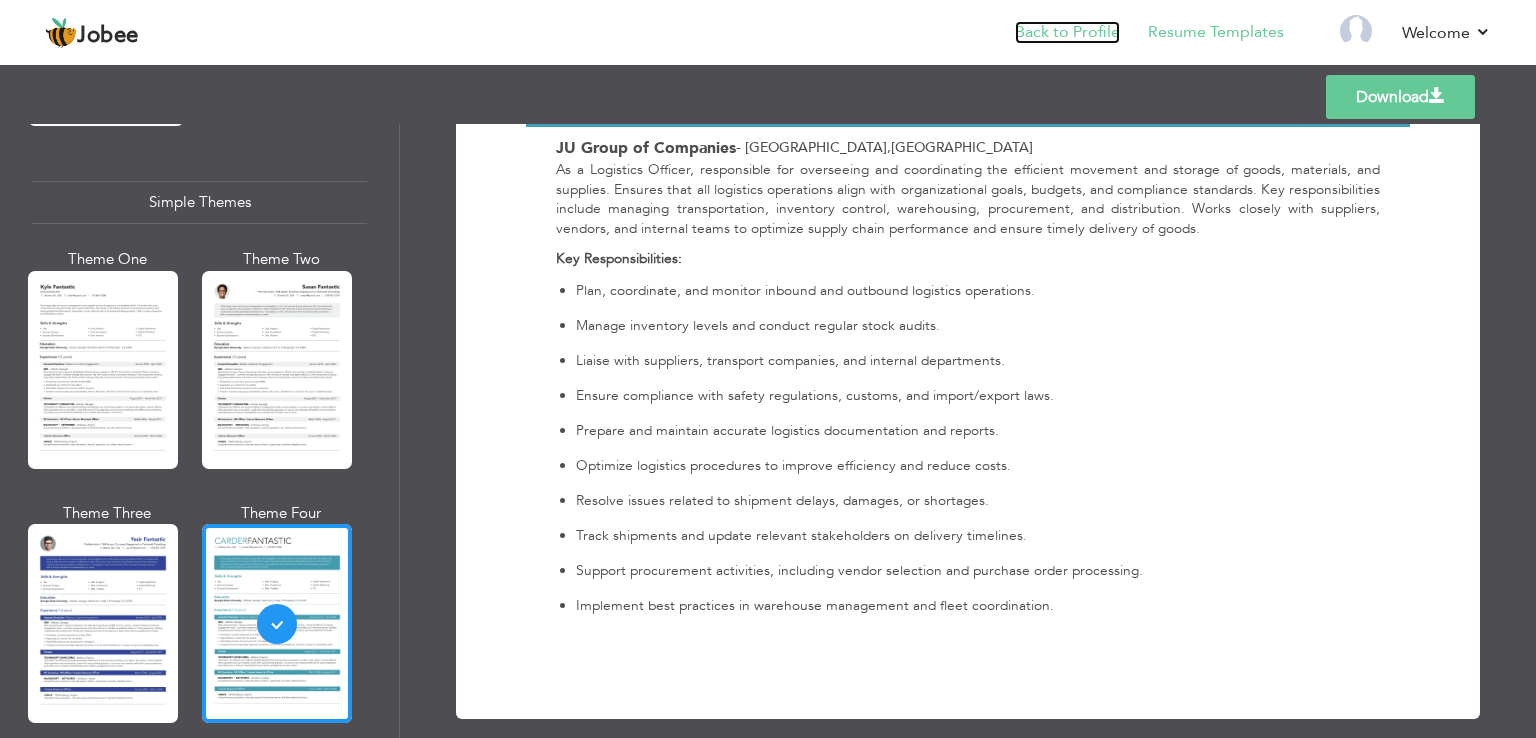 click on "Back to Profile" at bounding box center (1067, 32) 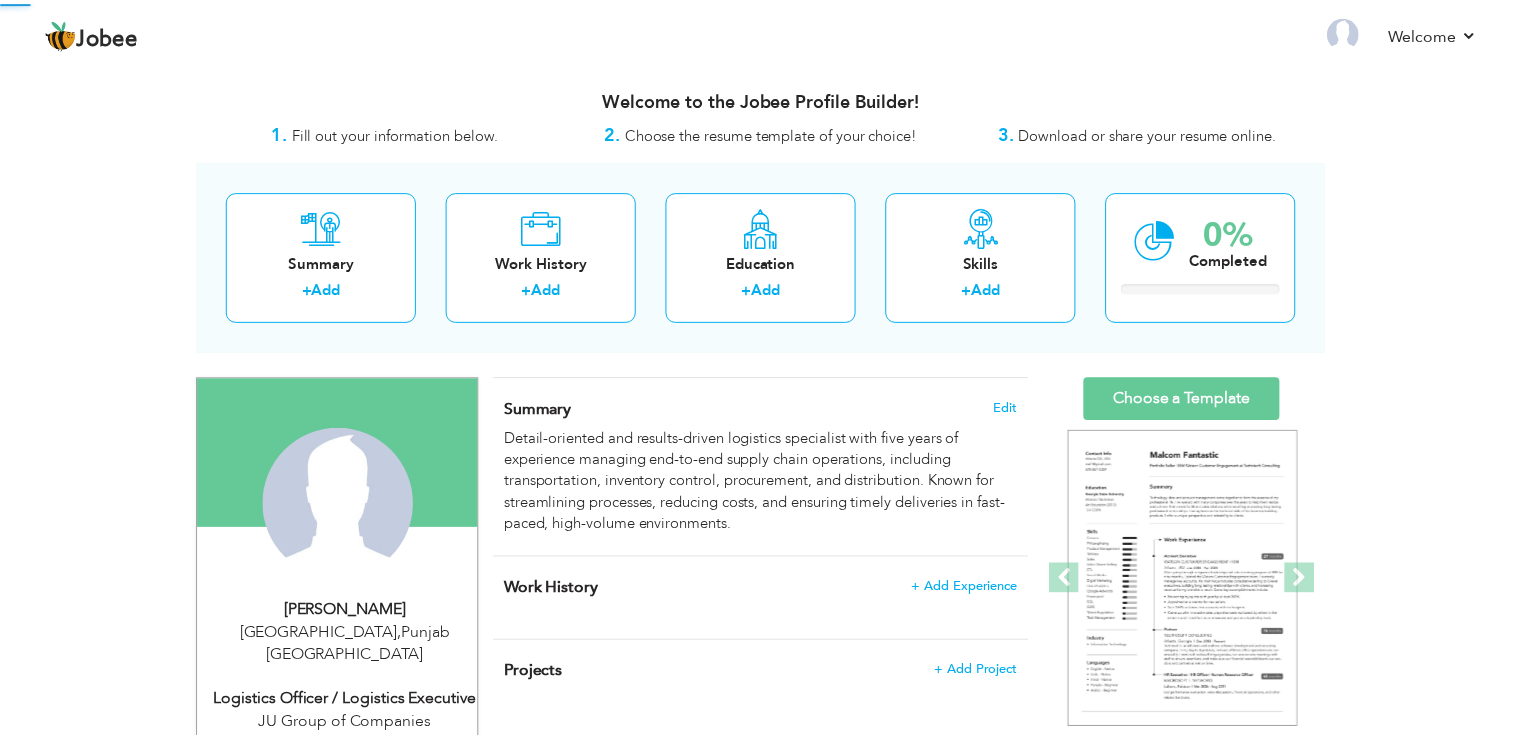 scroll, scrollTop: 0, scrollLeft: 0, axis: both 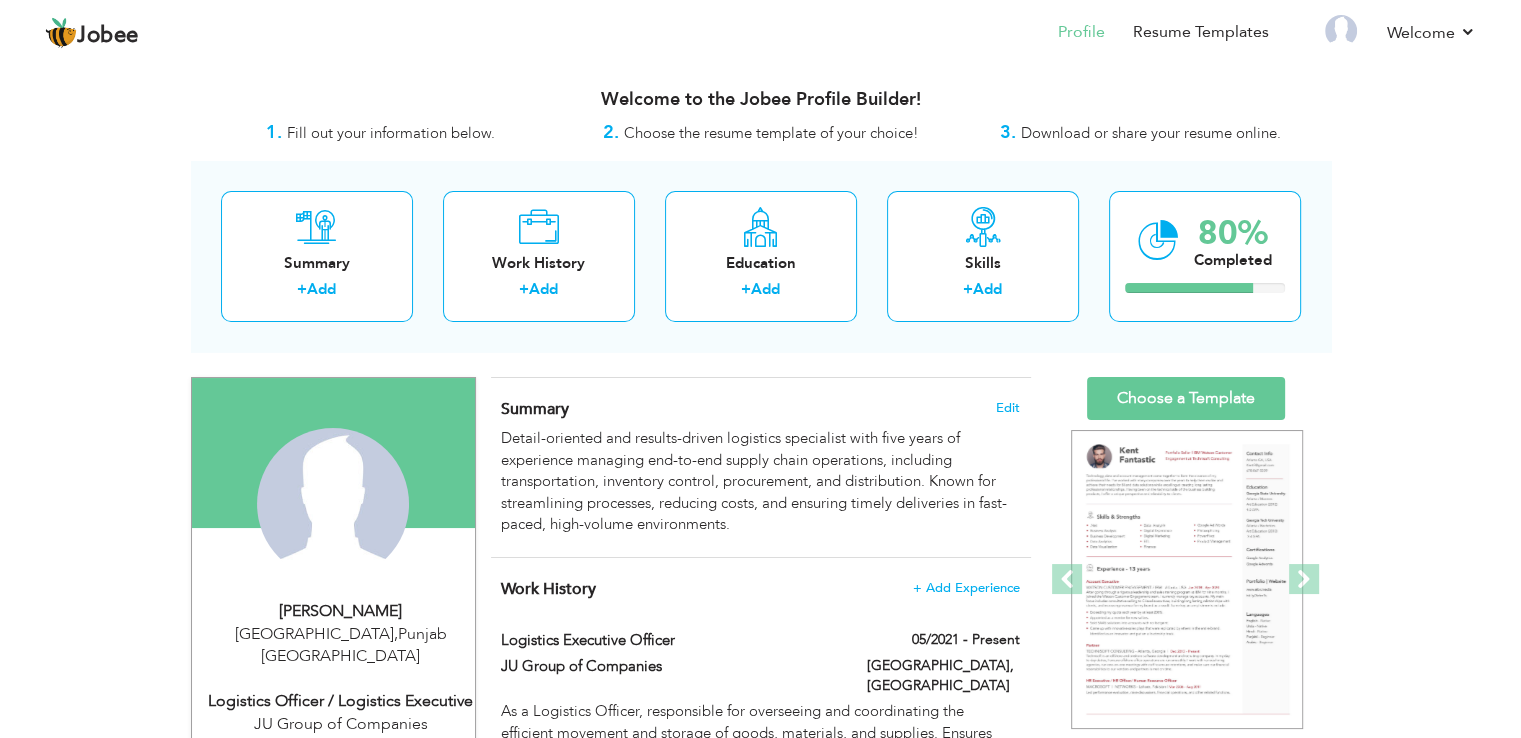 drag, startPoint x: 572, startPoint y: 403, endPoint x: 497, endPoint y: 401, distance: 75.026665 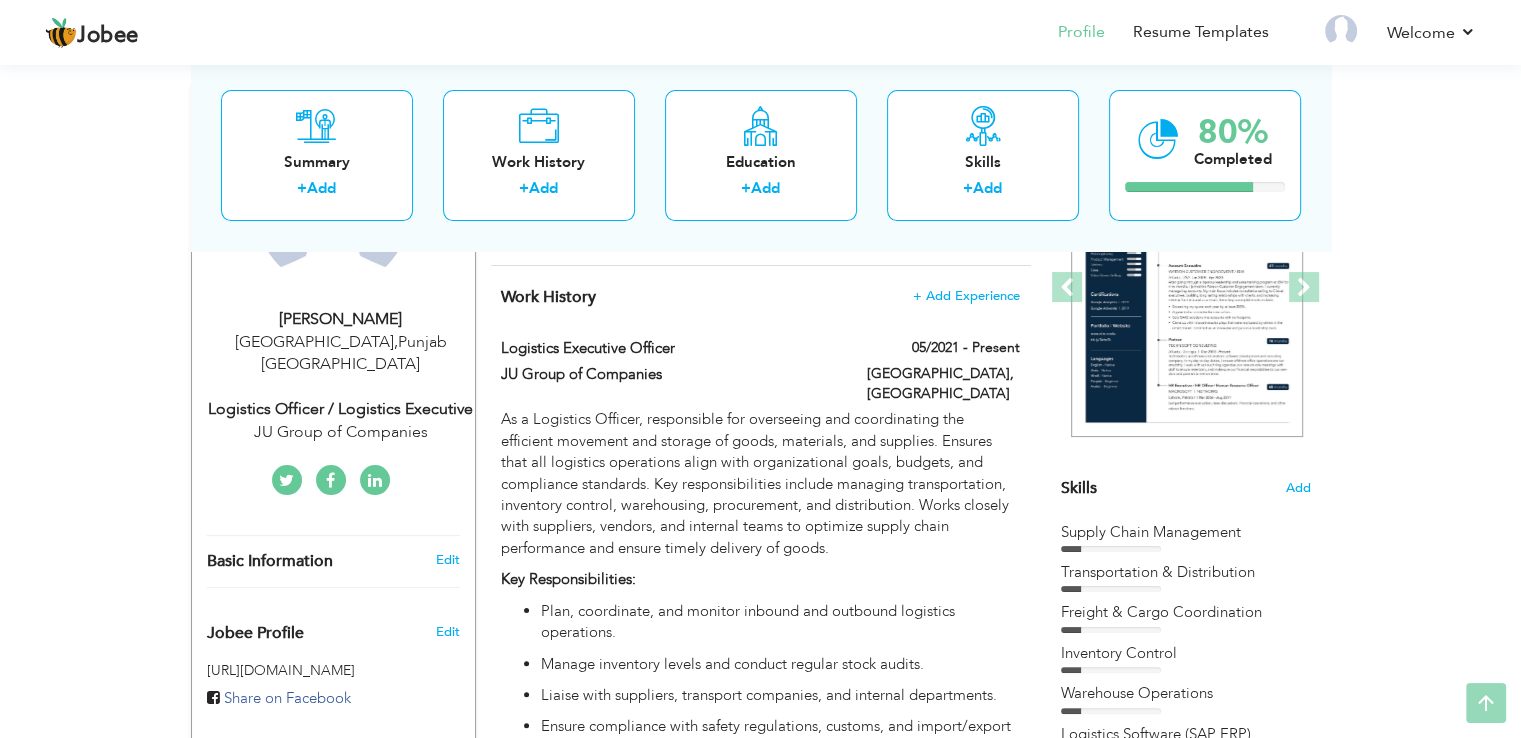 scroll, scrollTop: 300, scrollLeft: 0, axis: vertical 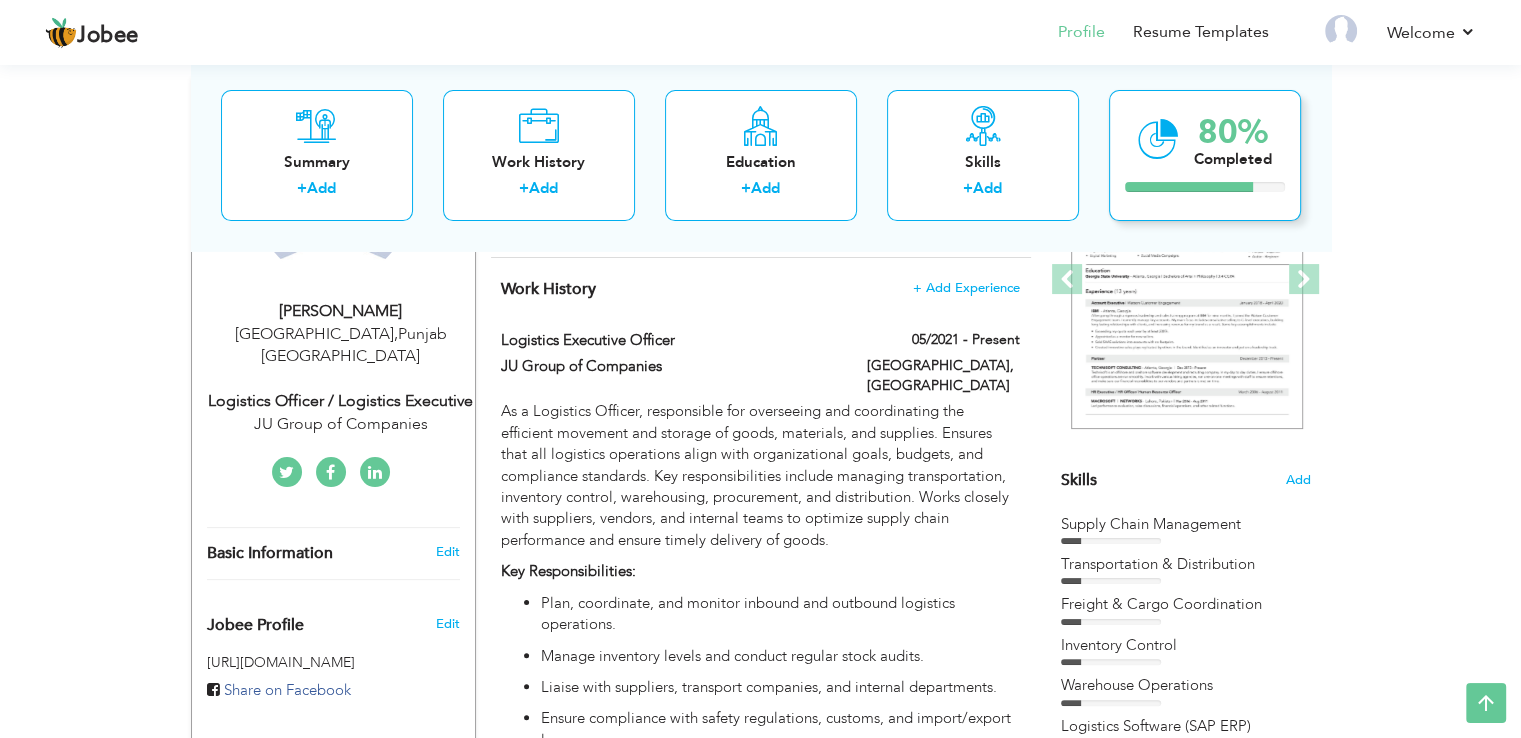 click on "80%
Completed" at bounding box center [1205, 155] 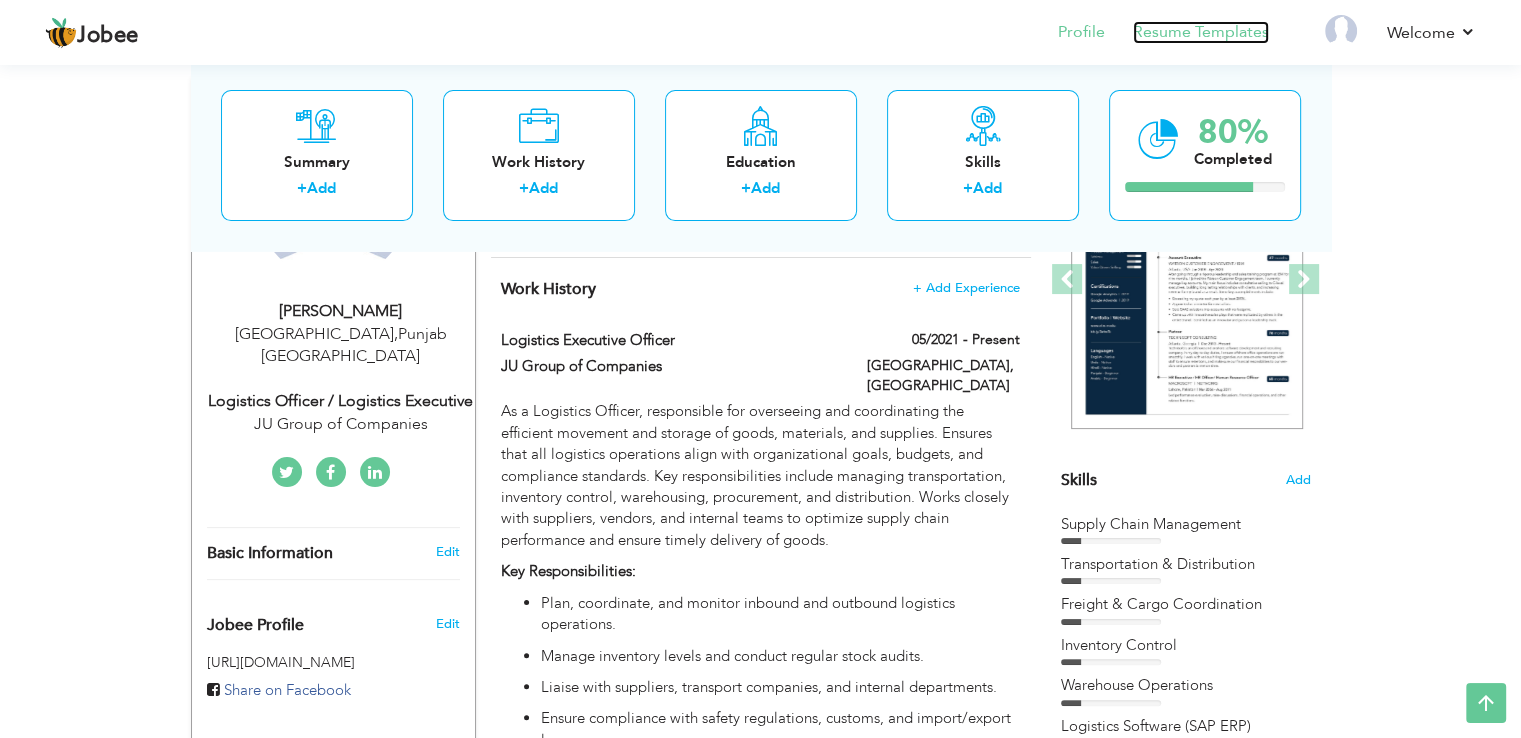 click on "Resume Templates" at bounding box center [1201, 32] 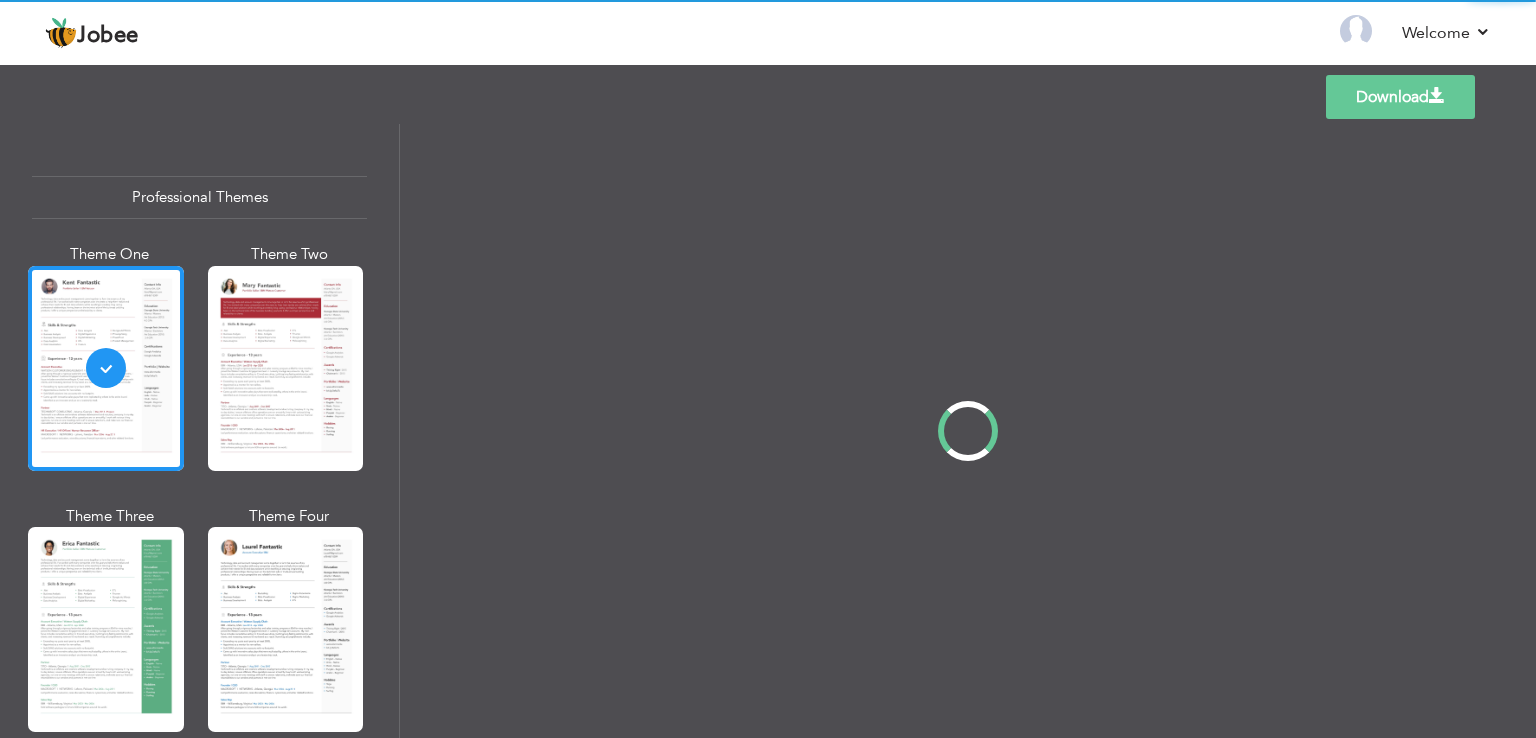 scroll, scrollTop: 0, scrollLeft: 0, axis: both 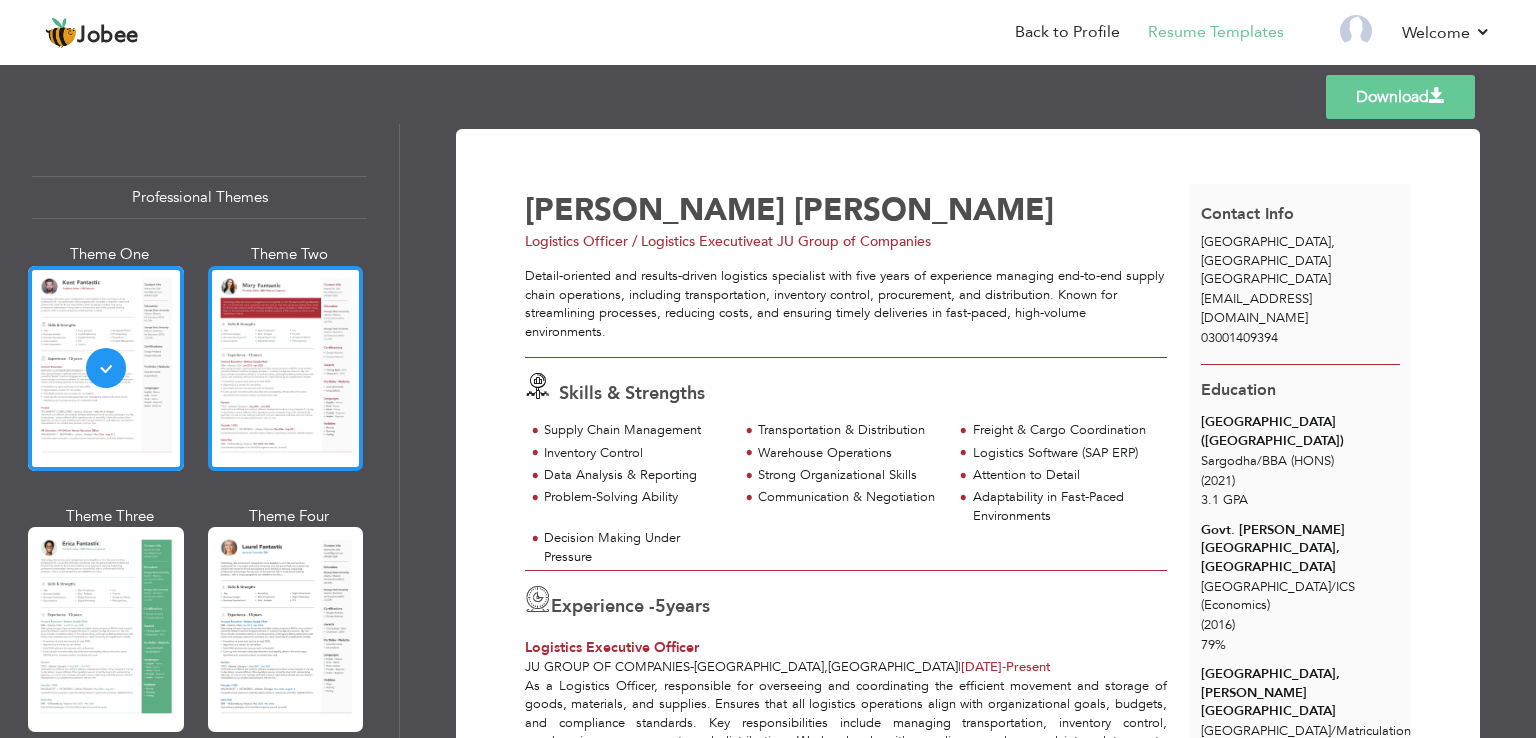click at bounding box center [286, 368] 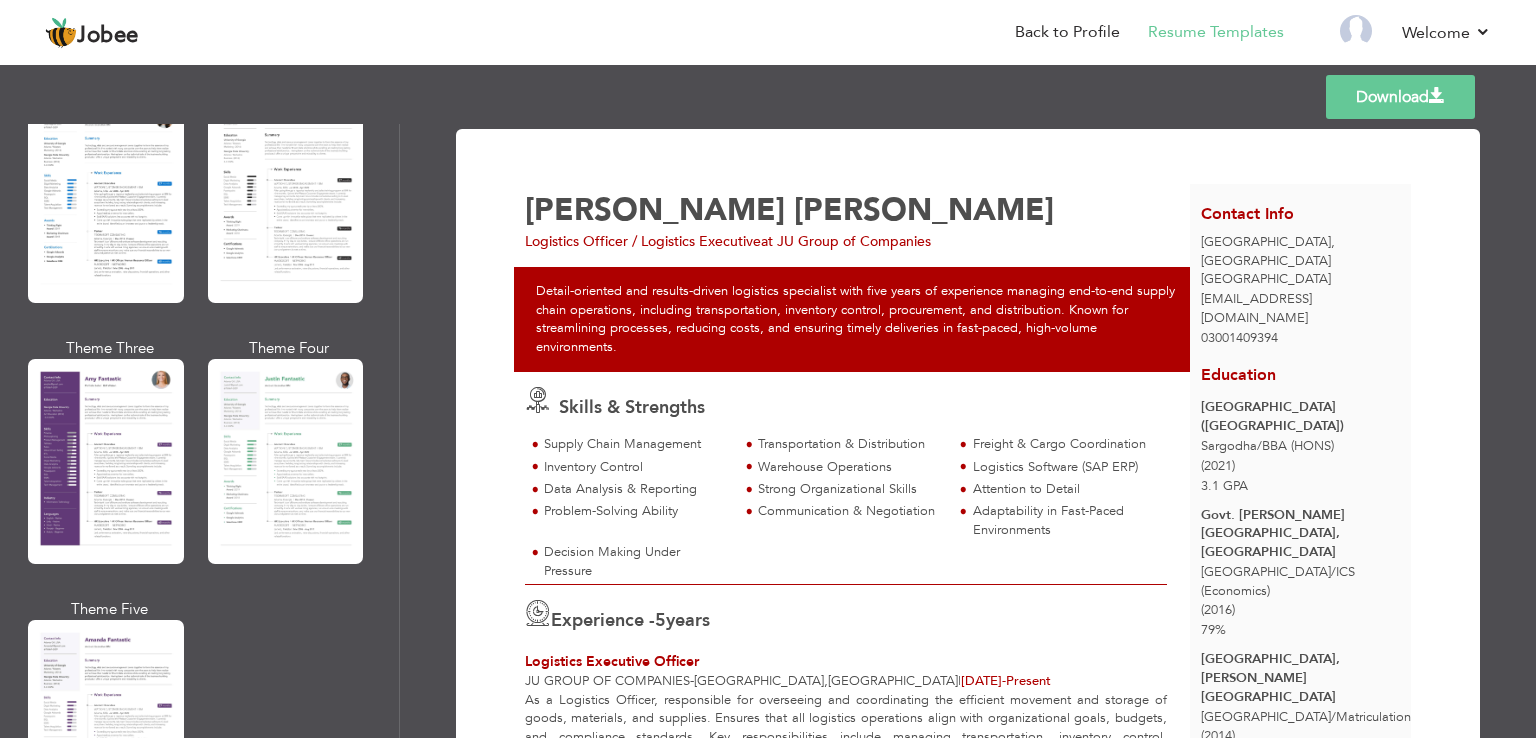 scroll, scrollTop: 1700, scrollLeft: 0, axis: vertical 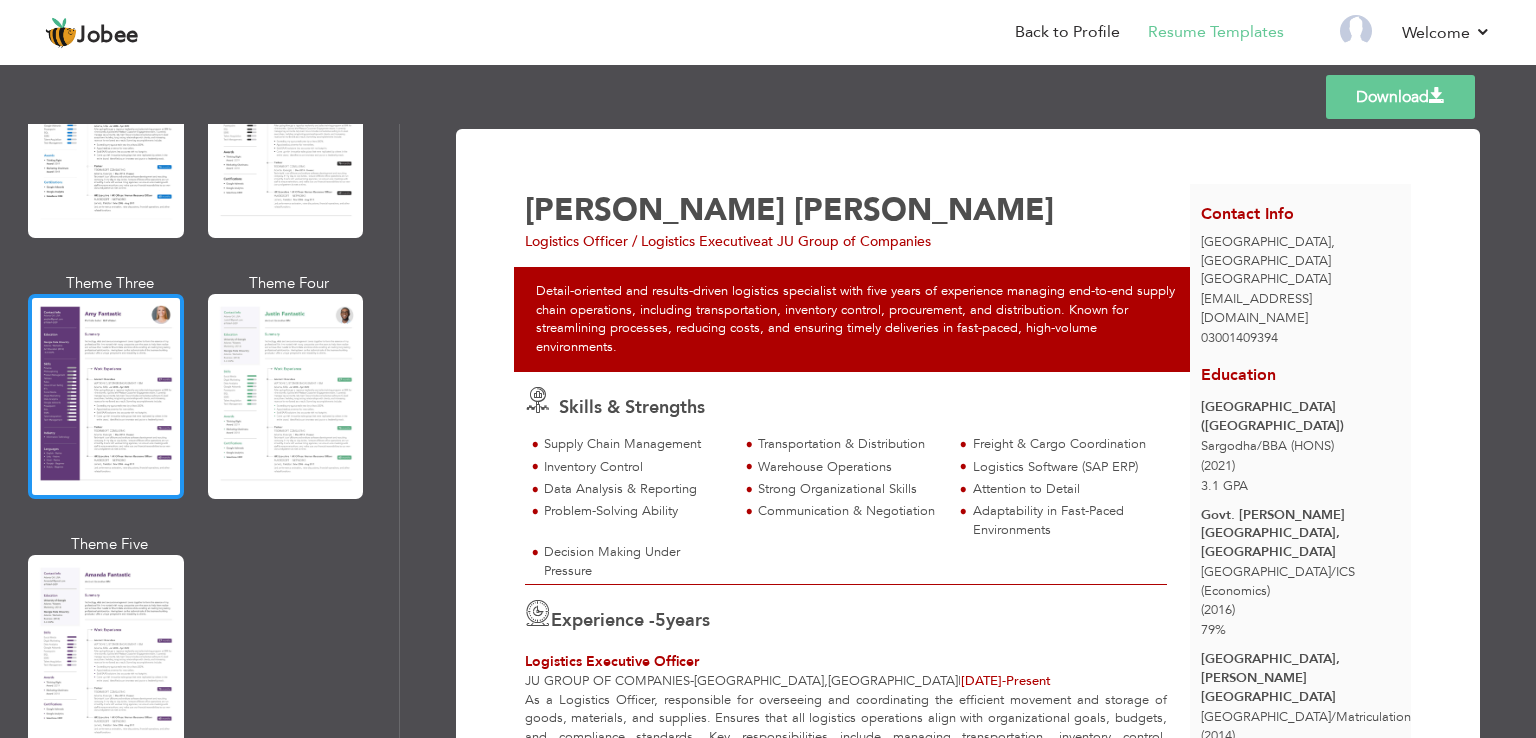 click at bounding box center (106, 396) 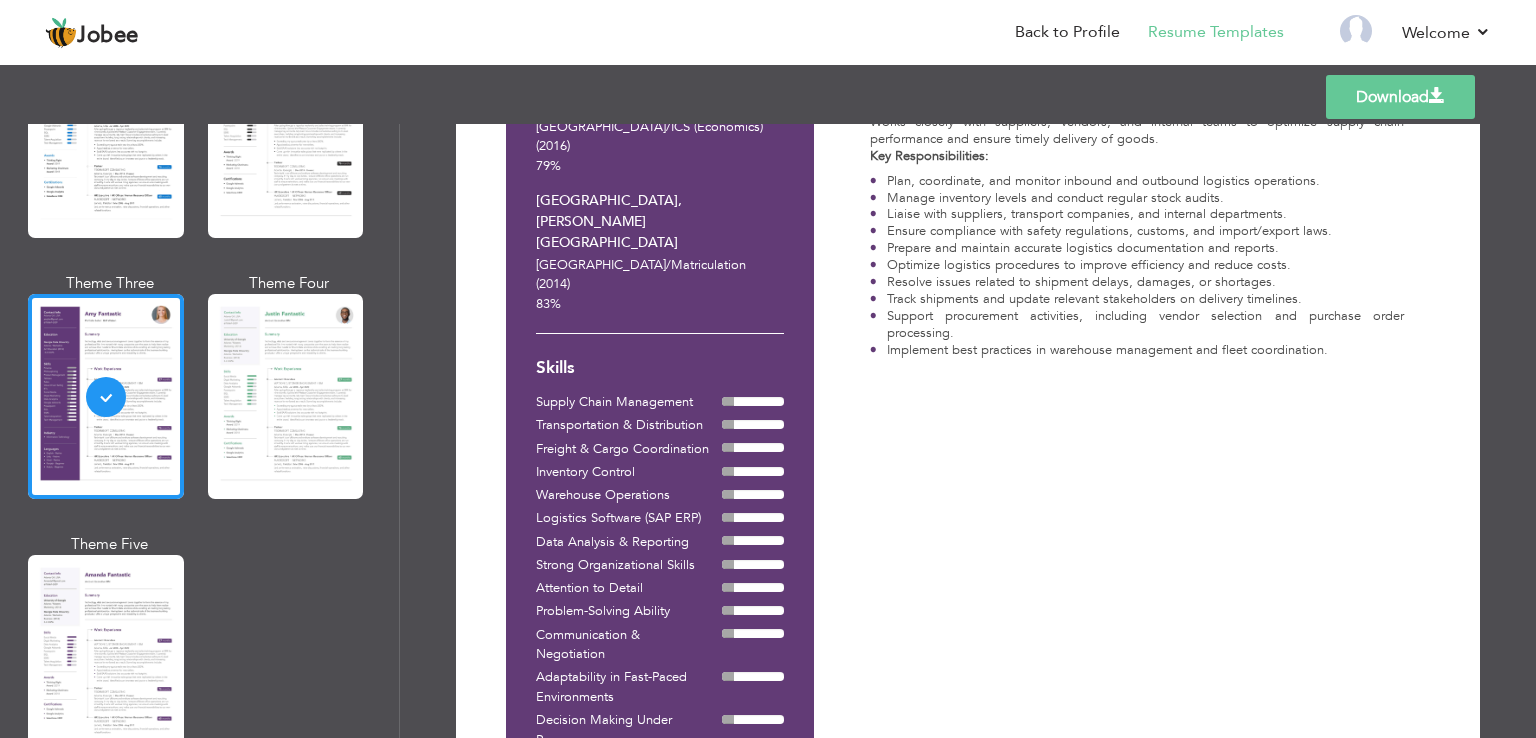 scroll, scrollTop: 500, scrollLeft: 0, axis: vertical 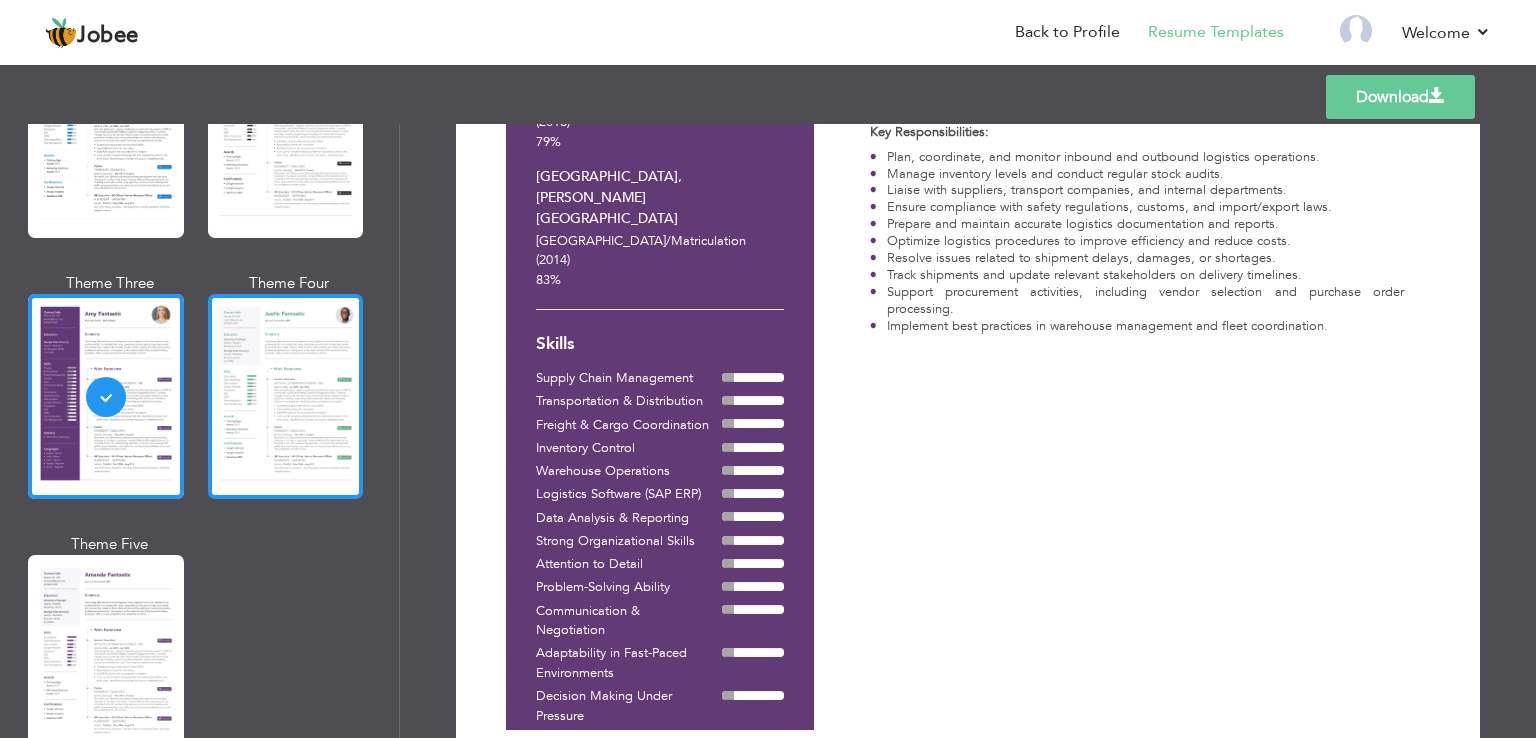 click at bounding box center (286, 396) 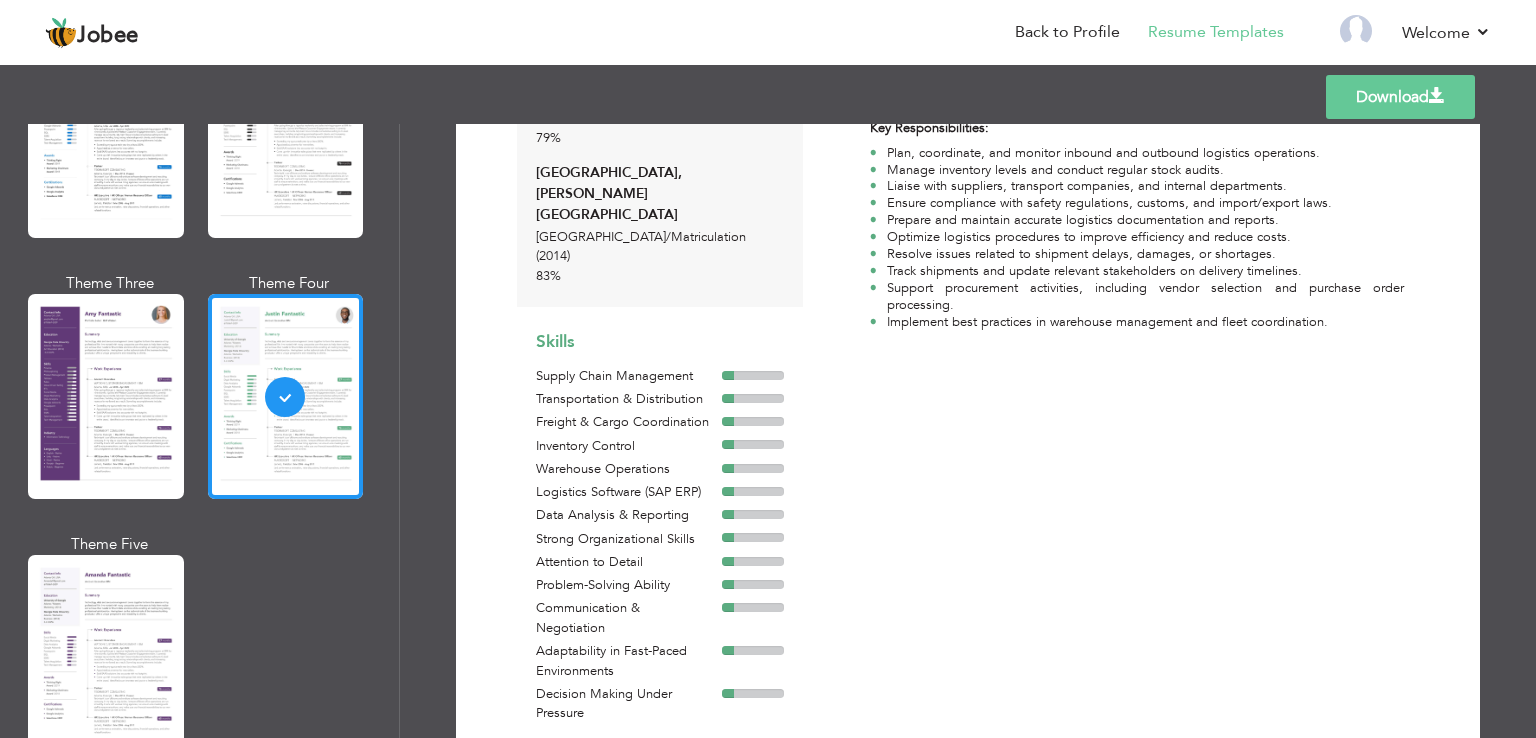 scroll, scrollTop: 509, scrollLeft: 0, axis: vertical 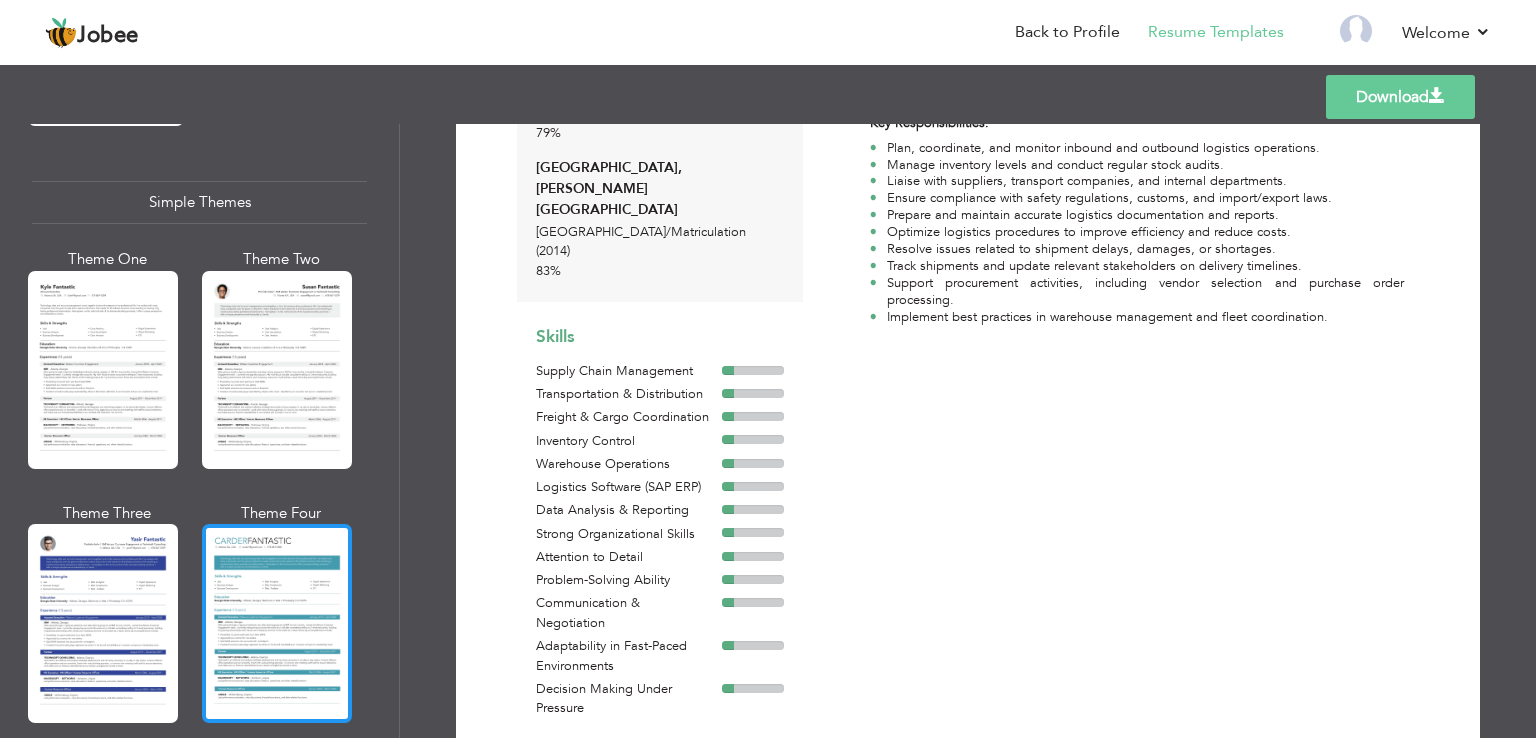 click at bounding box center (277, 623) 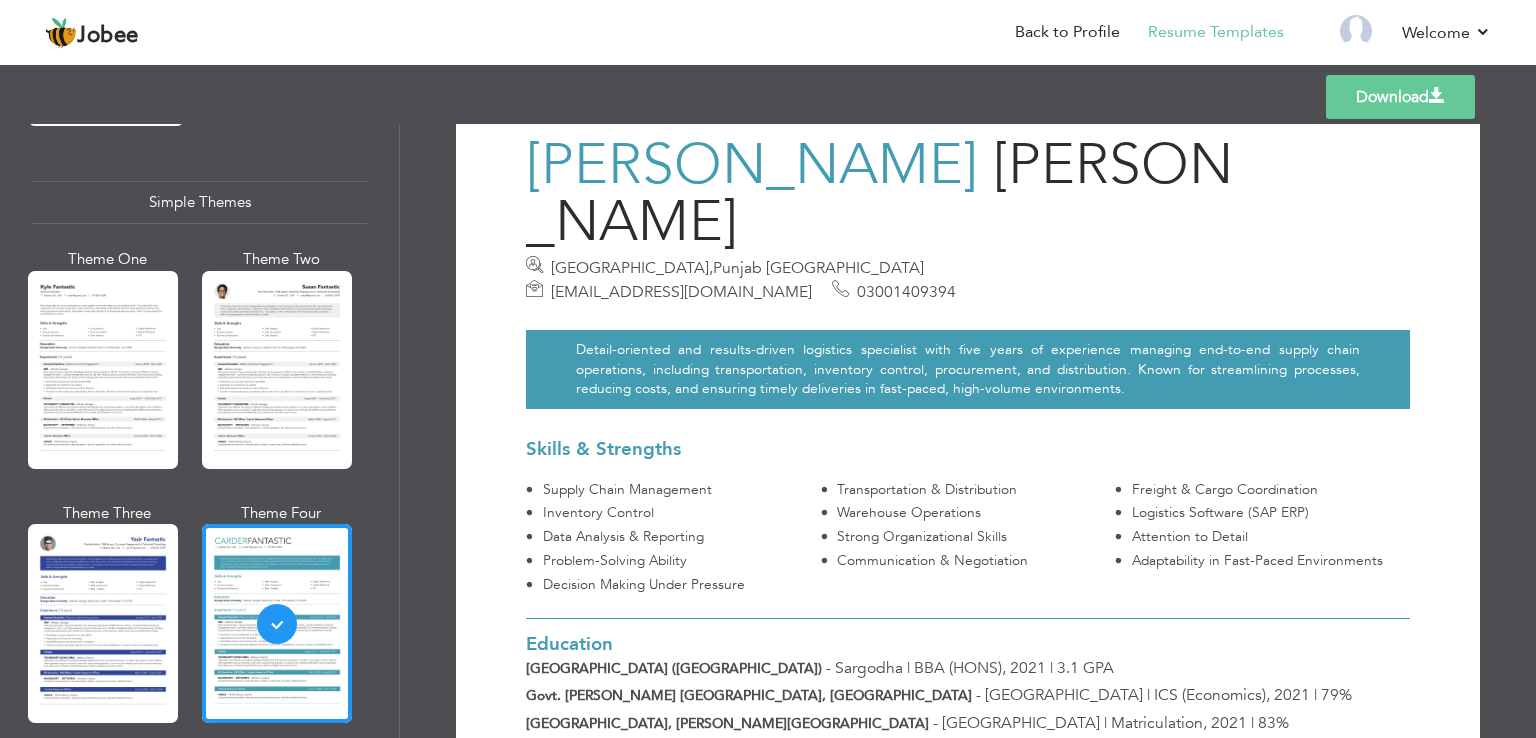scroll, scrollTop: 0, scrollLeft: 0, axis: both 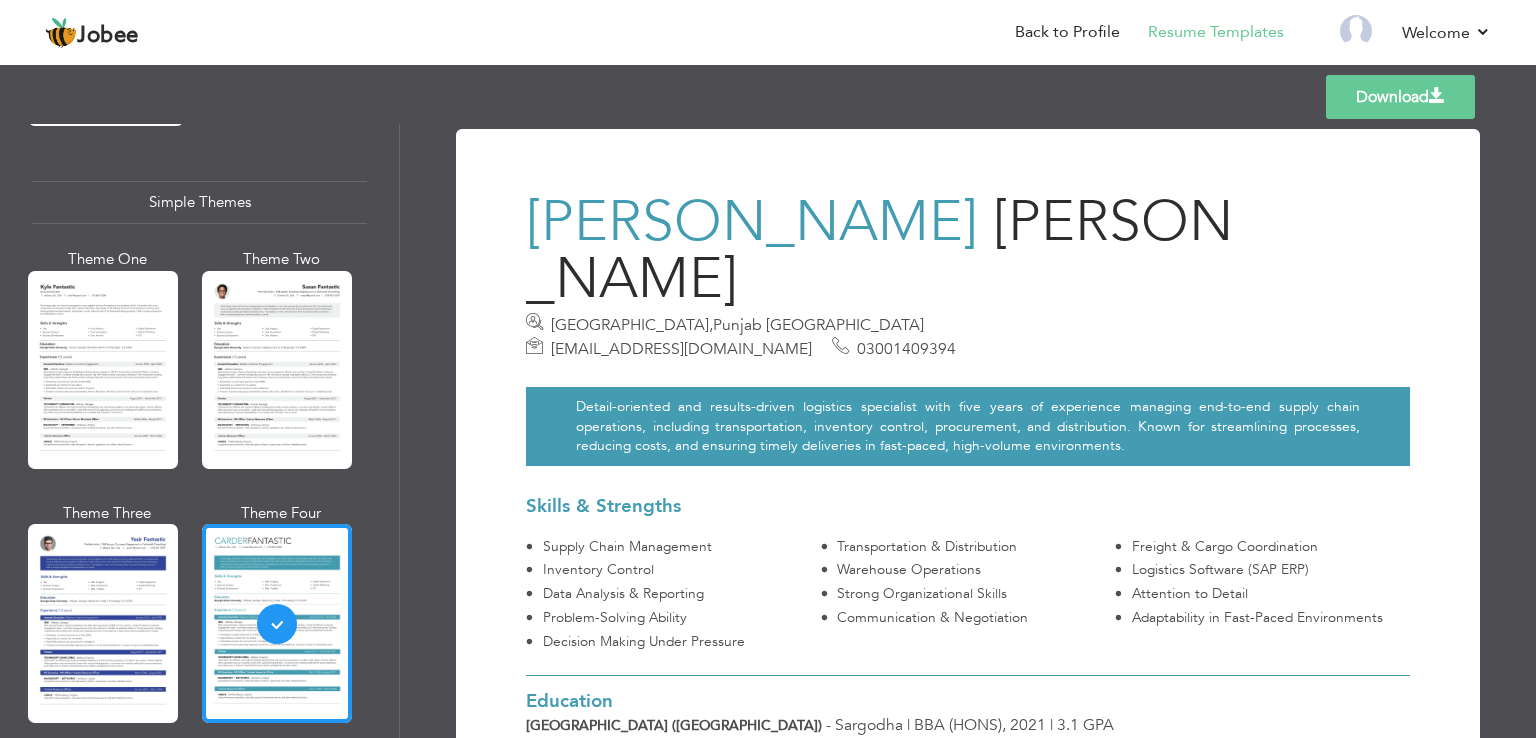 click on "Download" at bounding box center [1400, 97] 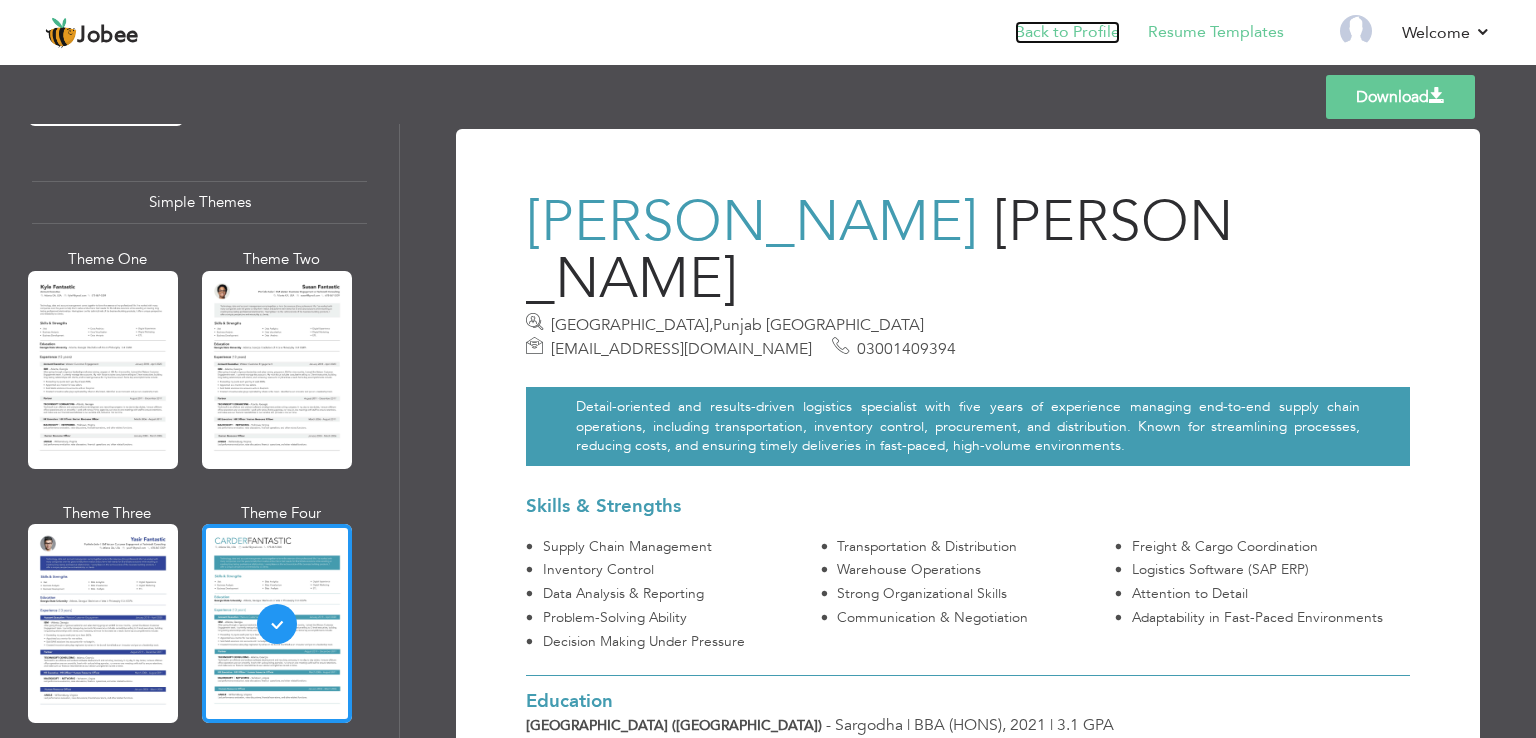 click on "Back to Profile" at bounding box center [1067, 32] 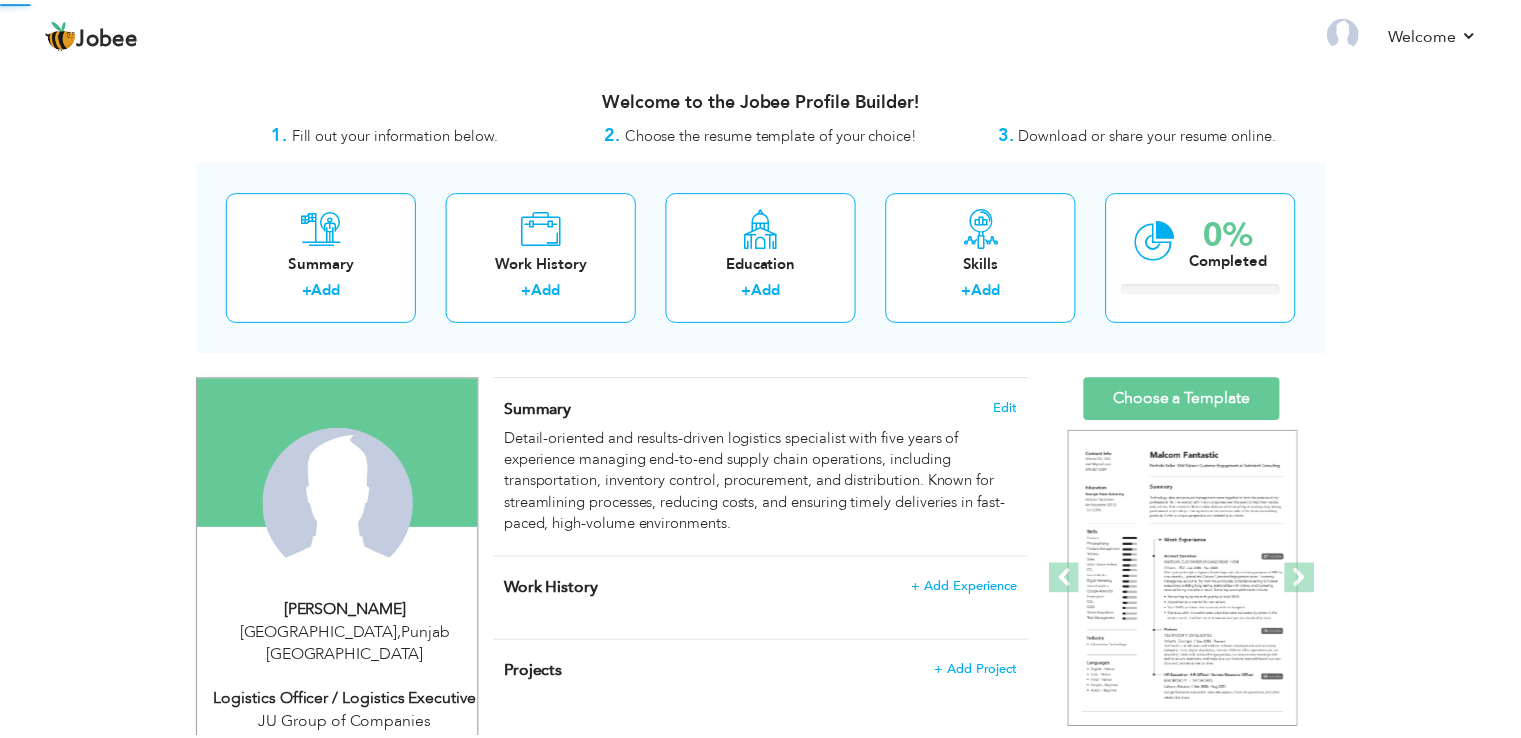 scroll, scrollTop: 0, scrollLeft: 0, axis: both 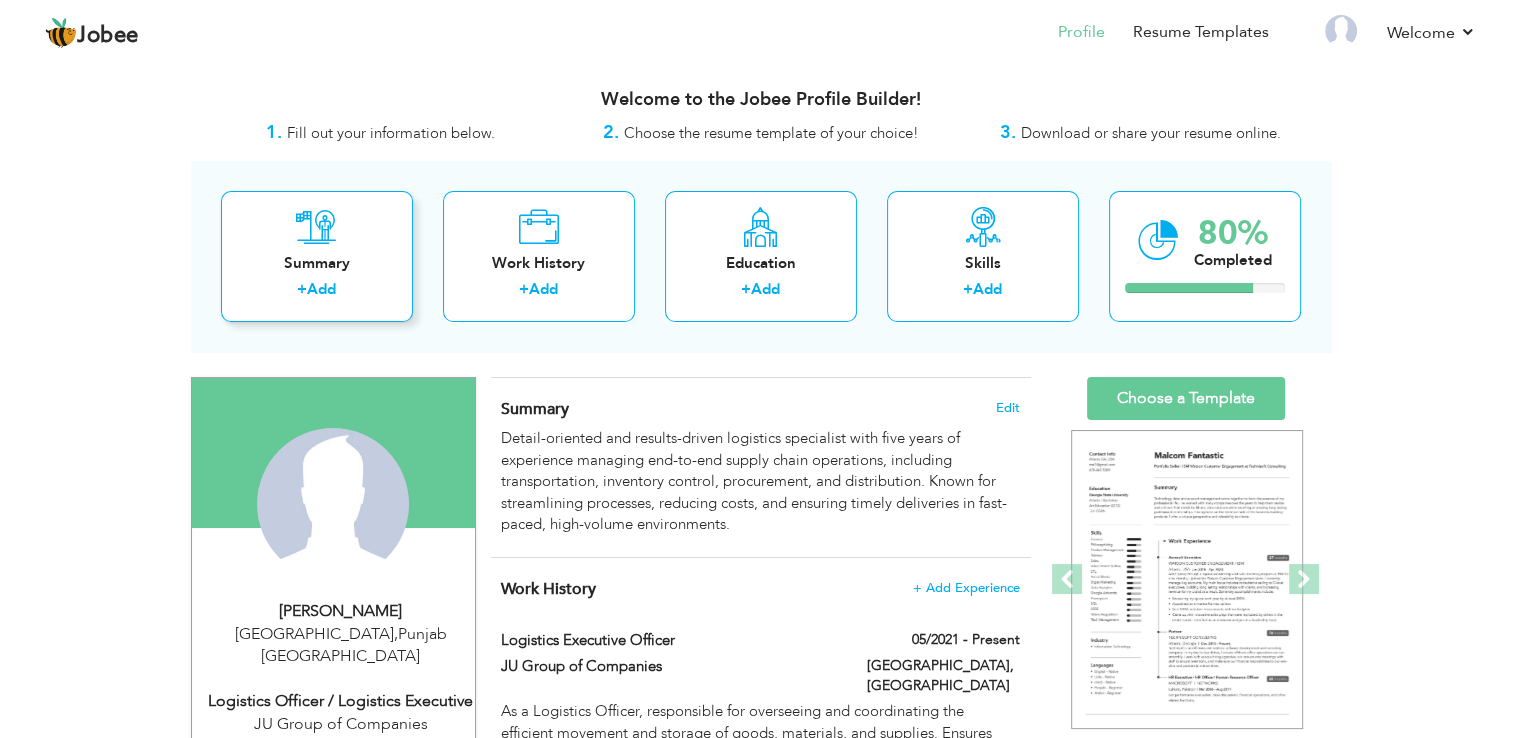 click on "Summary
+  Add" at bounding box center [317, 256] 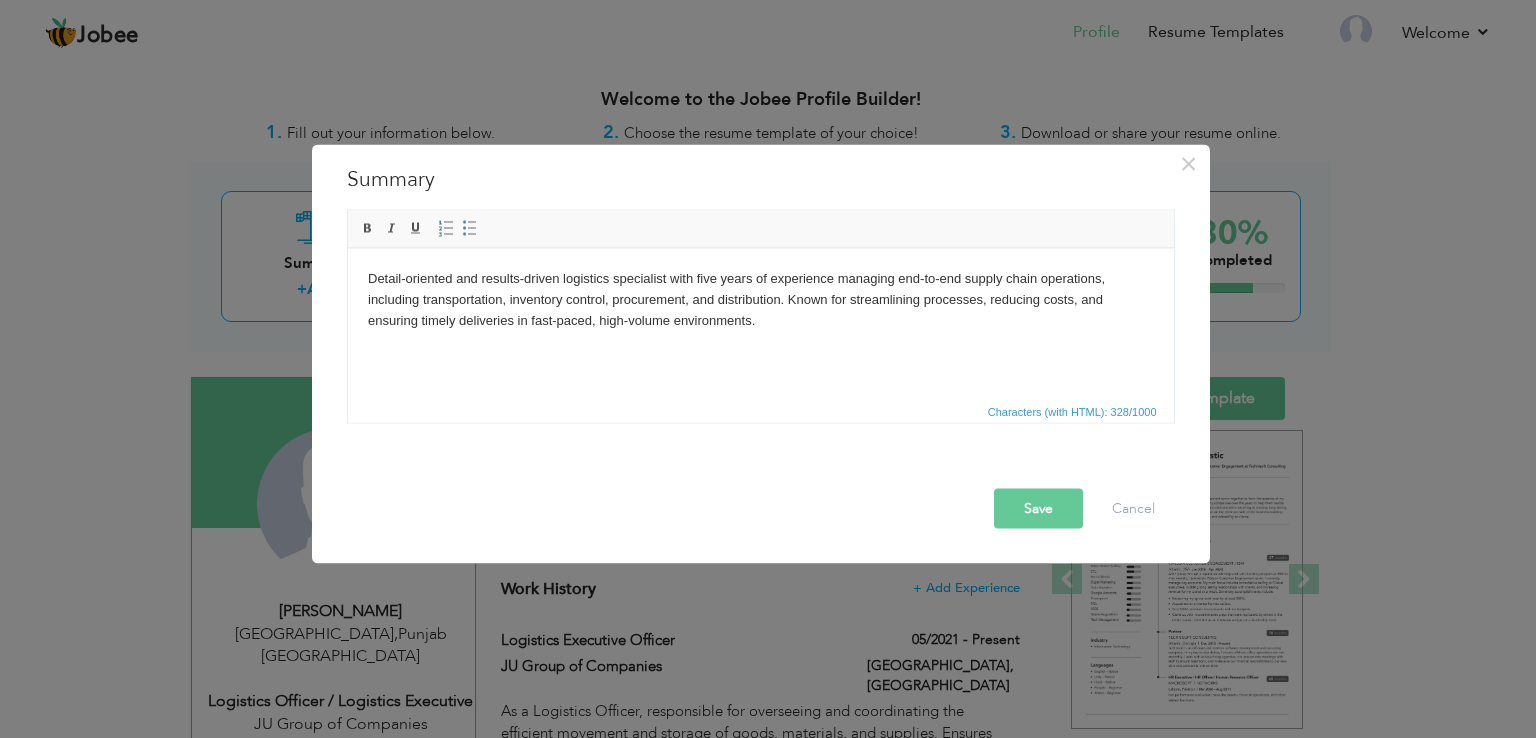 click on "×
Summary
Detail-oriented and results-driven logistics specialist with five years of experience managing end-to-end supply chain operations, including transportation, inventory control, procurement, and distribution. Known for streamlining processes, reducing costs, and ensuring timely deliveries in fast-paced, high-volume environments. Rich Text Editor, summaryEditor Editor toolbars Basic Styles   Bold   Italic   Underline Paragraph   Insert/Remove Numbered List   Insert/Remove Bulleted List Press ALT 0 for help Characters (with HTML): 328/1000 Save" at bounding box center [768, 369] 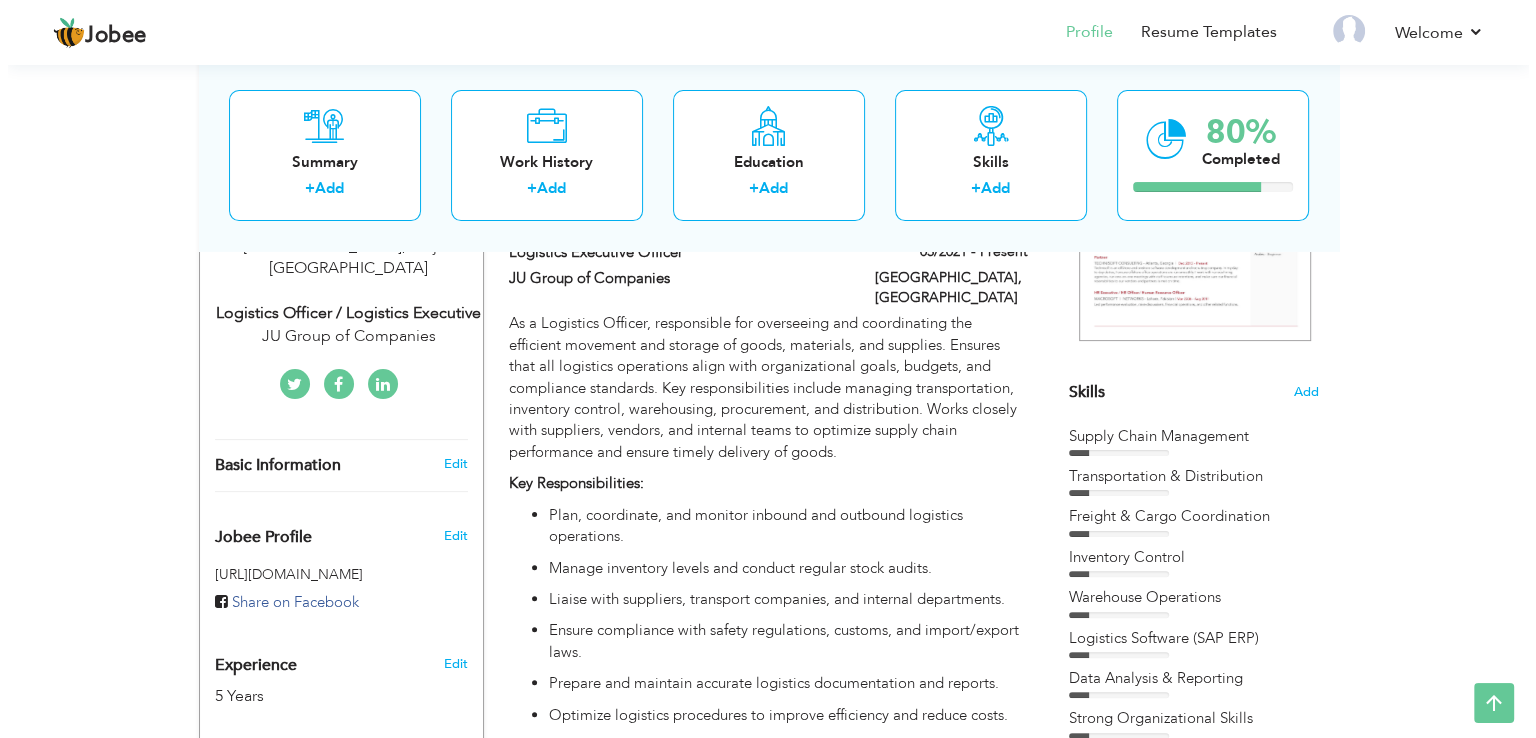 scroll, scrollTop: 400, scrollLeft: 0, axis: vertical 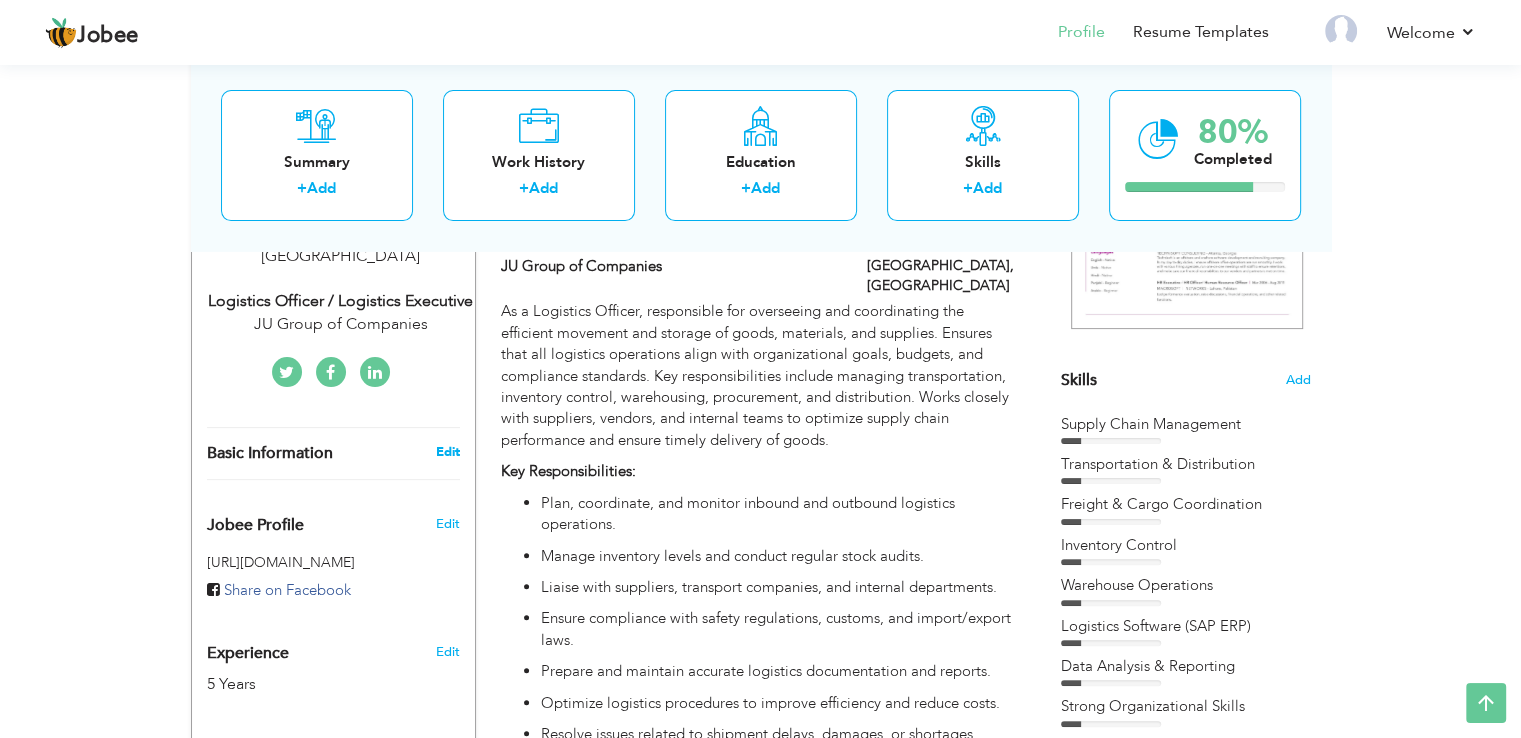 click on "Edit" at bounding box center [447, 452] 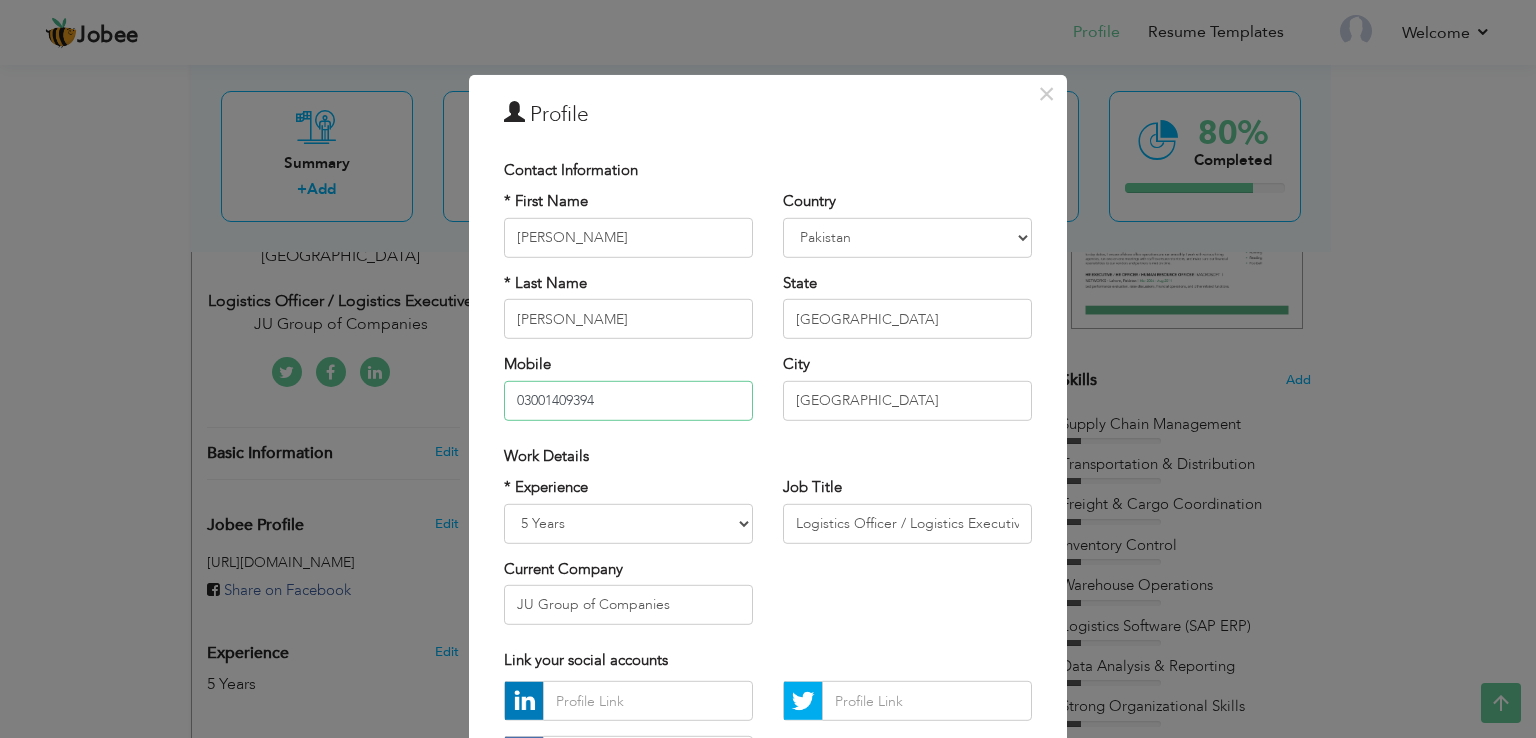 click on "03001409394" at bounding box center (628, 400) 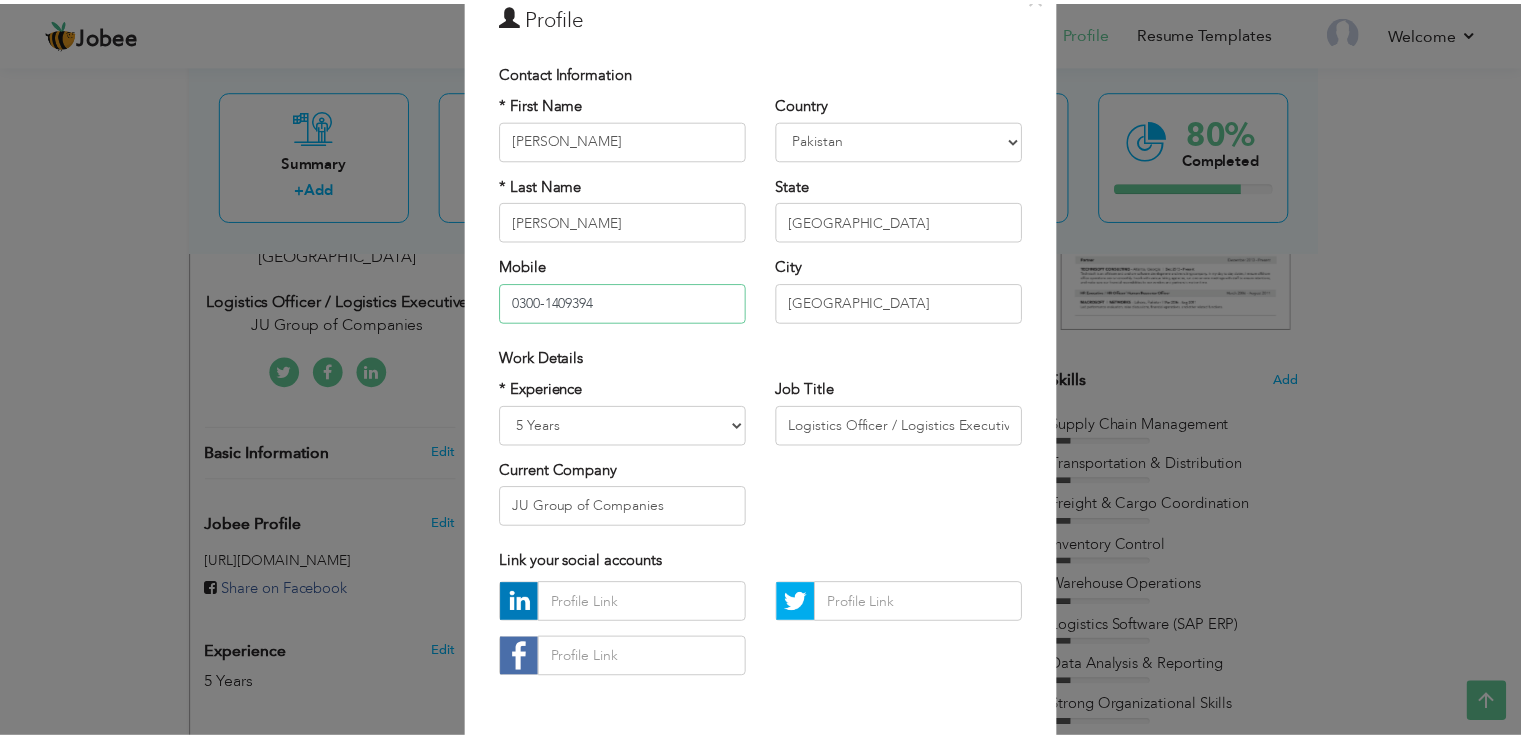 scroll, scrollTop: 174, scrollLeft: 0, axis: vertical 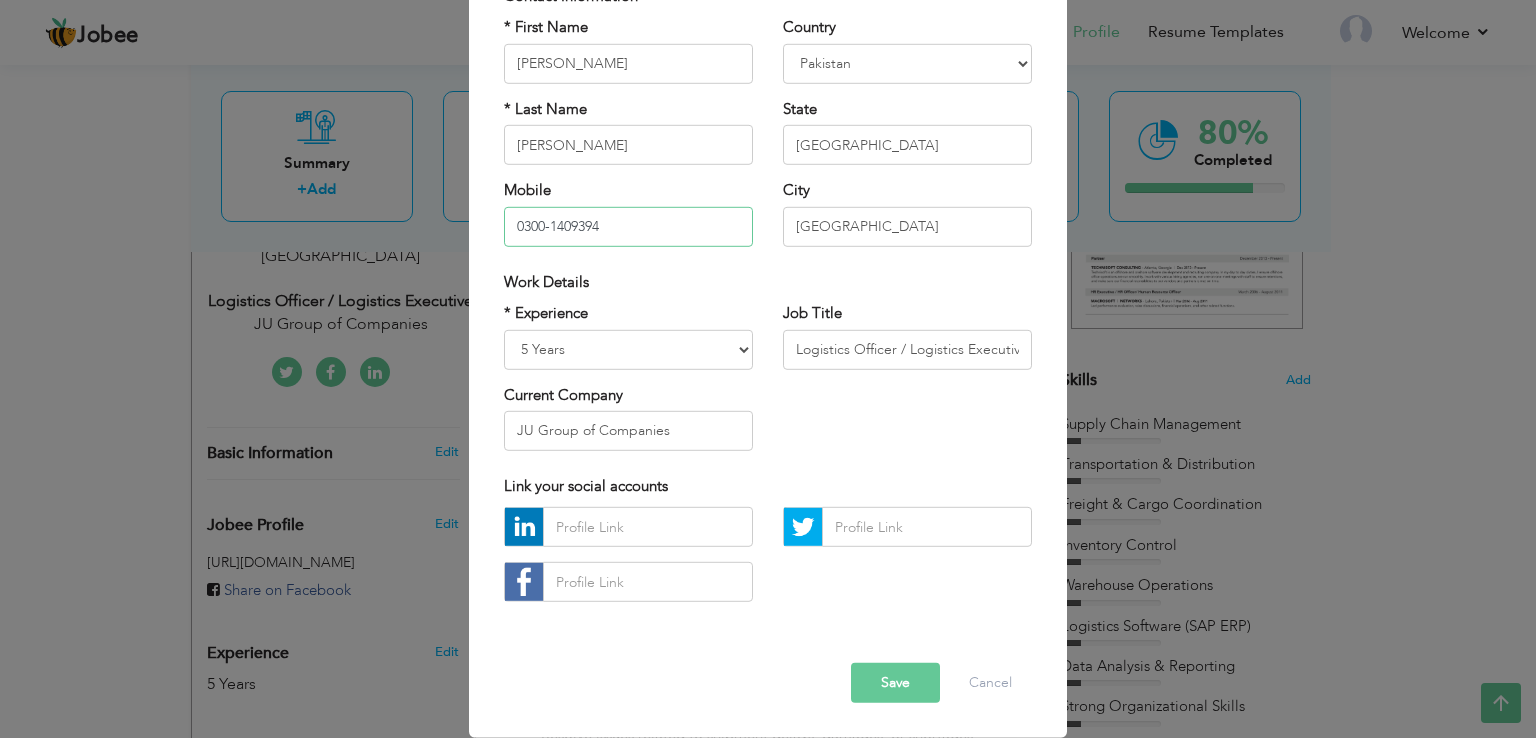 type on "0300-1409394" 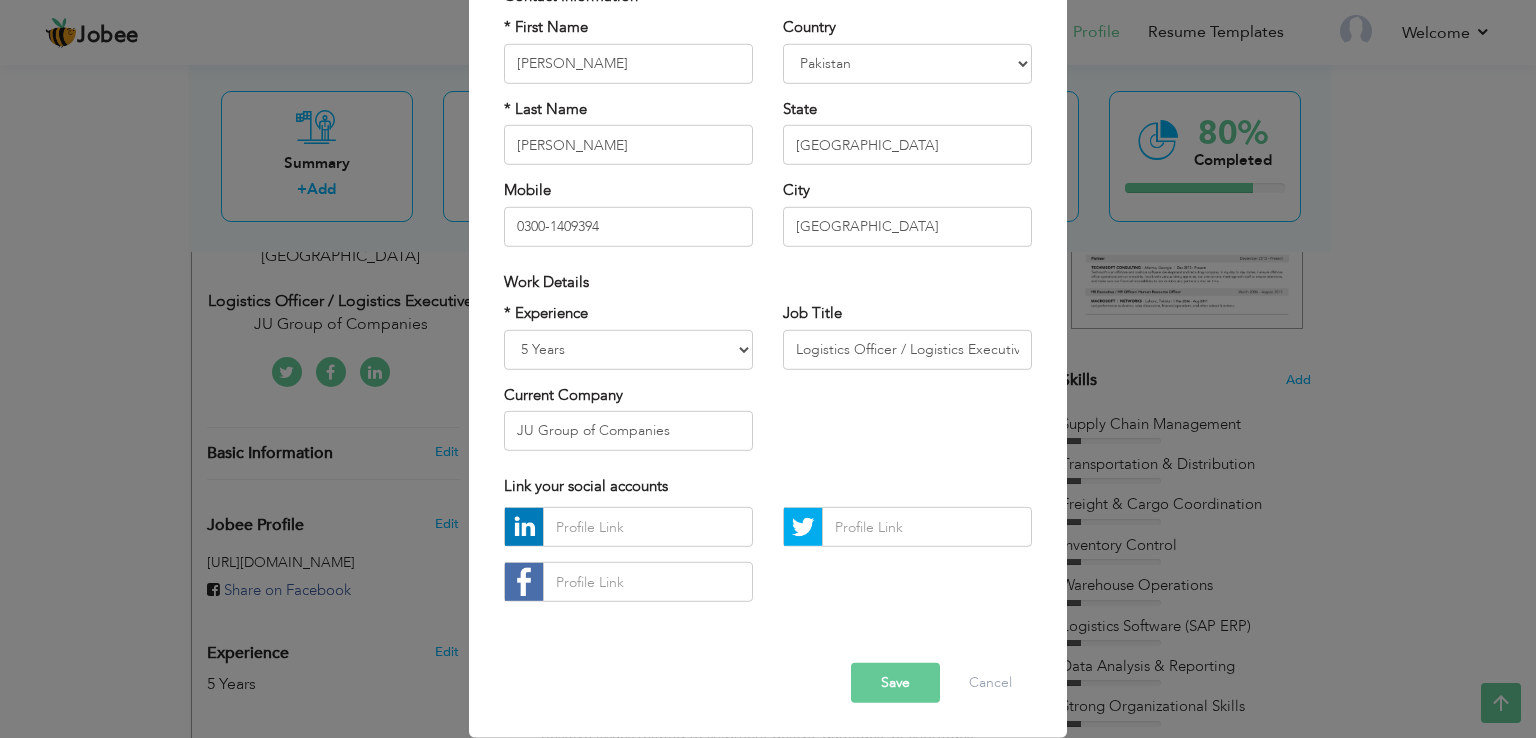 click on "Save" at bounding box center (895, 683) 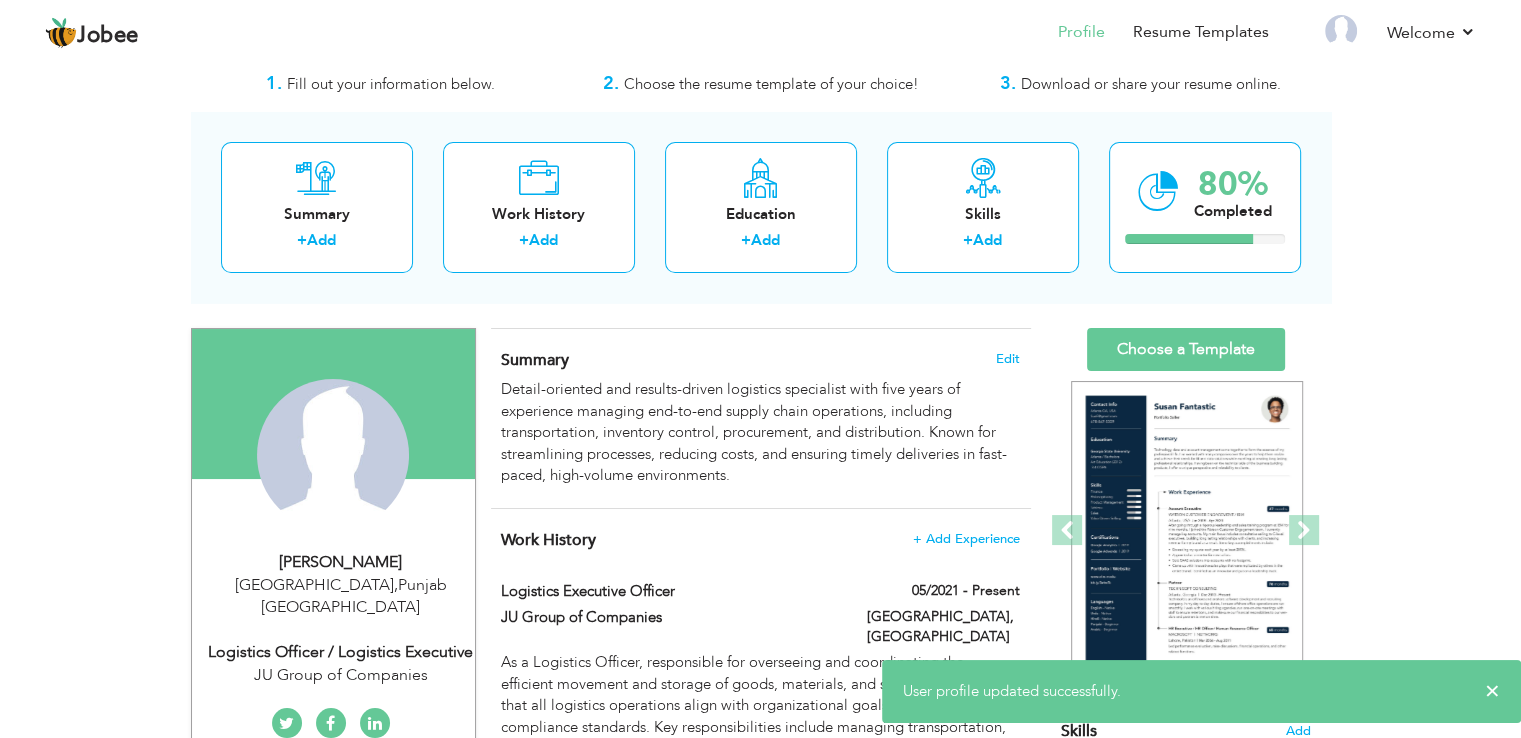 scroll, scrollTop: 0, scrollLeft: 0, axis: both 